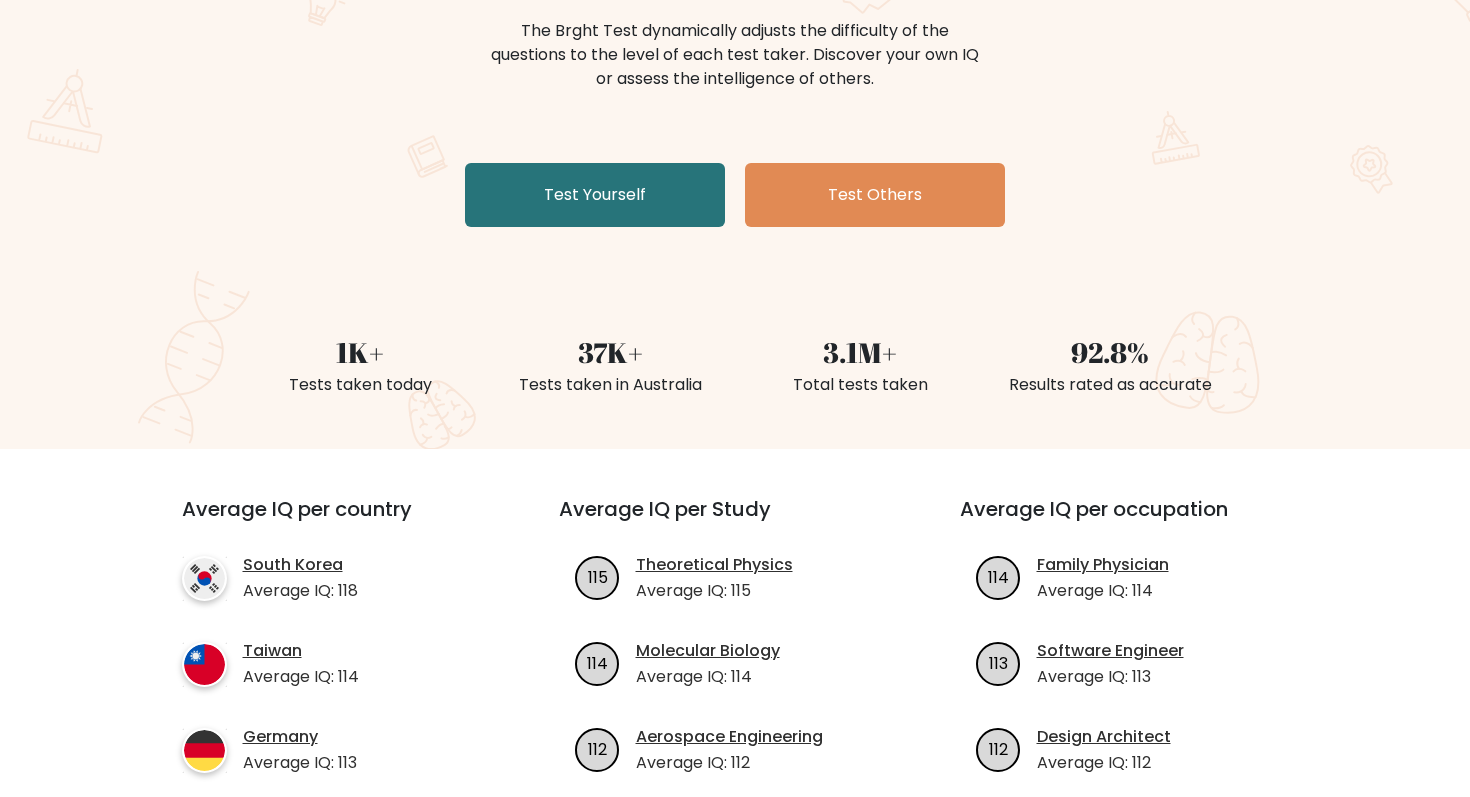 scroll, scrollTop: 261, scrollLeft: 0, axis: vertical 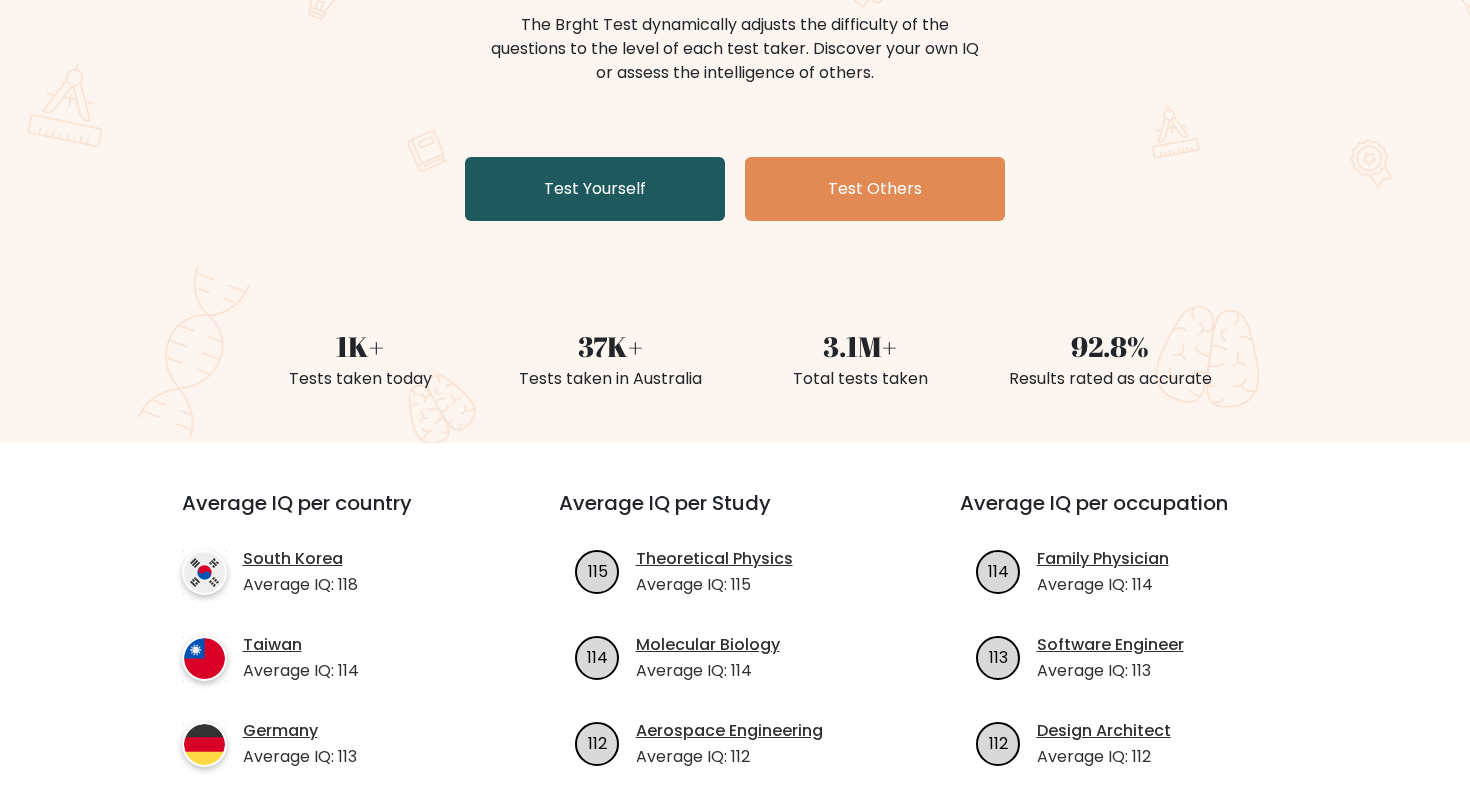 click on "Test Yourself" at bounding box center (595, 189) 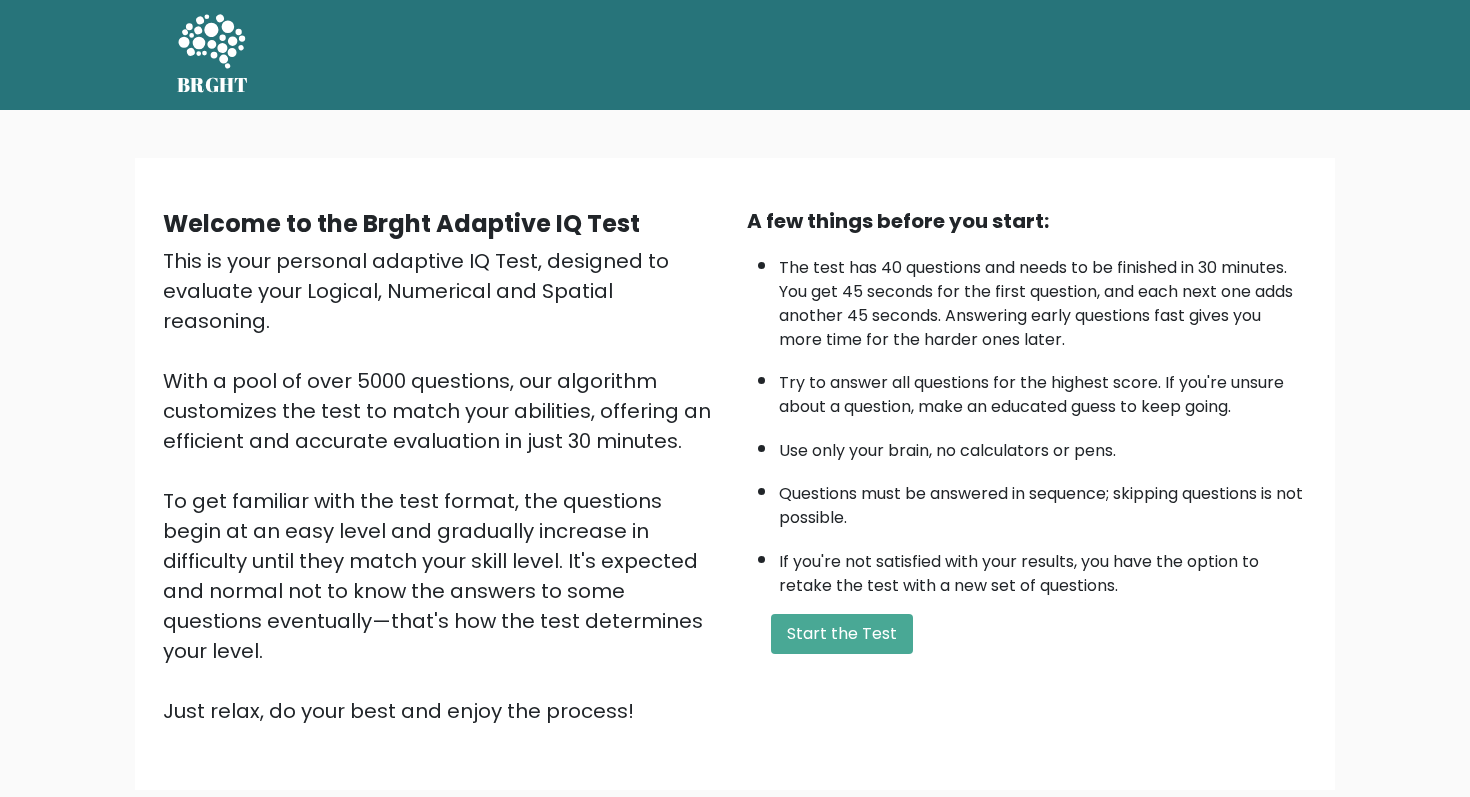 scroll, scrollTop: 0, scrollLeft: 0, axis: both 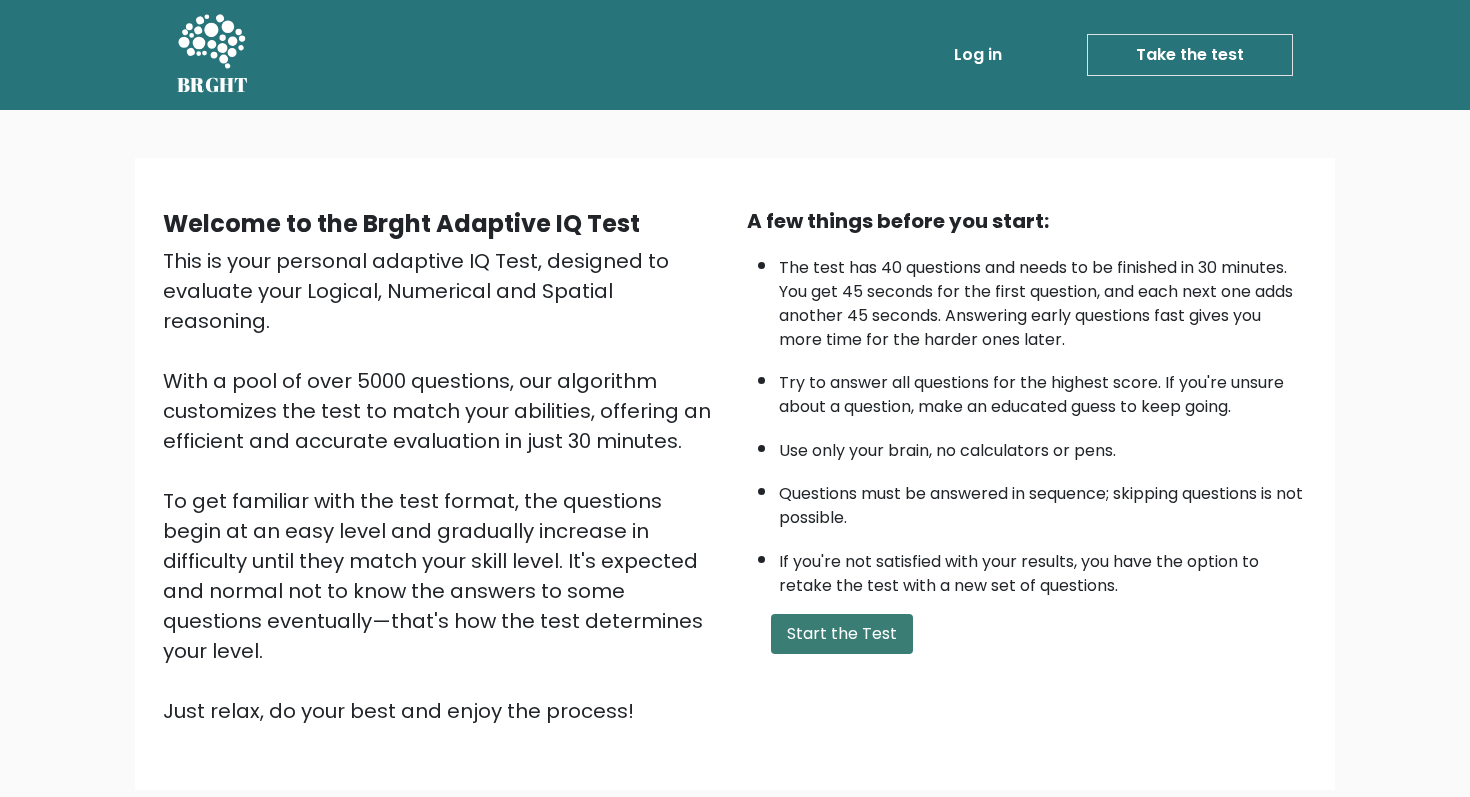 click on "Start the Test" at bounding box center [842, 634] 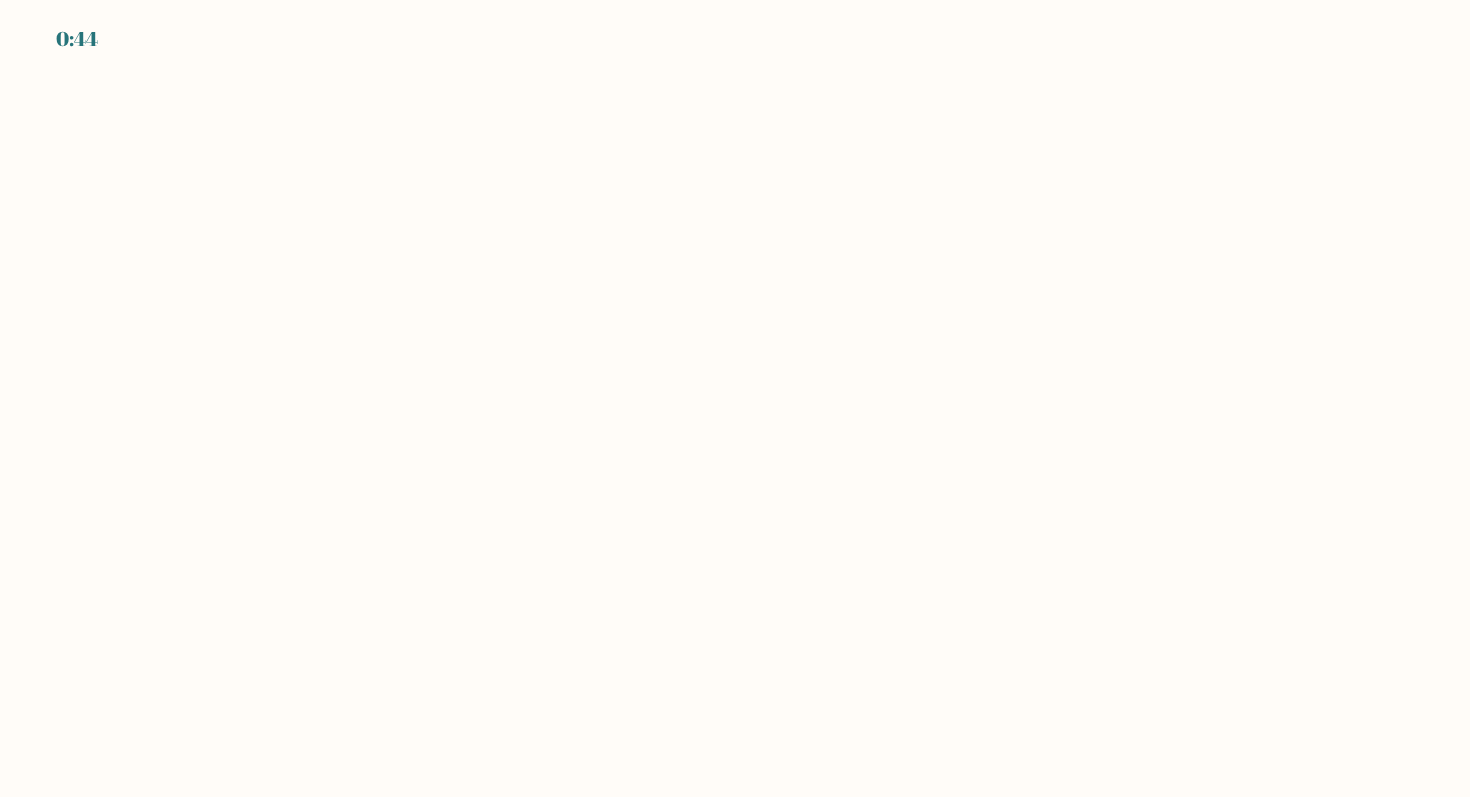 scroll, scrollTop: 0, scrollLeft: 0, axis: both 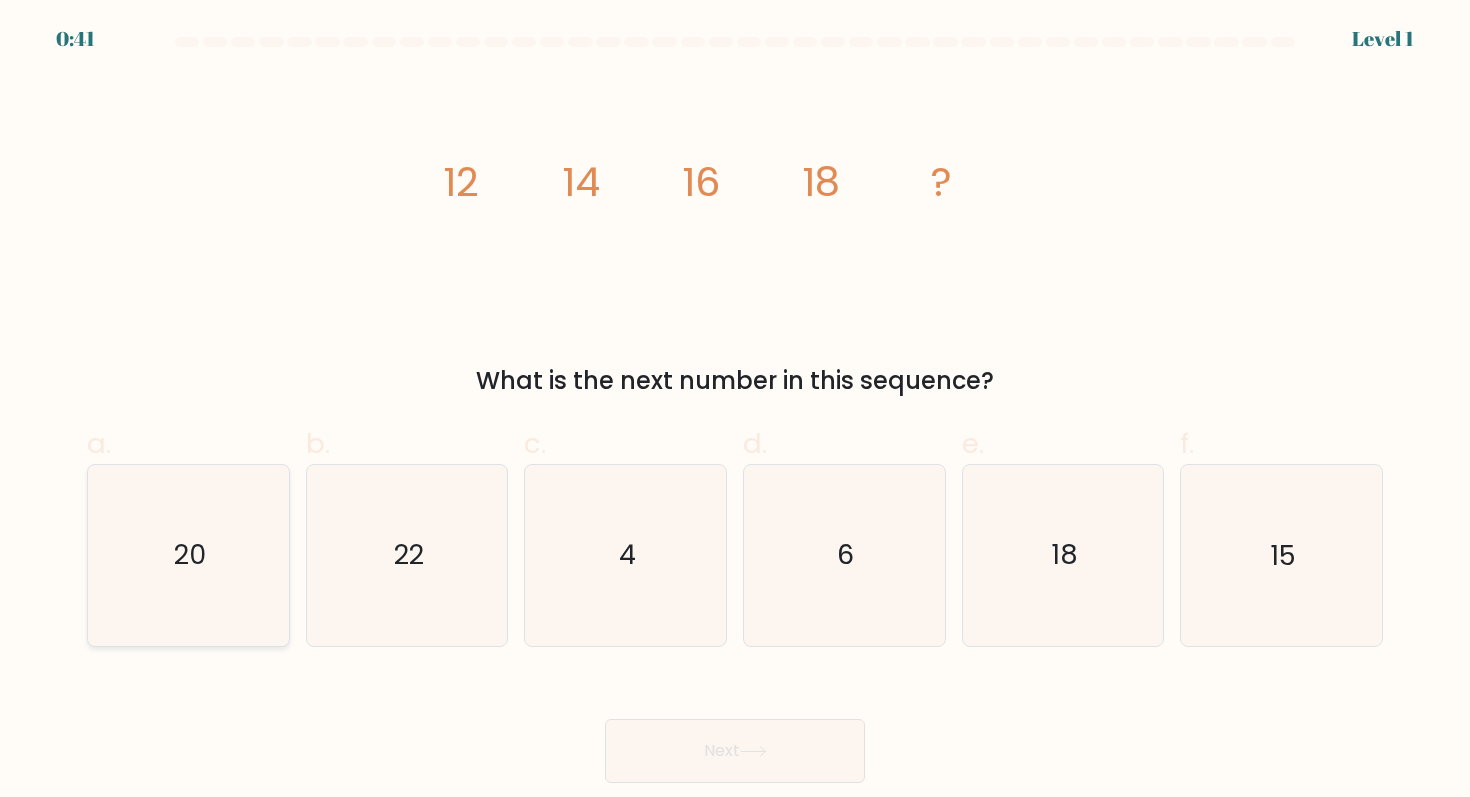 click on "20" 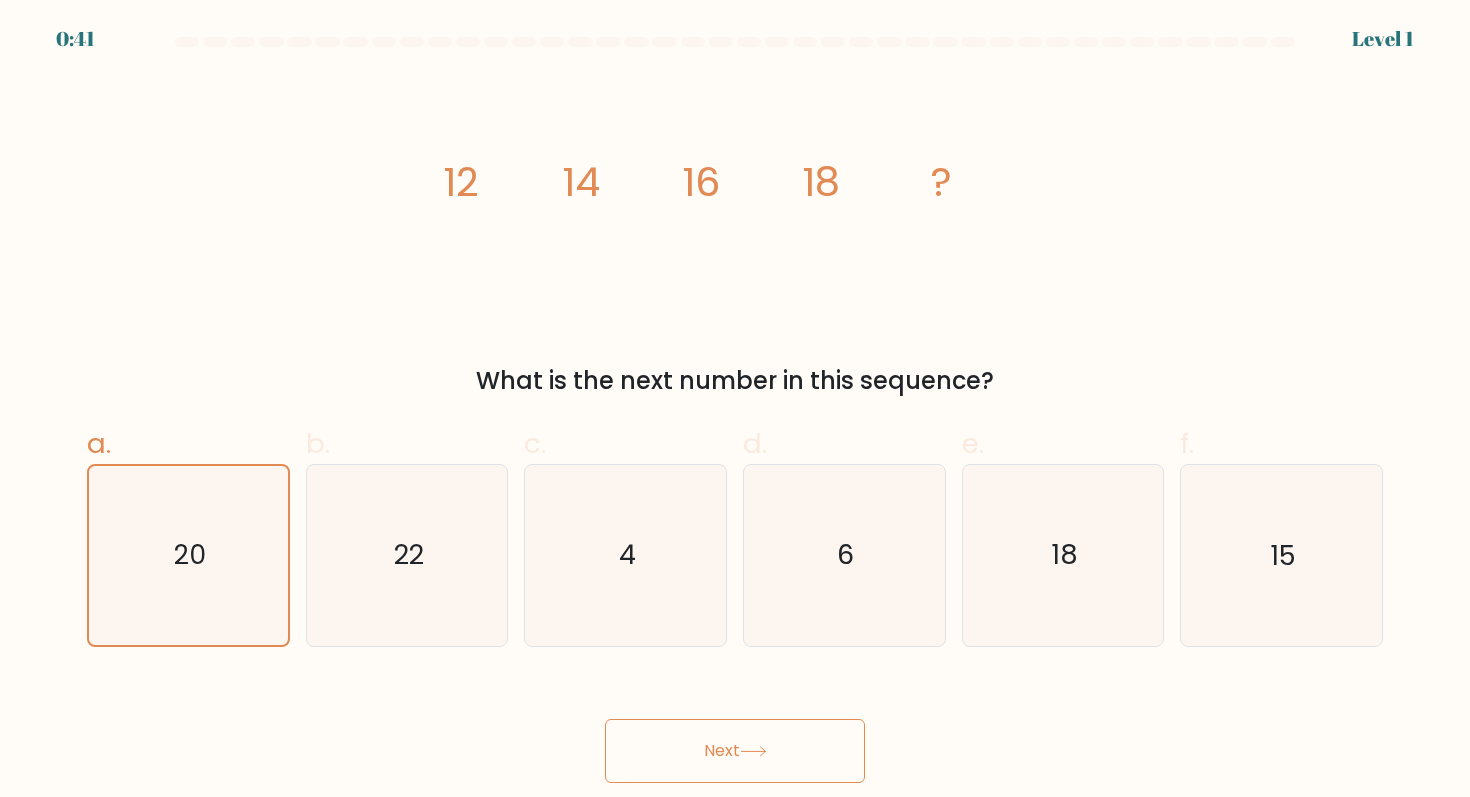click on "Next" at bounding box center [735, 751] 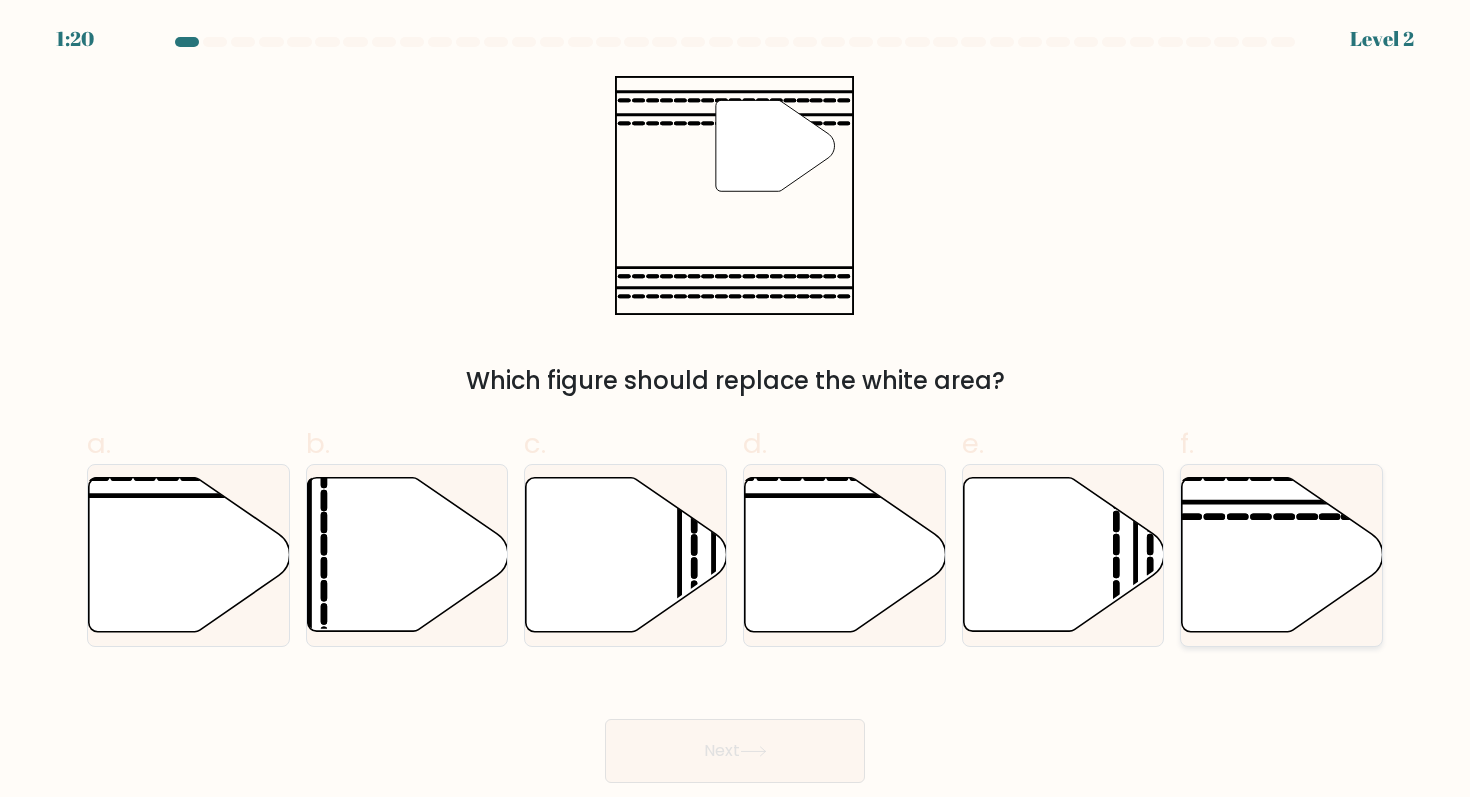 click 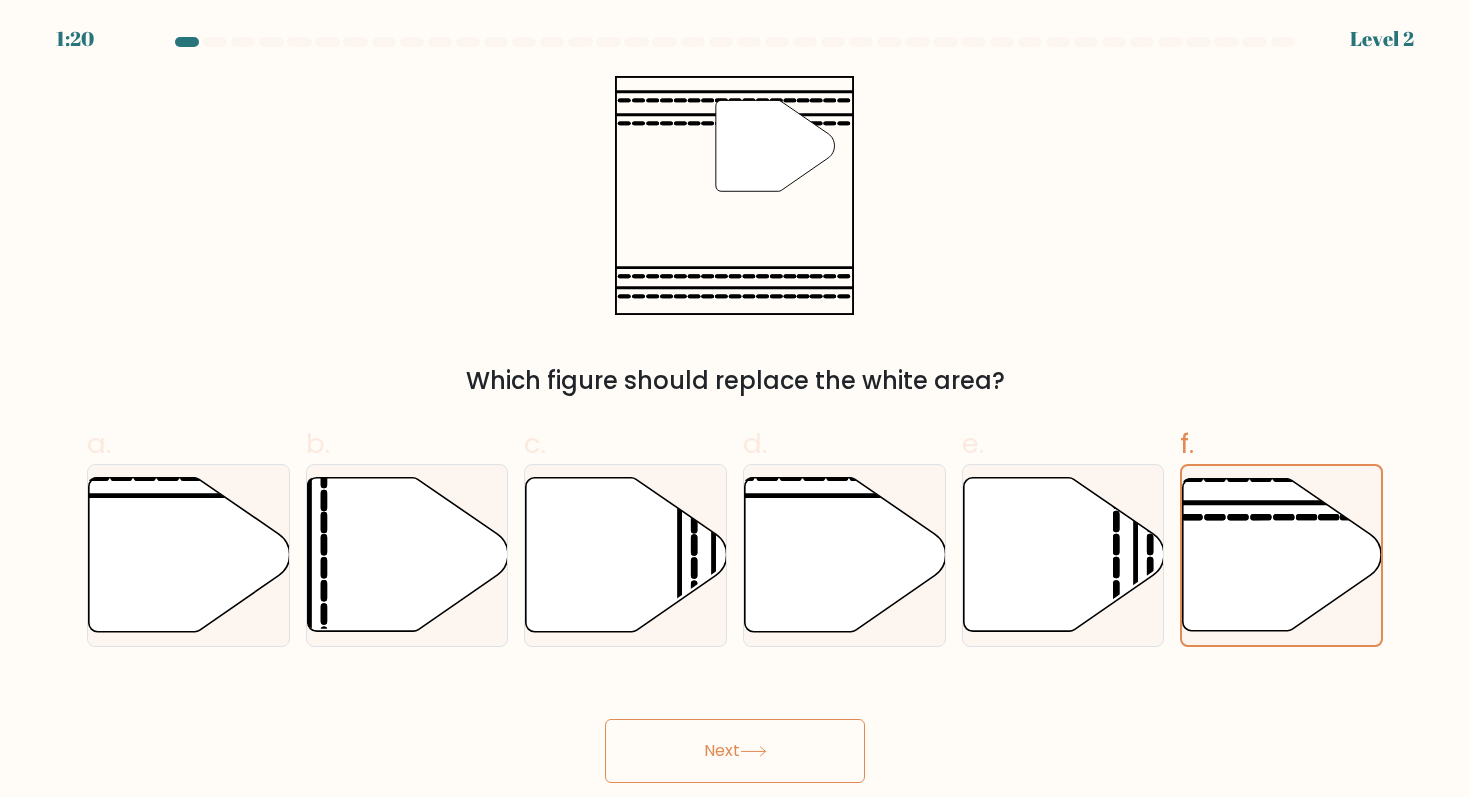 click on "Next" at bounding box center (735, 751) 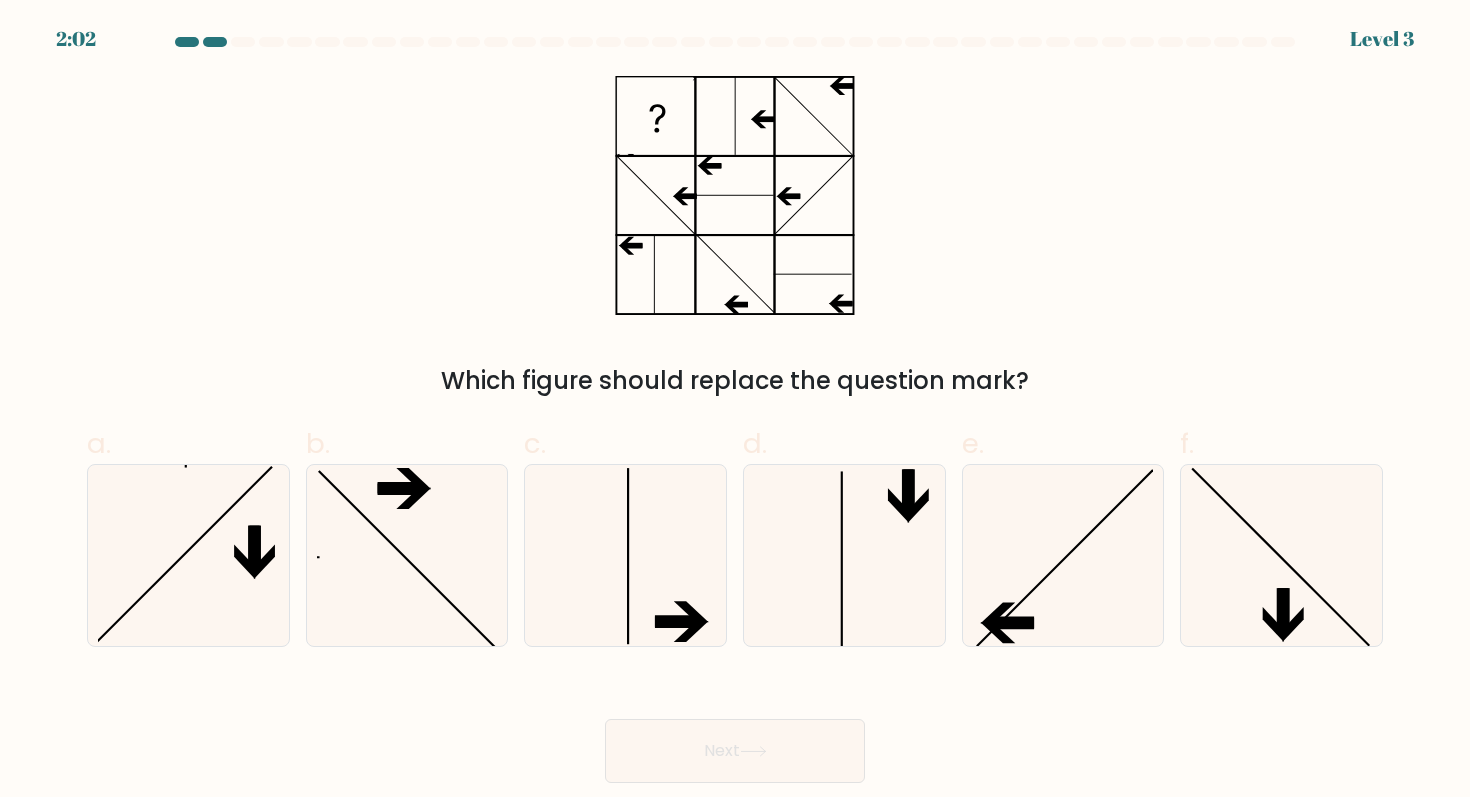 drag, startPoint x: 764, startPoint y: 378, endPoint x: 885, endPoint y: 378, distance: 121 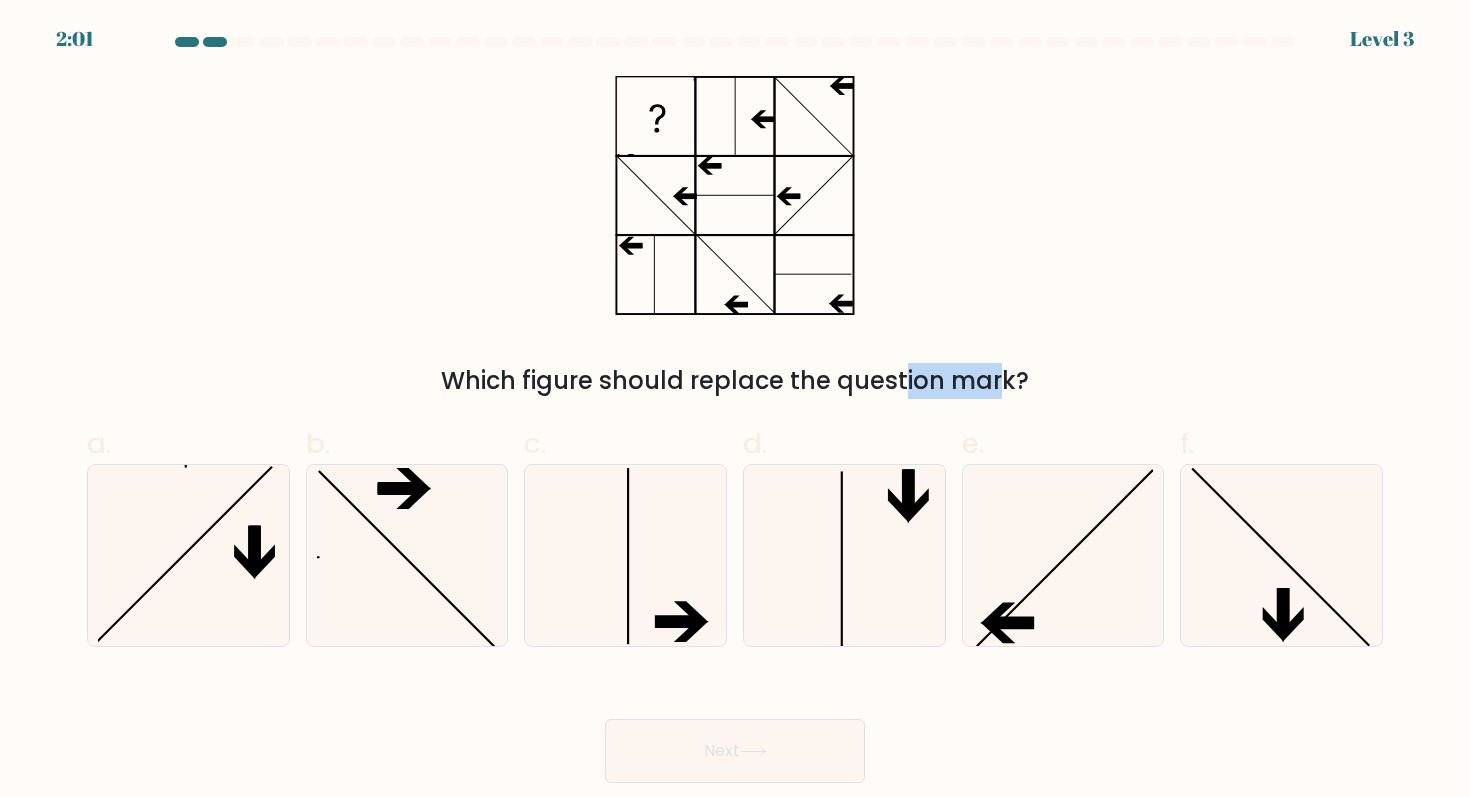 drag, startPoint x: 731, startPoint y: 382, endPoint x: 823, endPoint y: 382, distance: 92 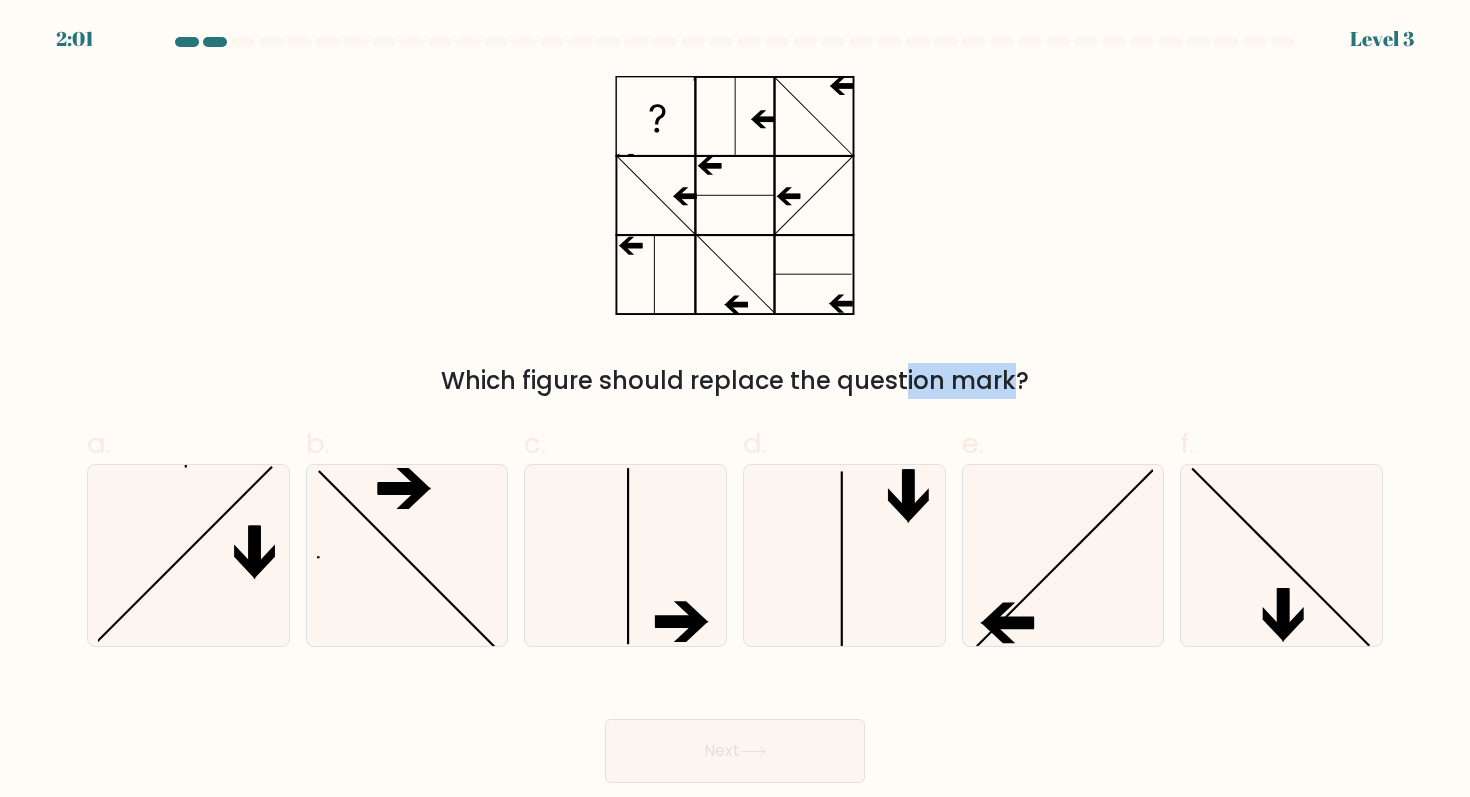 click on "Which figure should replace the question mark?" at bounding box center [735, 381] 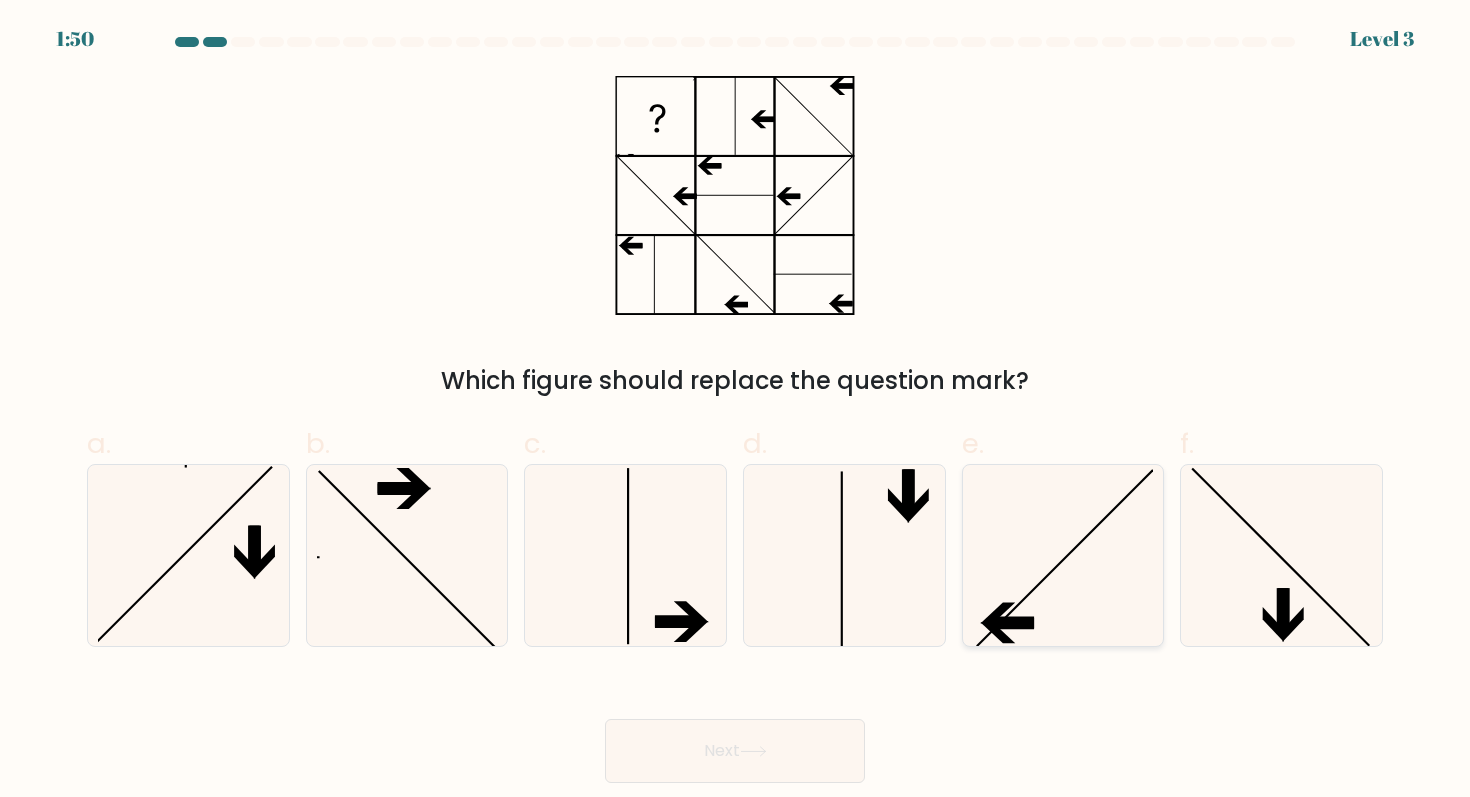 click 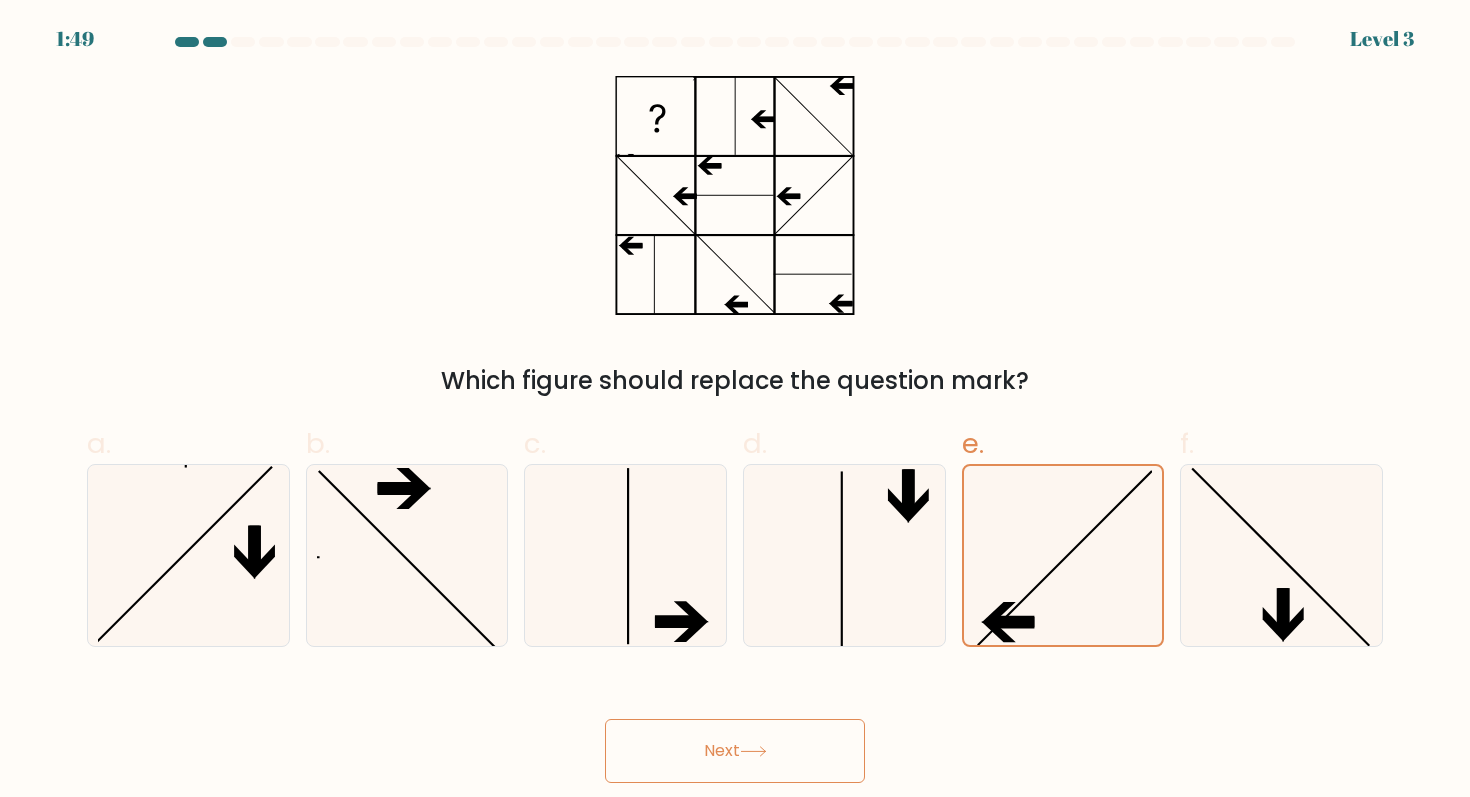click on "Next" at bounding box center (735, 751) 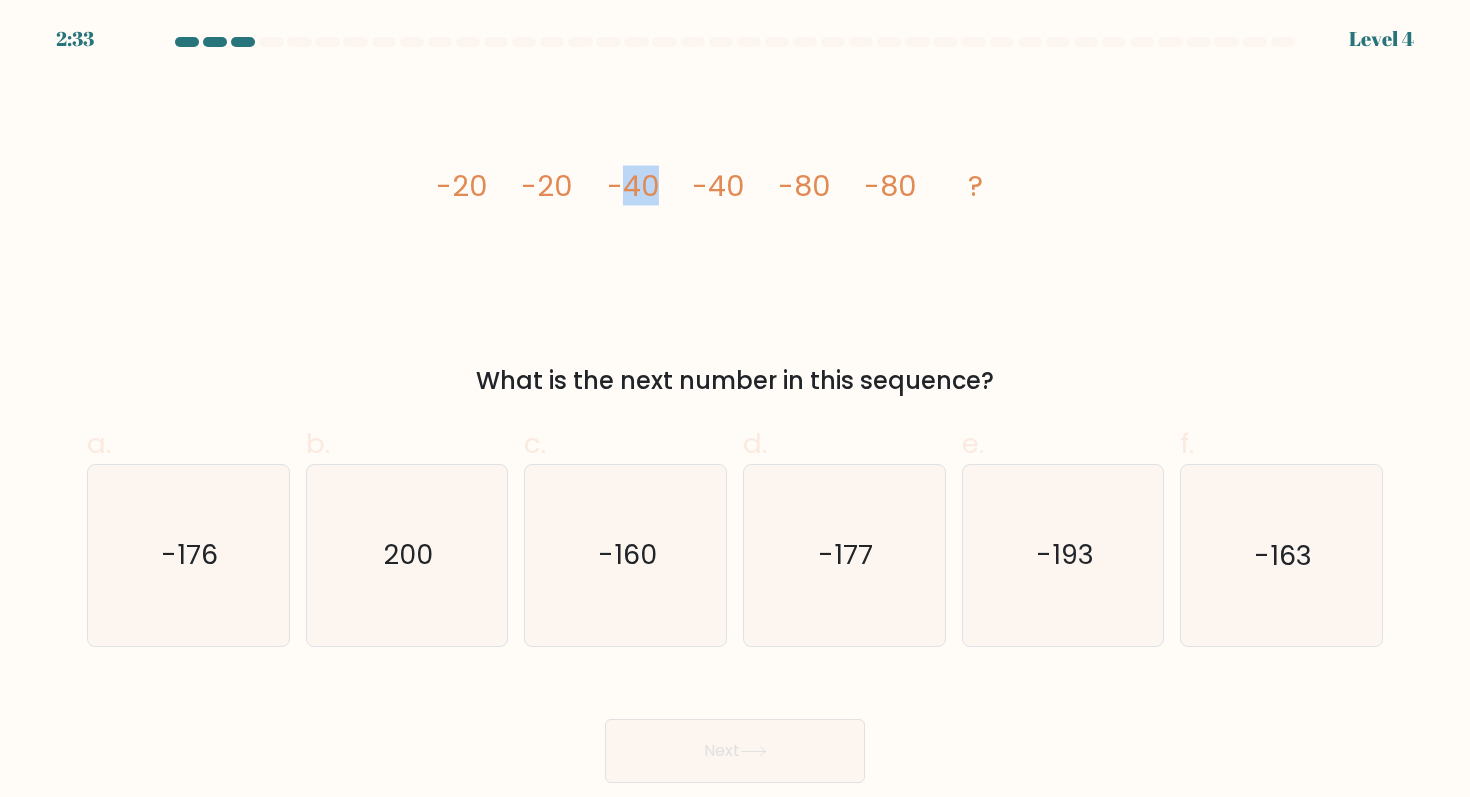 drag, startPoint x: 619, startPoint y: 189, endPoint x: 700, endPoint y: 189, distance: 81 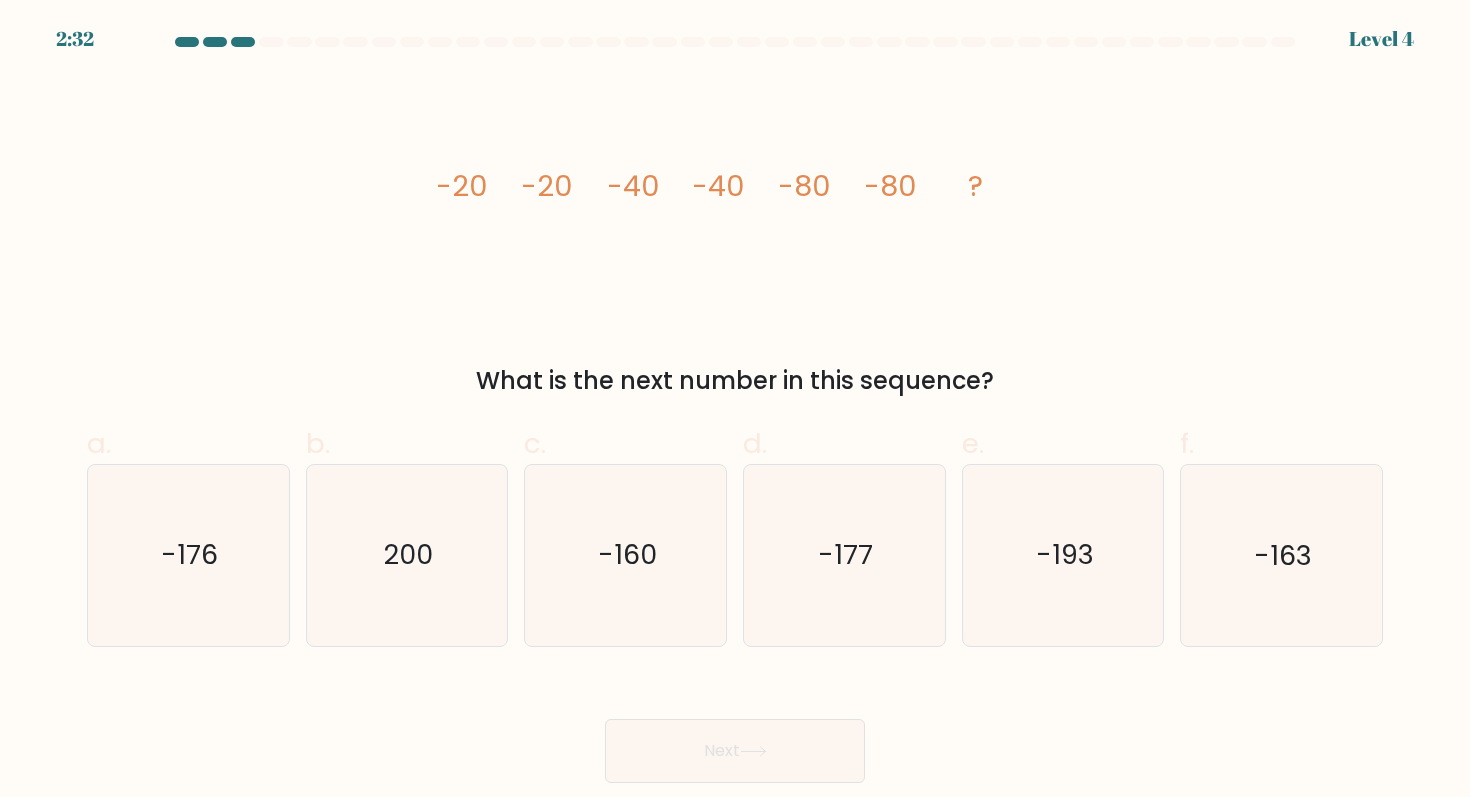 drag, startPoint x: 515, startPoint y: 185, endPoint x: 581, endPoint y: 185, distance: 66 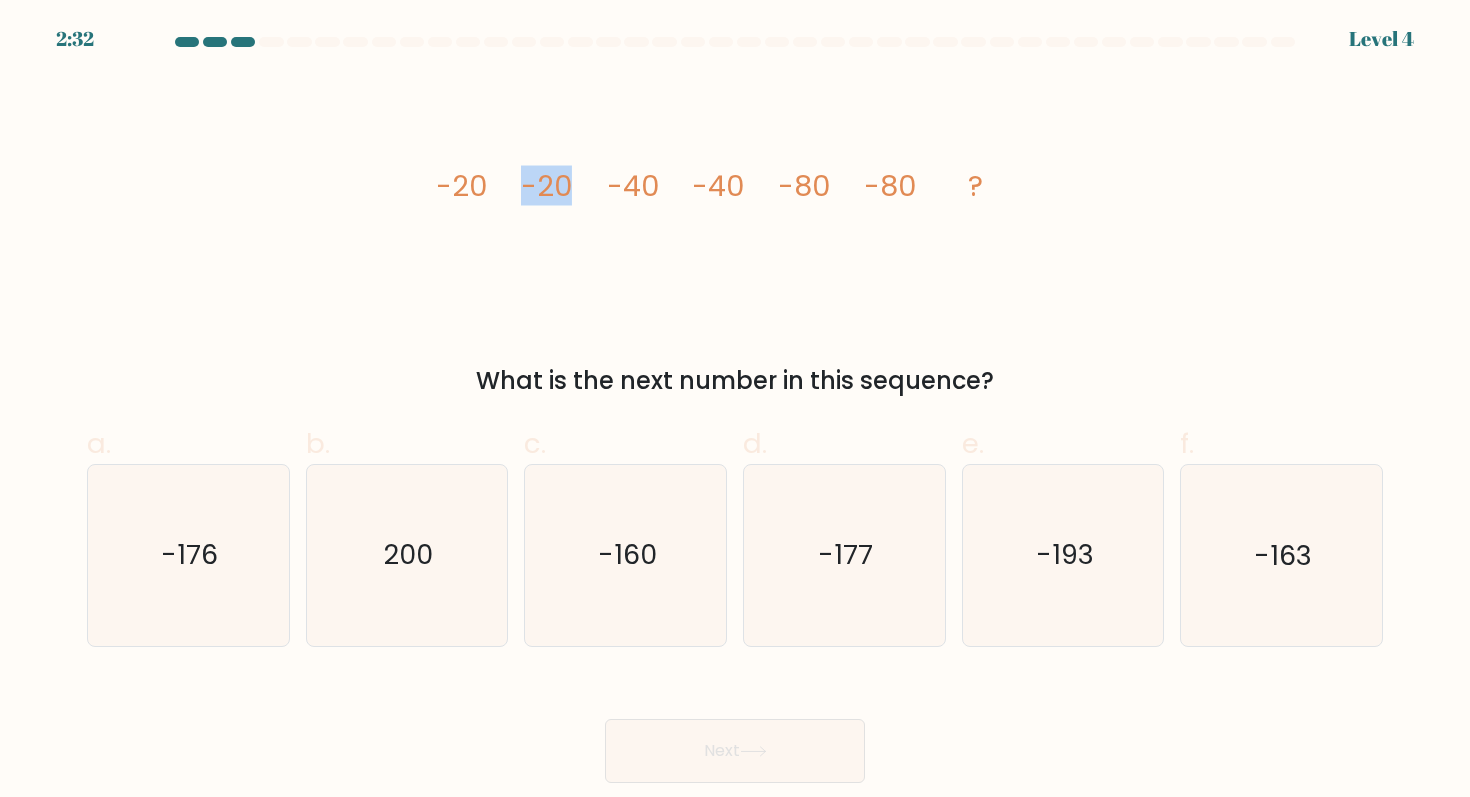 click on "image/svg+xml
-20
-20
-40
-40
-80
-80
?" 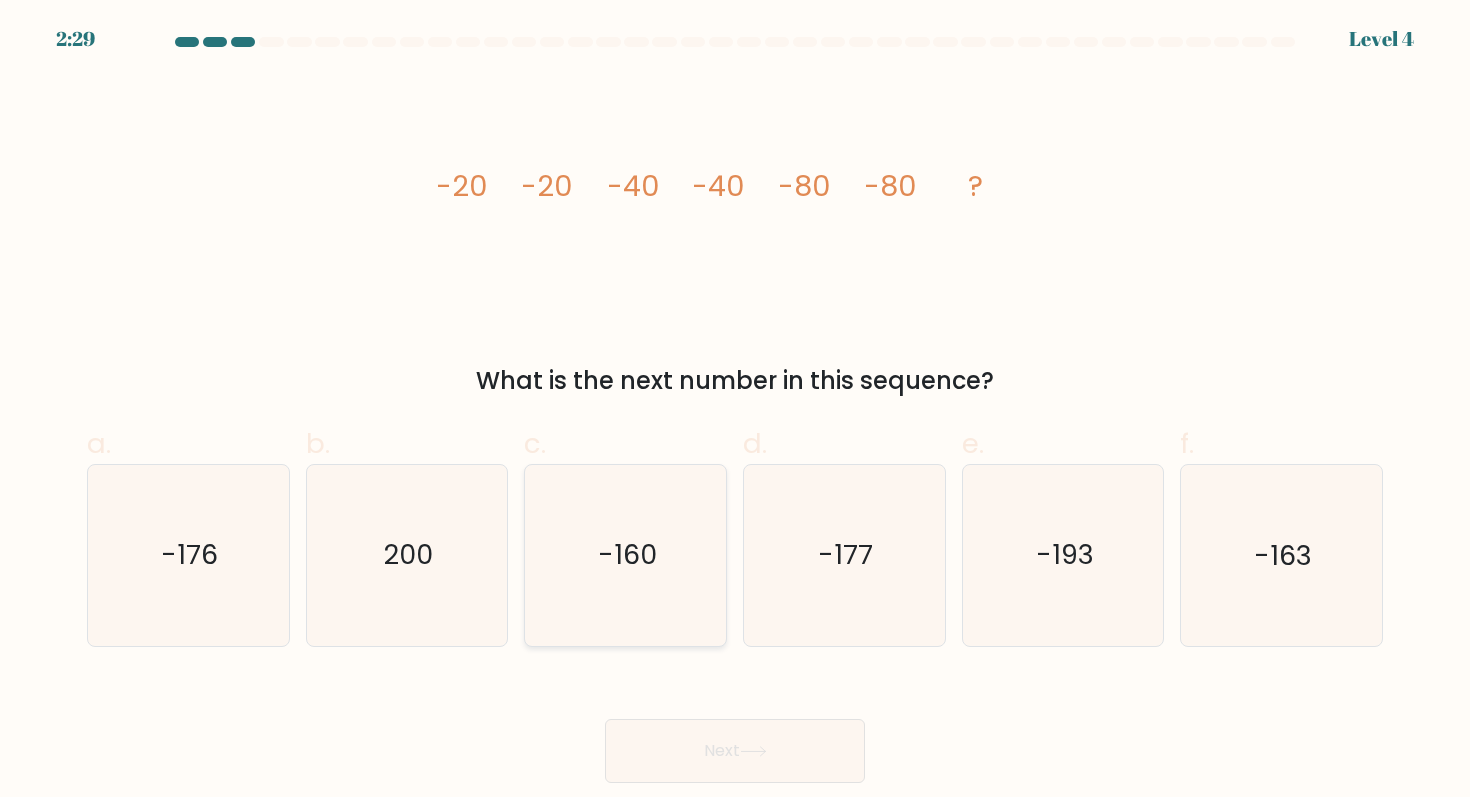 click on "-160" 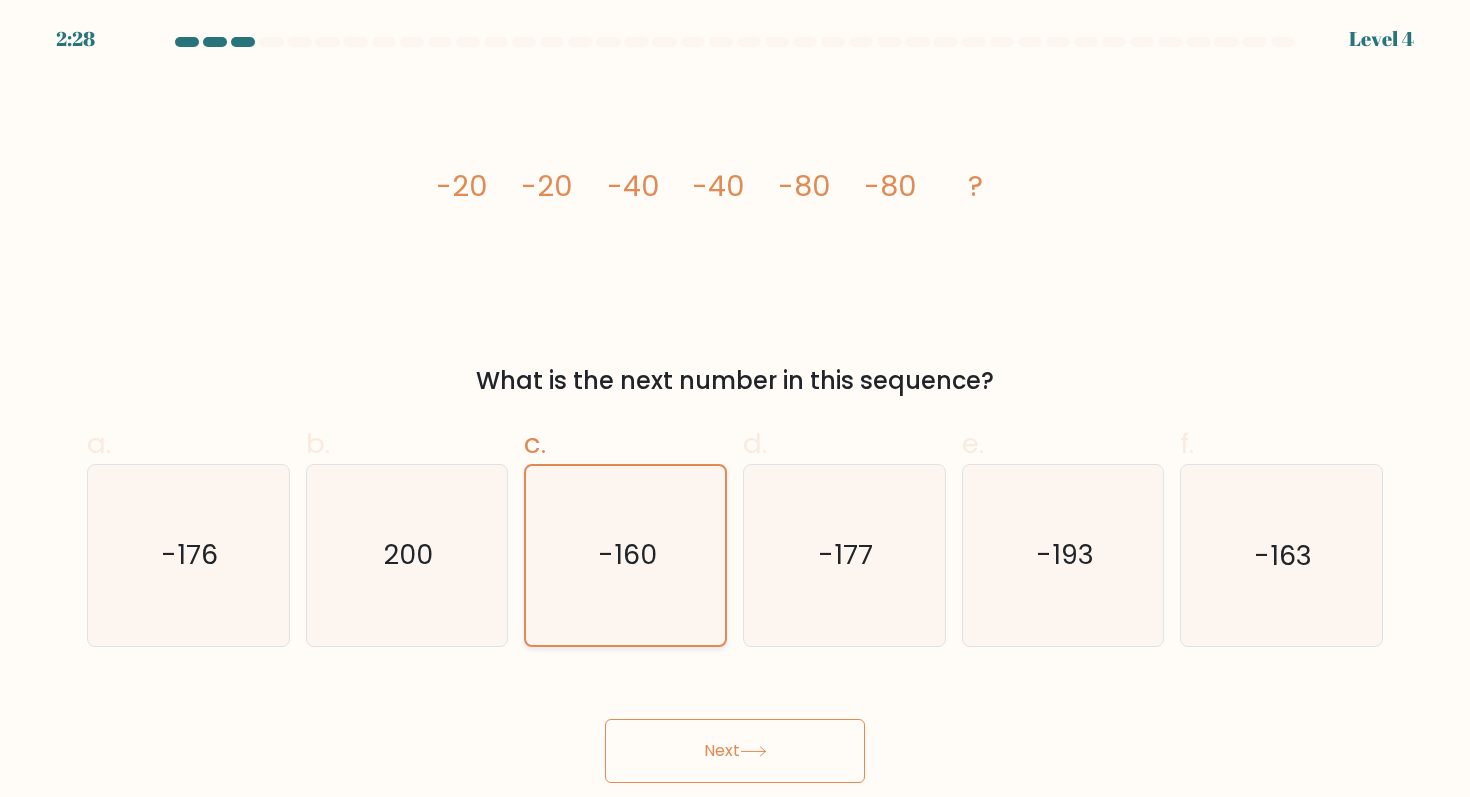 click on "Next" at bounding box center [735, 751] 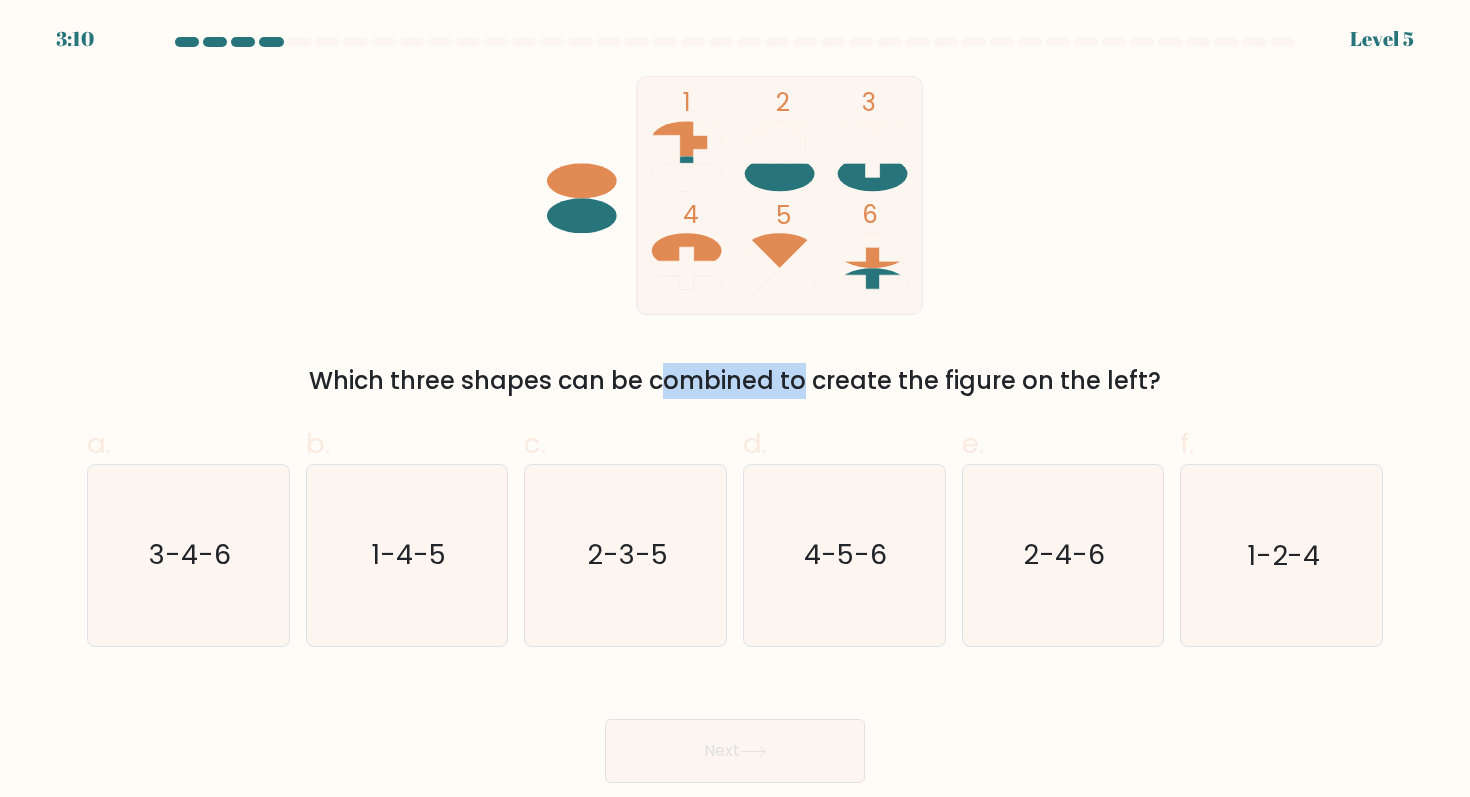 drag, startPoint x: 485, startPoint y: 377, endPoint x: 622, endPoint y: 383, distance: 137.13132 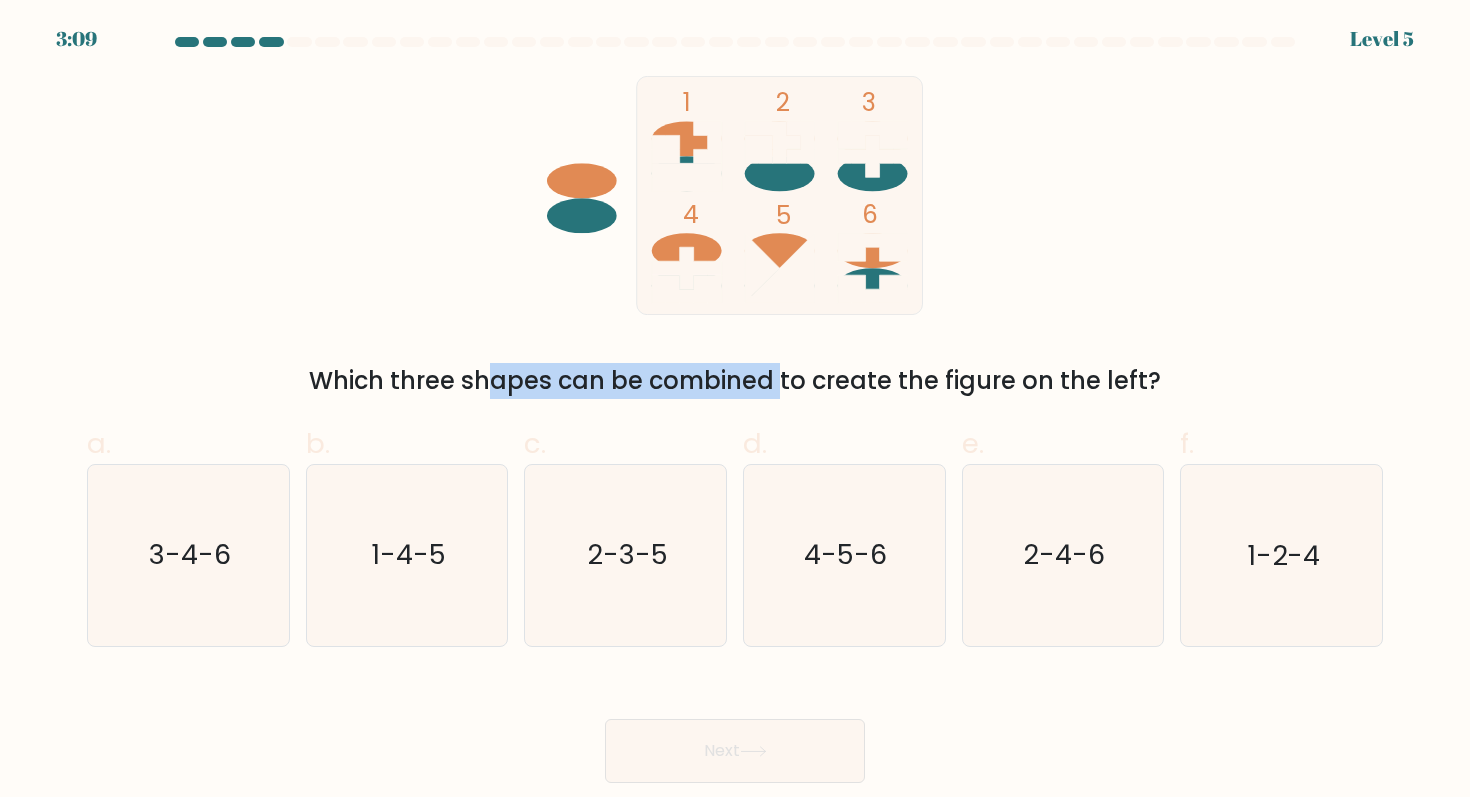 drag, startPoint x: 542, startPoint y: 358, endPoint x: 597, endPoint y: 363, distance: 55.226807 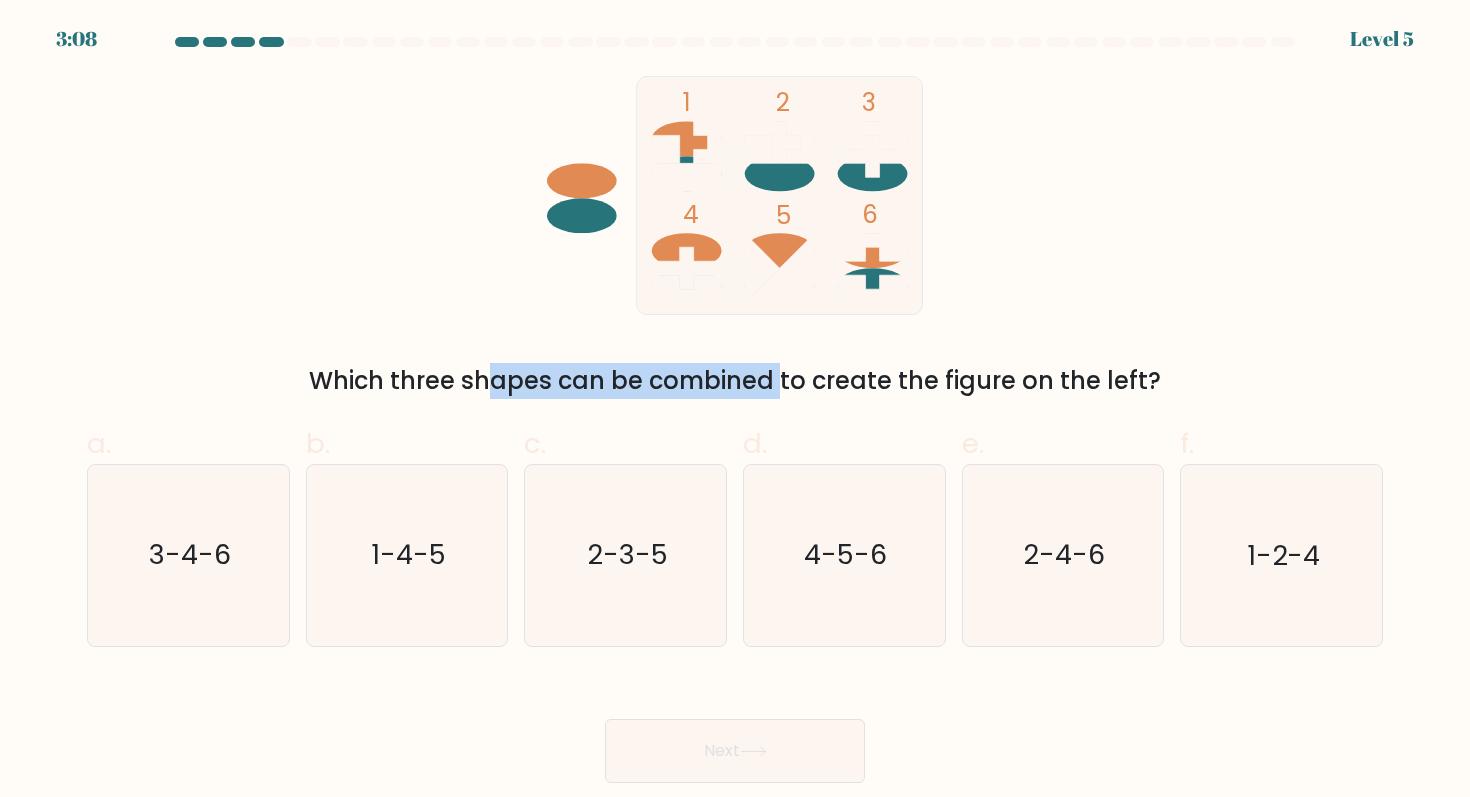 click on "Which three shapes can be combined to create the figure on the left?" at bounding box center (735, 381) 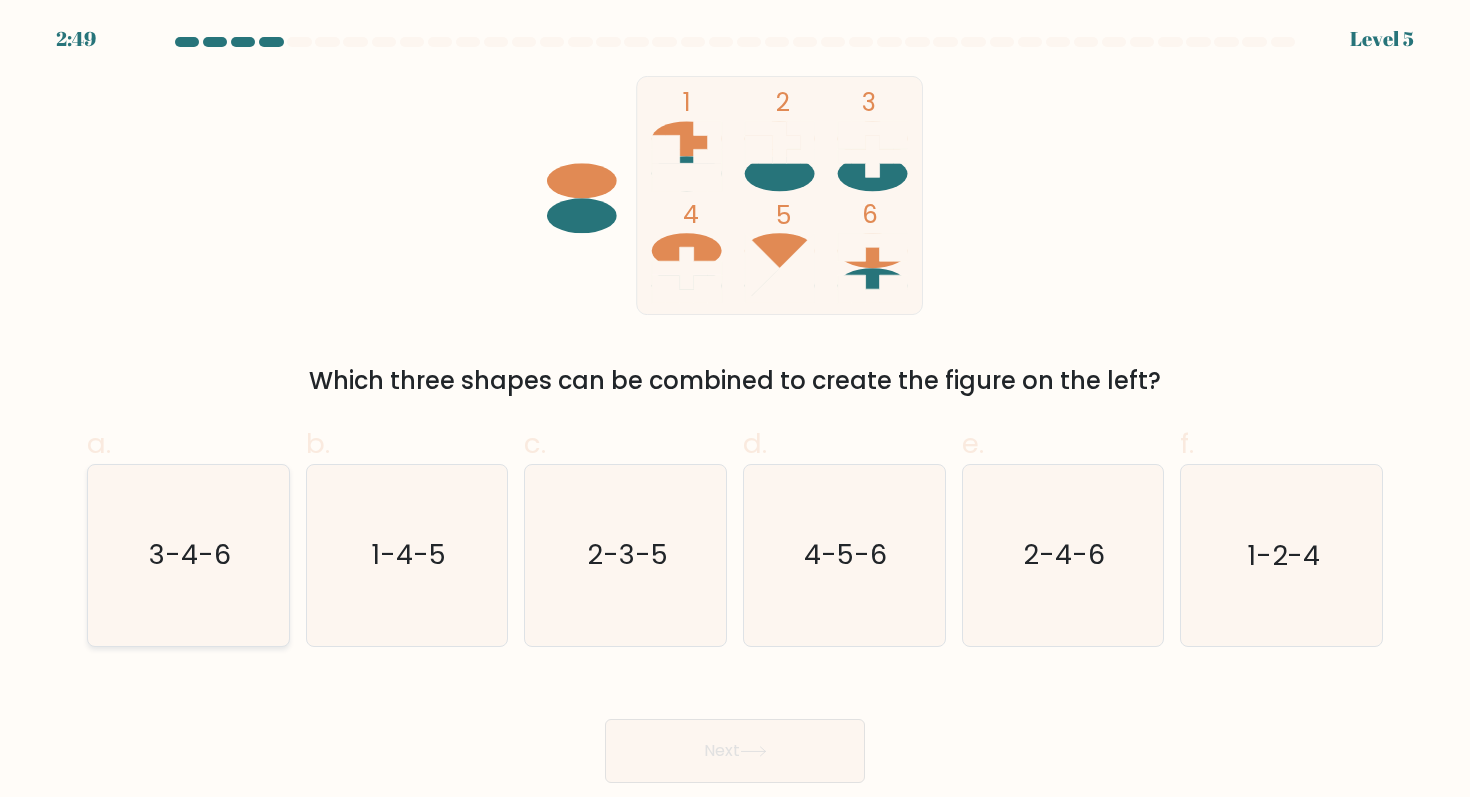 click on "3-4-6" 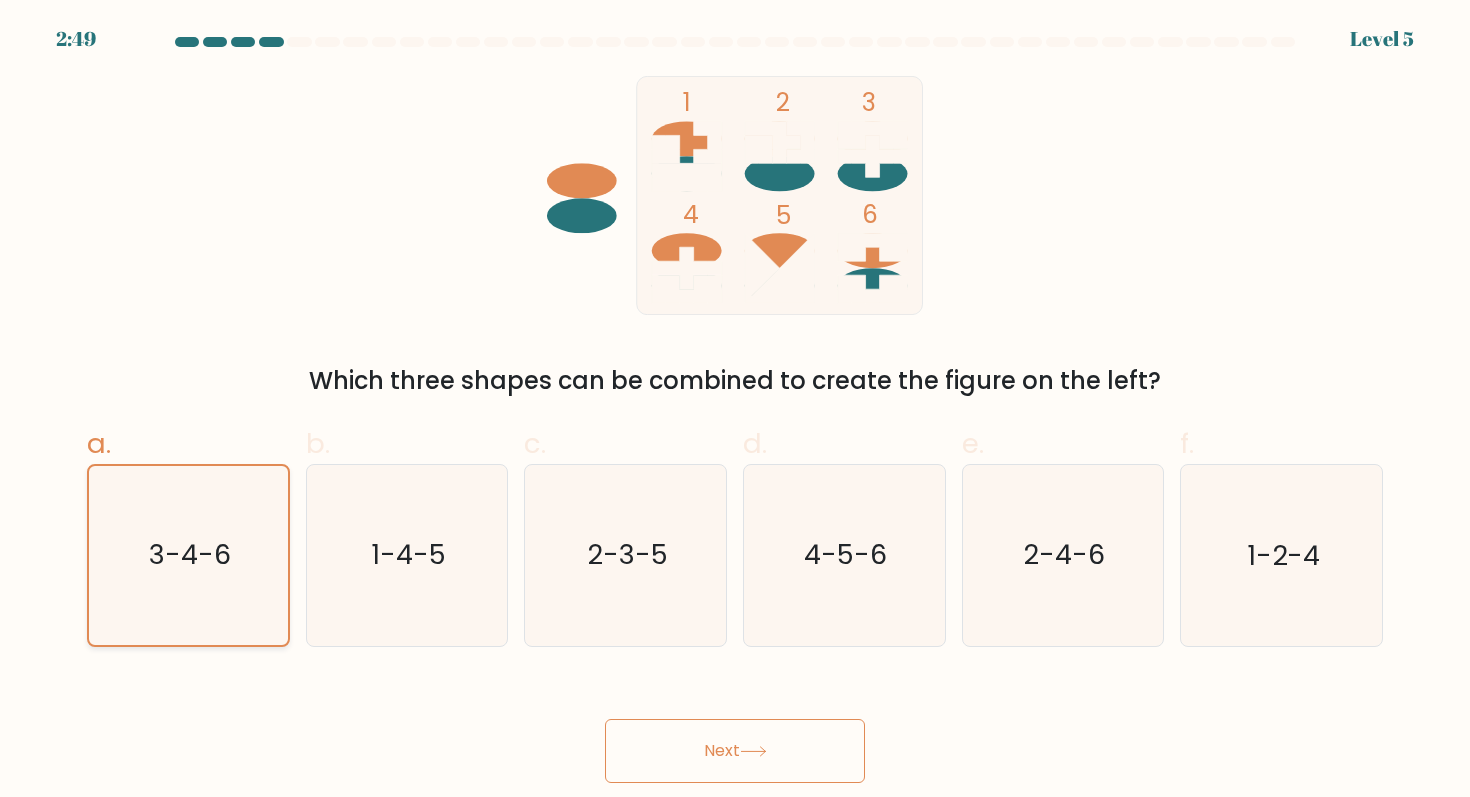 click on "Next" at bounding box center [735, 751] 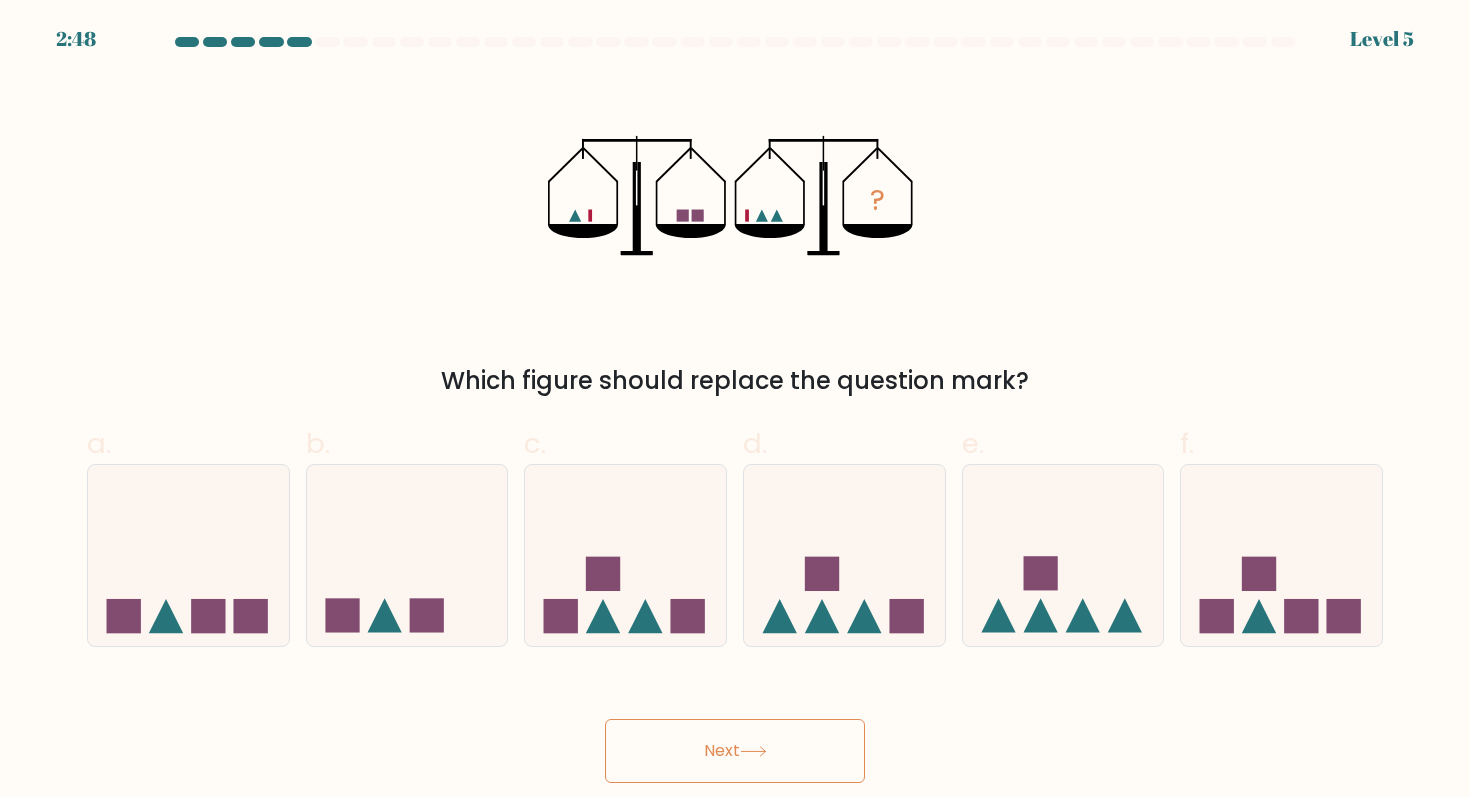 click on "Next" at bounding box center (735, 751) 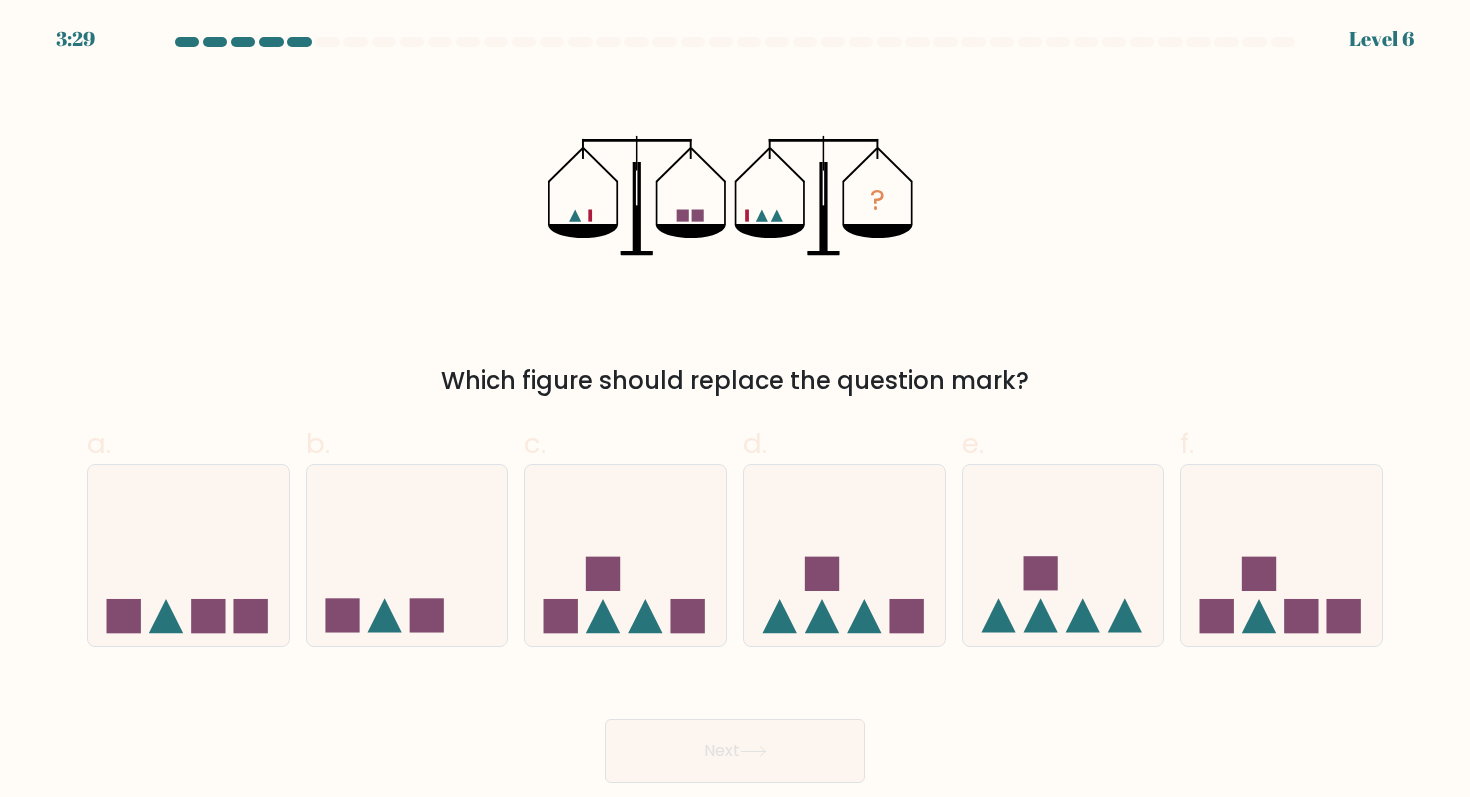 click on "Which figure should replace the question mark?" at bounding box center (735, 381) 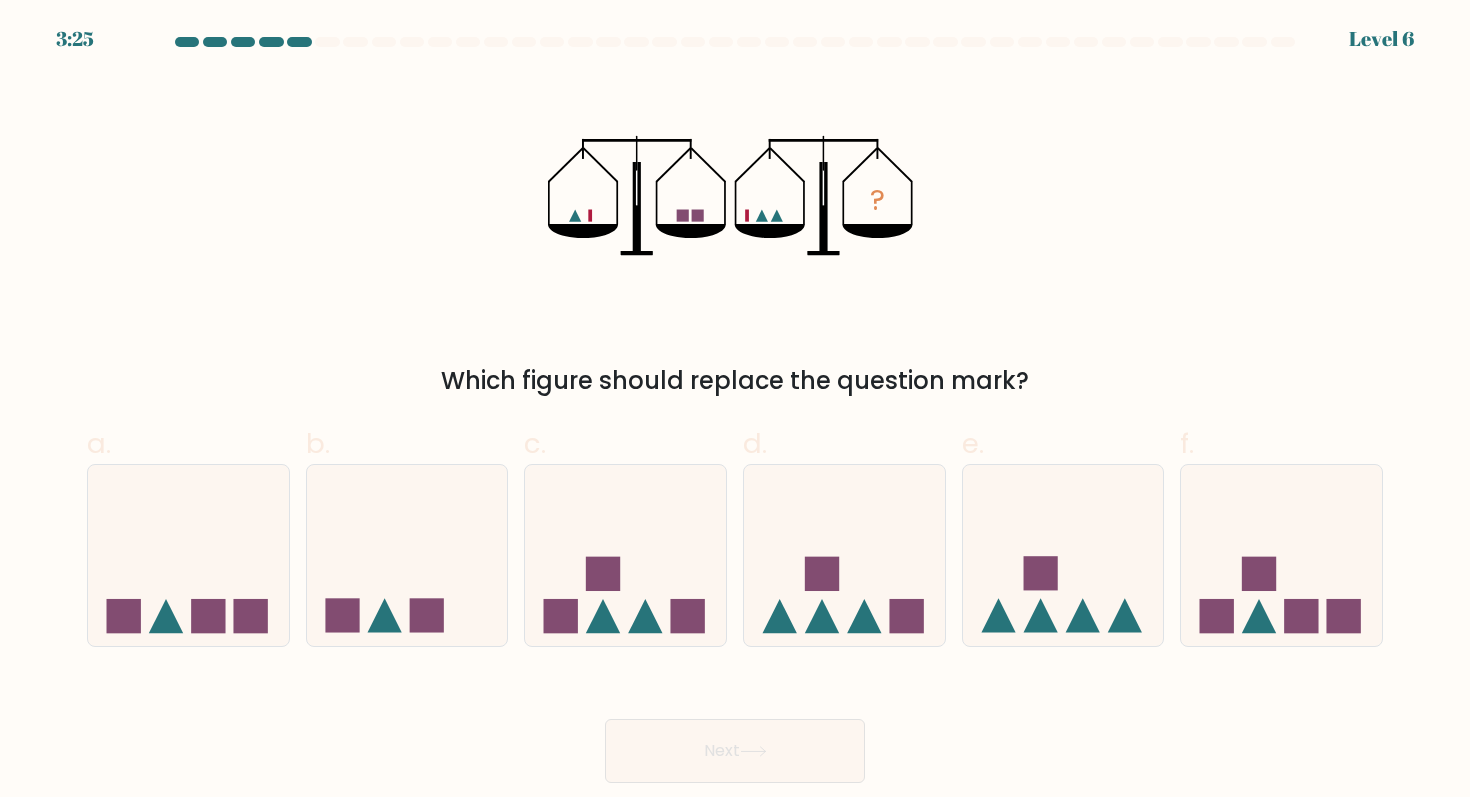 click on "Next" at bounding box center [735, 727] 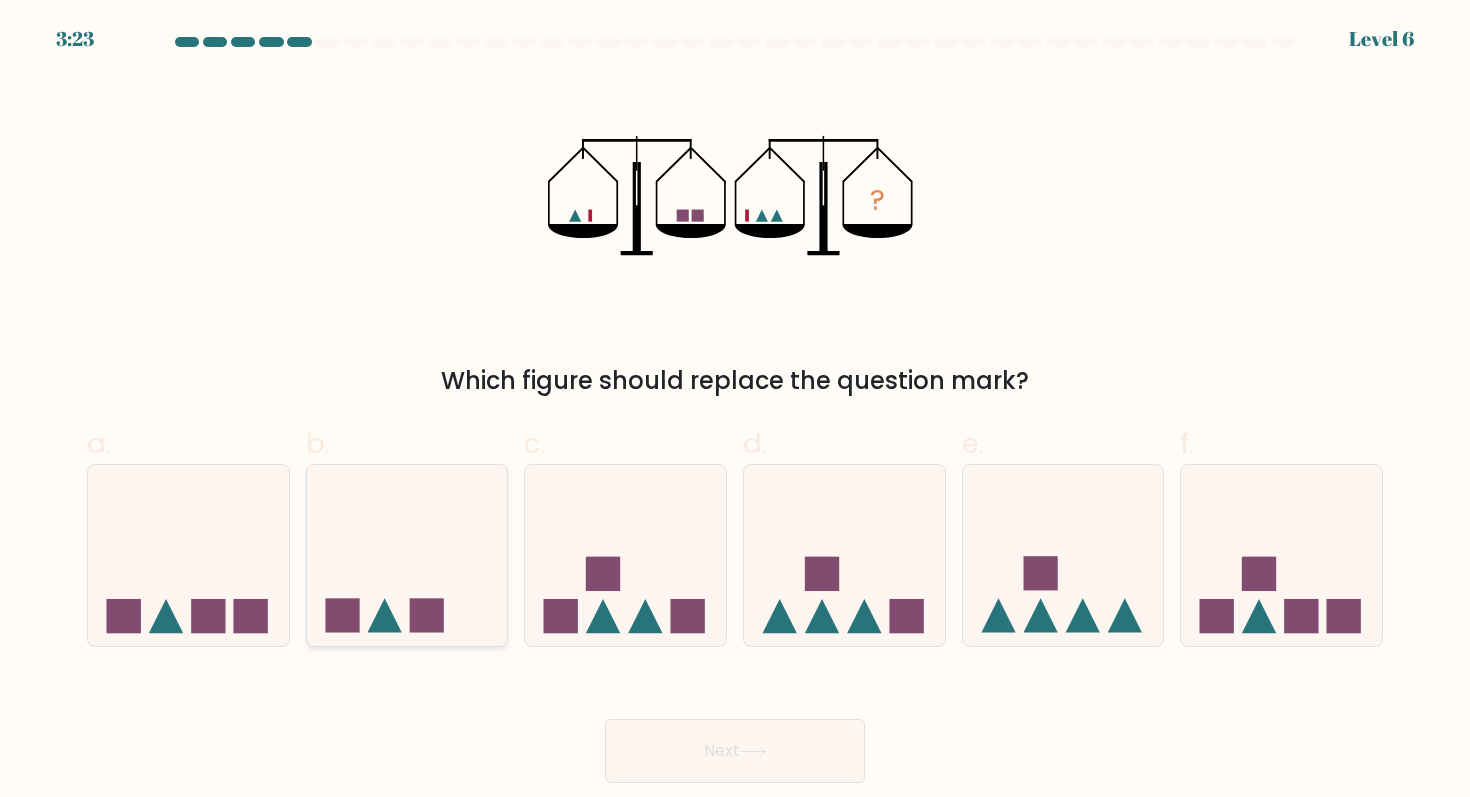 click 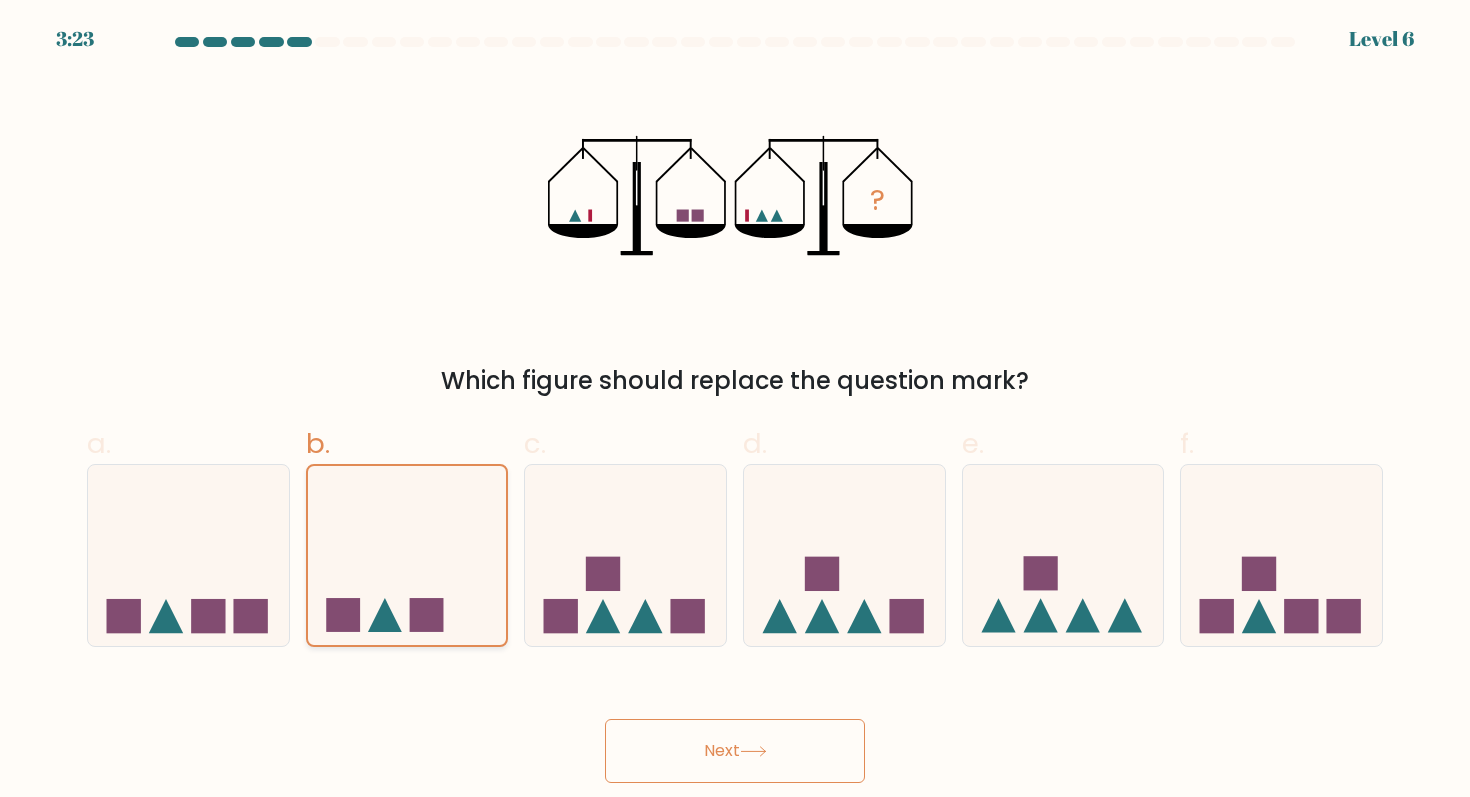 click on "Next" at bounding box center [735, 751] 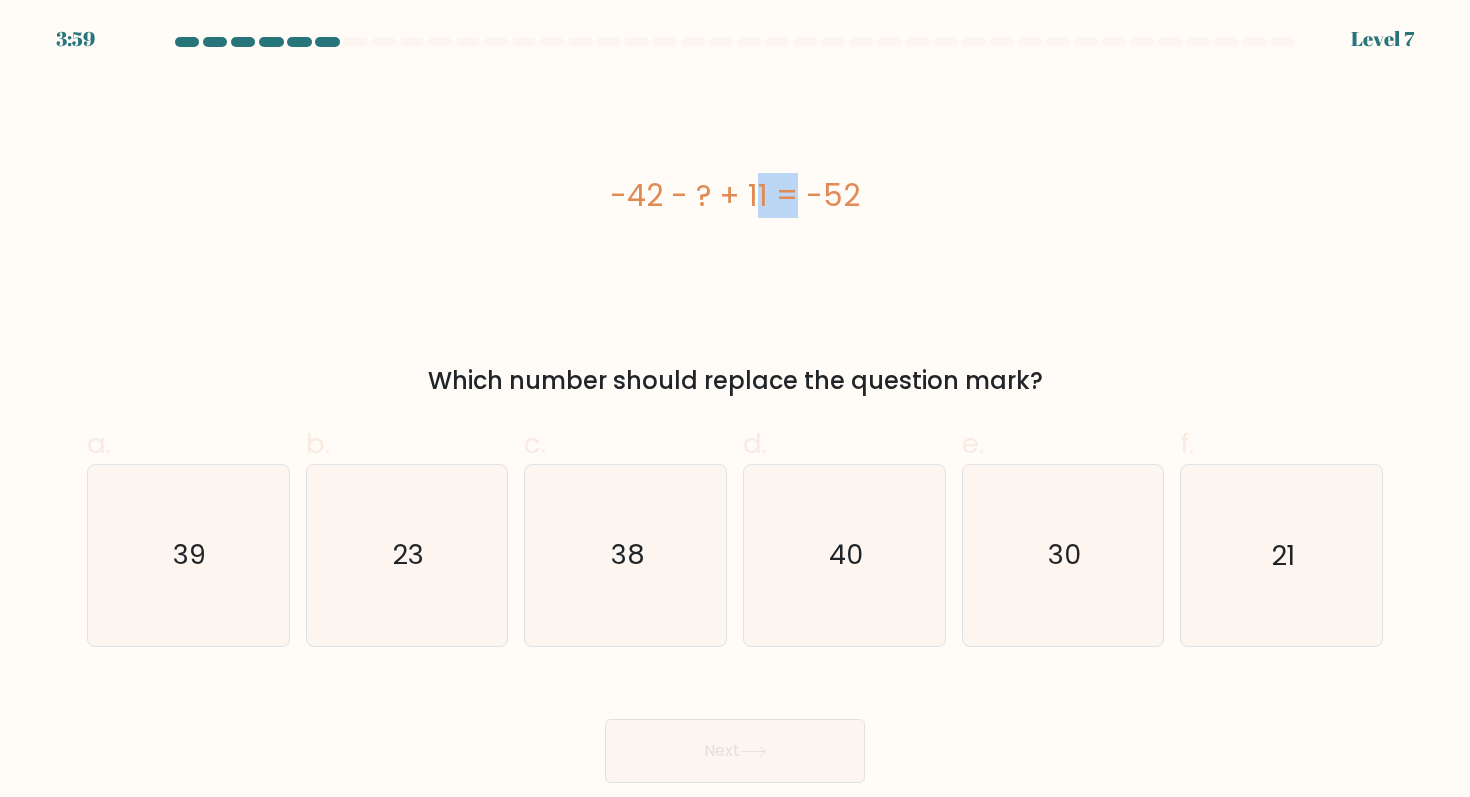 drag, startPoint x: 641, startPoint y: 203, endPoint x: 691, endPoint y: 203, distance: 50 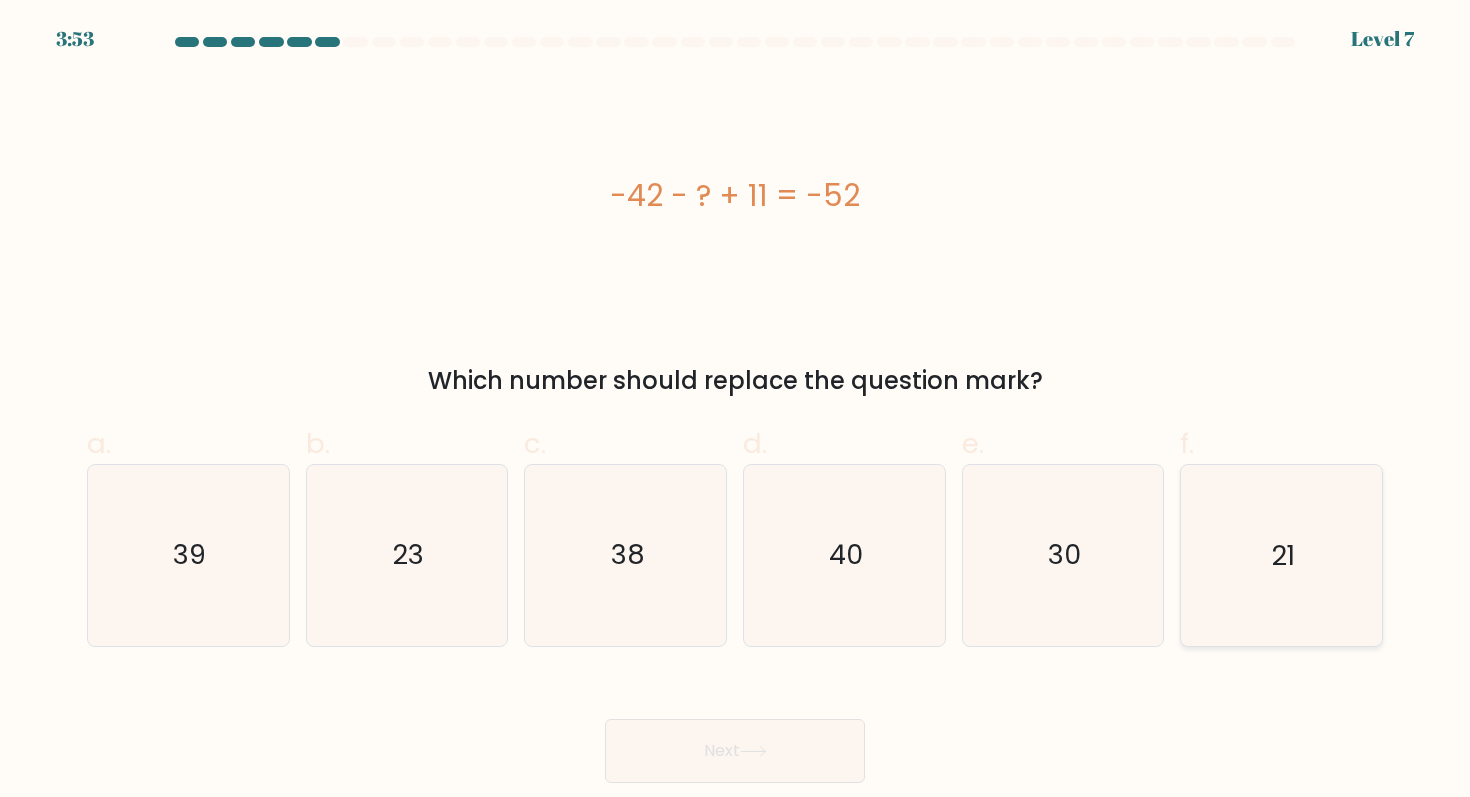 click on "21" 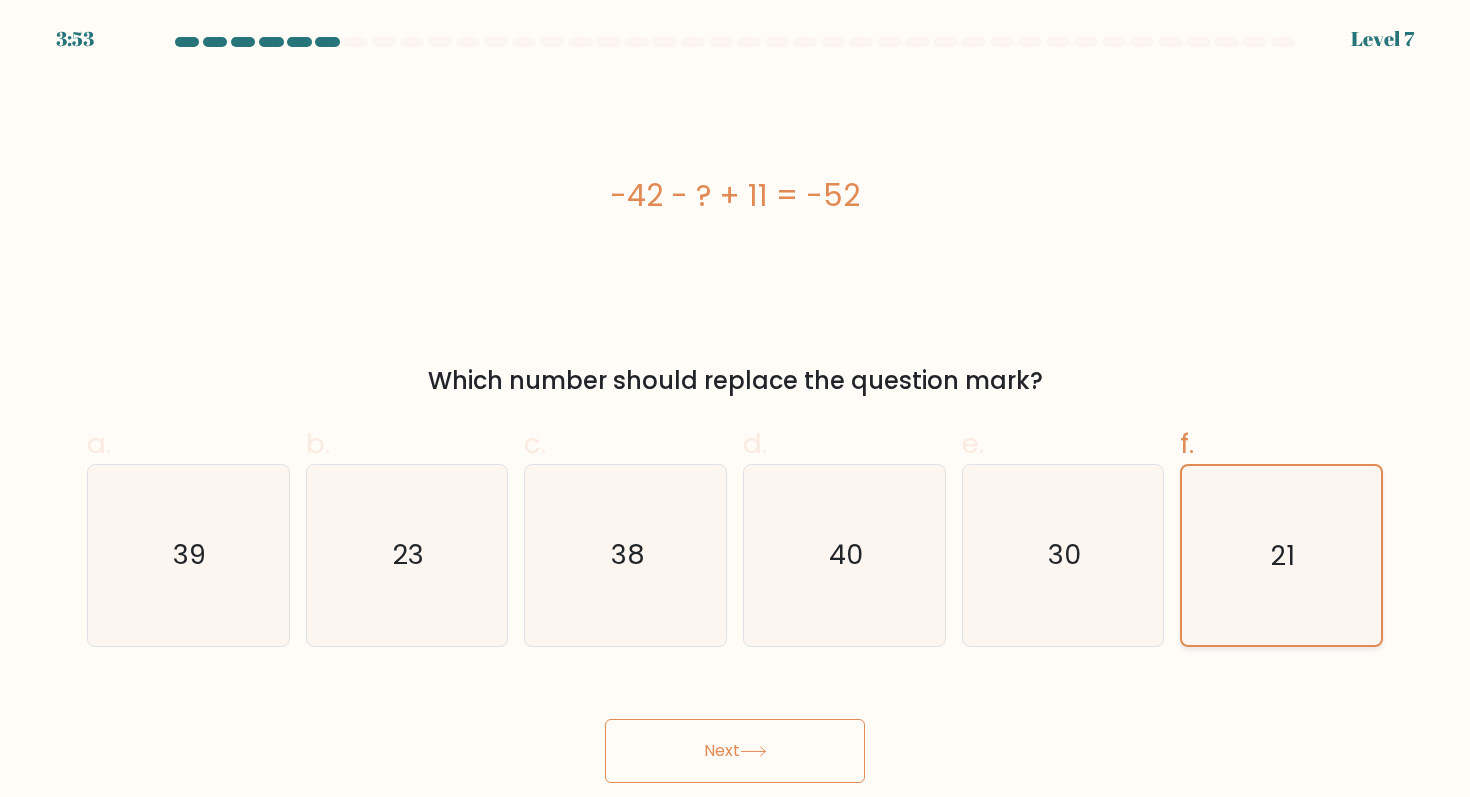 click on "Next" at bounding box center [735, 751] 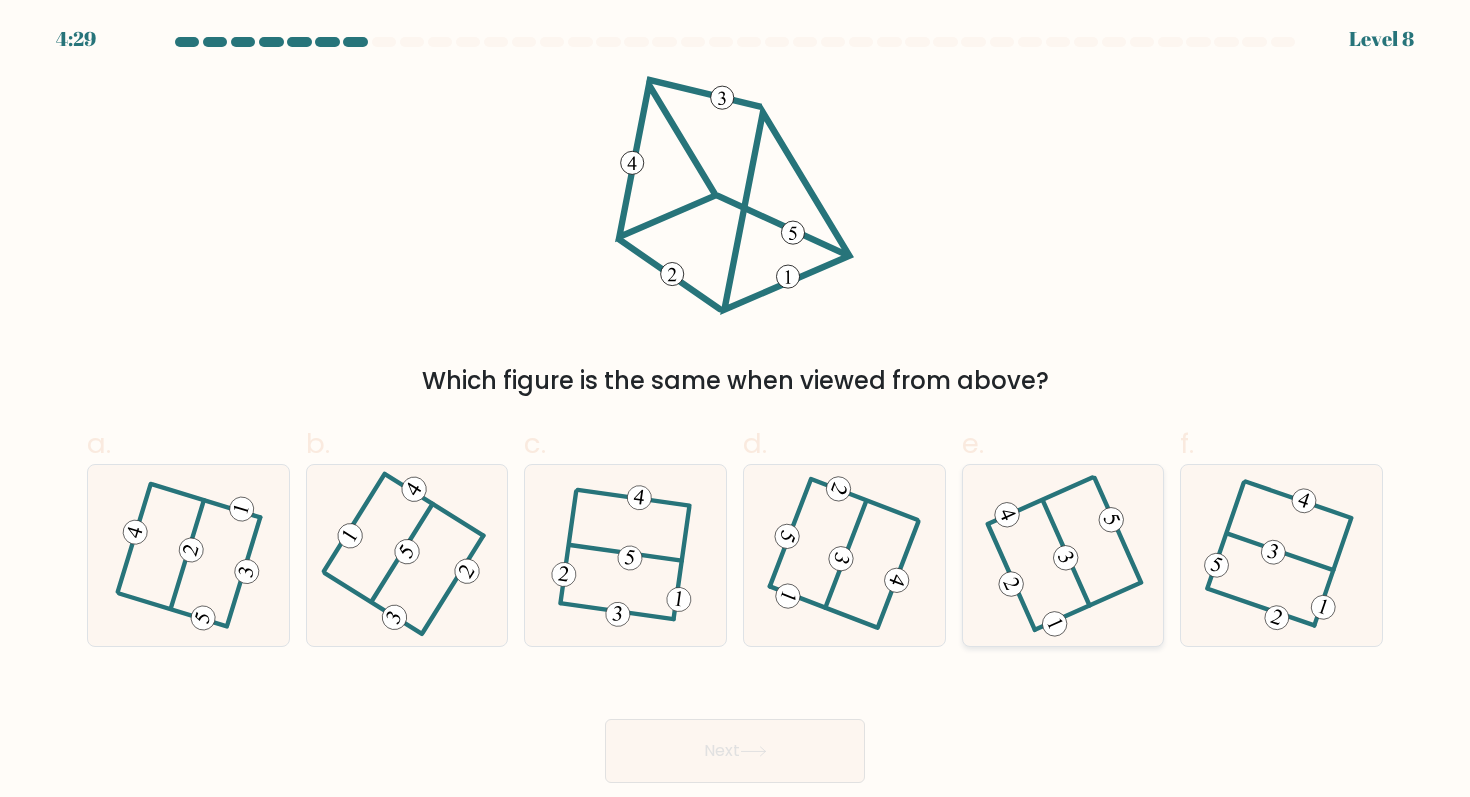 click 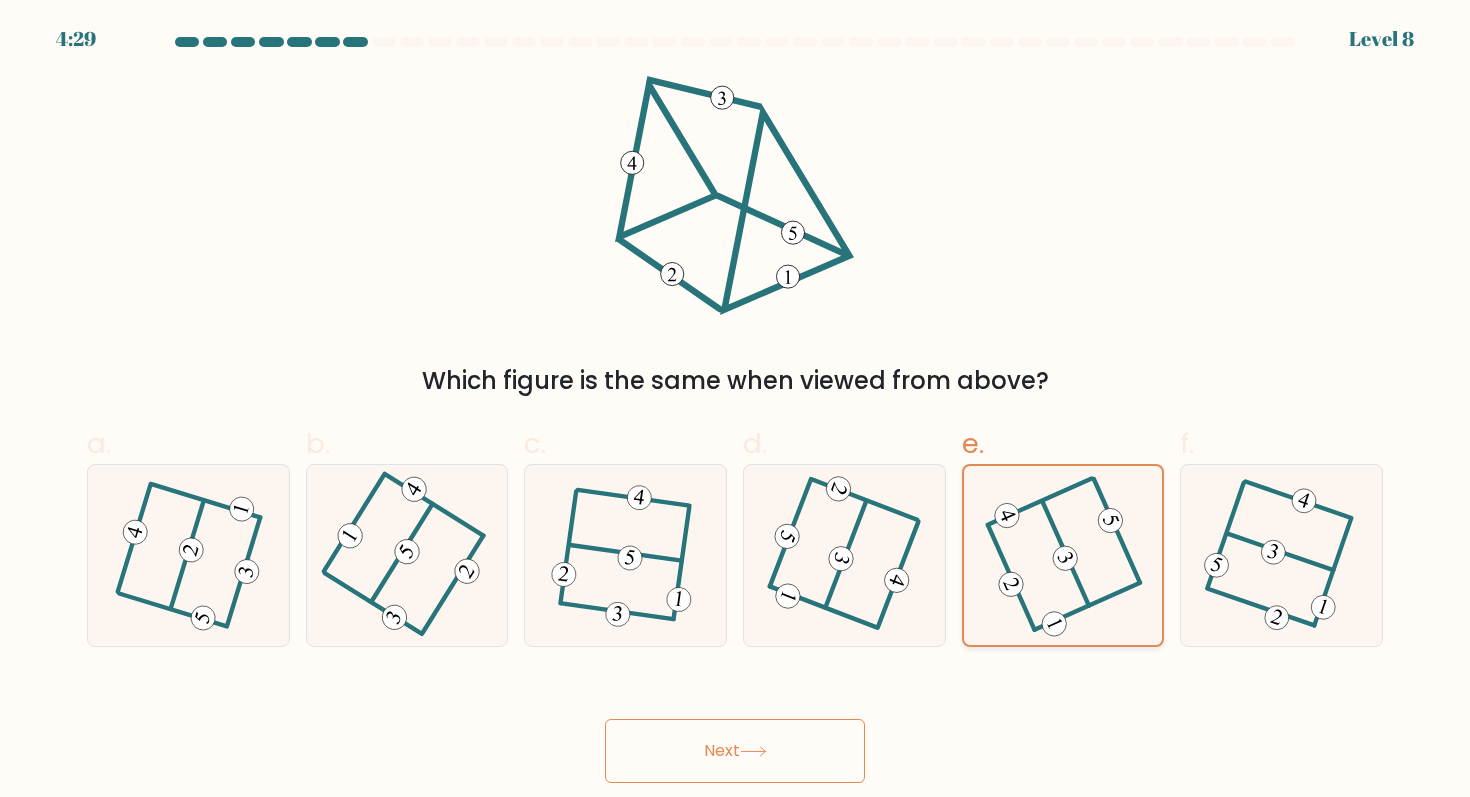 click on "Next" at bounding box center [735, 751] 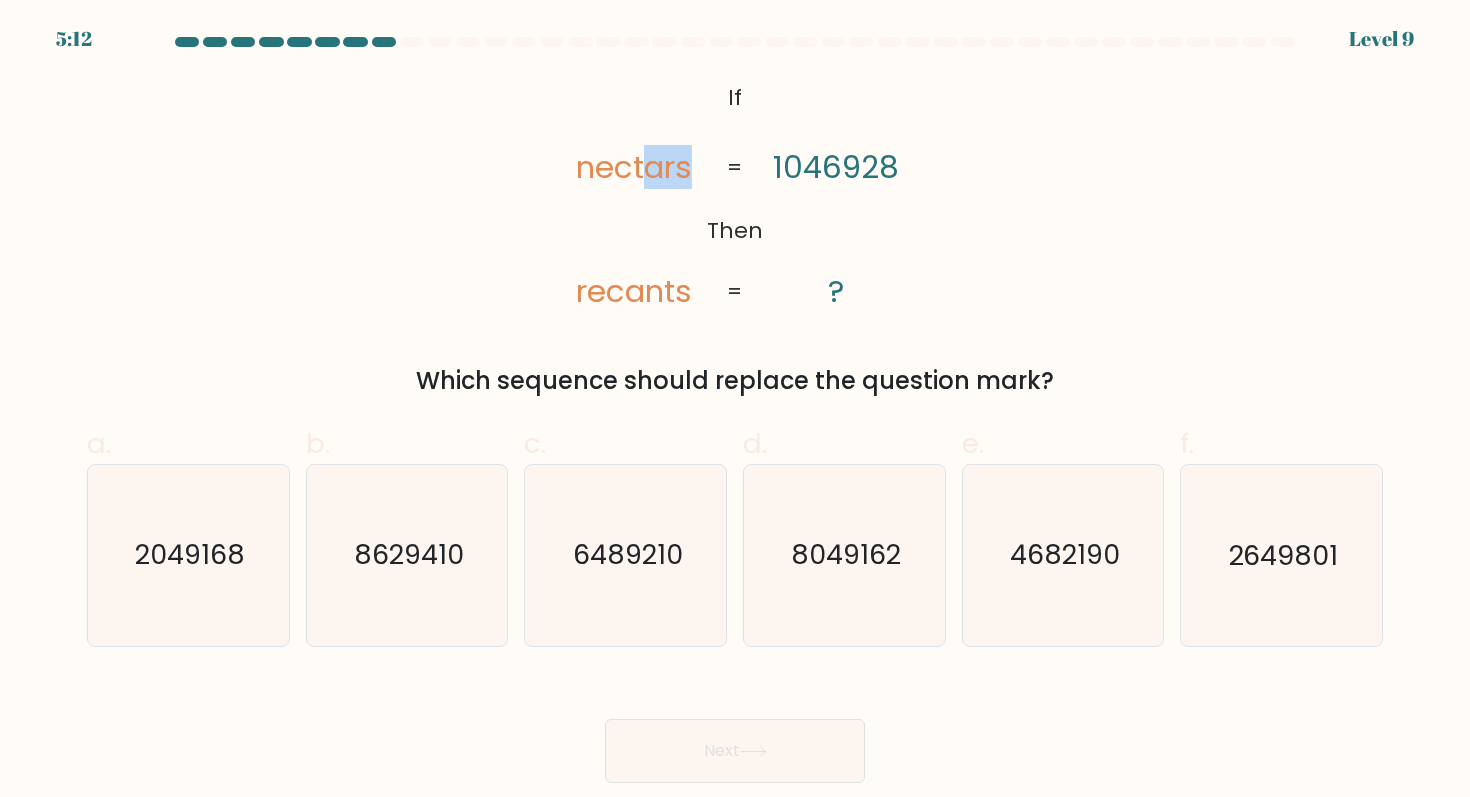 drag, startPoint x: 640, startPoint y: 142, endPoint x: 720, endPoint y: 184, distance: 90.35486 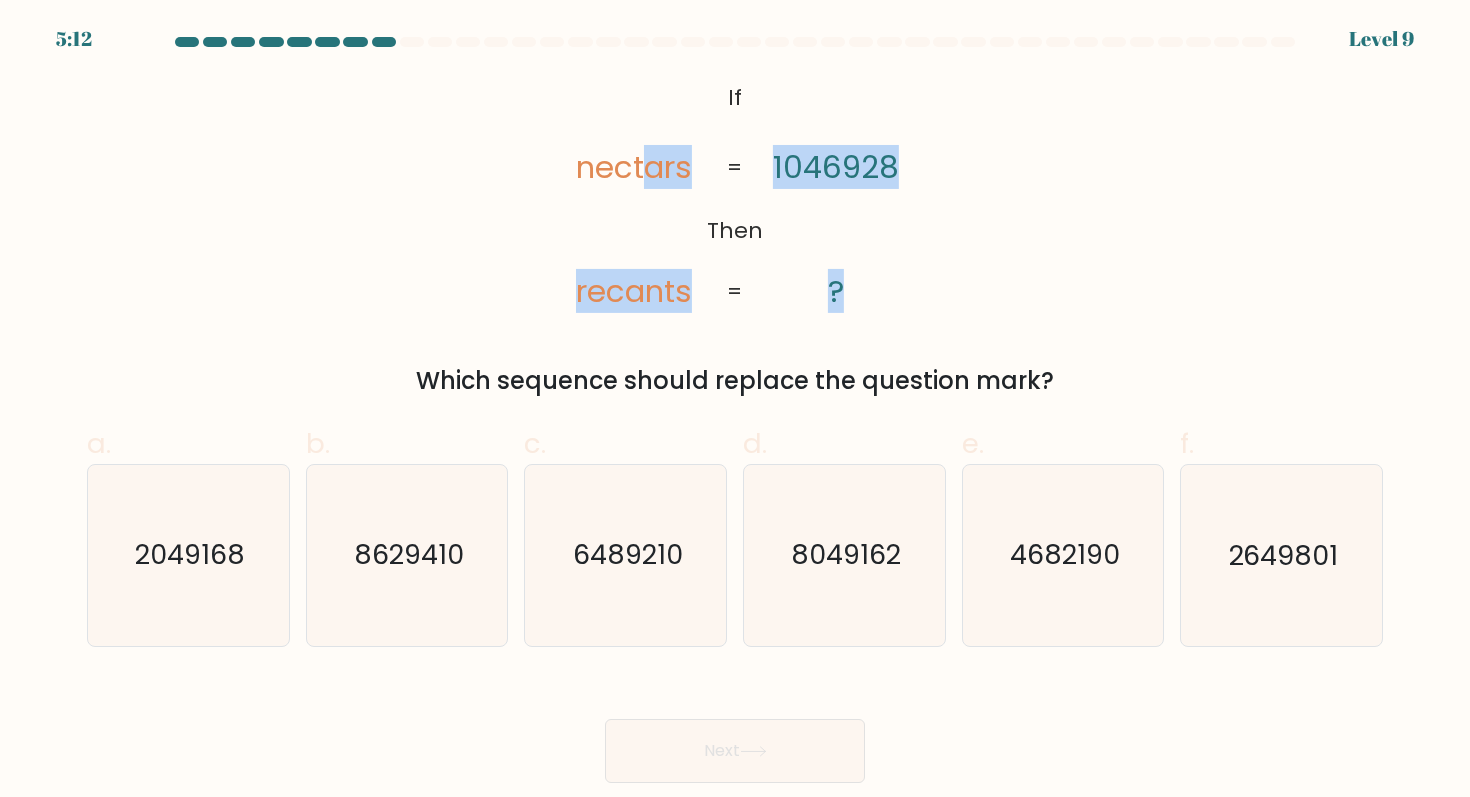 click on "@import url('https://fonts.googleapis.com/css?family=Abril+Fatface:400,100,100italic,300,300italic,400italic,500,500italic,700,700italic,900,900italic');           If       Then       nectars       recants       1046928       ?       =       =" 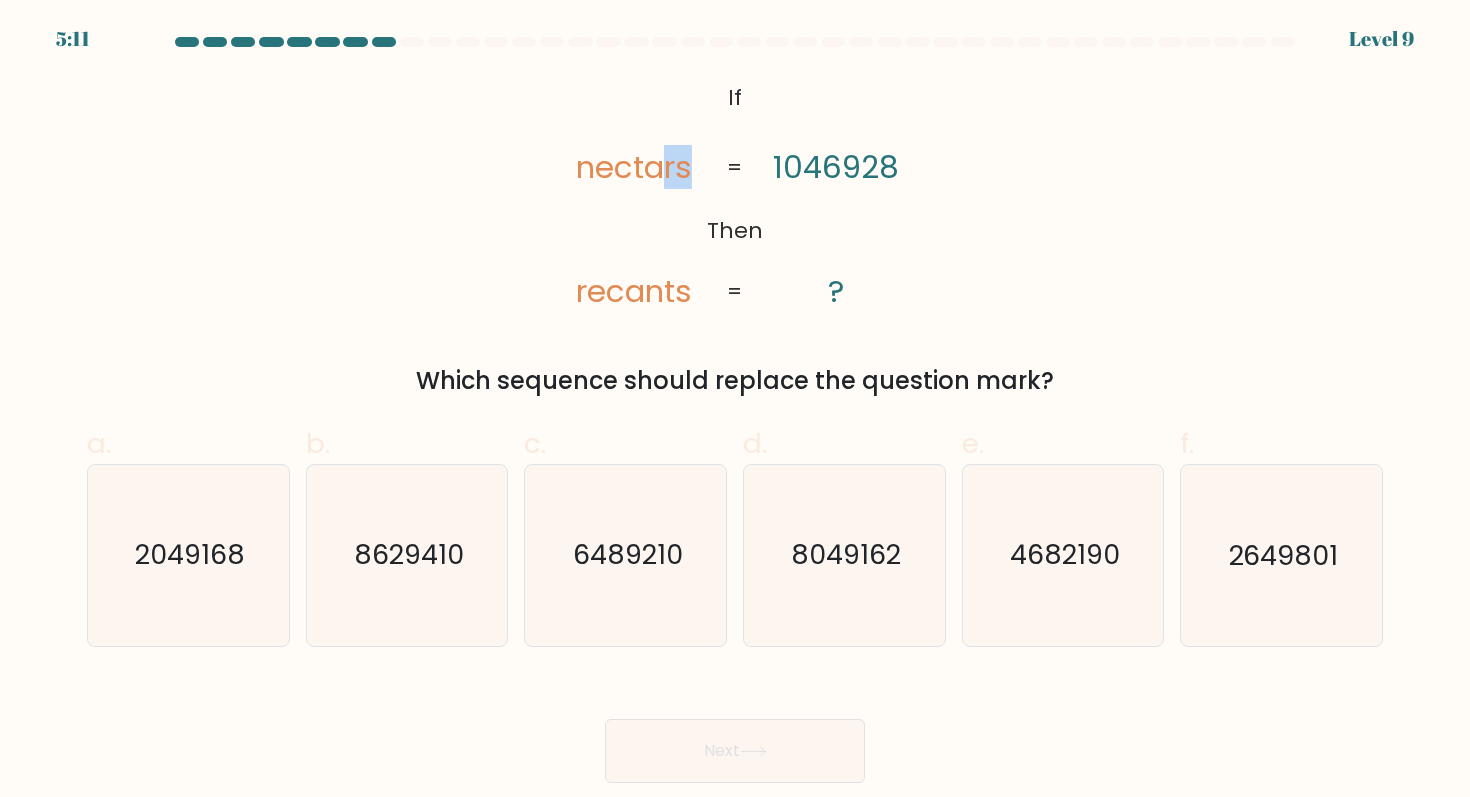 drag, startPoint x: 663, startPoint y: 182, endPoint x: 716, endPoint y: 182, distance: 53 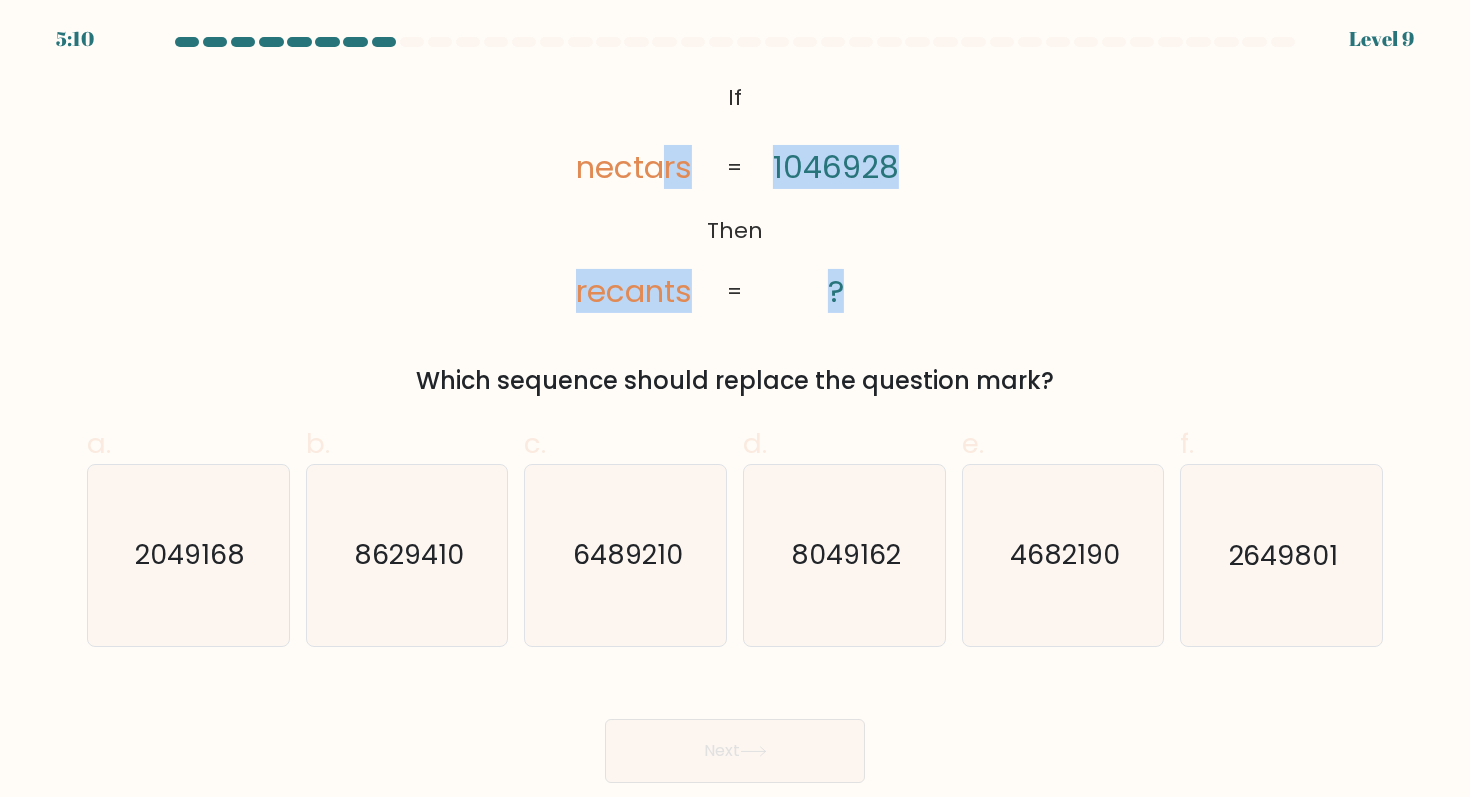 click on "@import url('https://fonts.googleapis.com/css?family=Abril+Fatface:400,100,100italic,300,300italic,400italic,500,500italic,700,700italic,900,900italic');           If       Then       nectars       recants       1046928       ?       =       =" 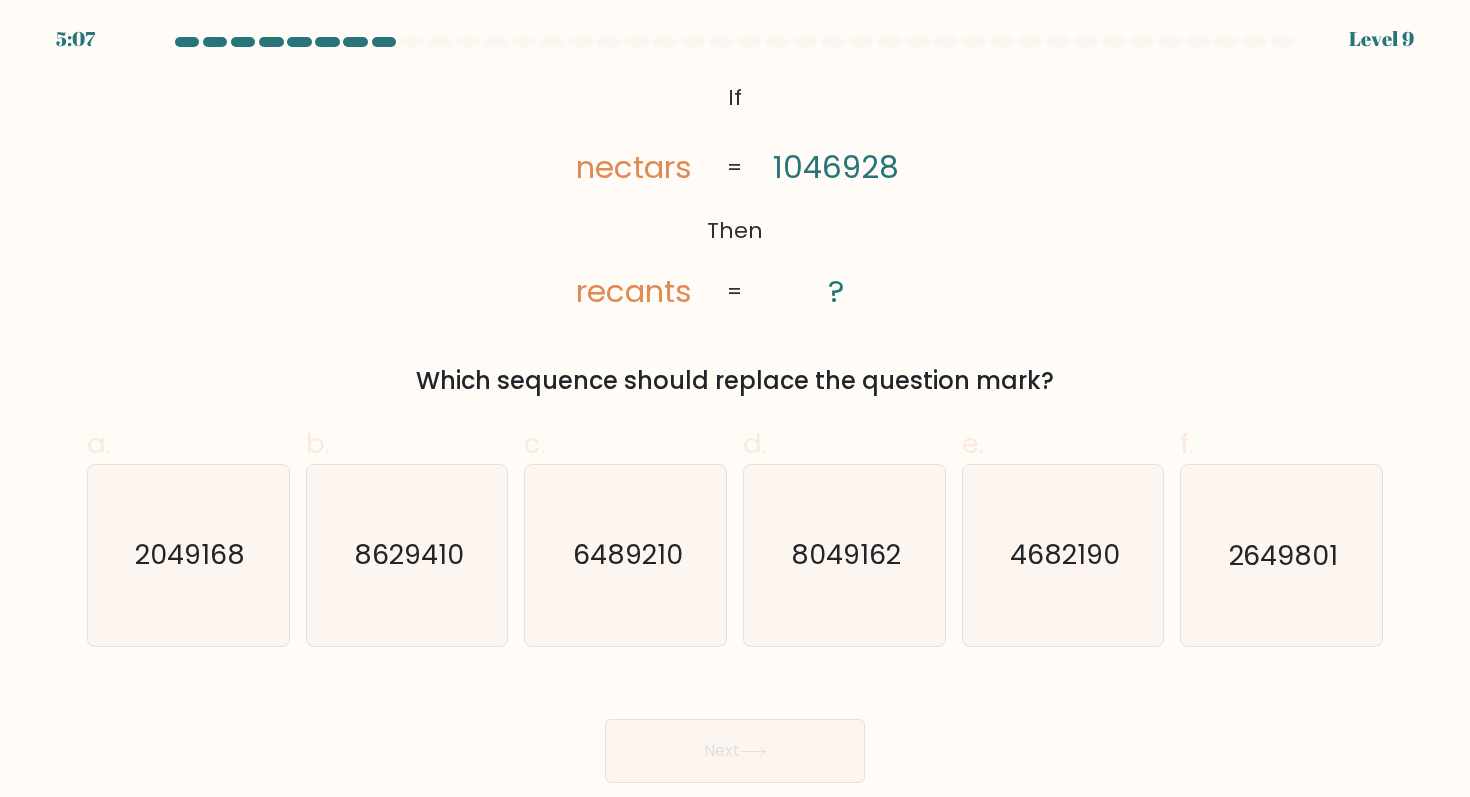 drag, startPoint x: 678, startPoint y: 163, endPoint x: 672, endPoint y: 176, distance: 14.3178215 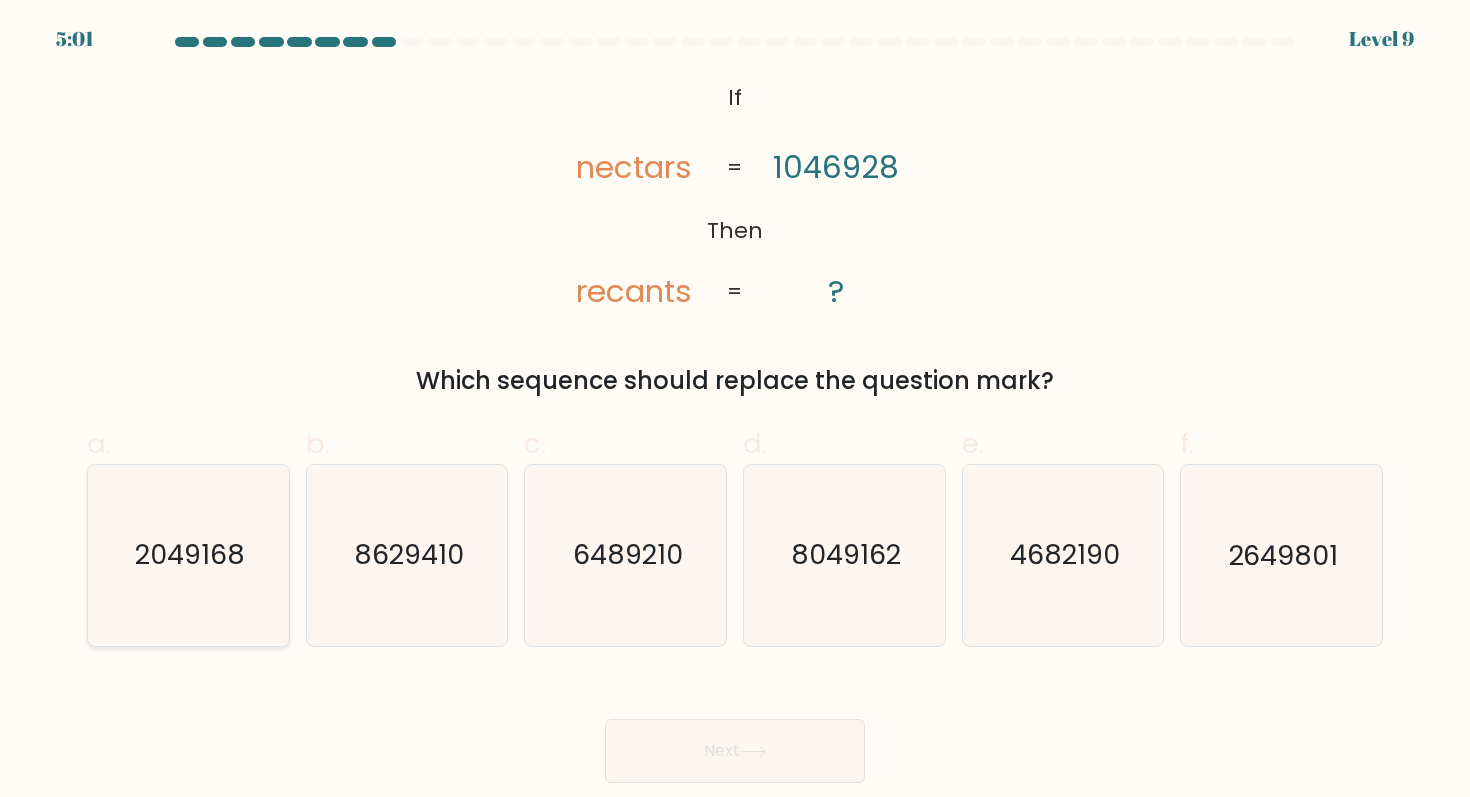 click on "2049168" 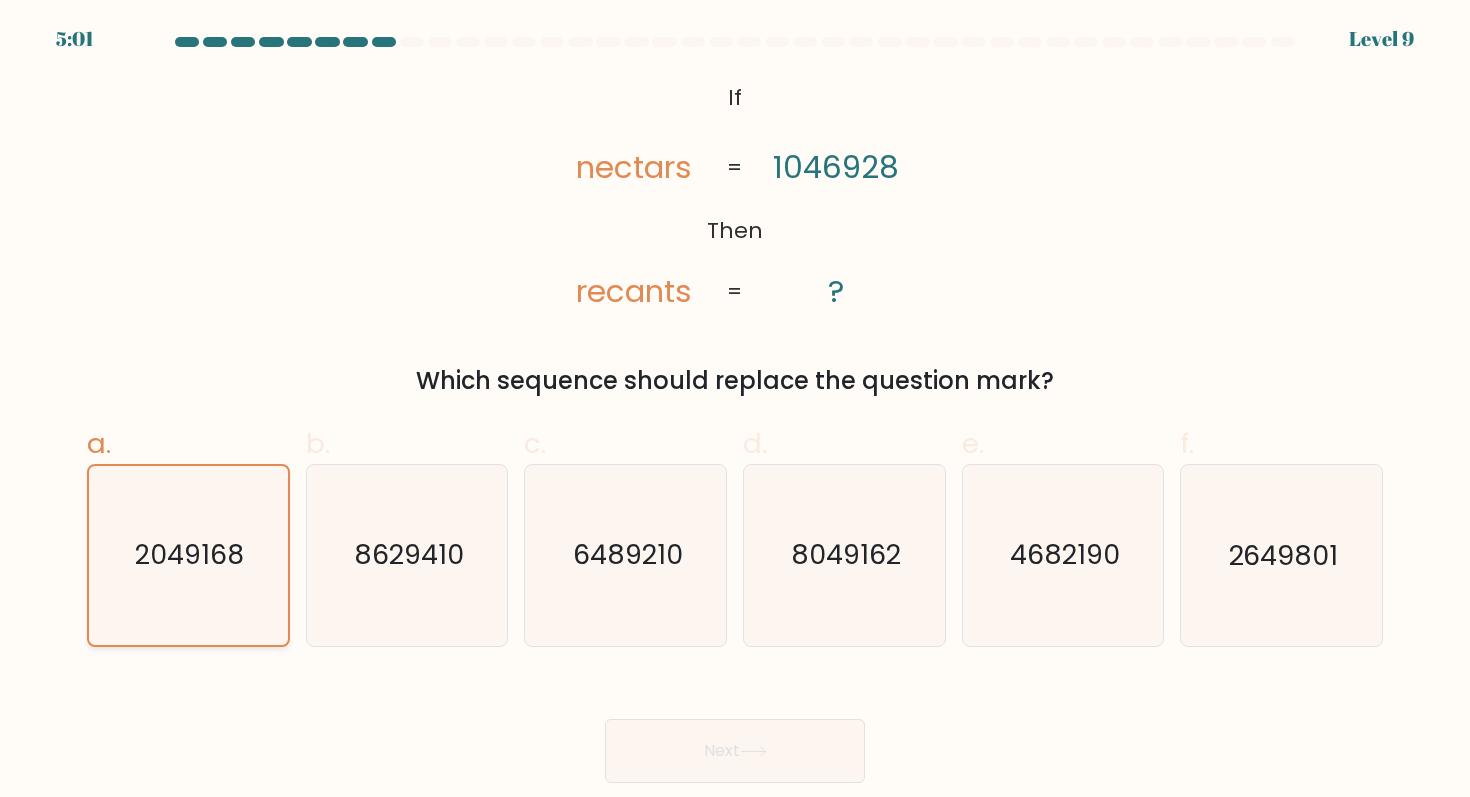 click on "Next" at bounding box center [735, 751] 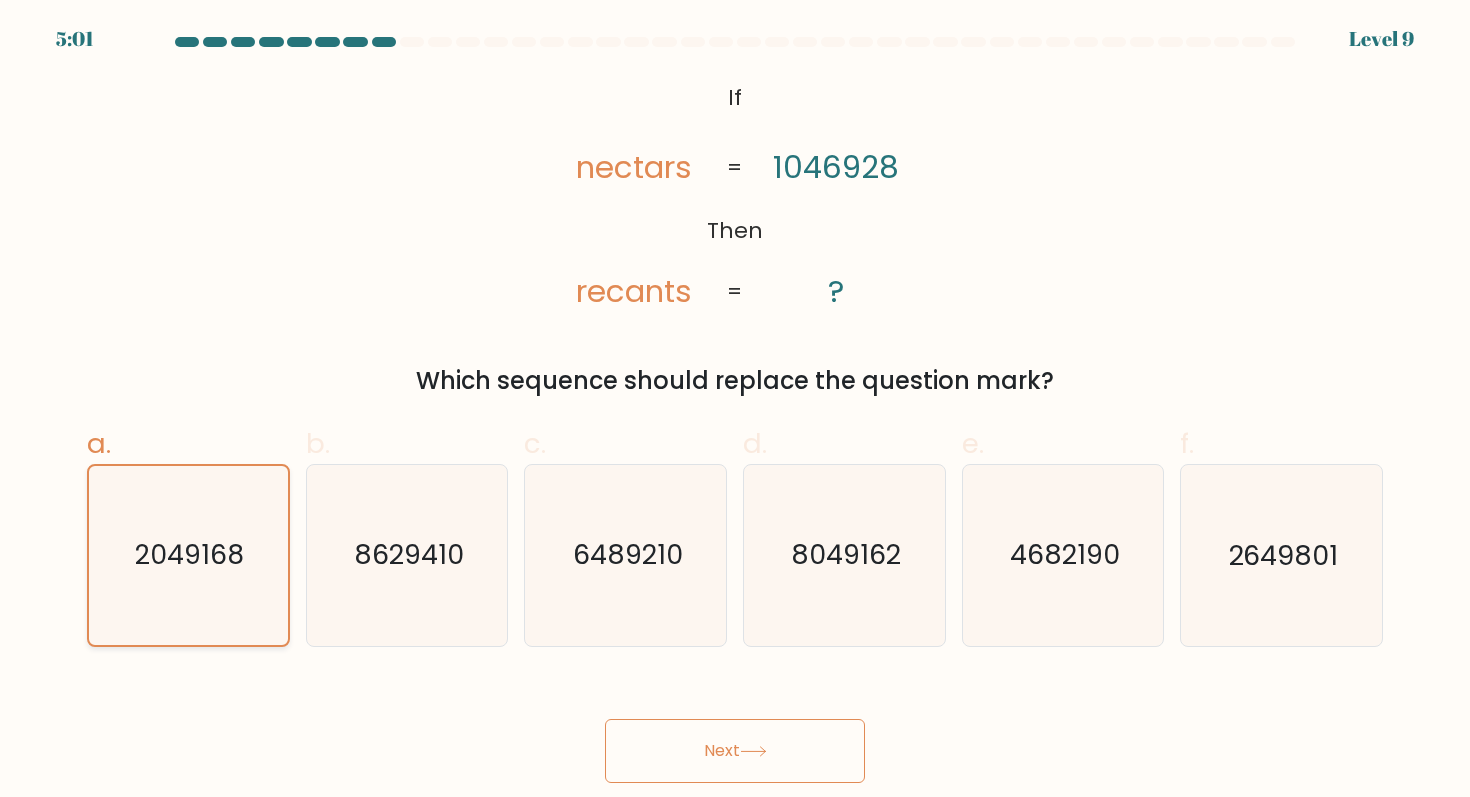 click on "Next" at bounding box center (735, 751) 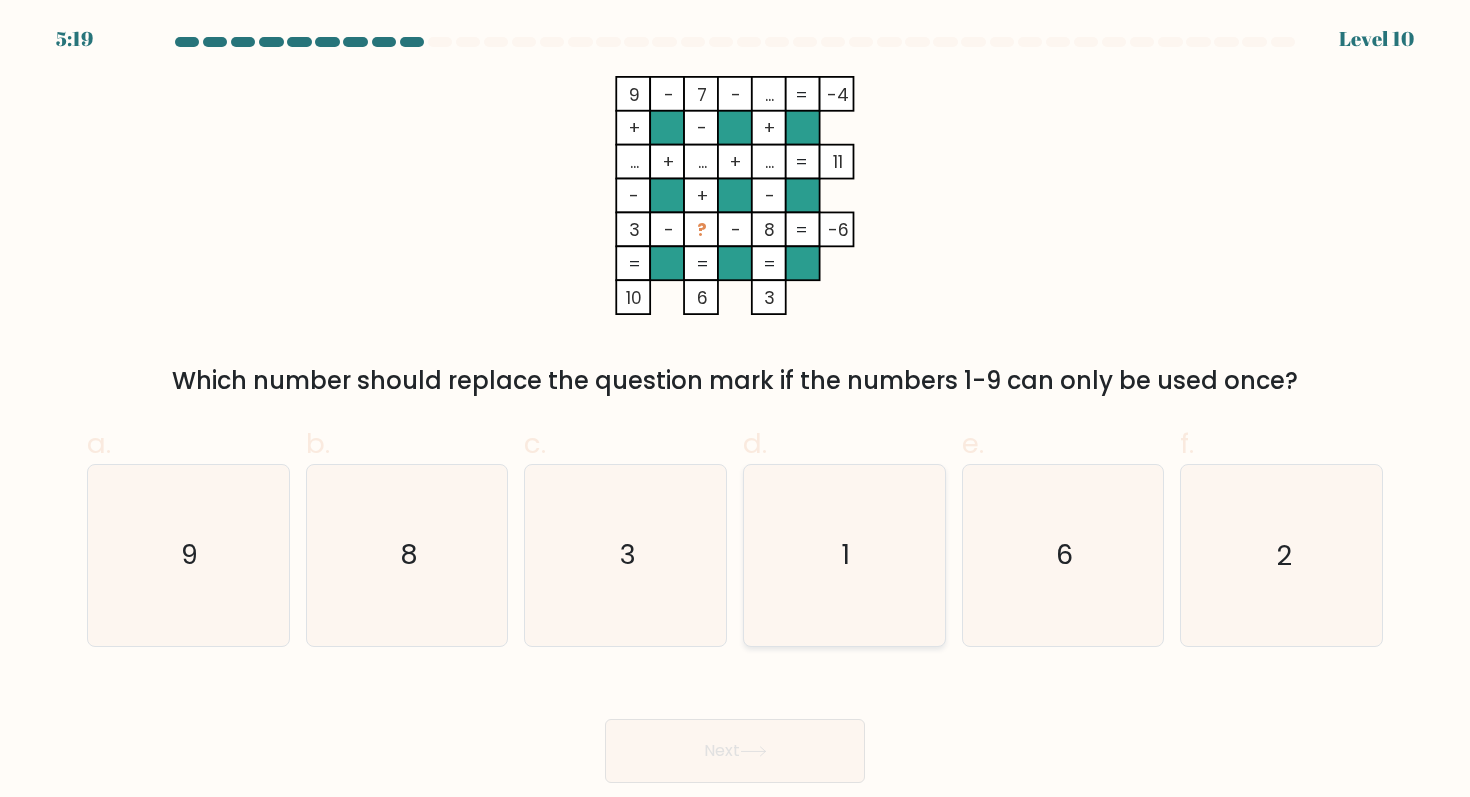 click on "1" 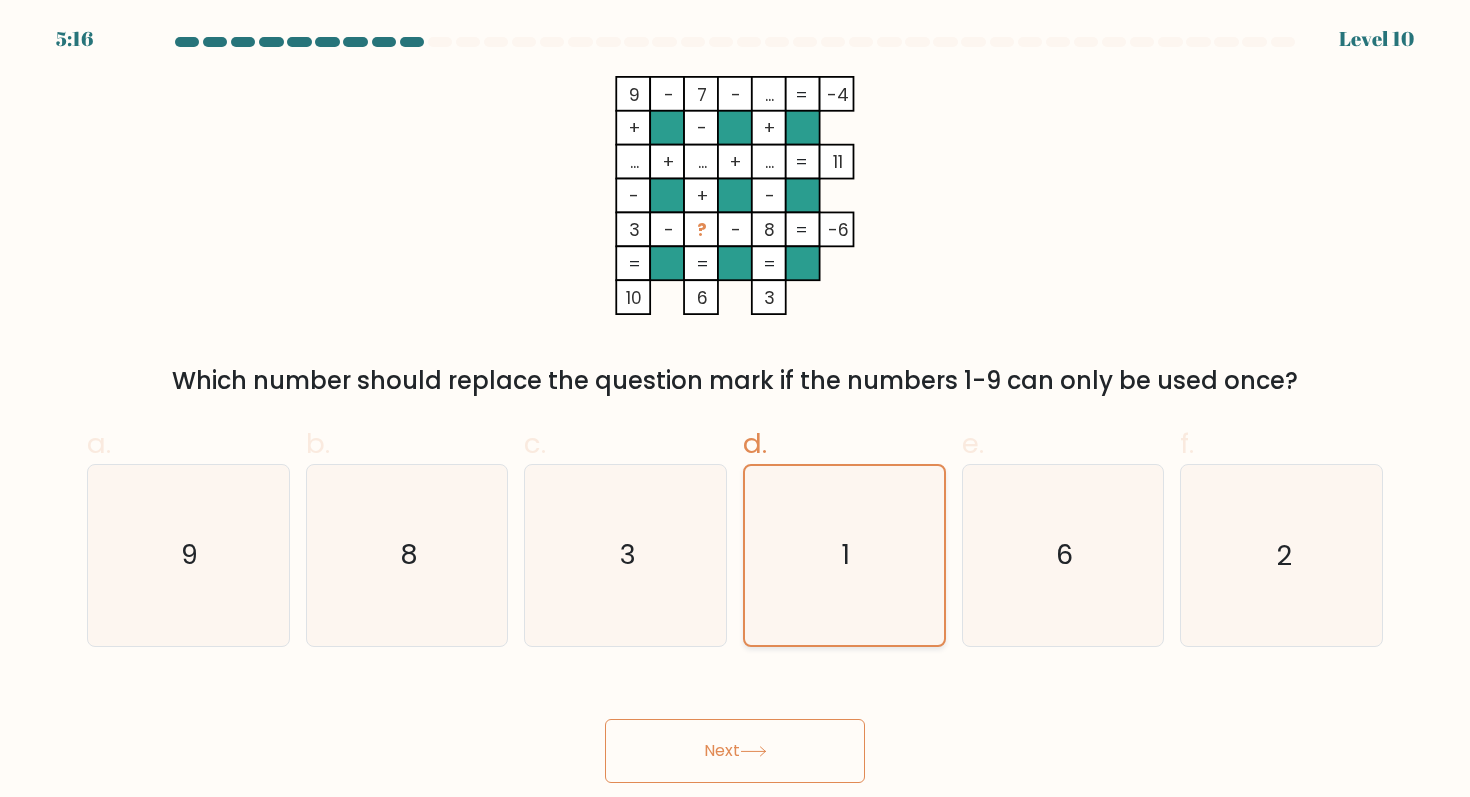 click on "Next" at bounding box center [735, 751] 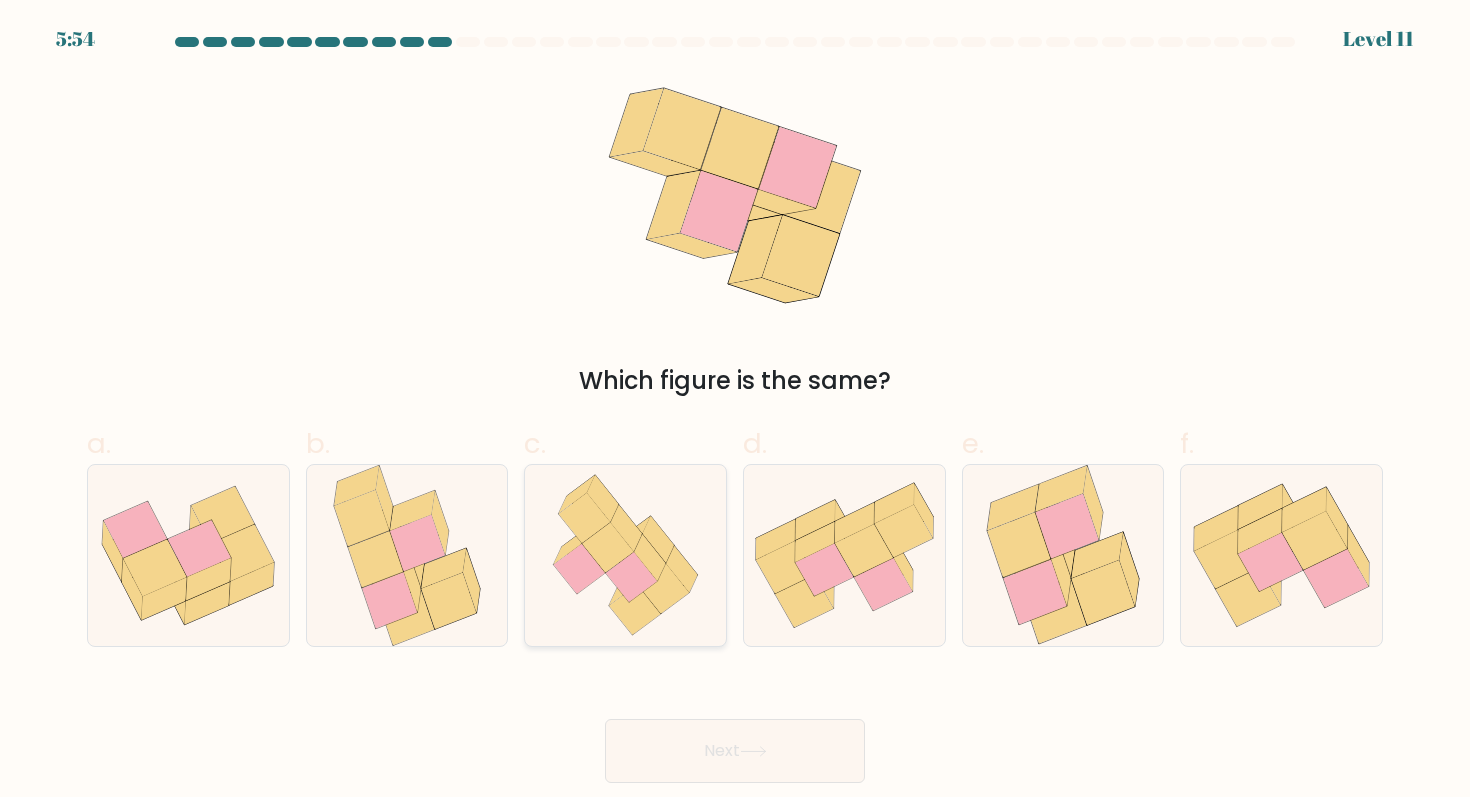click 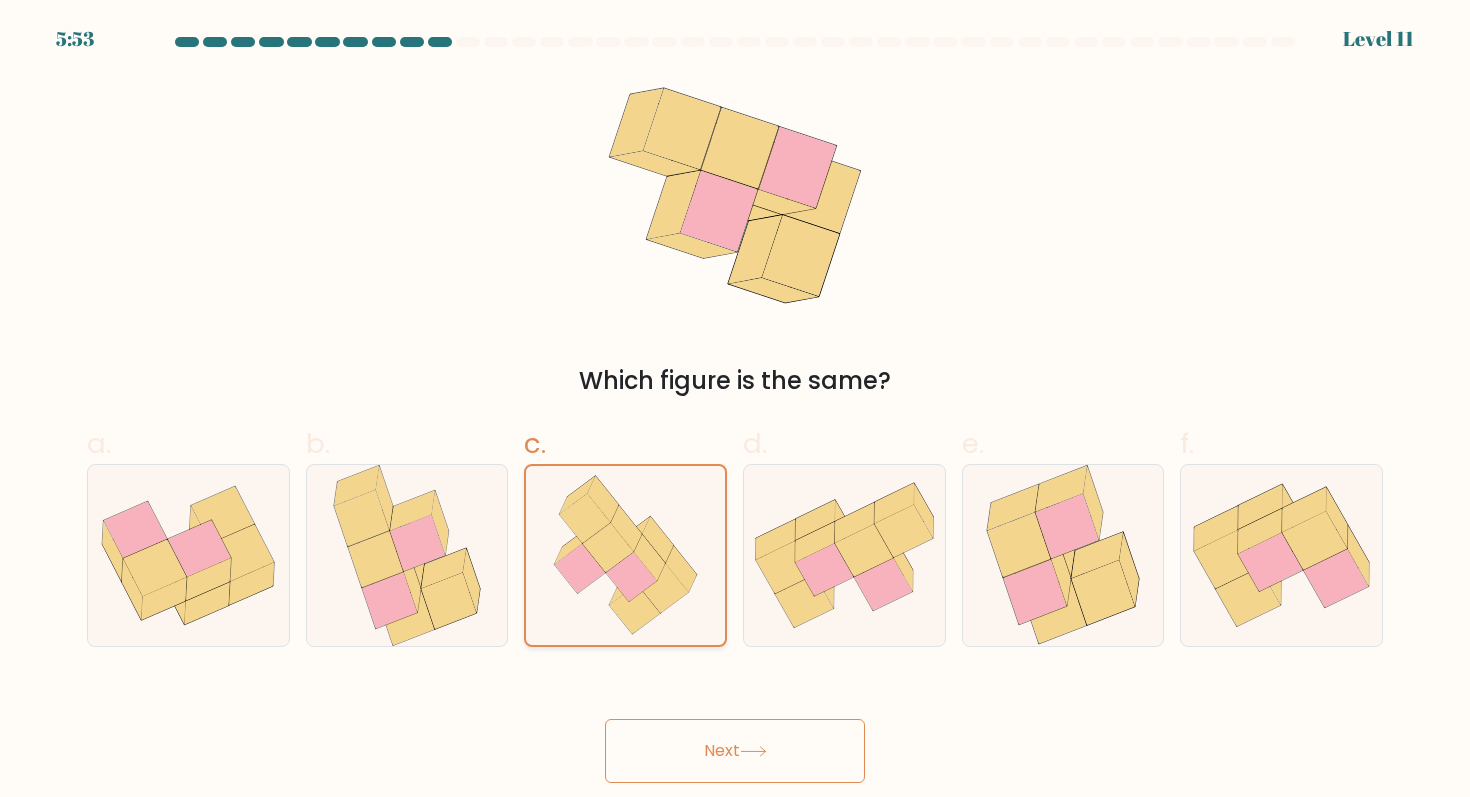 click on "Next" at bounding box center (735, 751) 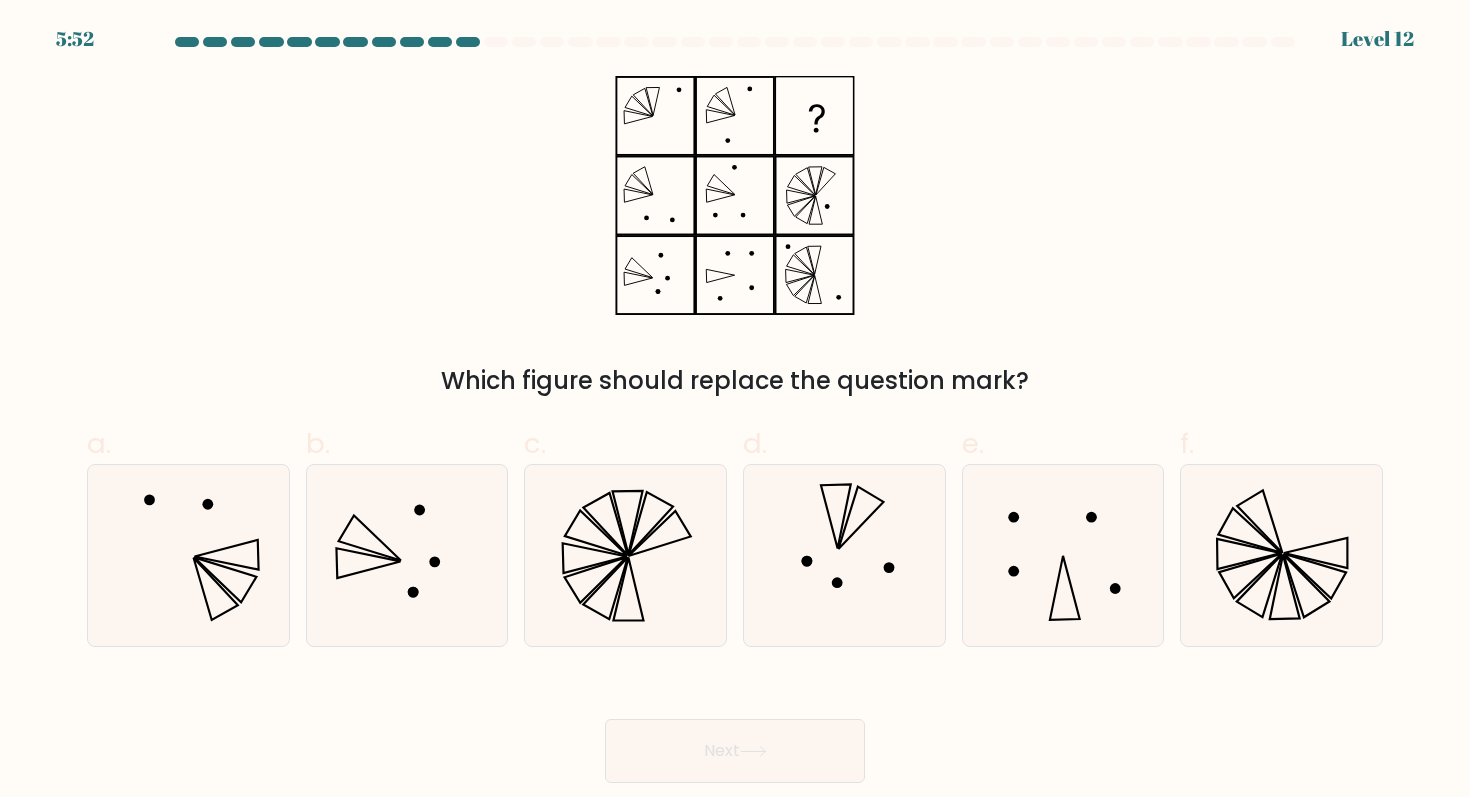 click on "Next" at bounding box center (735, 751) 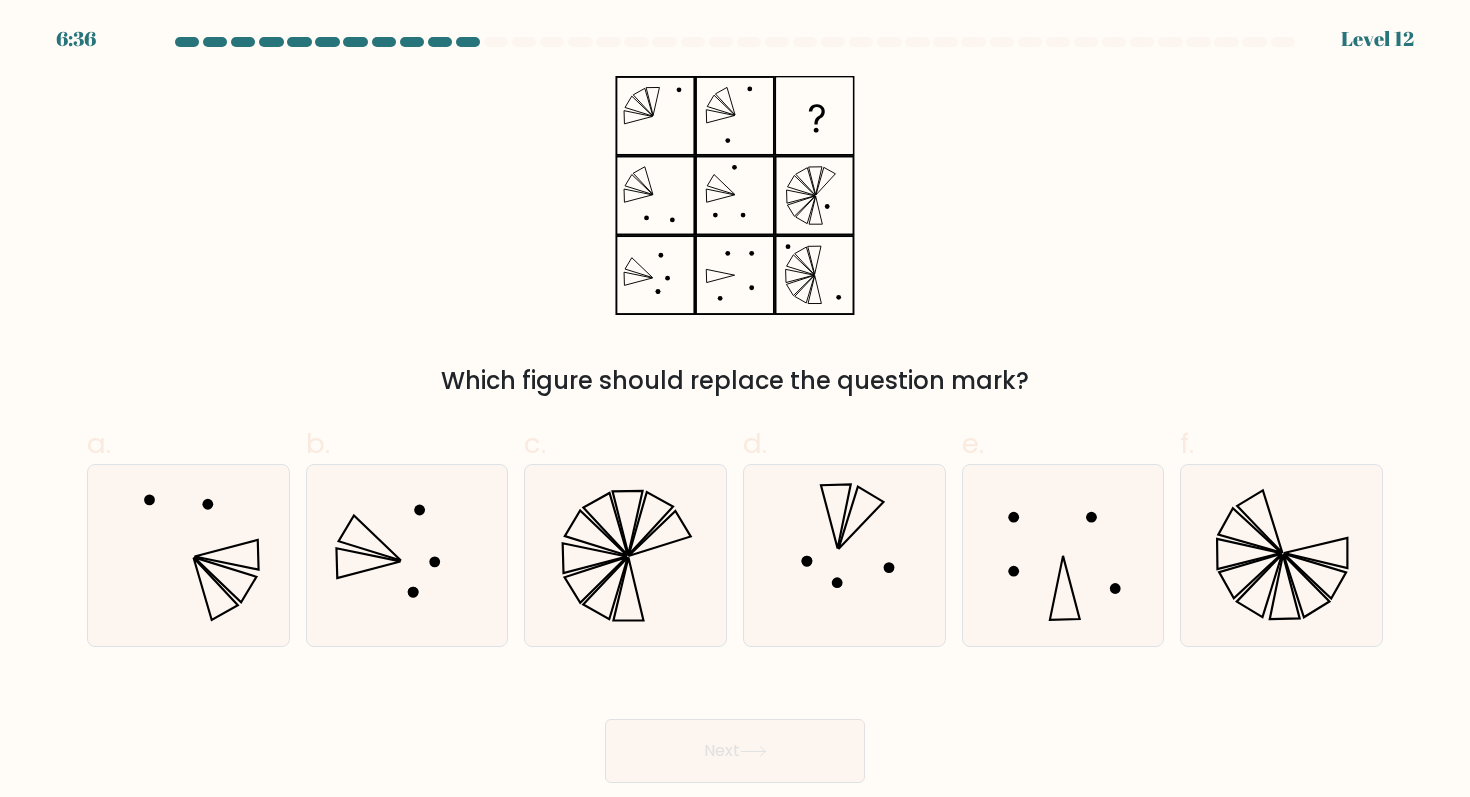 click on "Which figure should replace the question mark?" at bounding box center [735, 381] 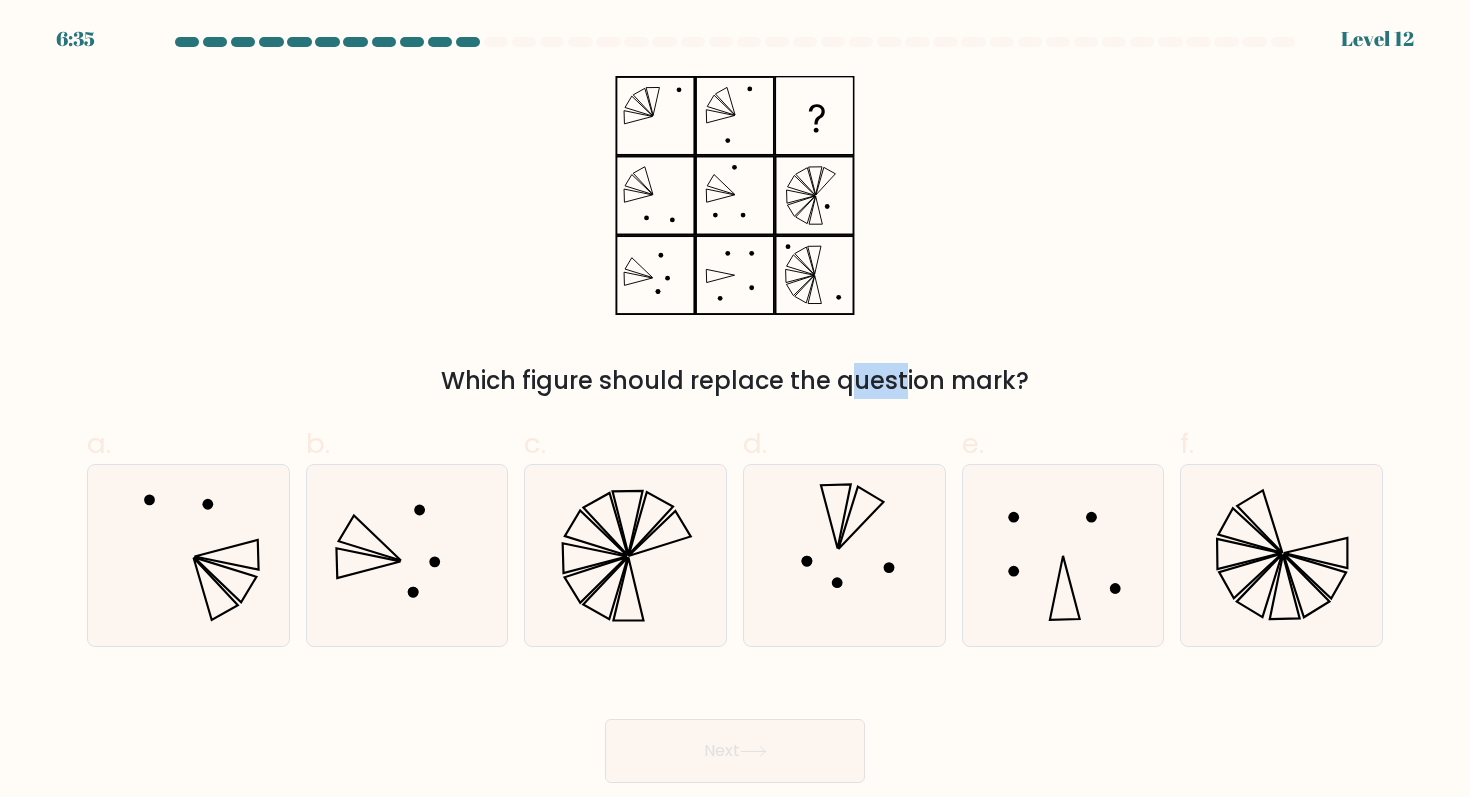 drag, startPoint x: 681, startPoint y: 377, endPoint x: 727, endPoint y: 386, distance: 46.872166 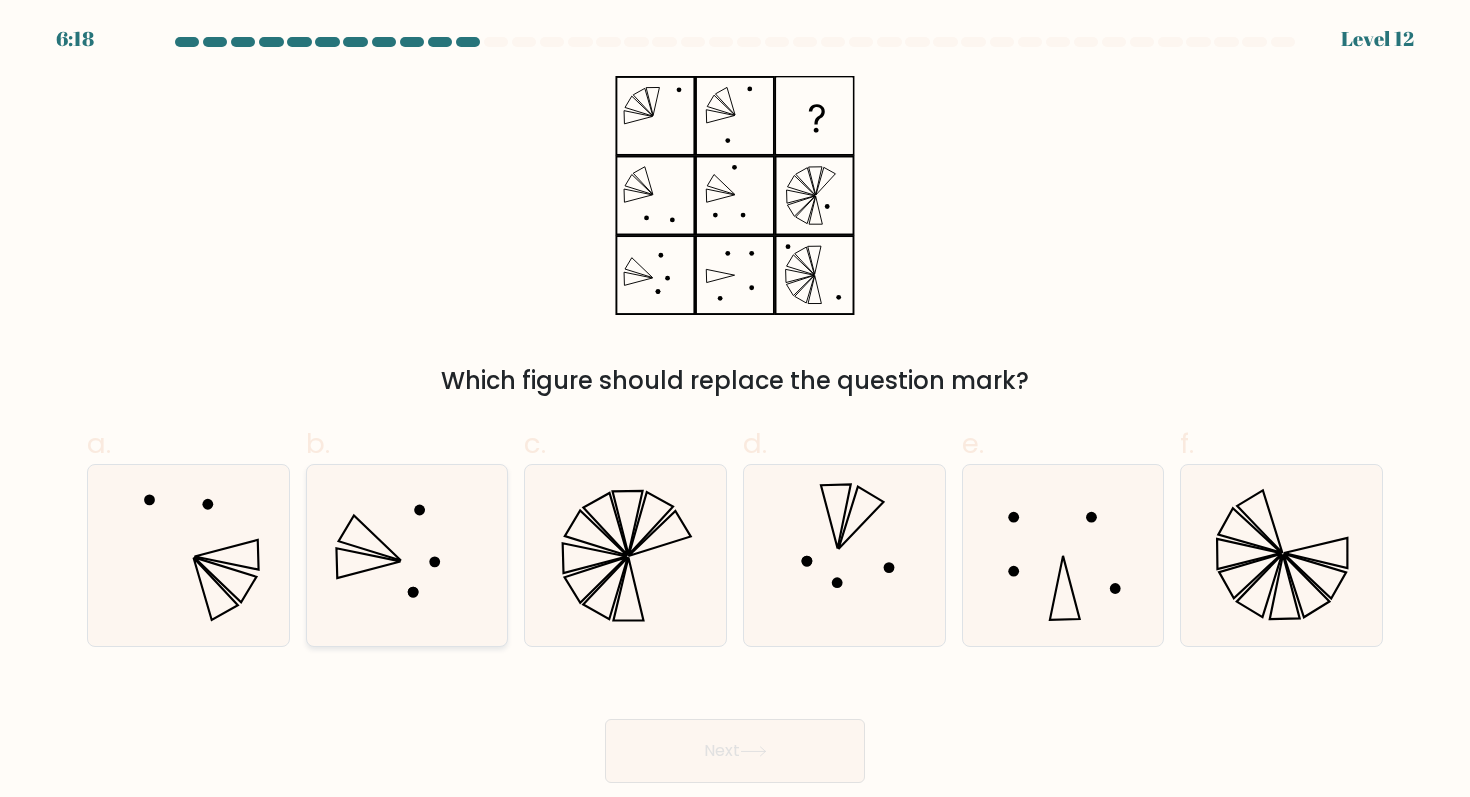 click at bounding box center [407, 555] 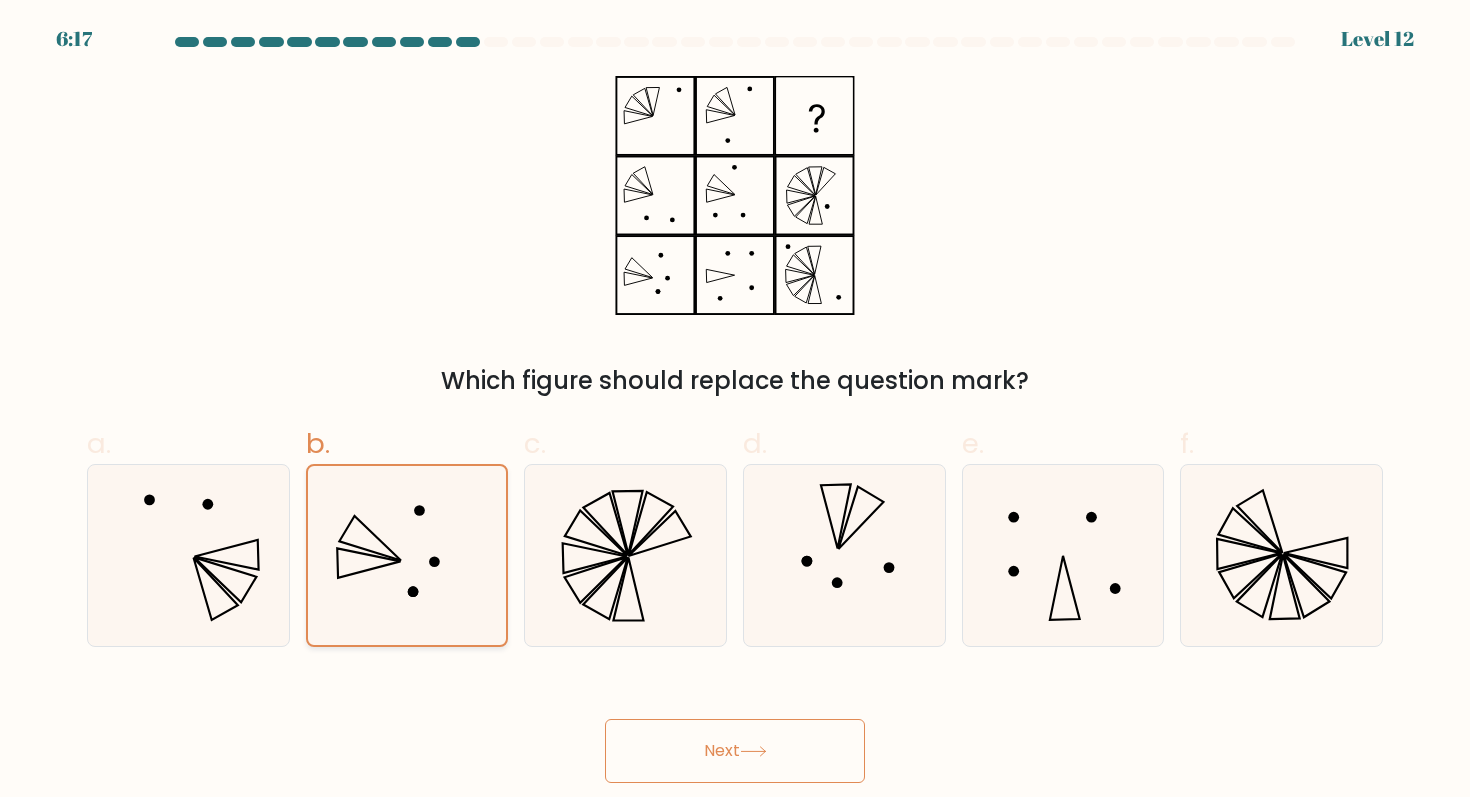 click on "Next" at bounding box center (735, 751) 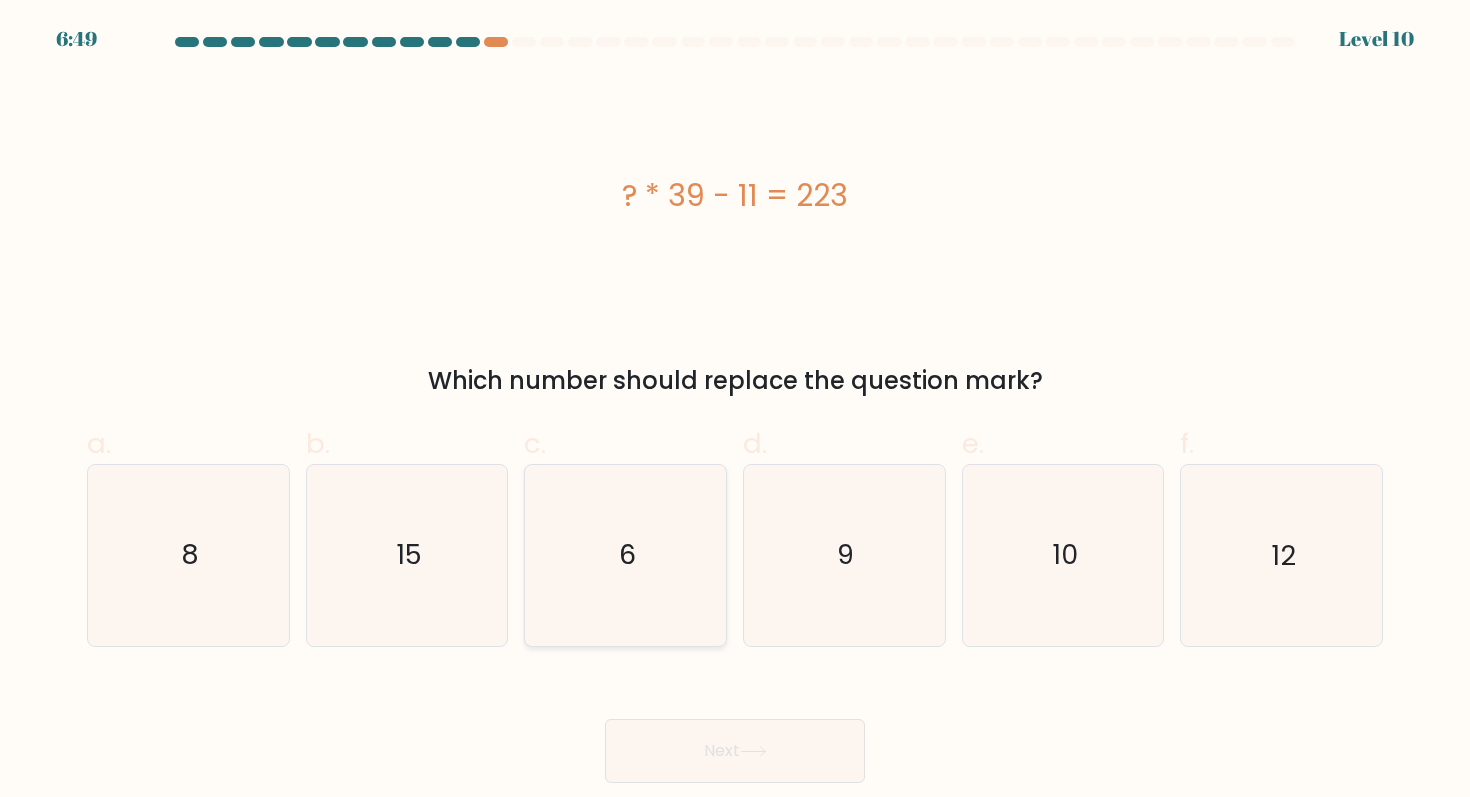 click on "6" 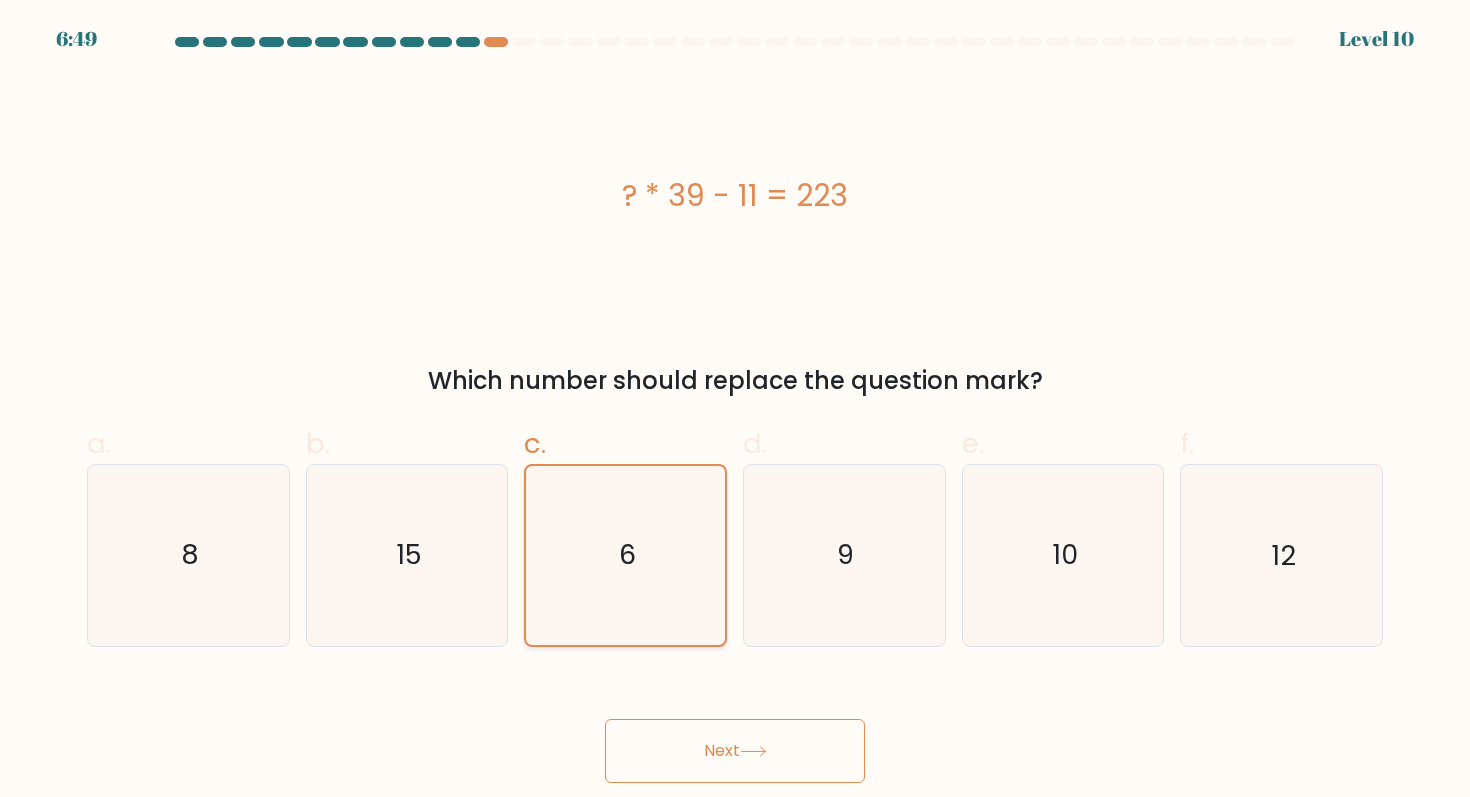 click on "Next" at bounding box center [735, 751] 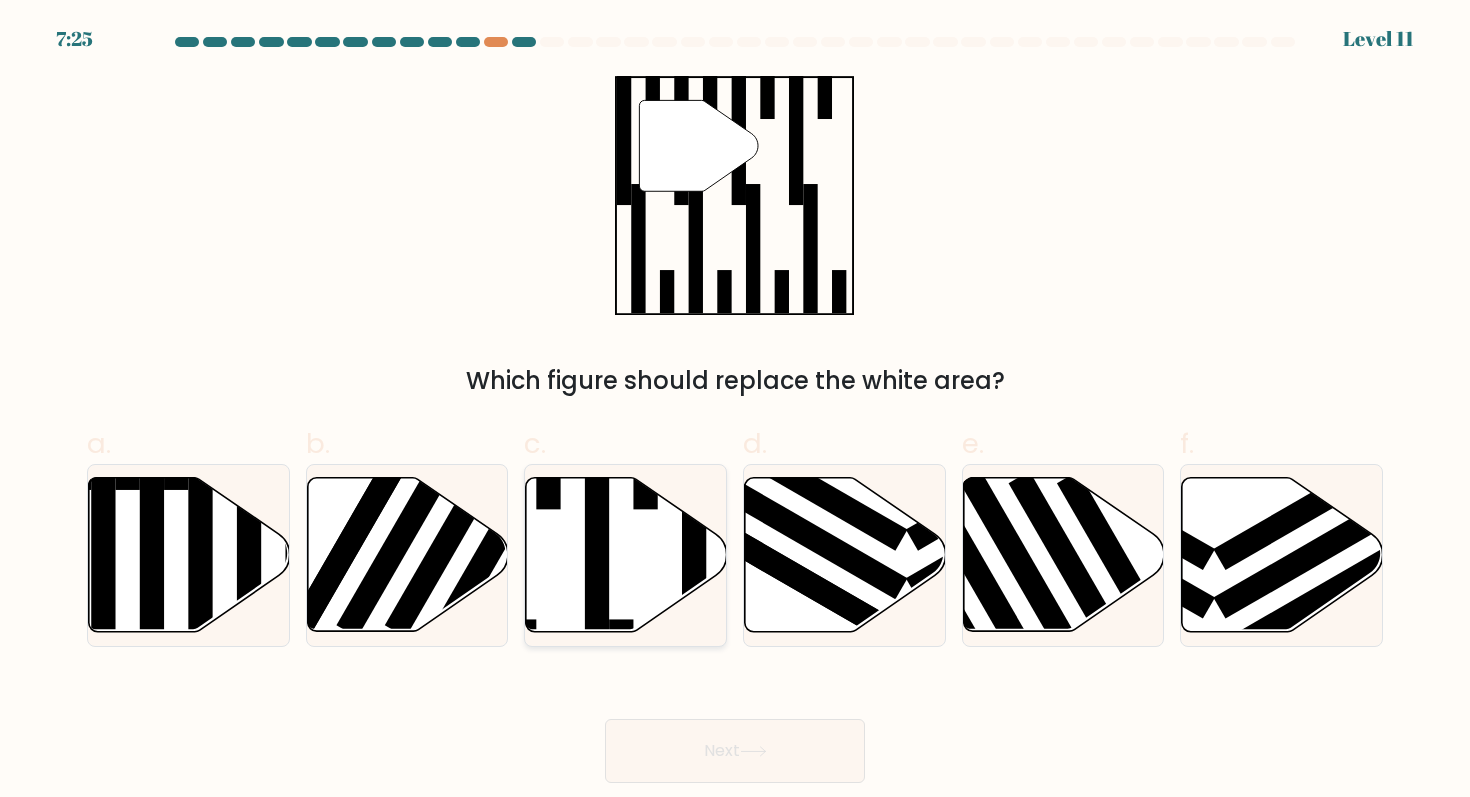 click 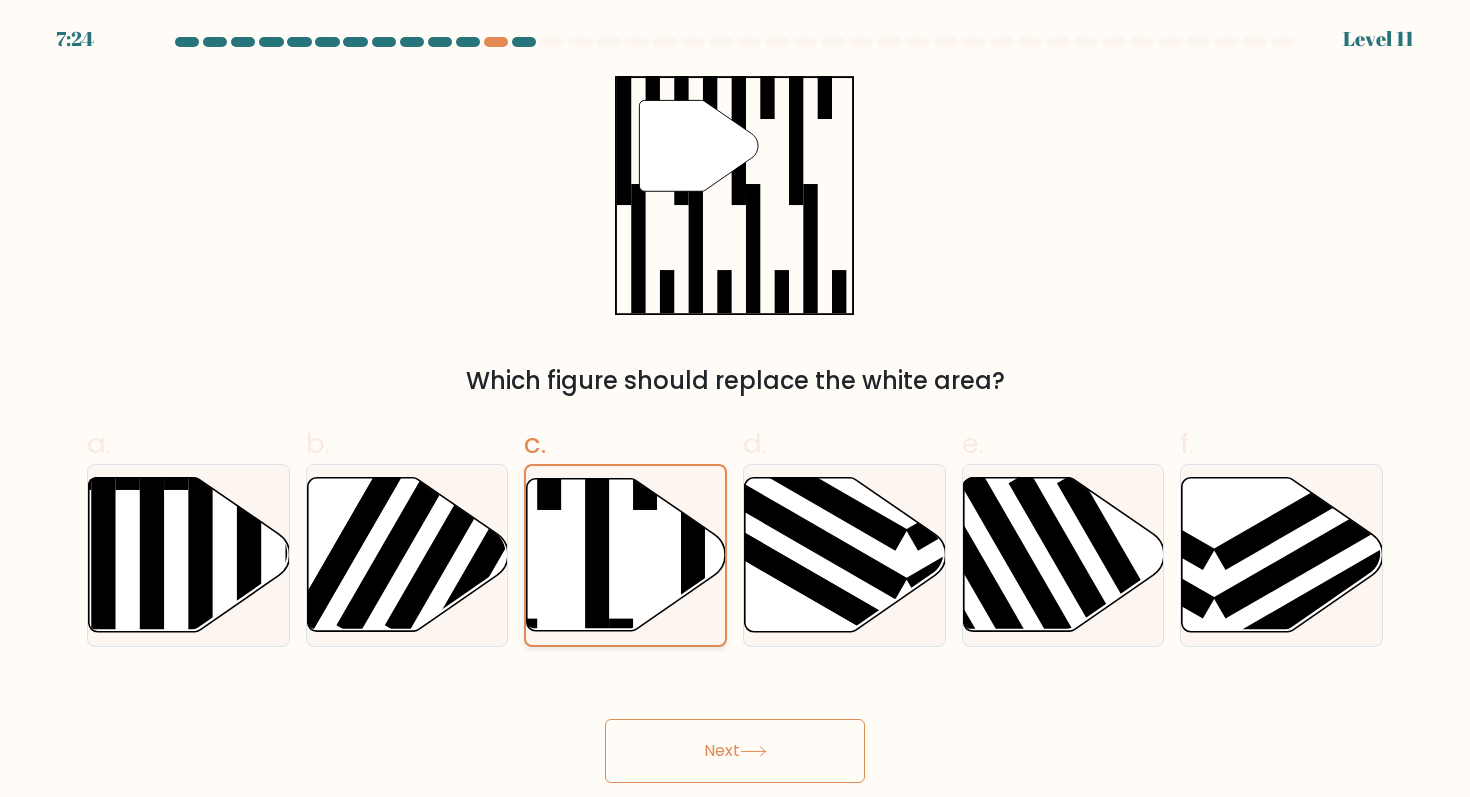 click on "Next" at bounding box center (735, 751) 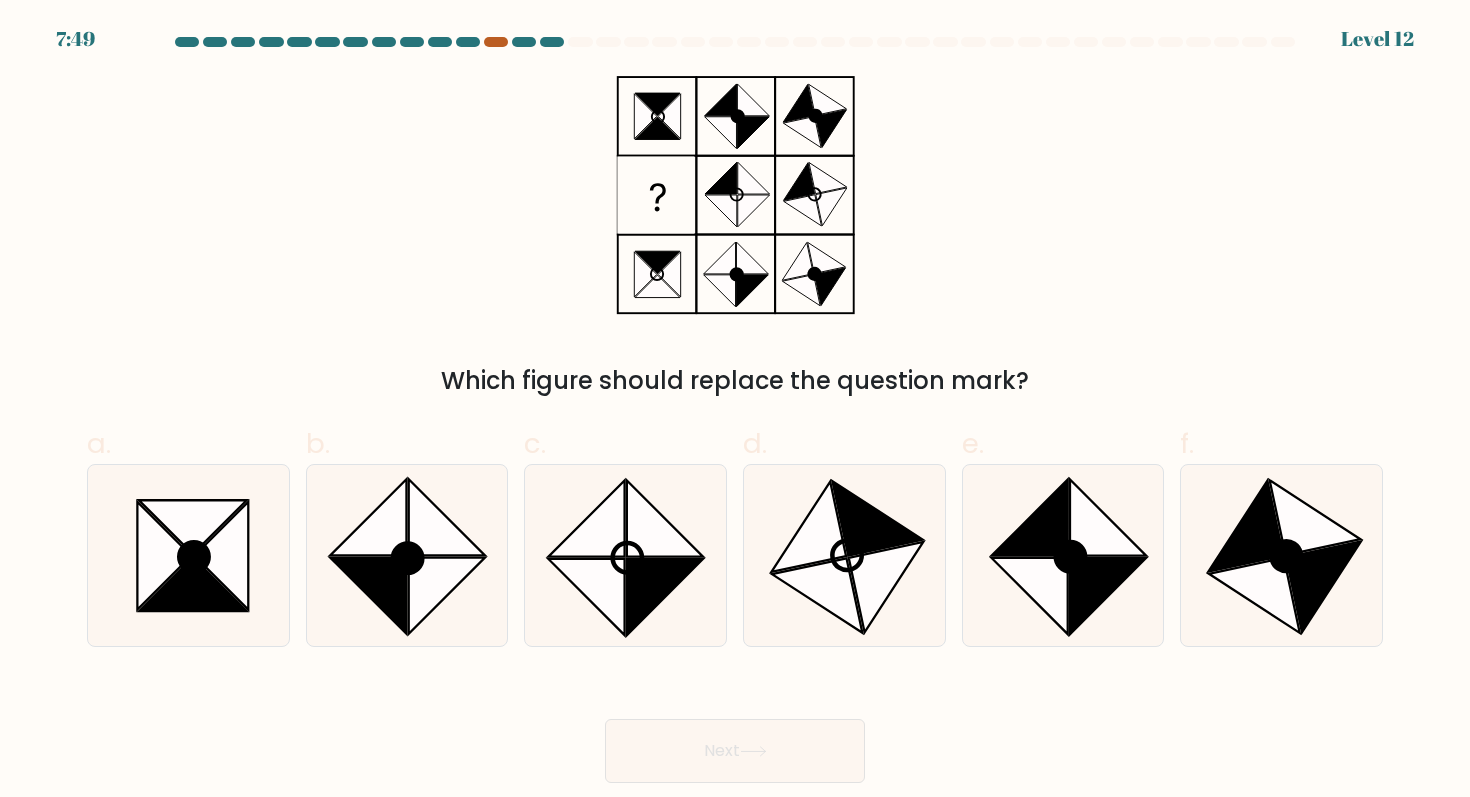 click at bounding box center [496, 42] 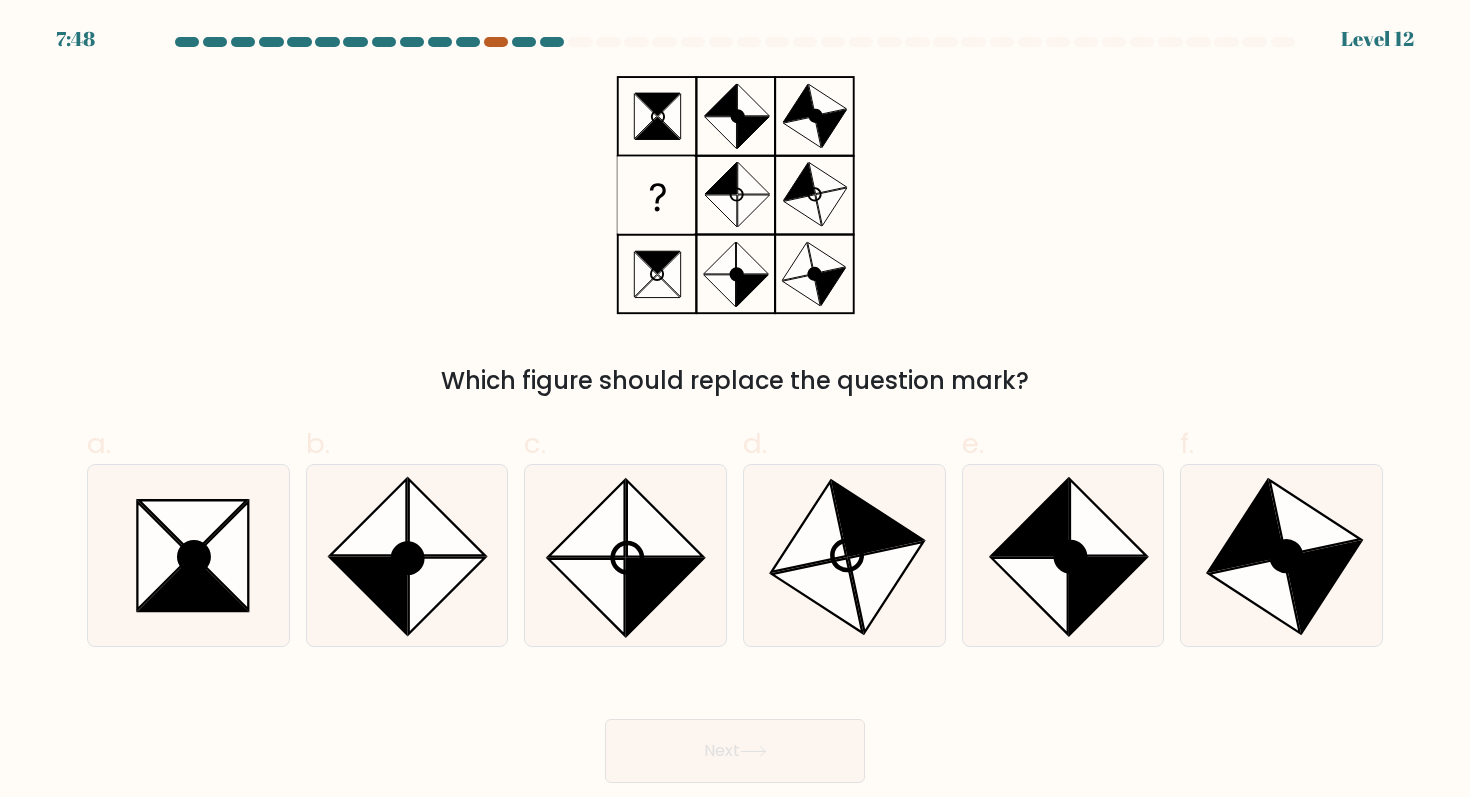click at bounding box center [496, 42] 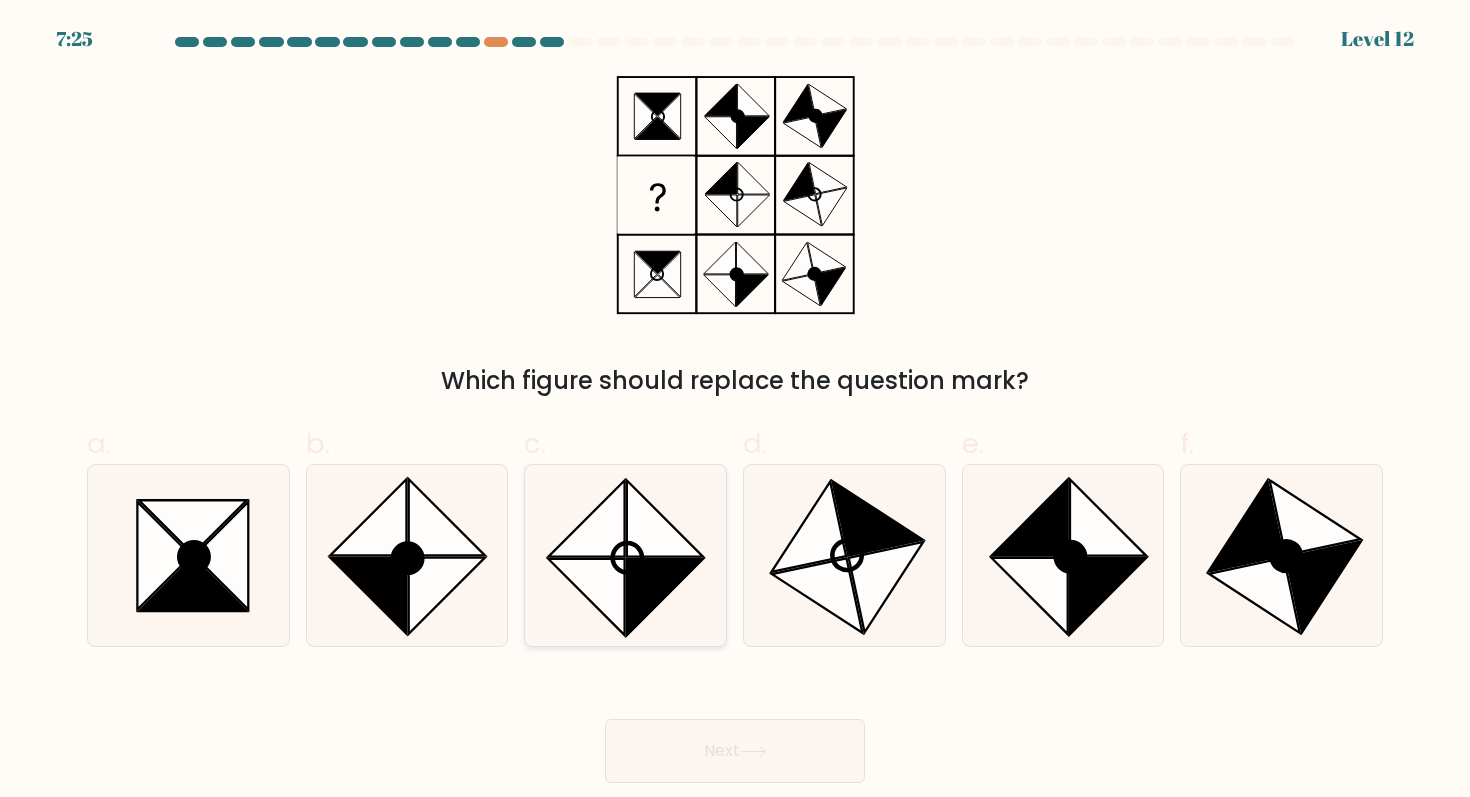 click 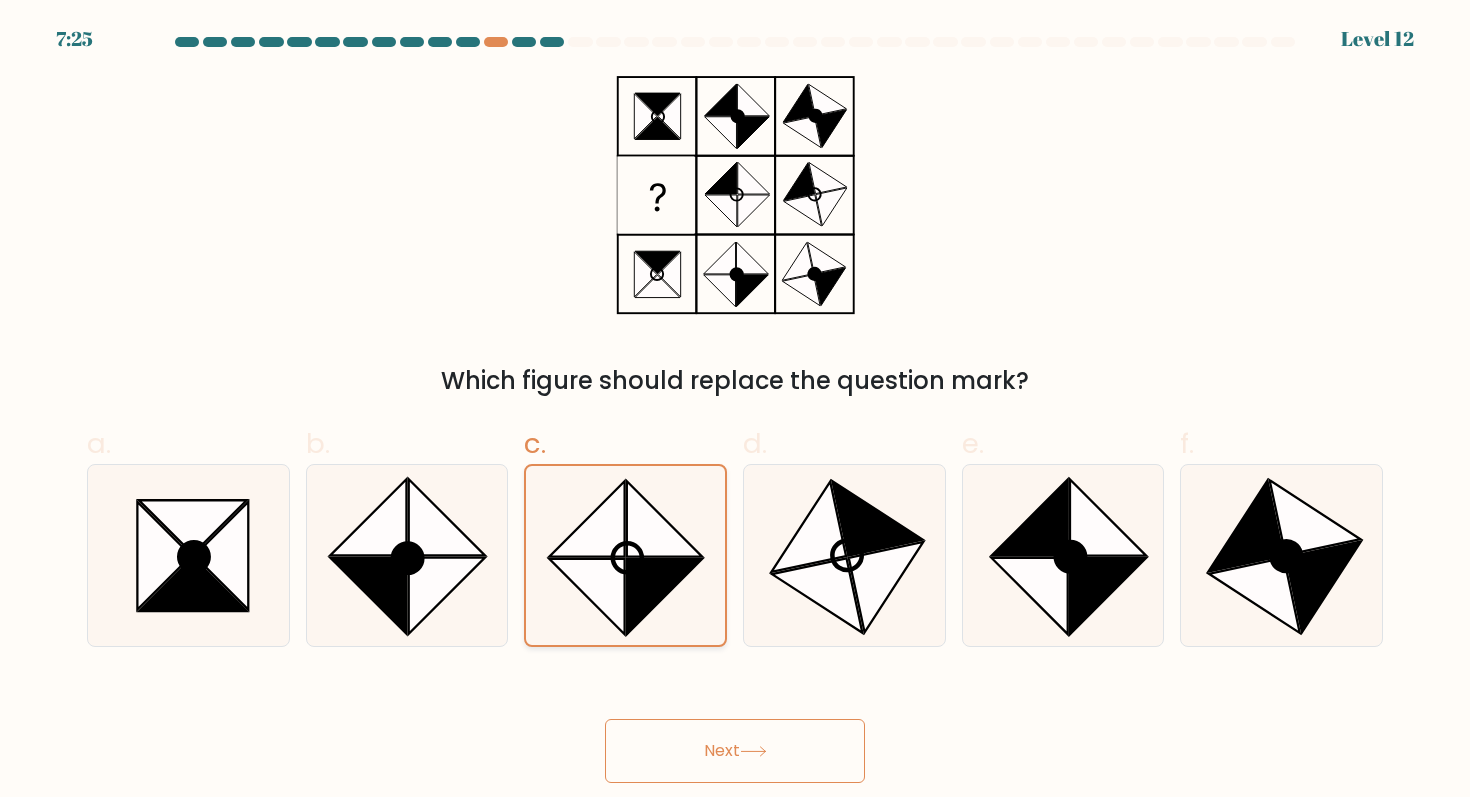 click on "Next" at bounding box center (735, 751) 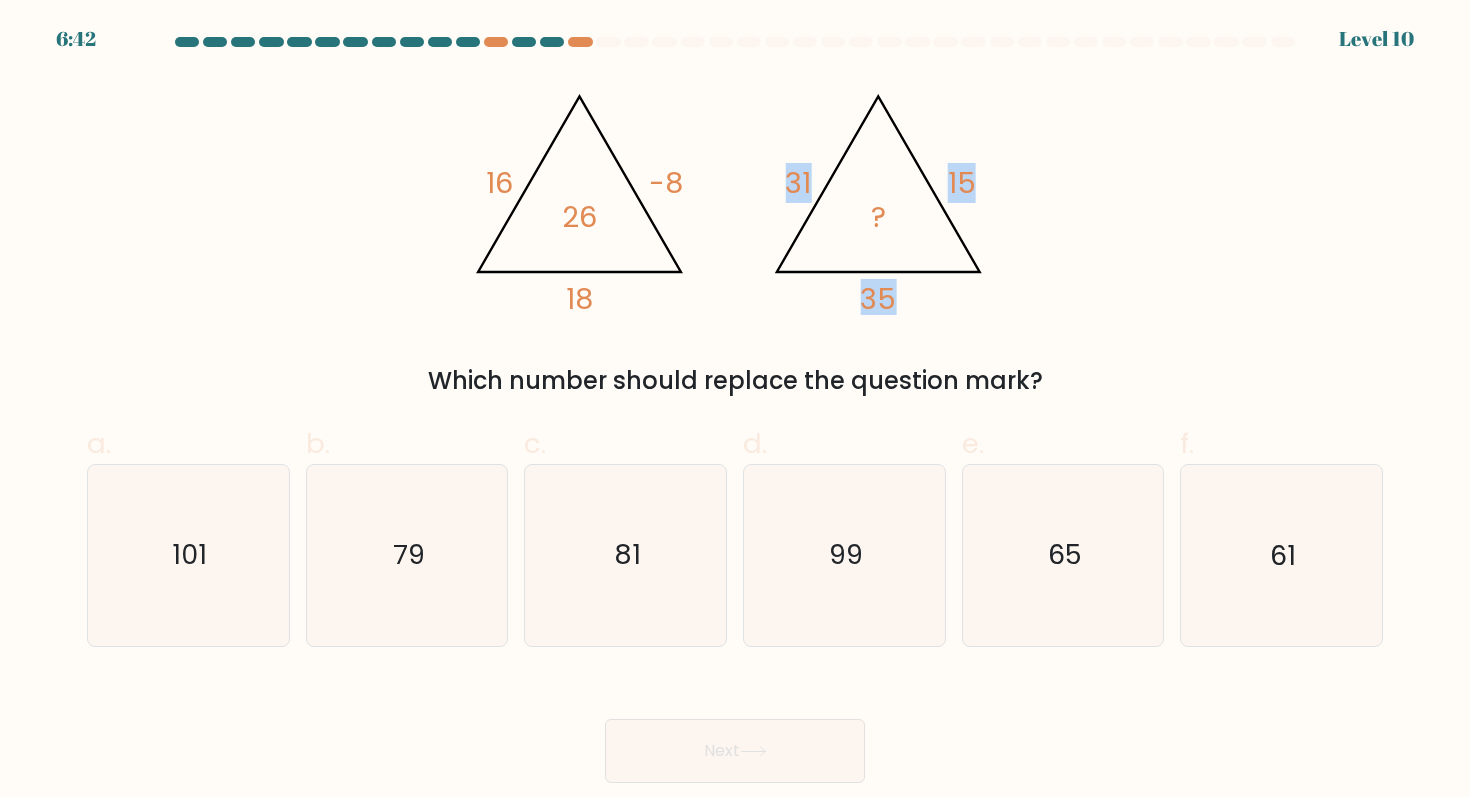 drag, startPoint x: 793, startPoint y: 184, endPoint x: 867, endPoint y: 187, distance: 74.06078 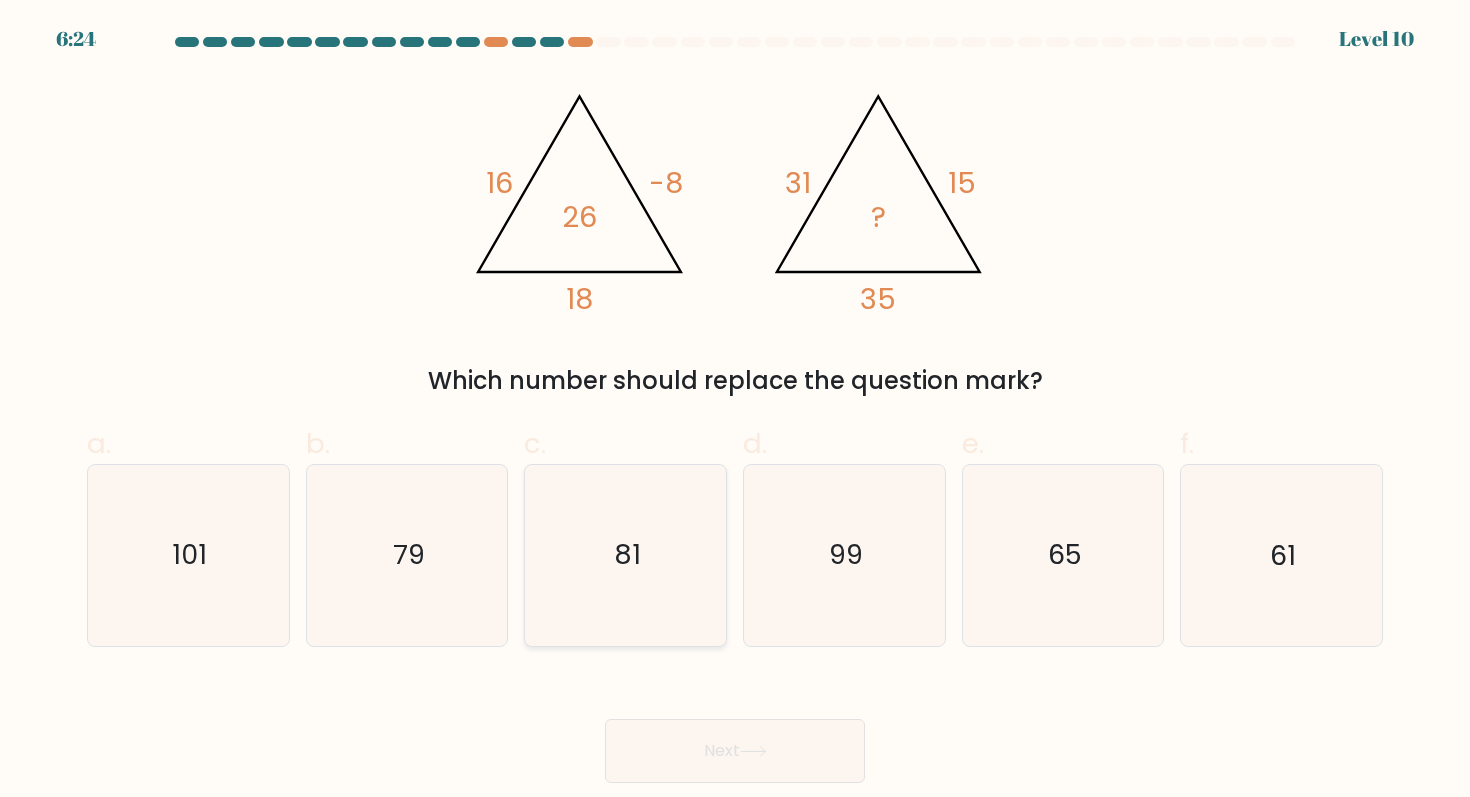 click on "81" 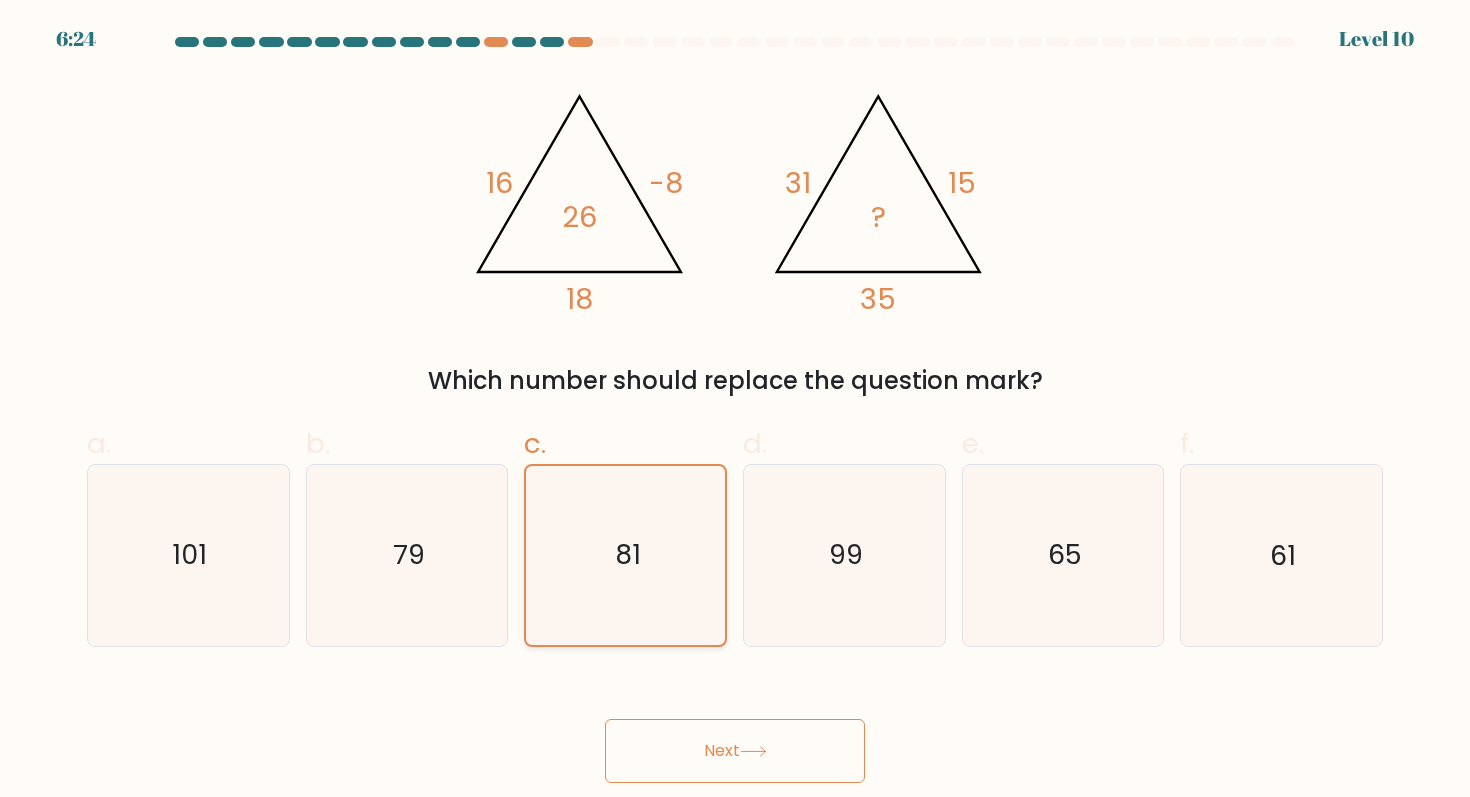 click on "Next" at bounding box center [735, 751] 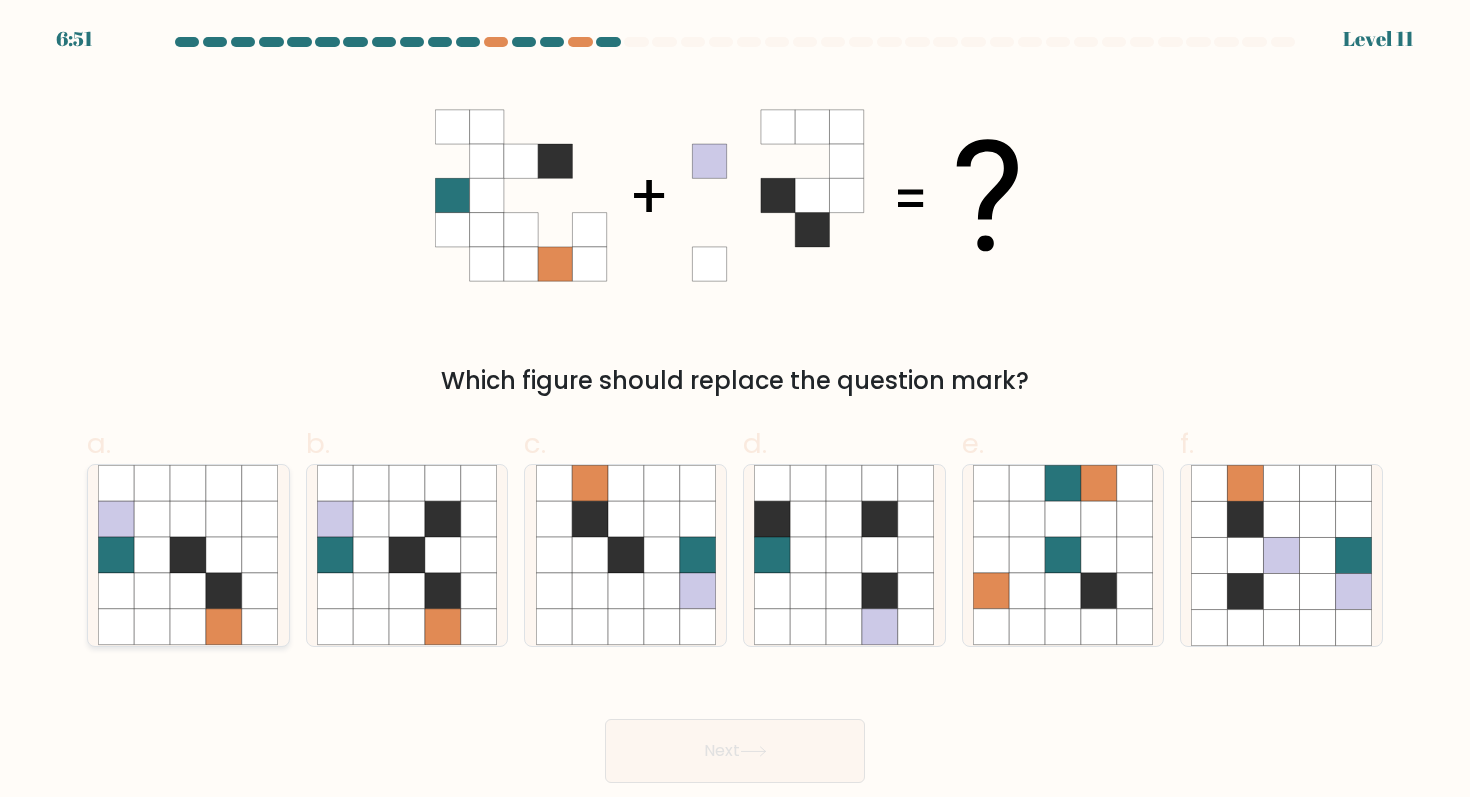 click 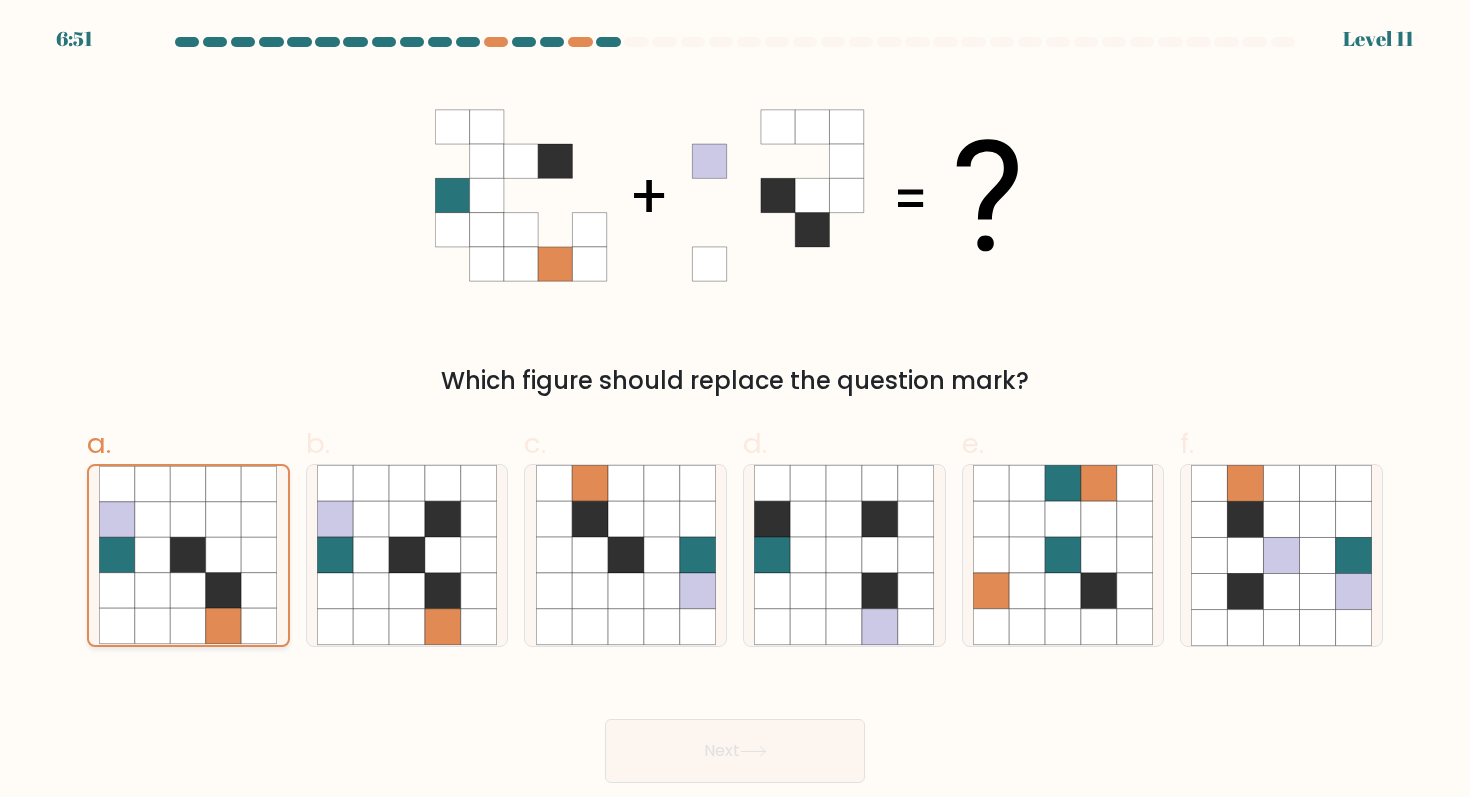 click on "Next" at bounding box center [735, 751] 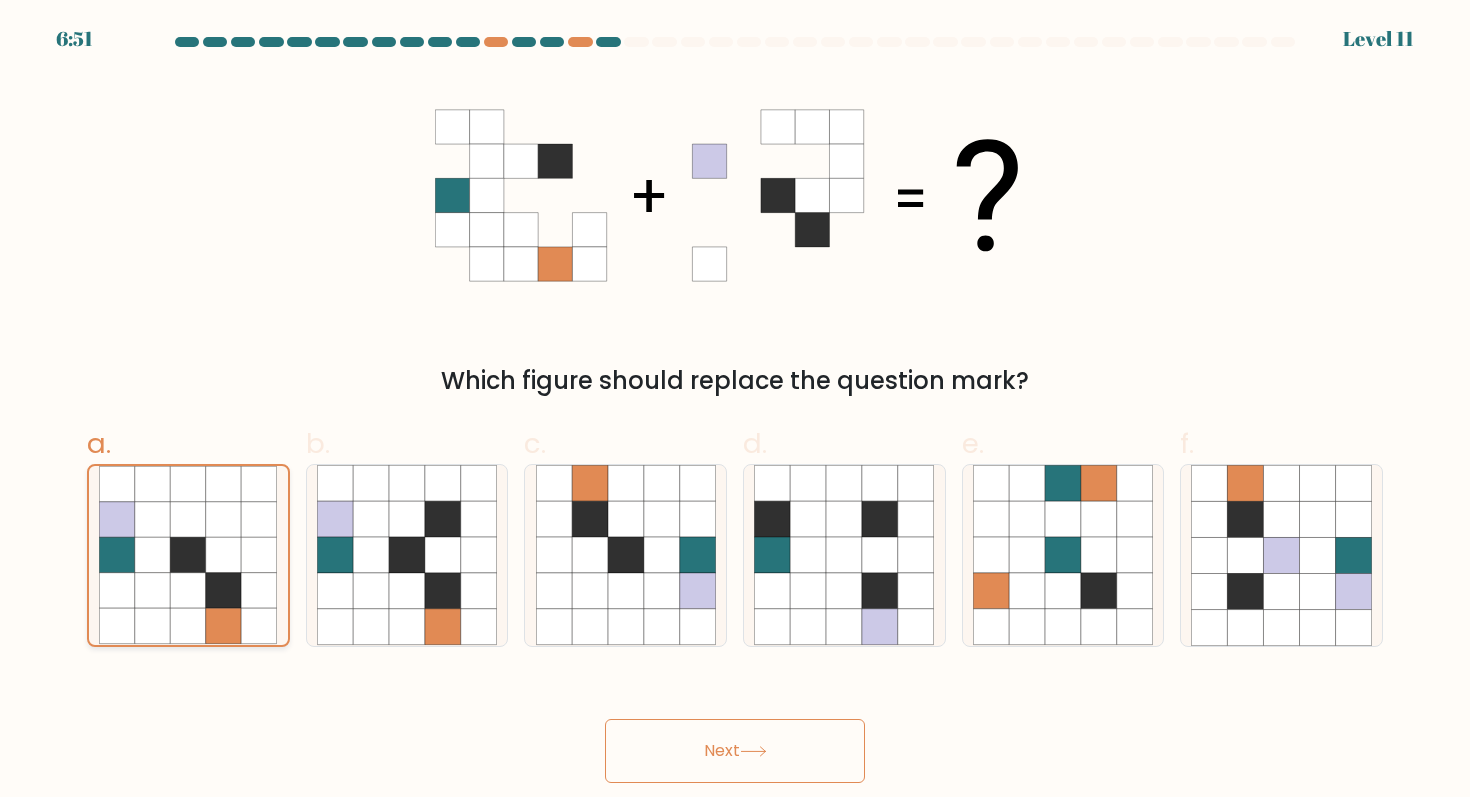 click on "Next" at bounding box center [735, 751] 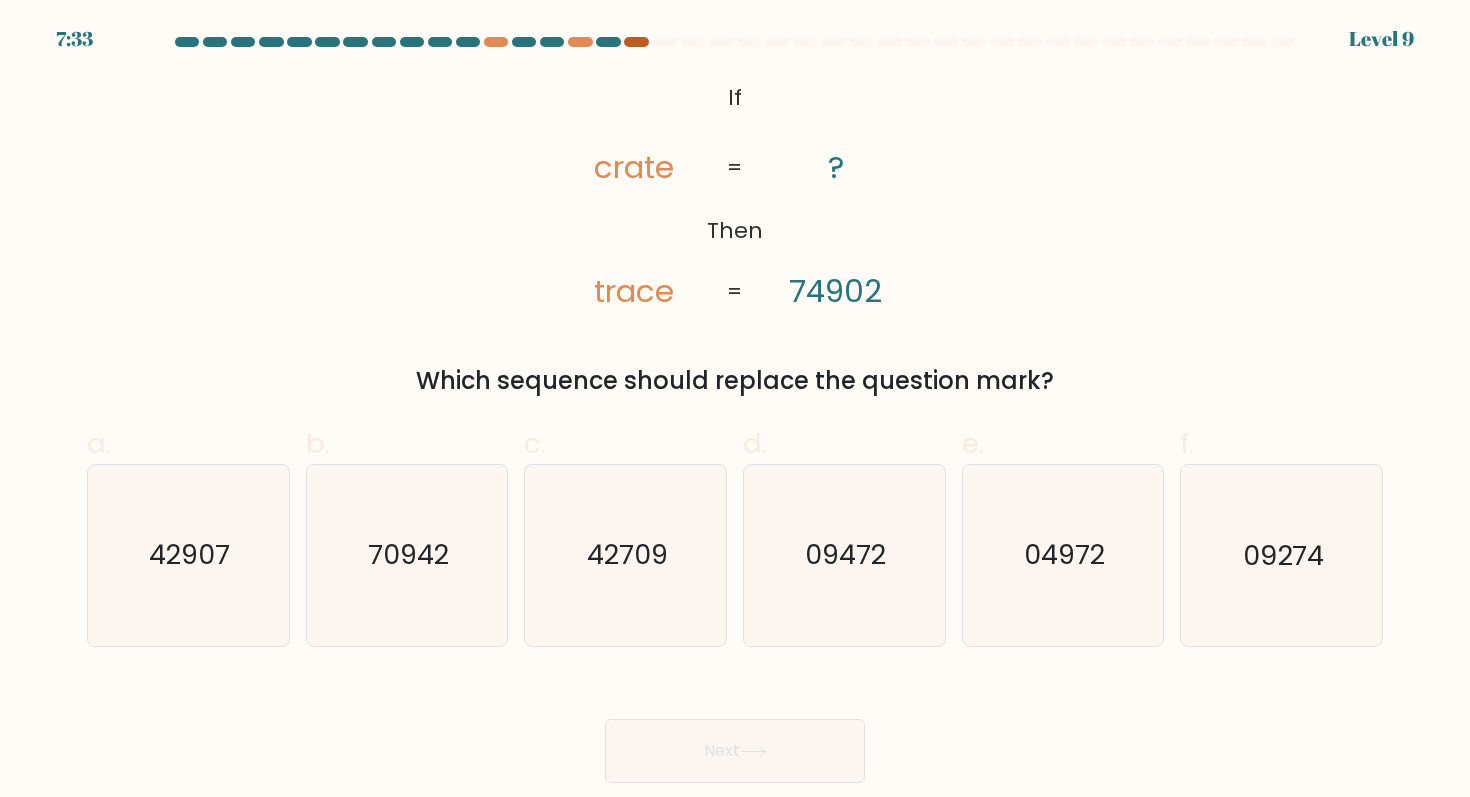 click at bounding box center (636, 42) 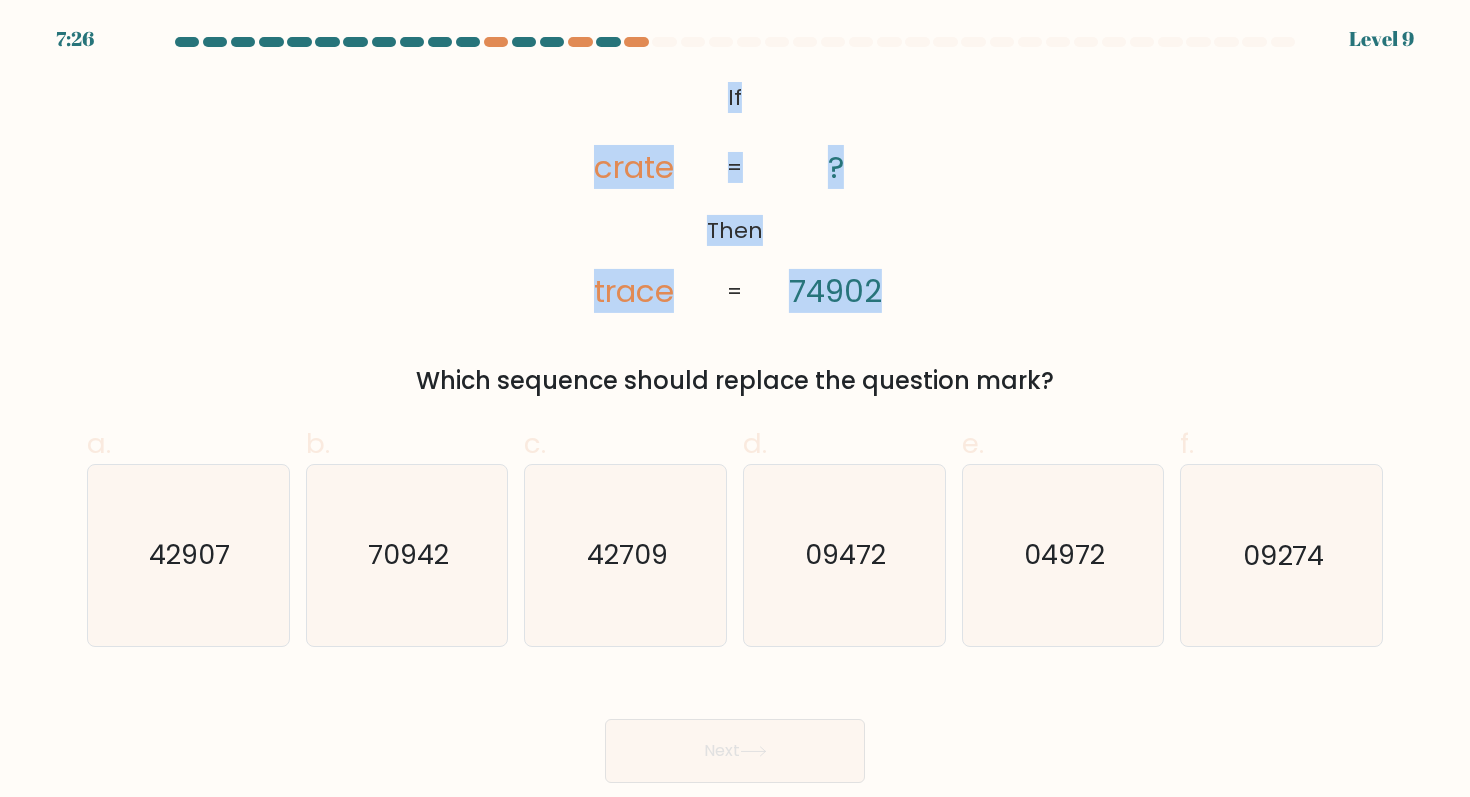 drag, startPoint x: 726, startPoint y: 90, endPoint x: 754, endPoint y: 142, distance: 59.05929 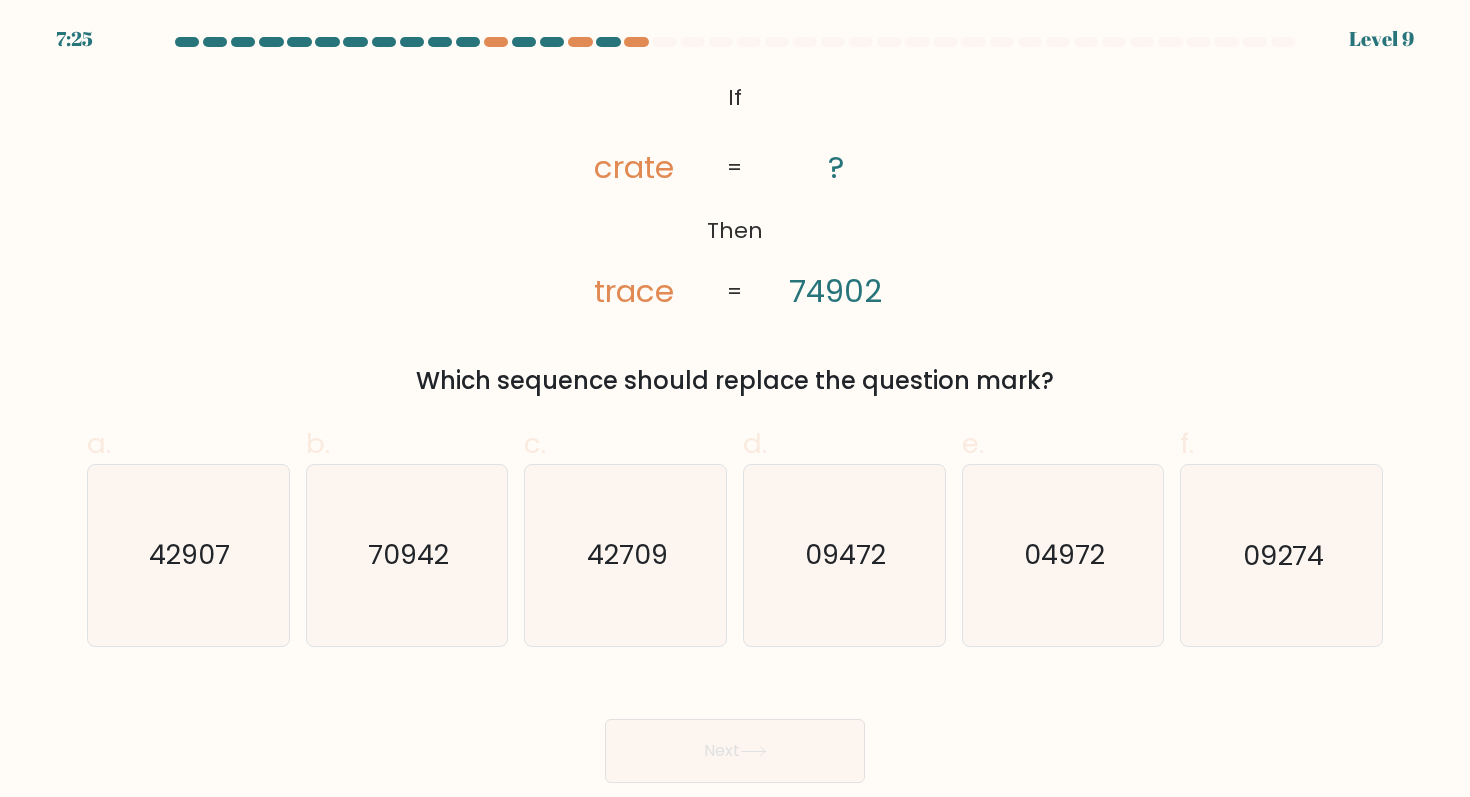 click on "@import url('https://fonts.googleapis.com/css?family=Abril+Fatface:400,100,100italic,300,300italic,400italic,500,500italic,700,700italic,900,900italic');           If       Then       crate       trace       ?       74902       =       =" 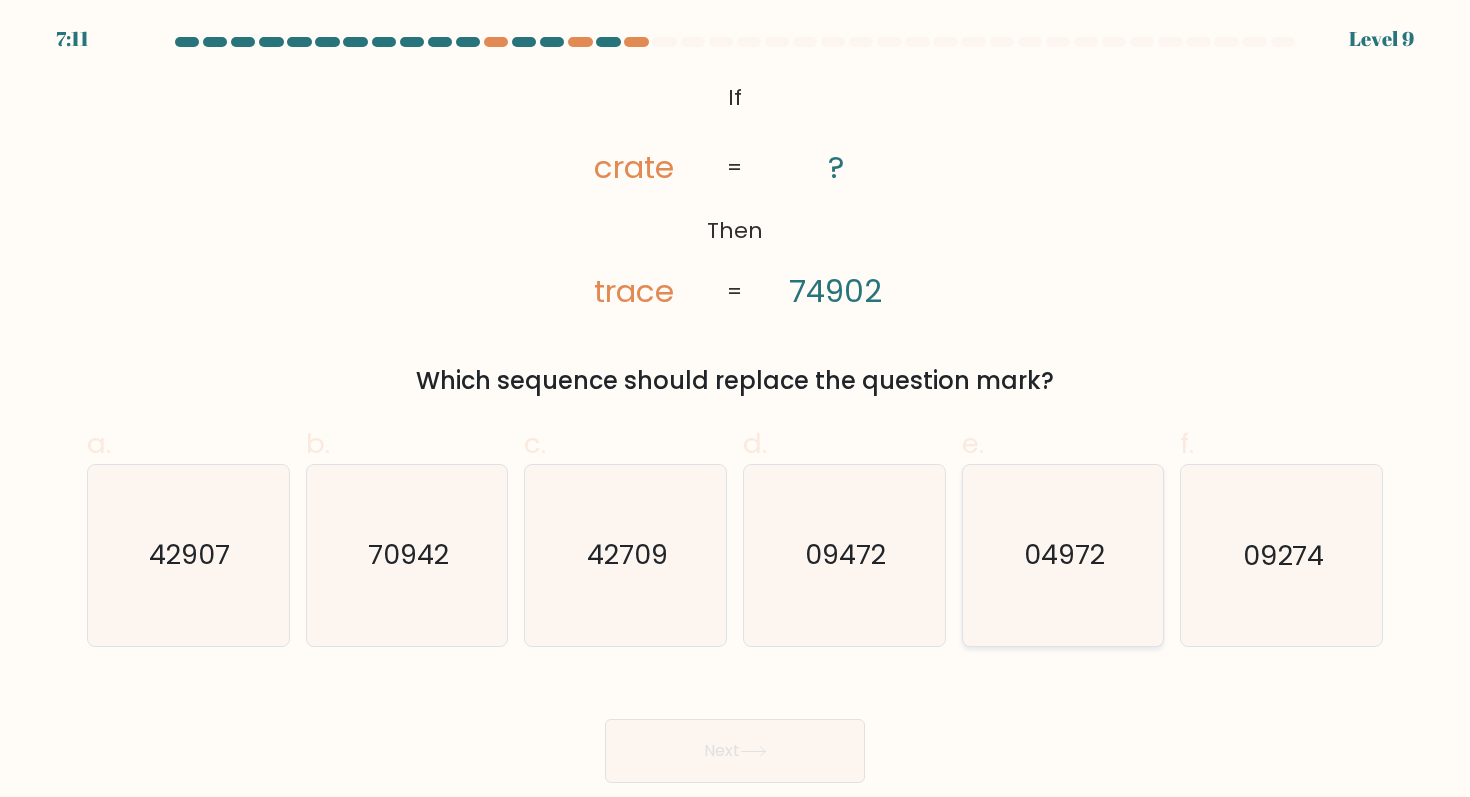 click on "04972" 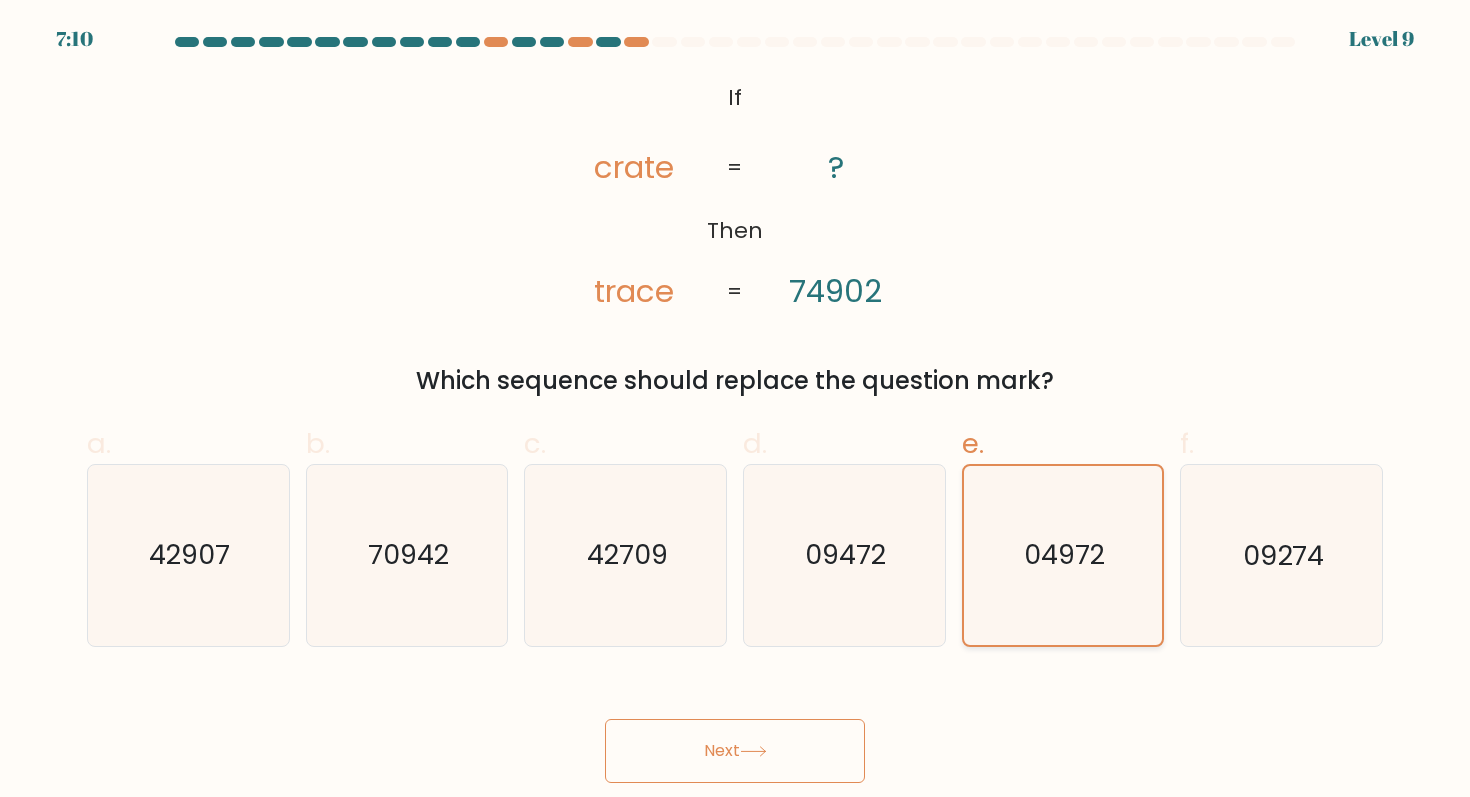 click on "Next" at bounding box center (735, 751) 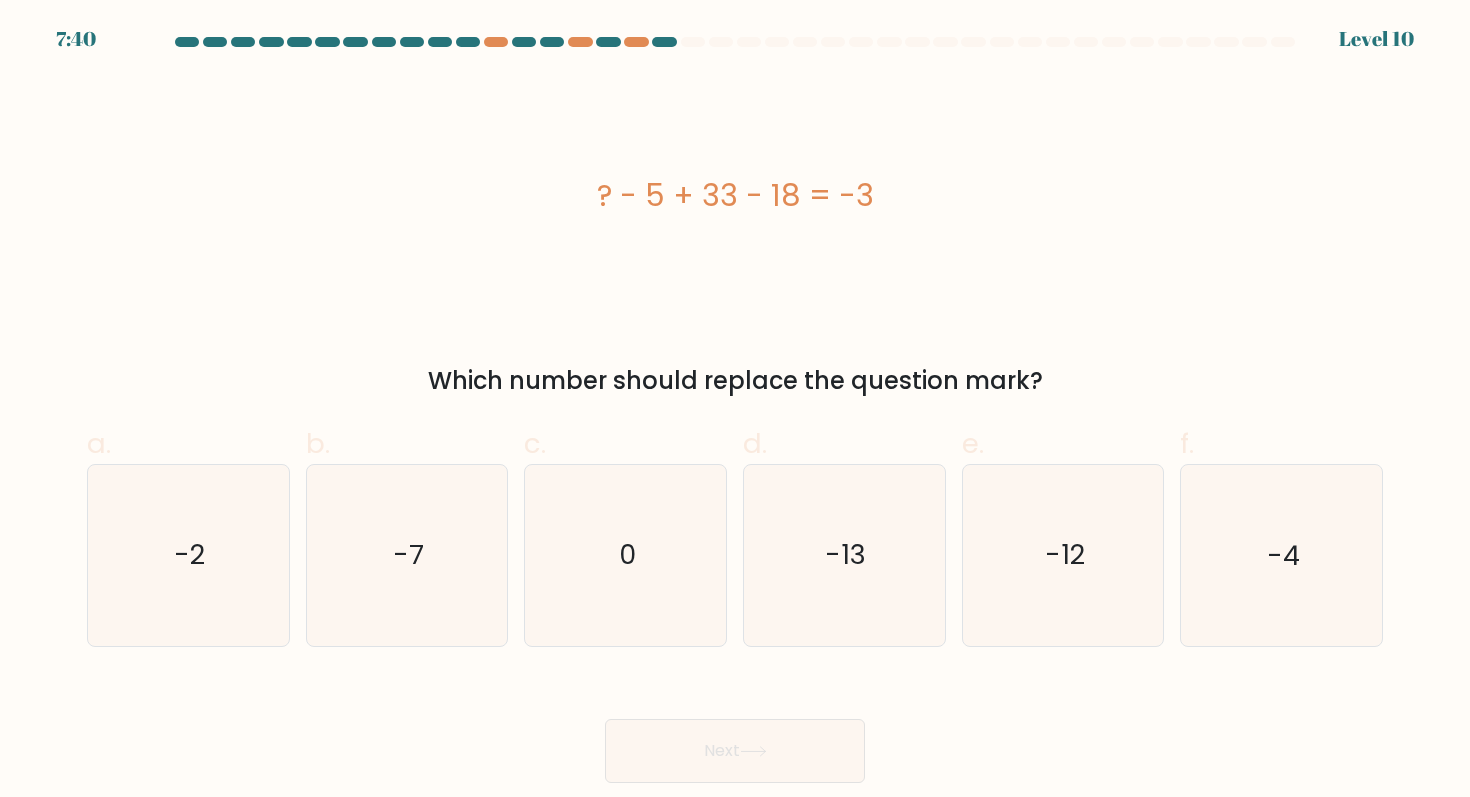 drag, startPoint x: 721, startPoint y: 191, endPoint x: 831, endPoint y: 194, distance: 110.0409 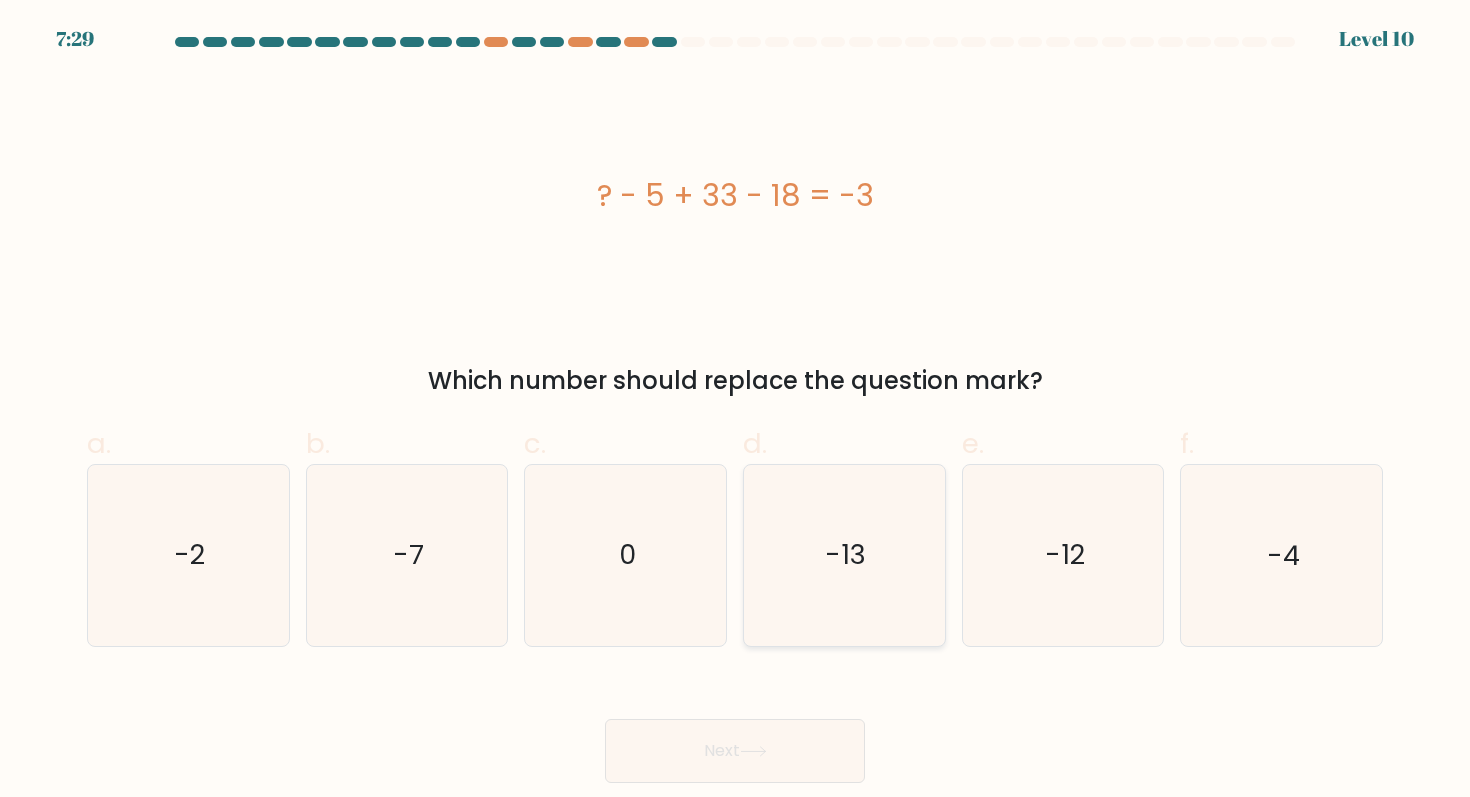 click on "-13" 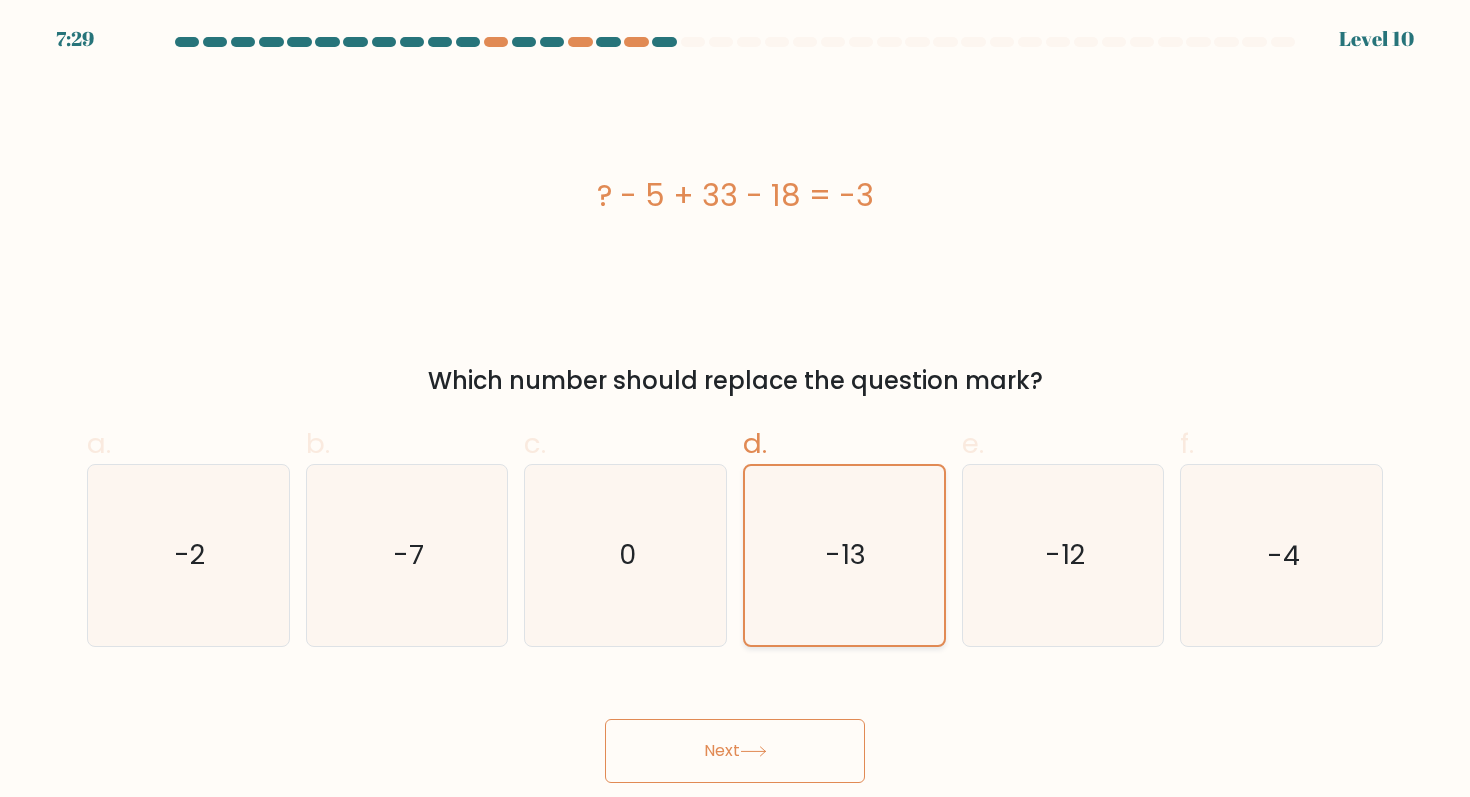 click on "Next" at bounding box center (735, 751) 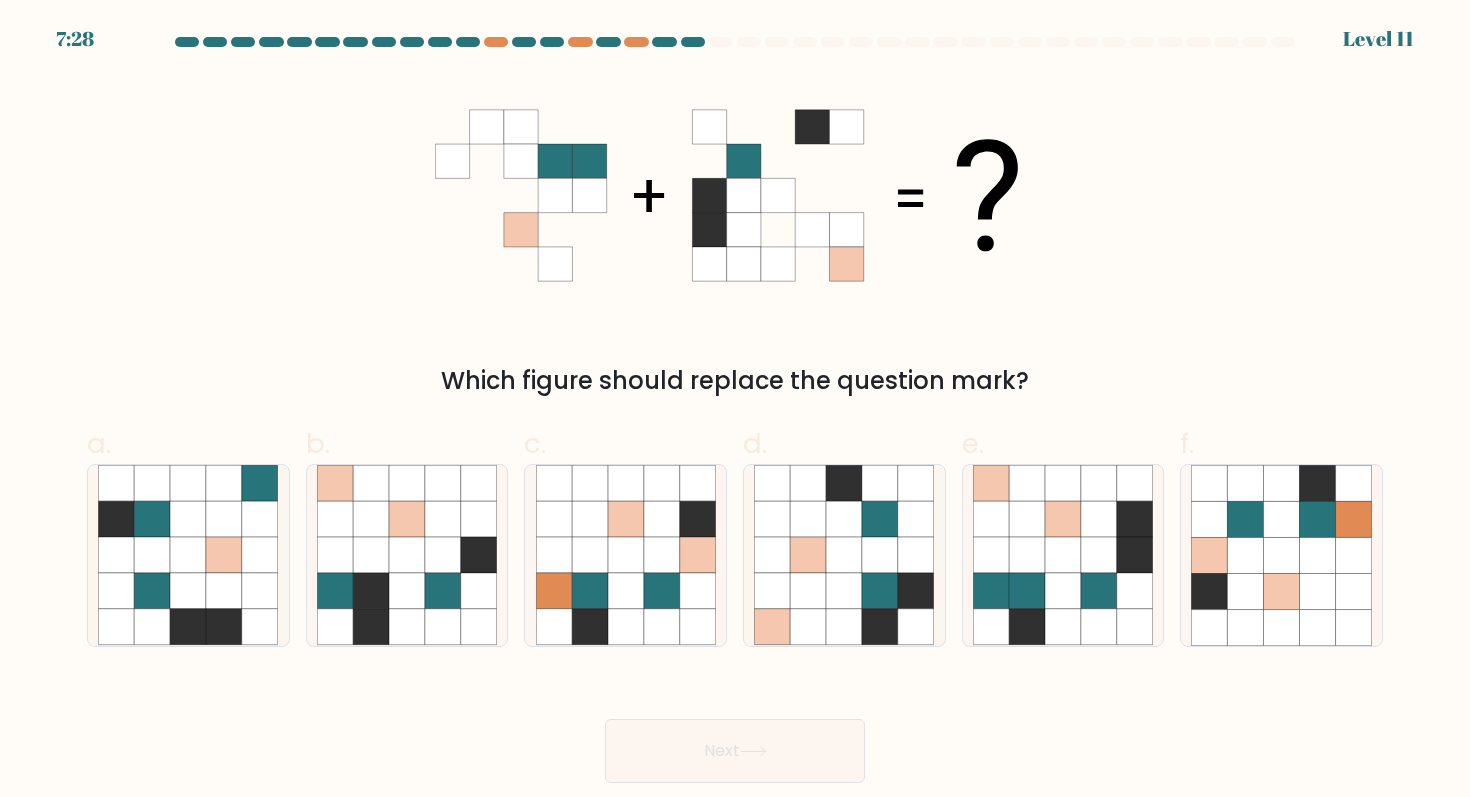 click on "Next" at bounding box center (735, 751) 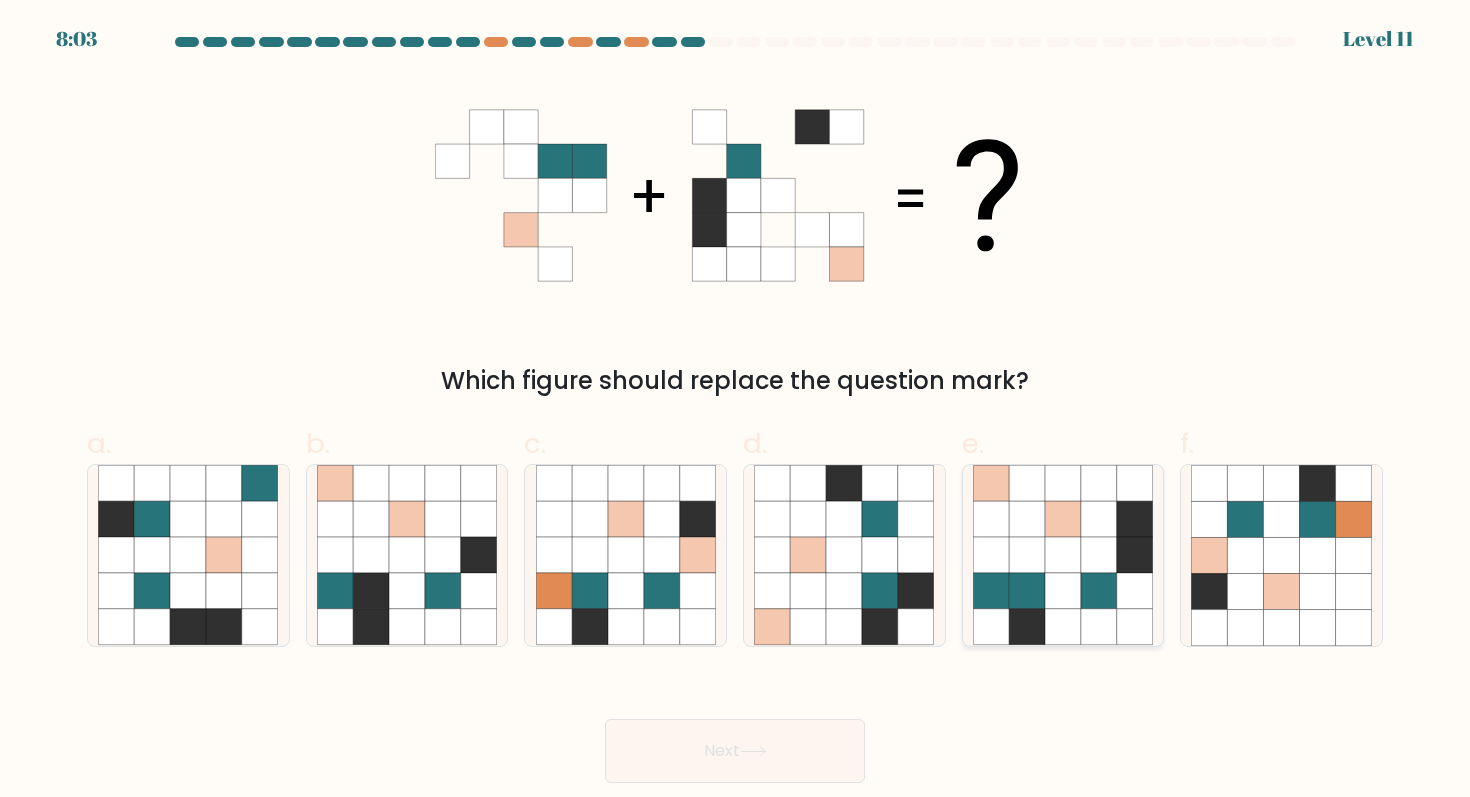 click 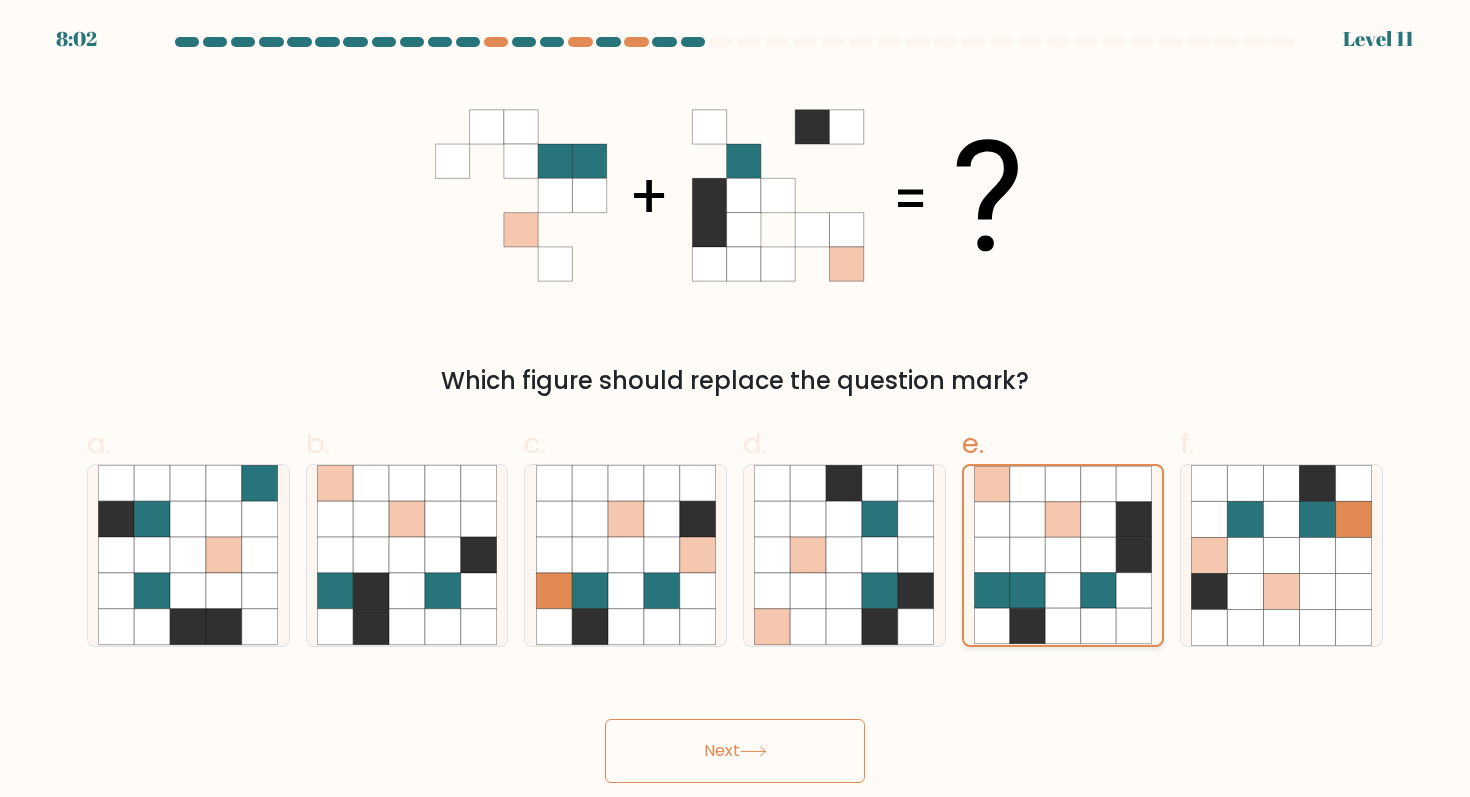 click on "Next" at bounding box center (735, 751) 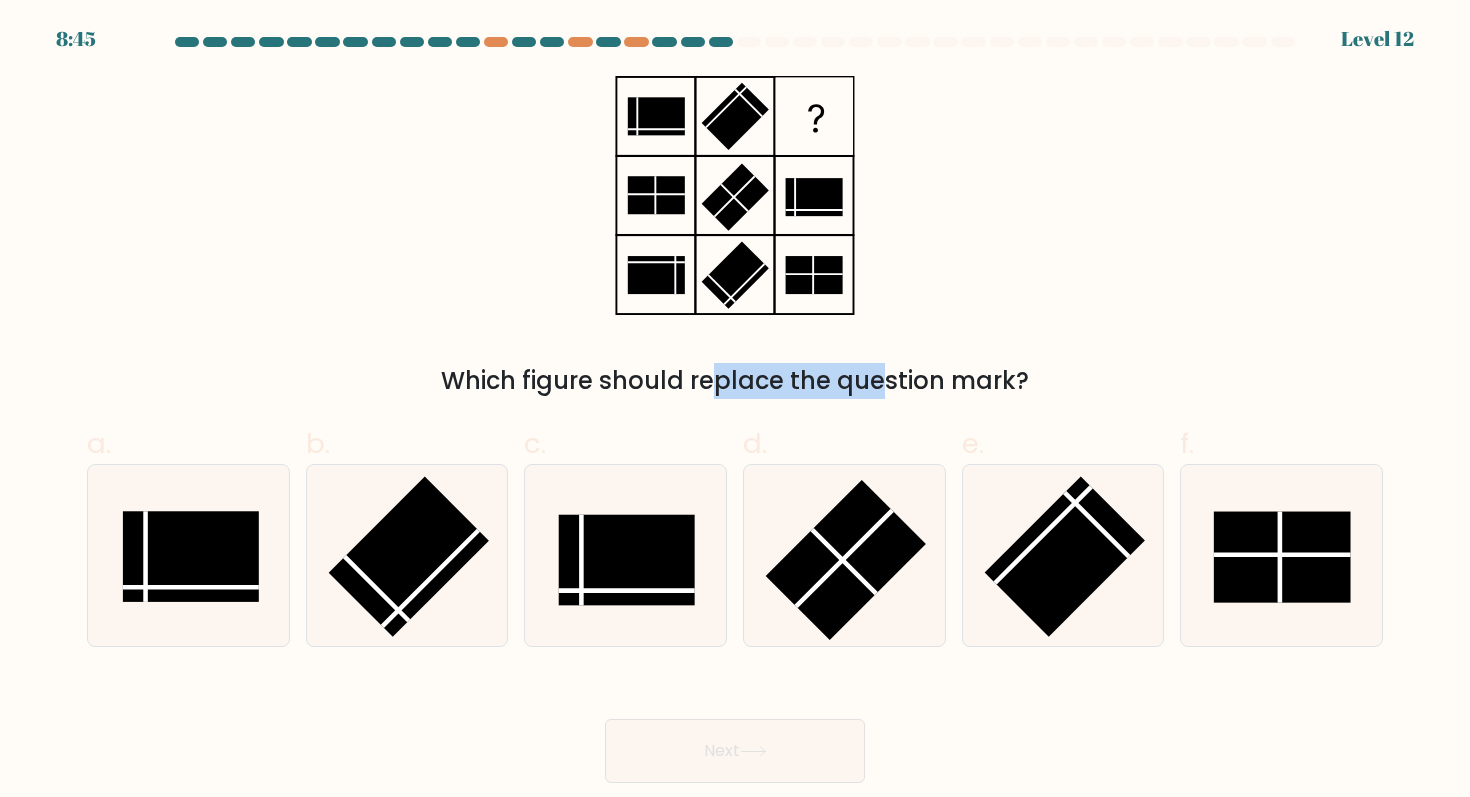 drag, startPoint x: 542, startPoint y: 390, endPoint x: 725, endPoint y: 399, distance: 183.22118 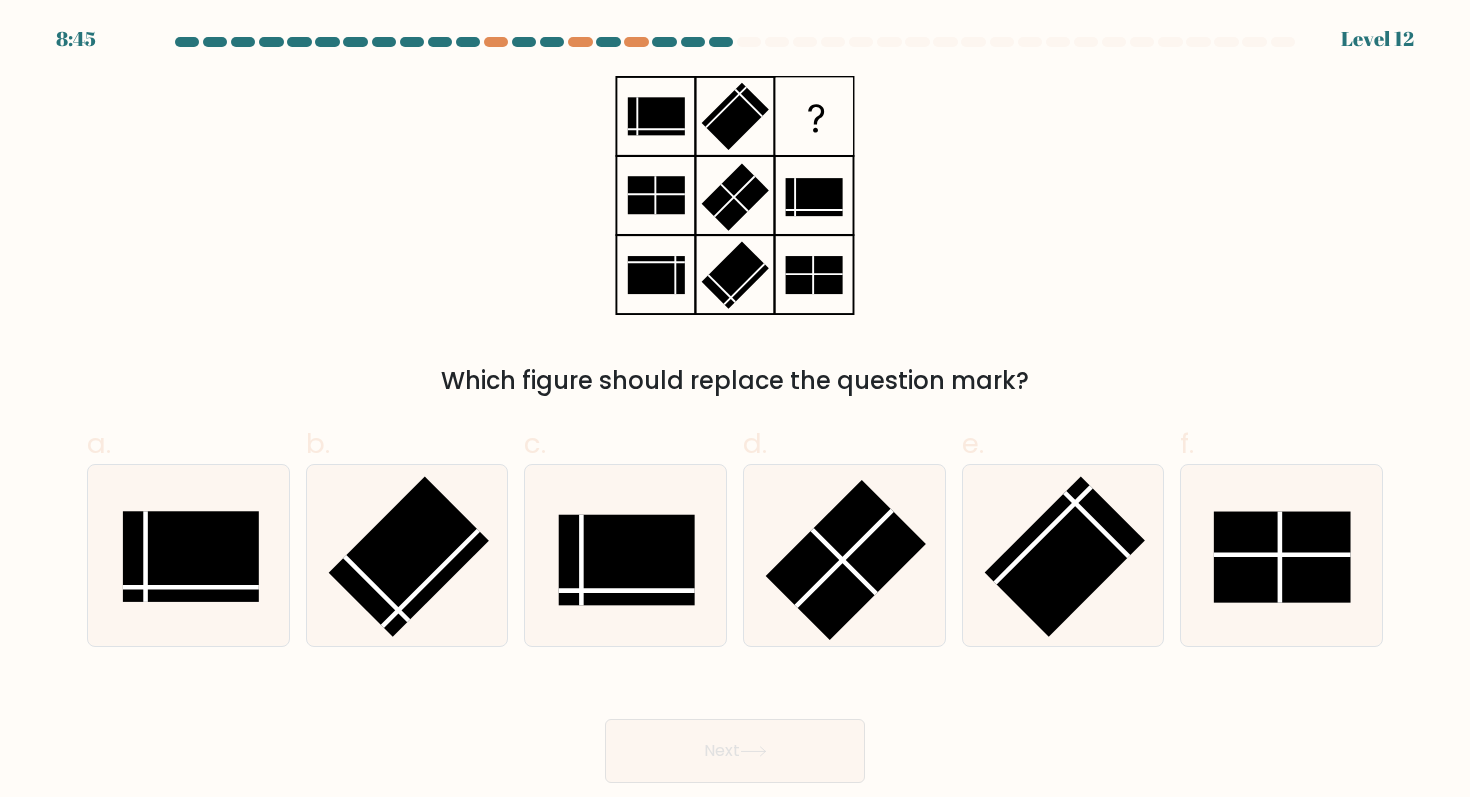 click at bounding box center [735, 410] 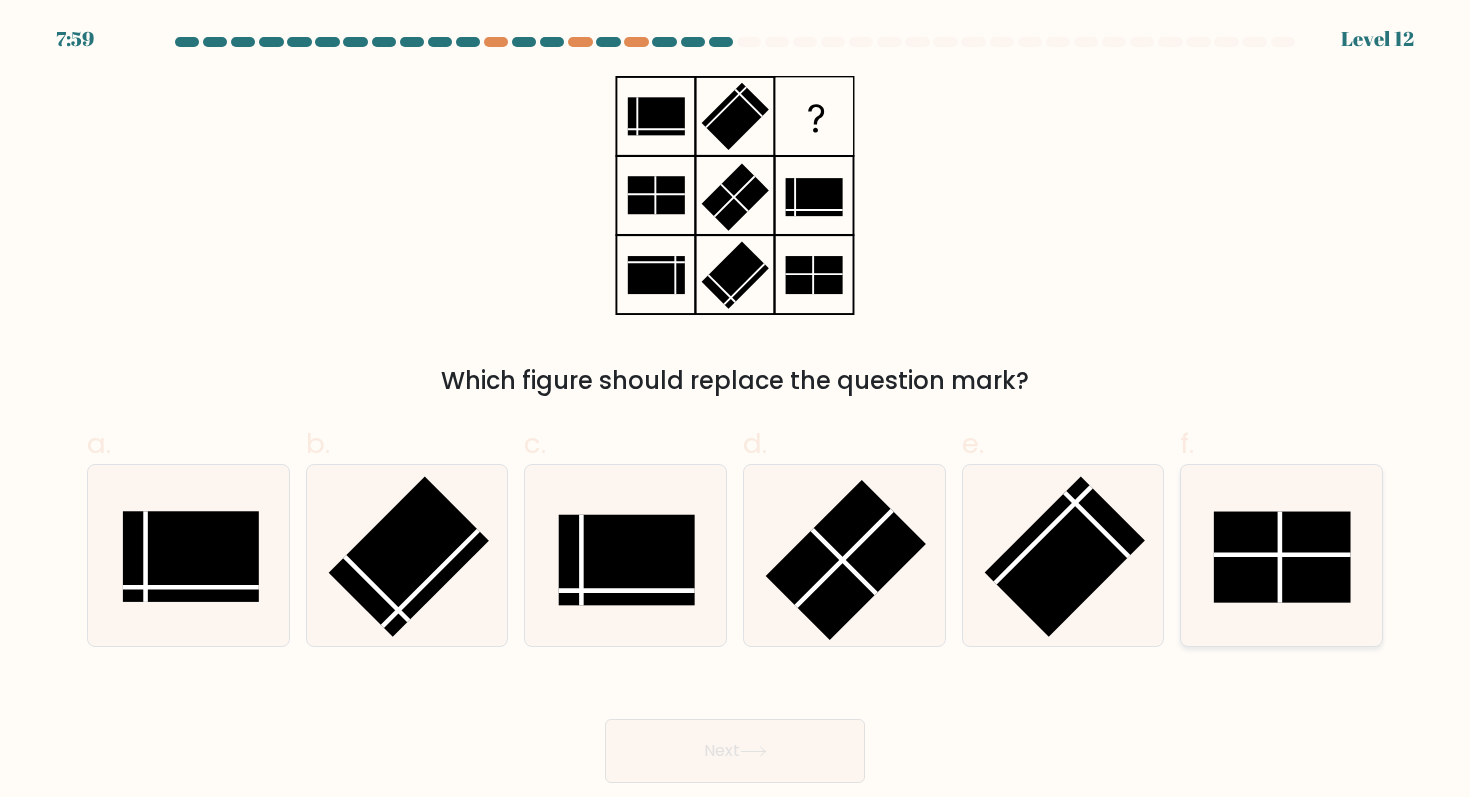 click 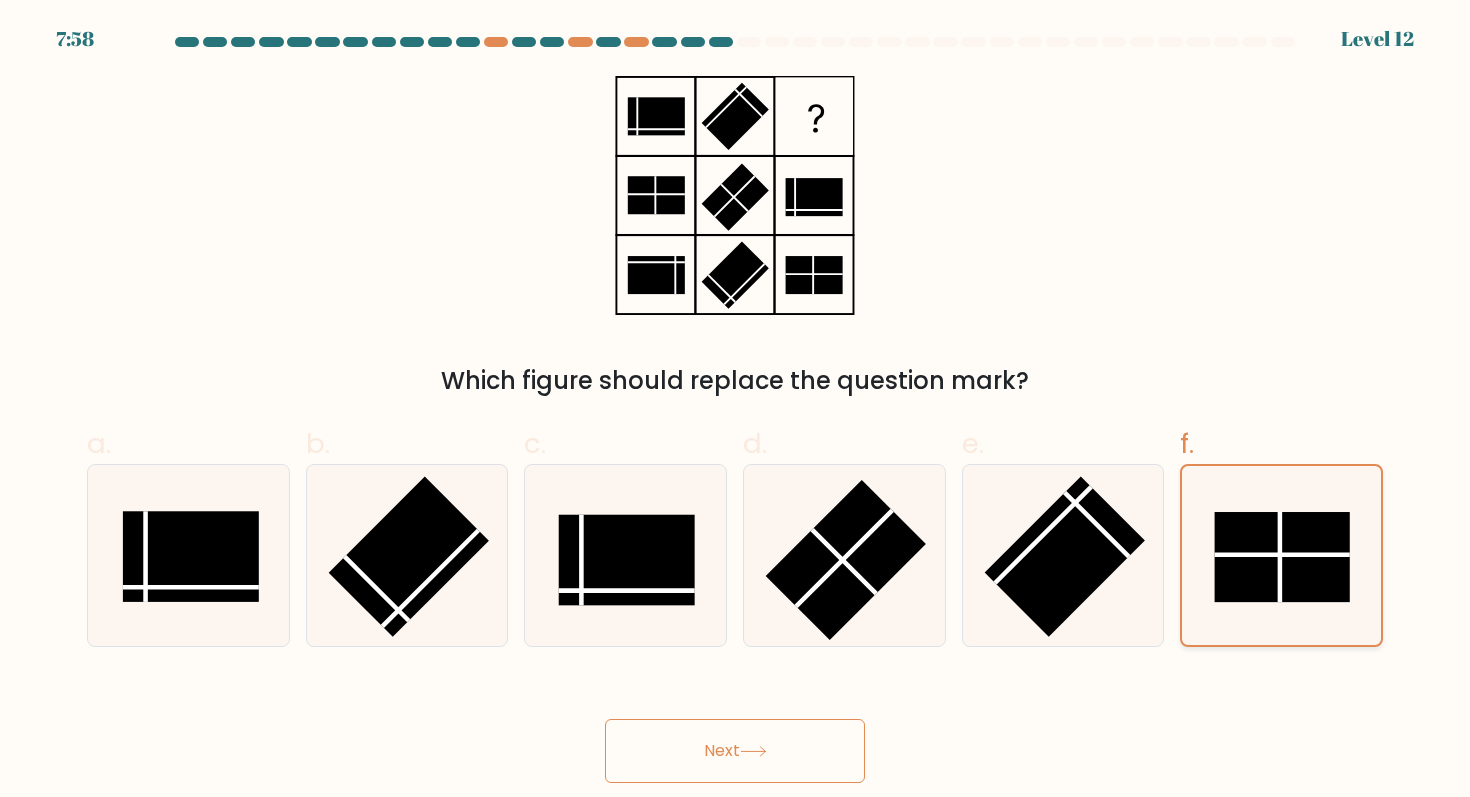 click on "Next" at bounding box center [735, 751] 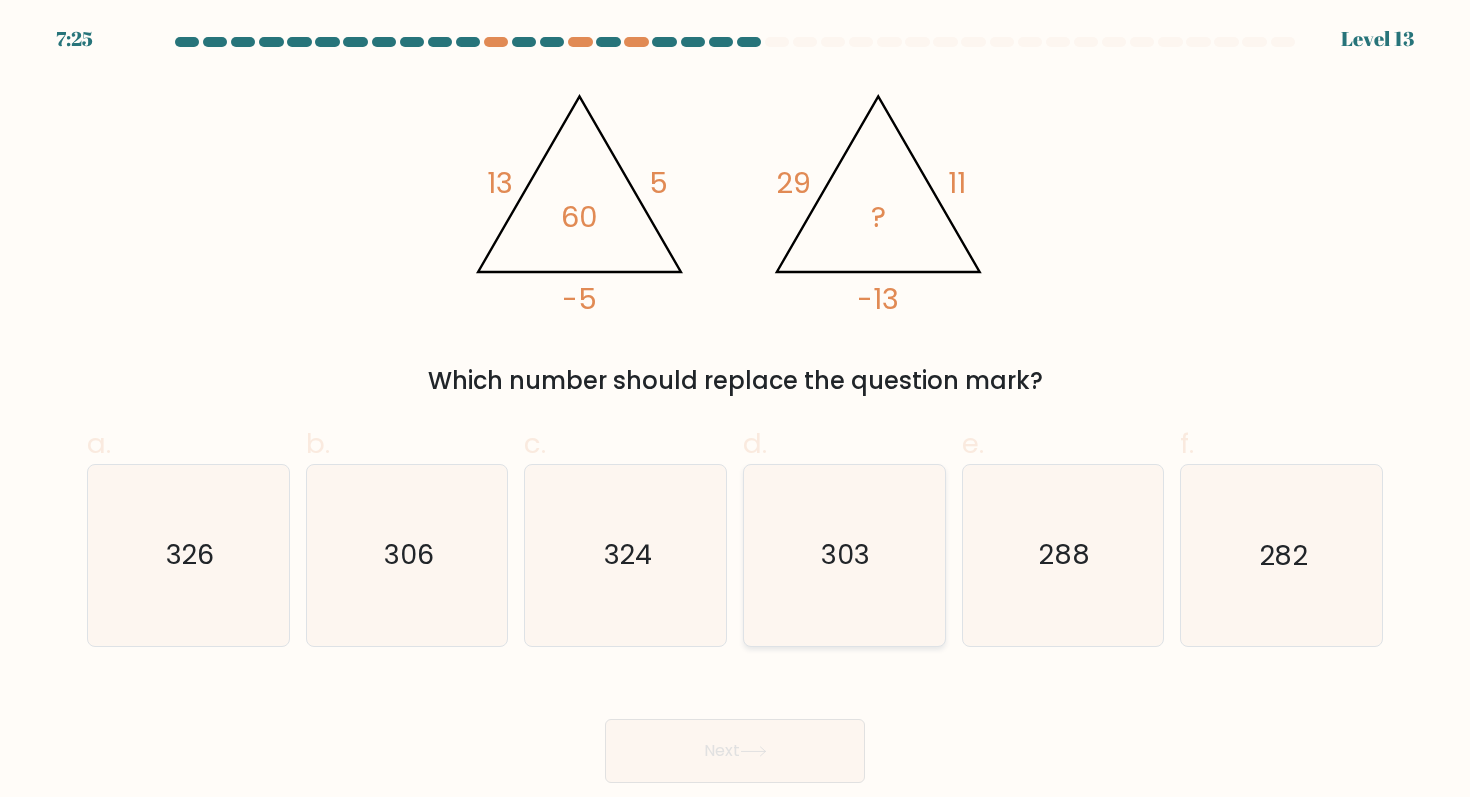 click on "303" 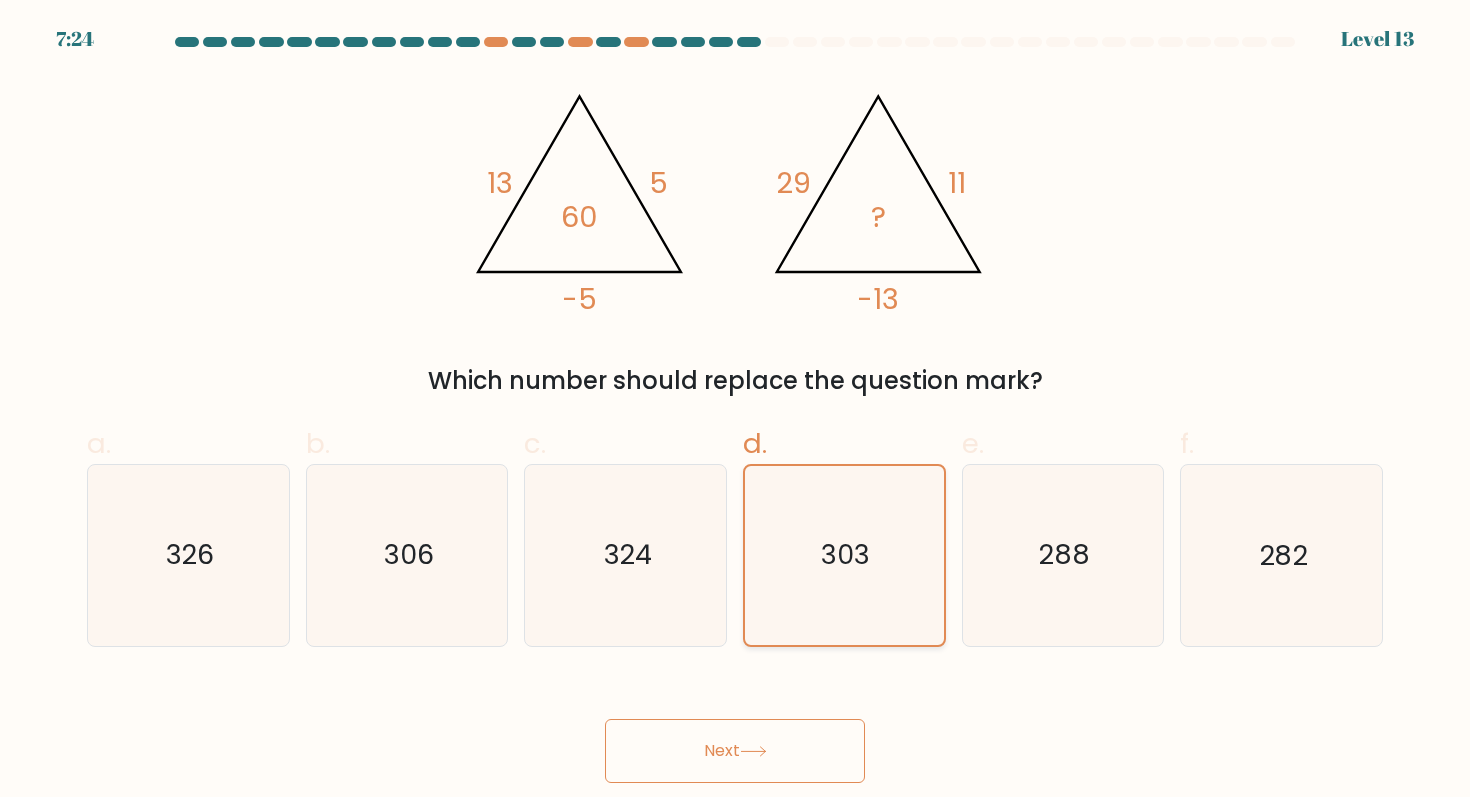 click on "Next" at bounding box center (735, 751) 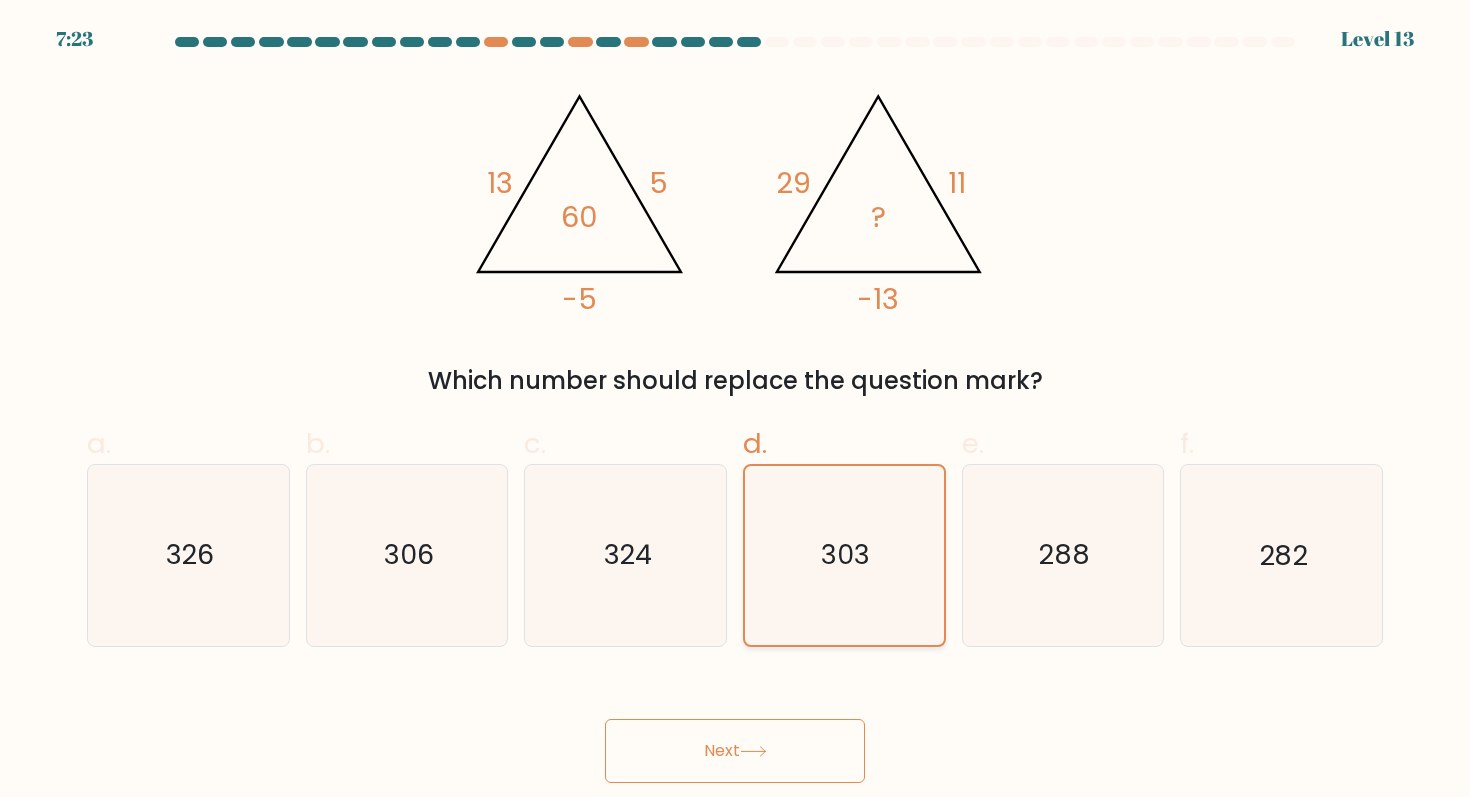 click on "Next" at bounding box center (735, 751) 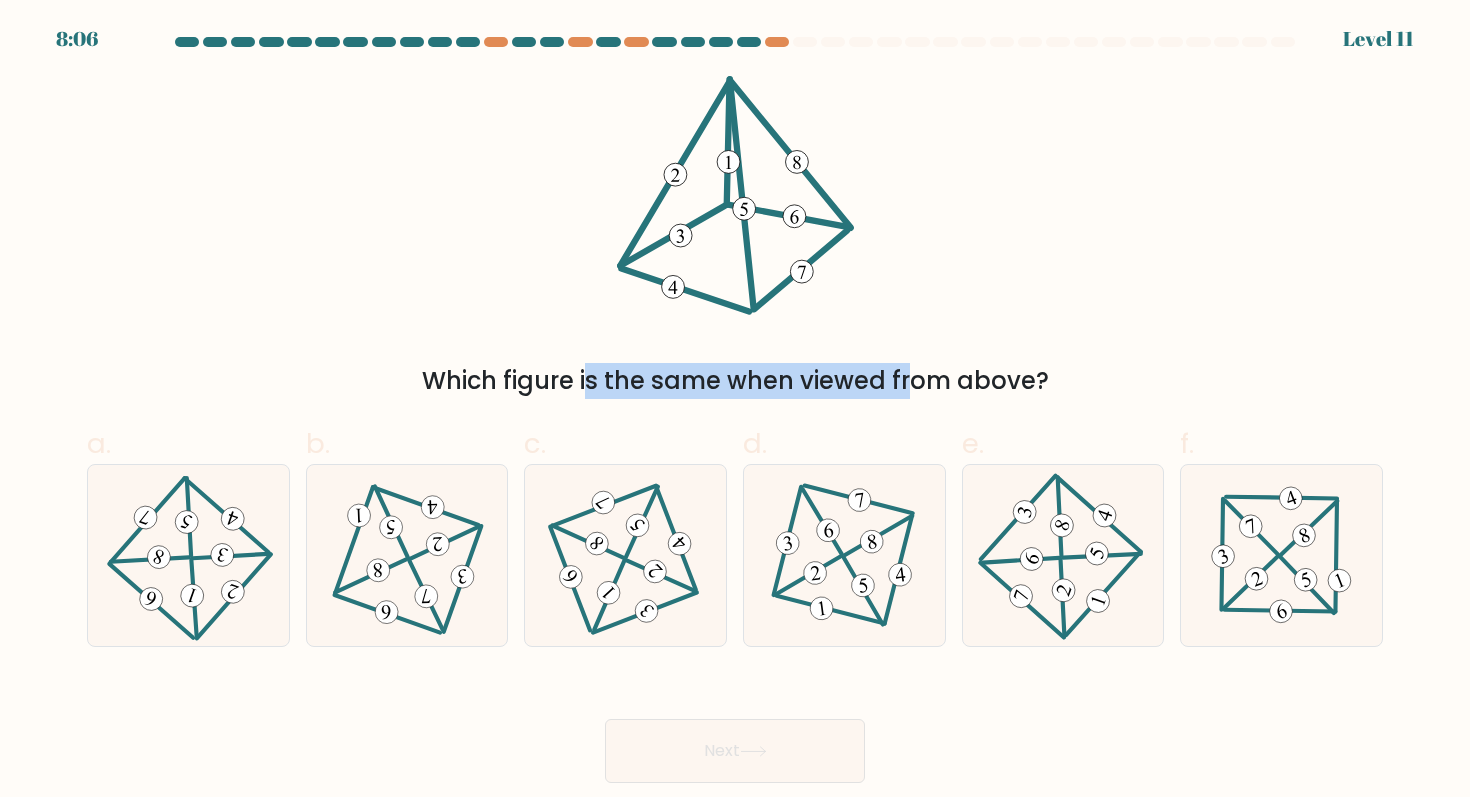 drag, startPoint x: 580, startPoint y: 355, endPoint x: 737, endPoint y: 372, distance: 157.9177 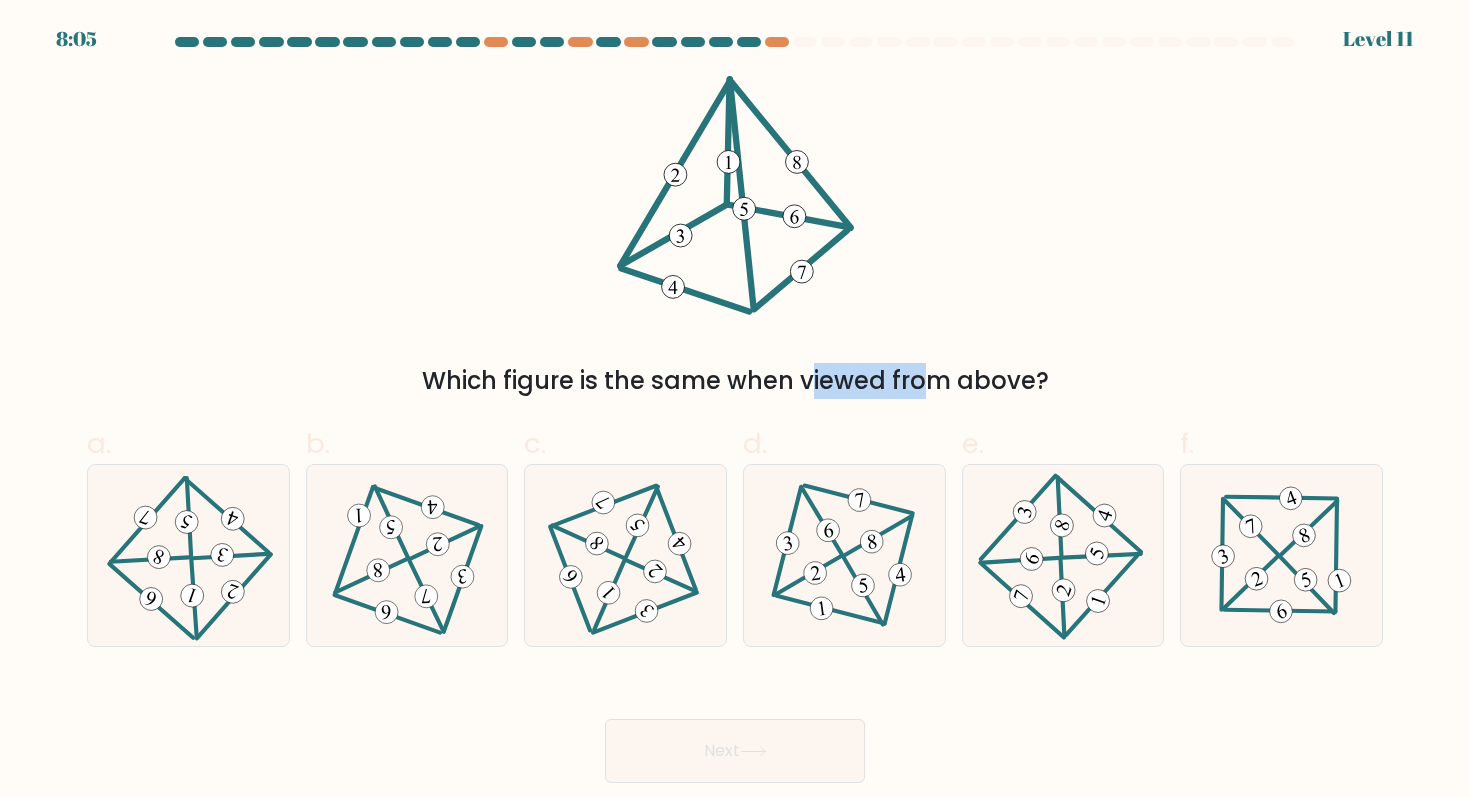 drag, startPoint x: 620, startPoint y: 378, endPoint x: 748, endPoint y: 379, distance: 128.0039 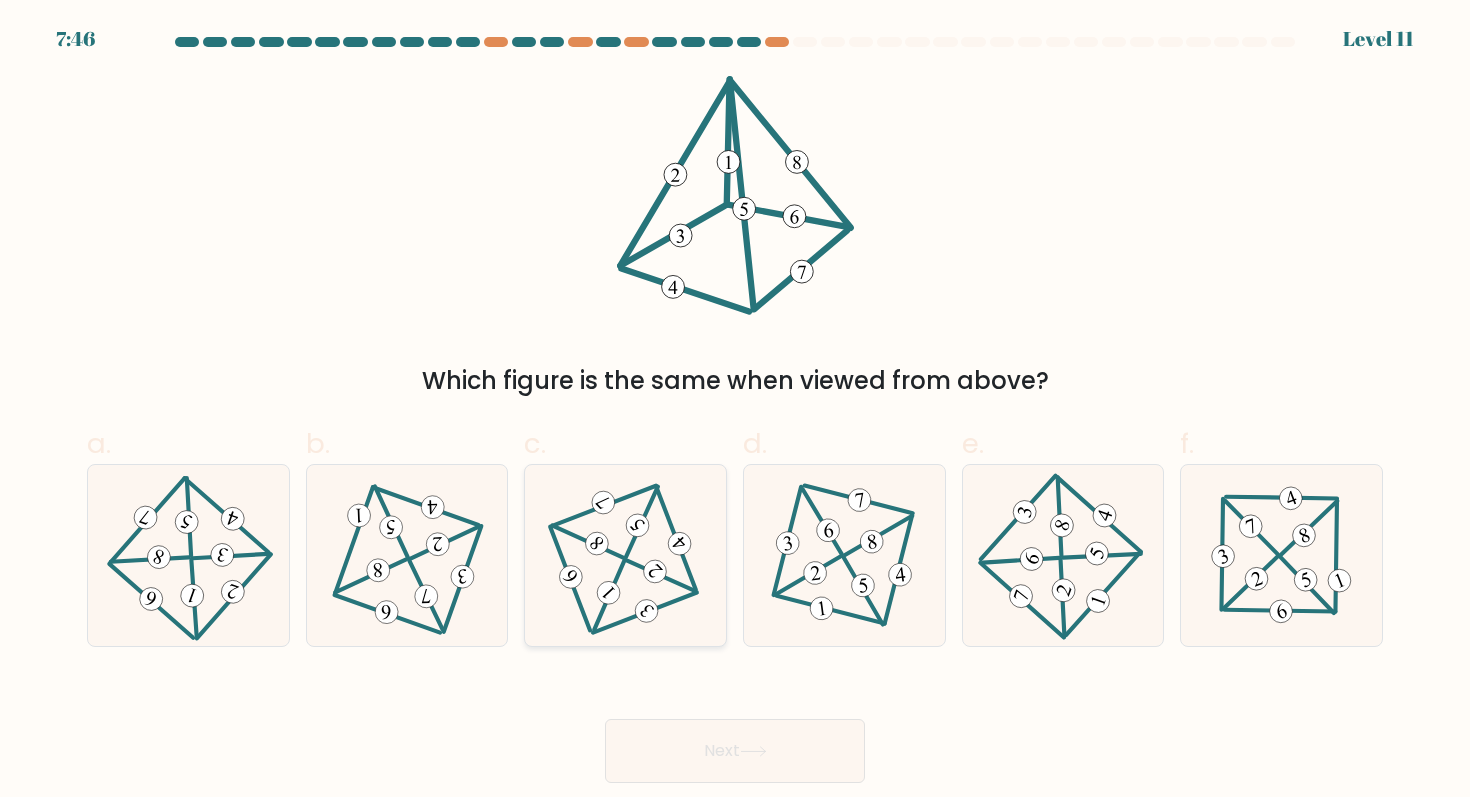 click 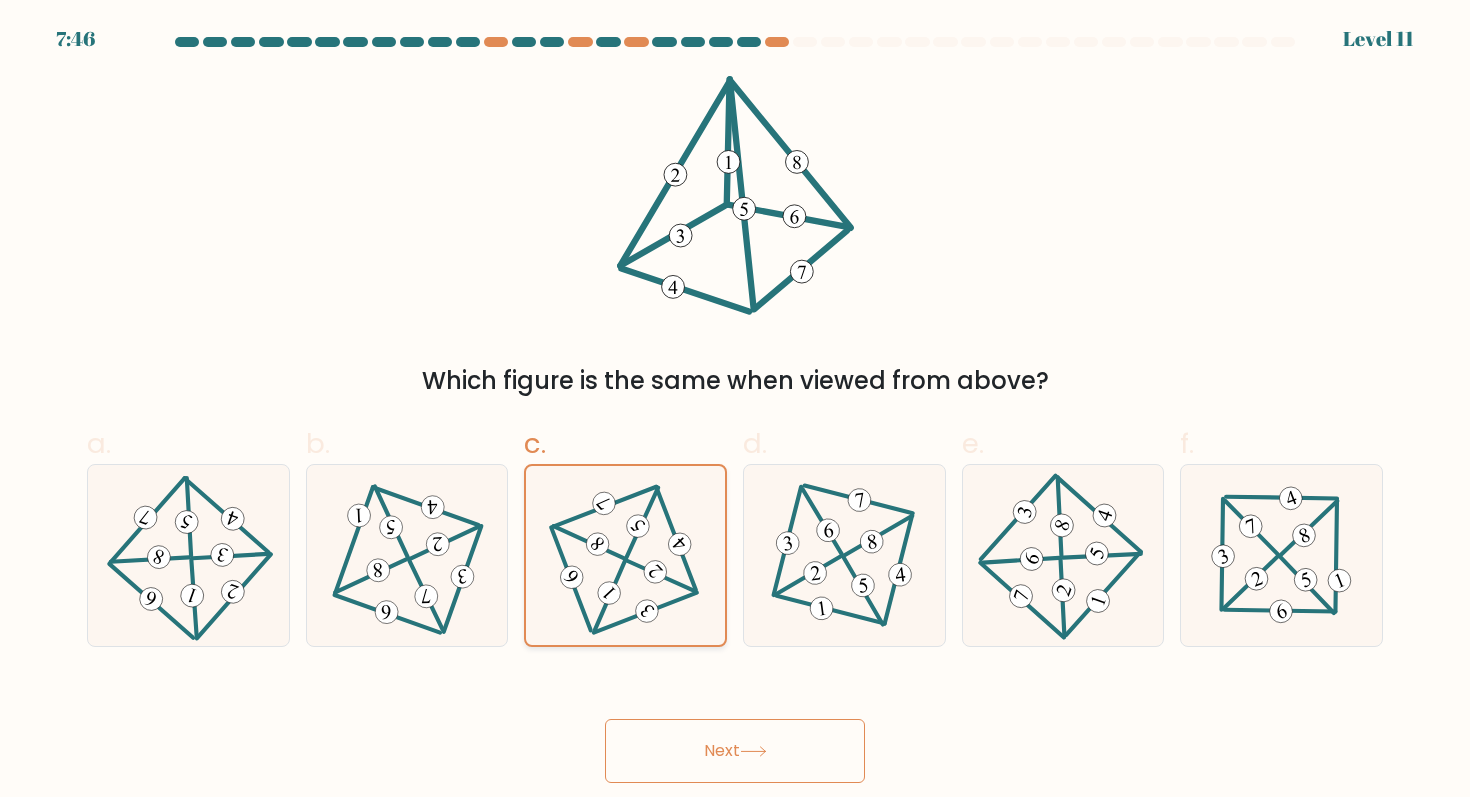 click on "Next" at bounding box center [735, 751] 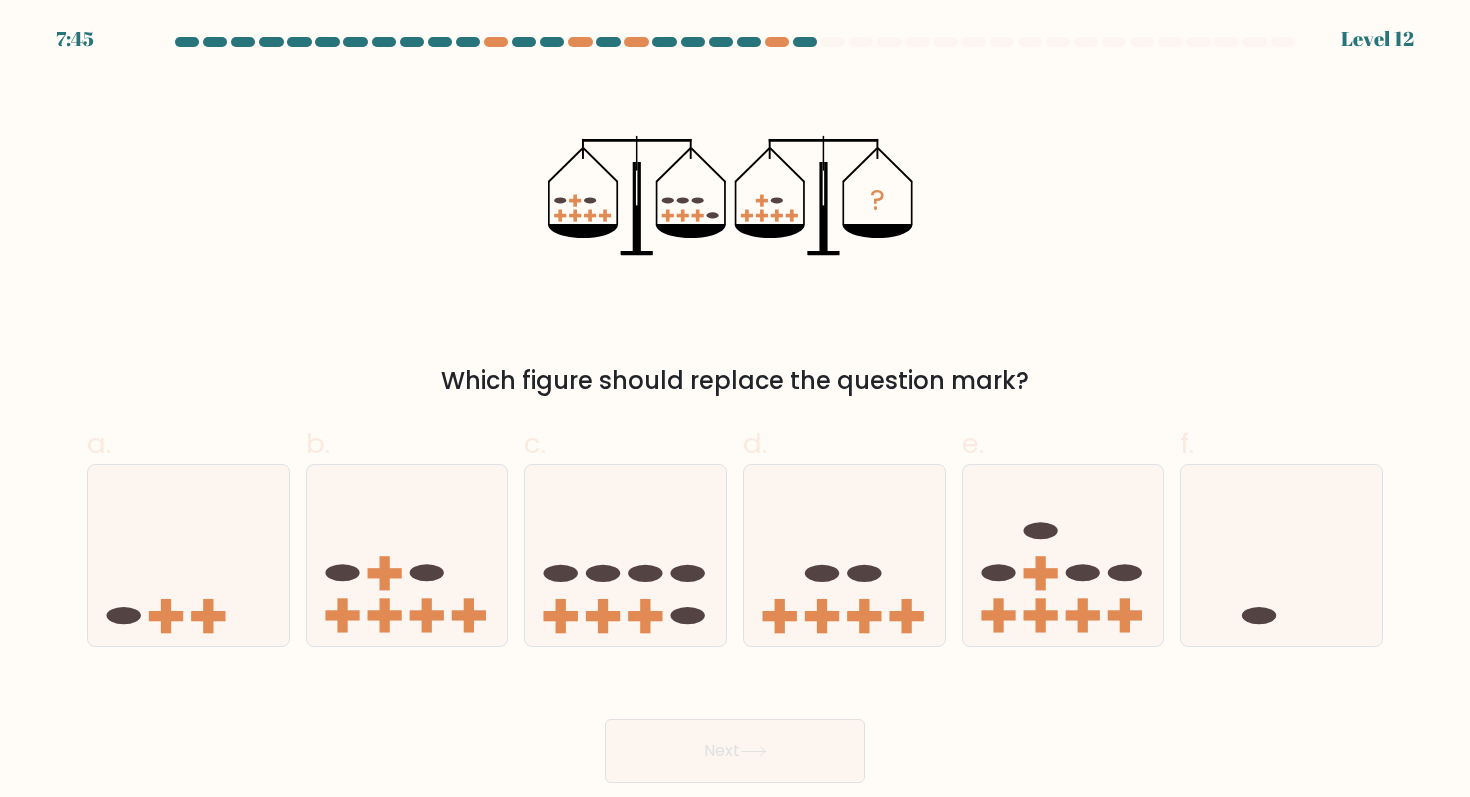 click on "Next" at bounding box center [735, 751] 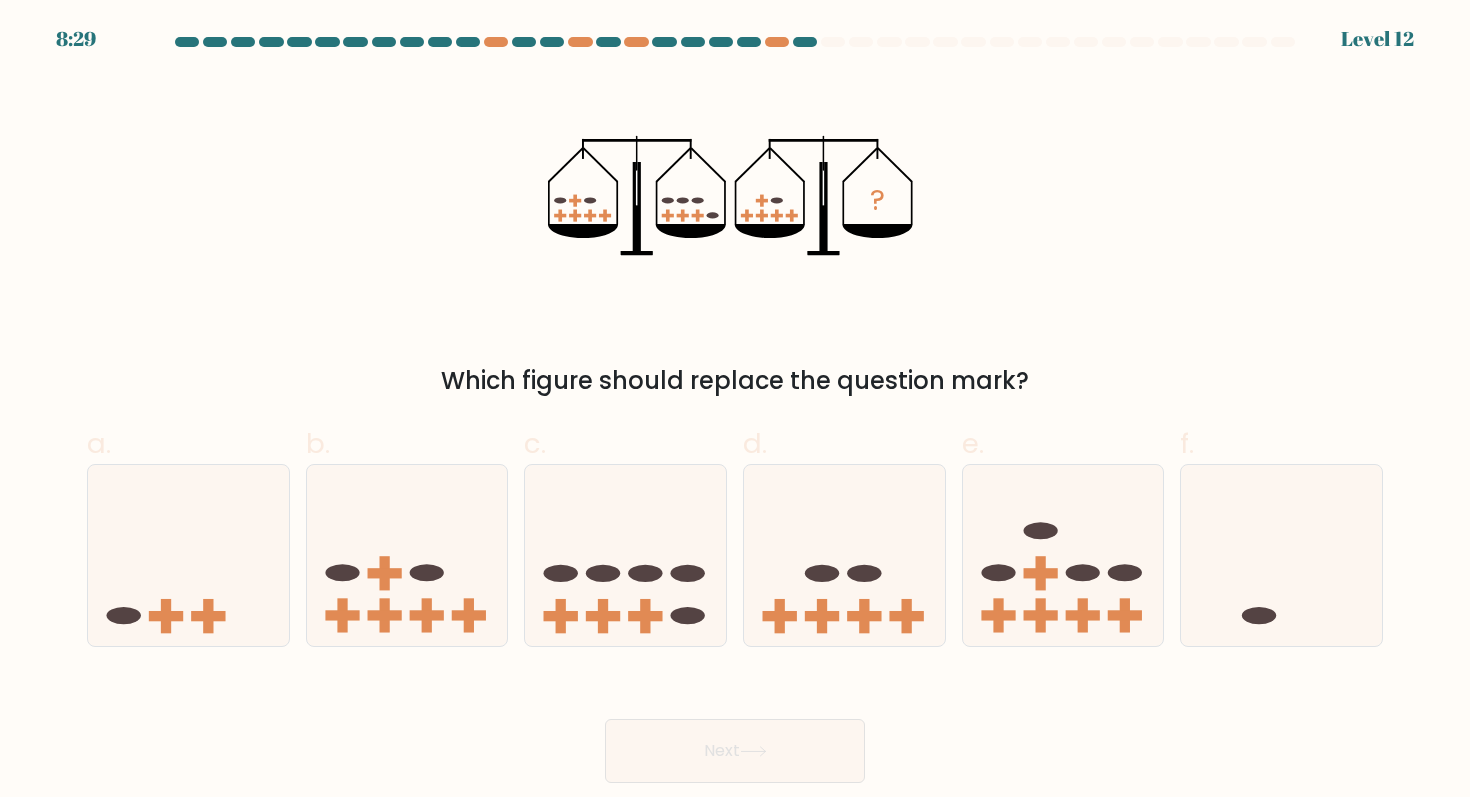 click on "?
Which figure should replace the question mark?" at bounding box center [735, 237] 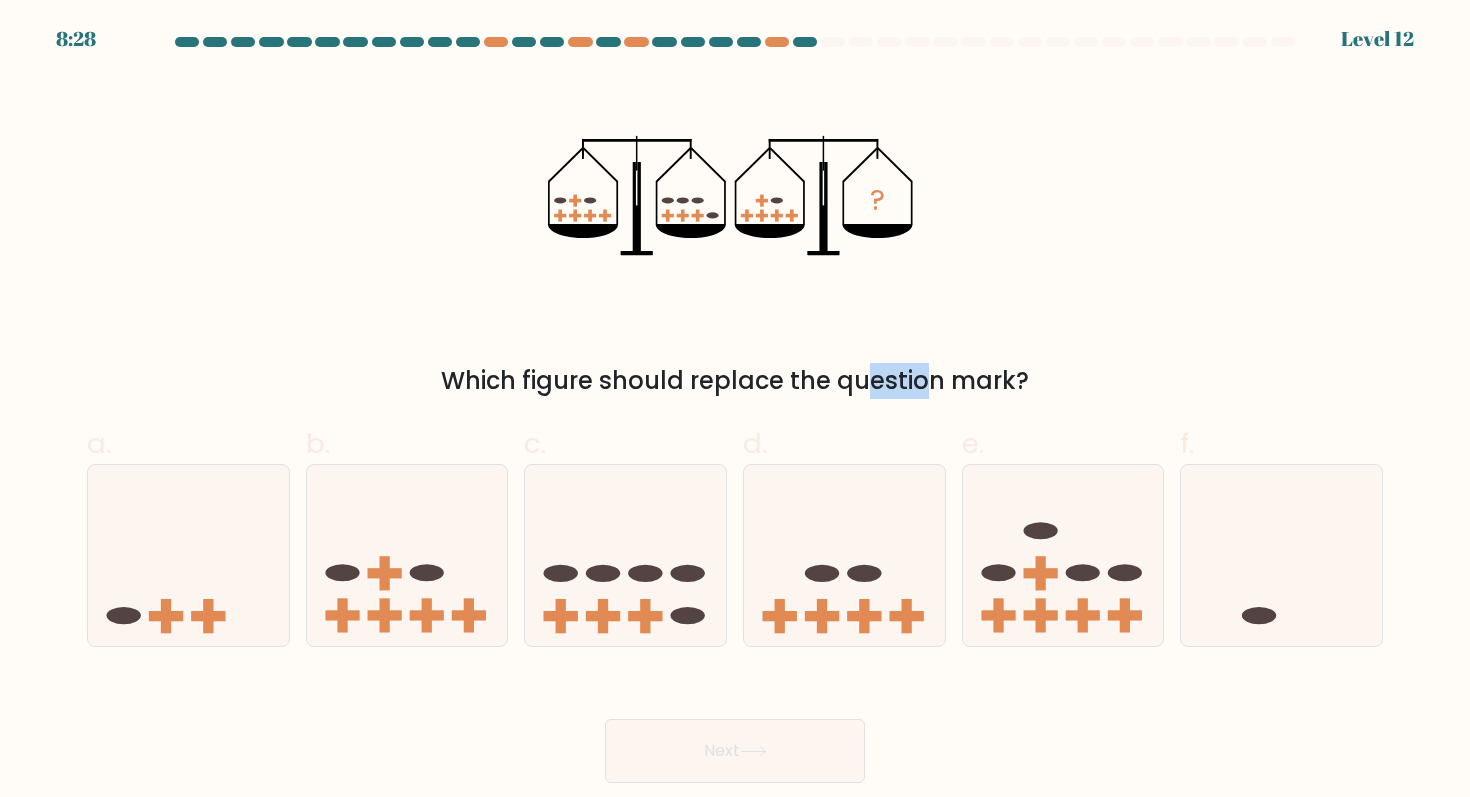 drag, startPoint x: 693, startPoint y: 365, endPoint x: 763, endPoint y: 365, distance: 70 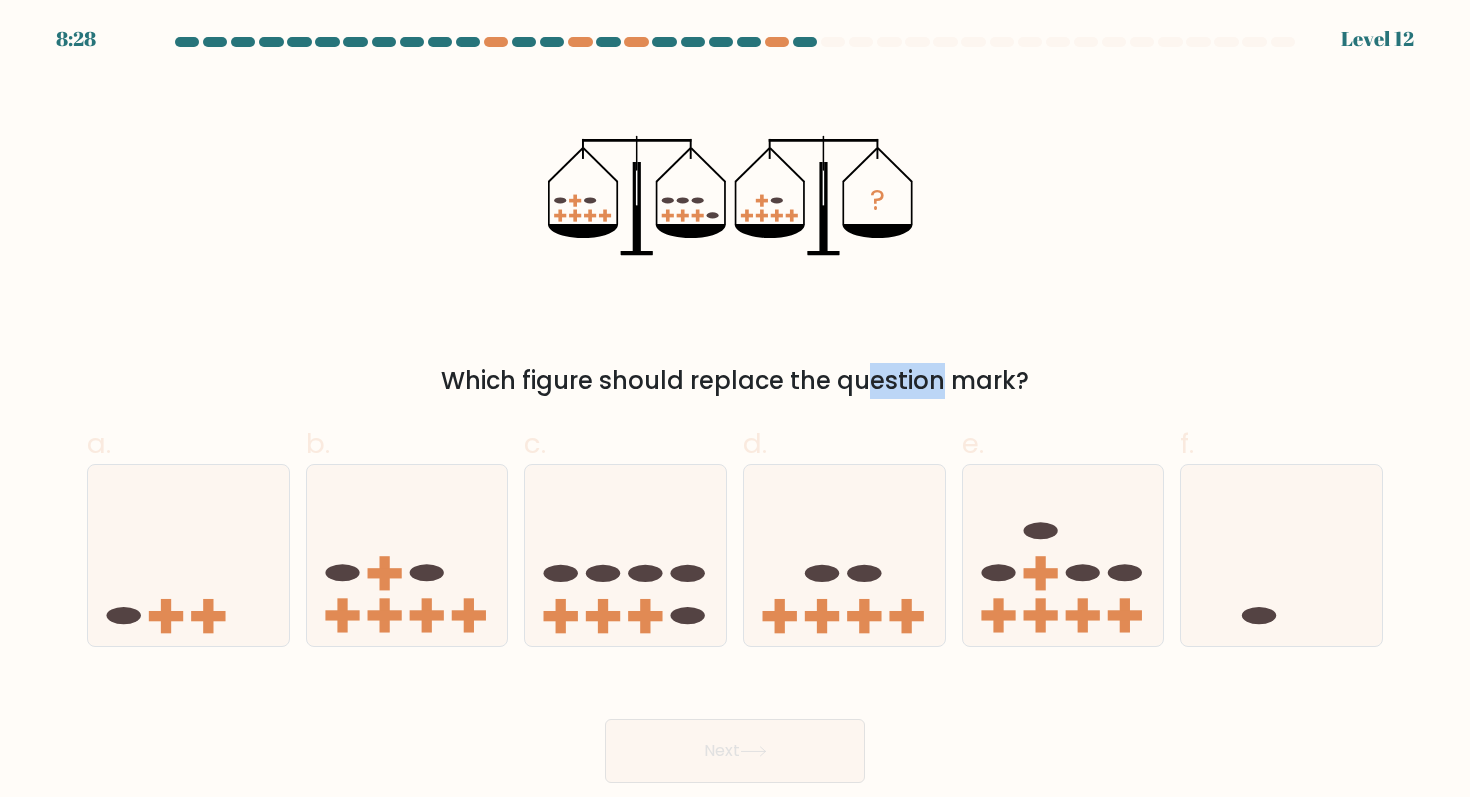 click on "Which figure should replace the question mark?" at bounding box center (735, 381) 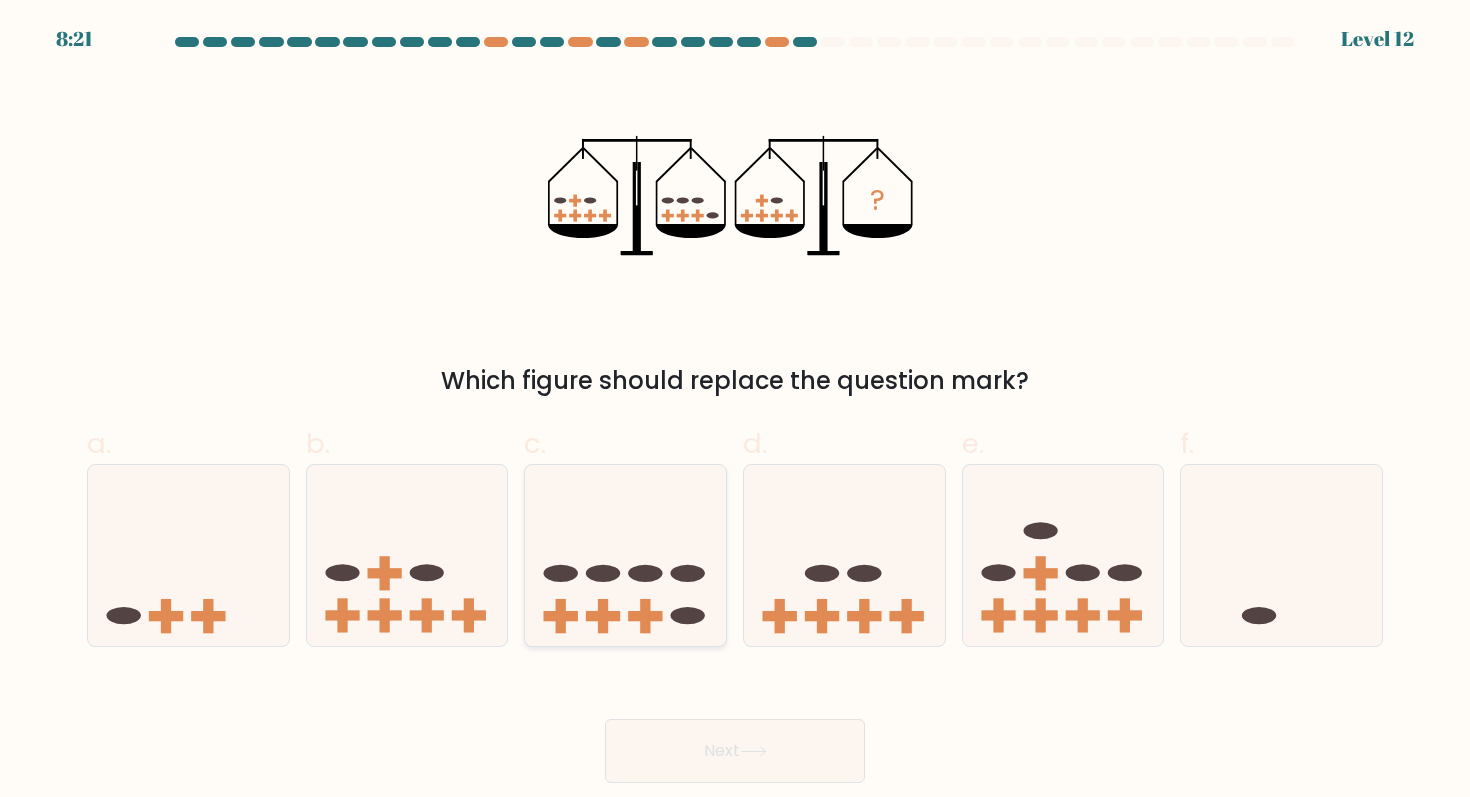 click 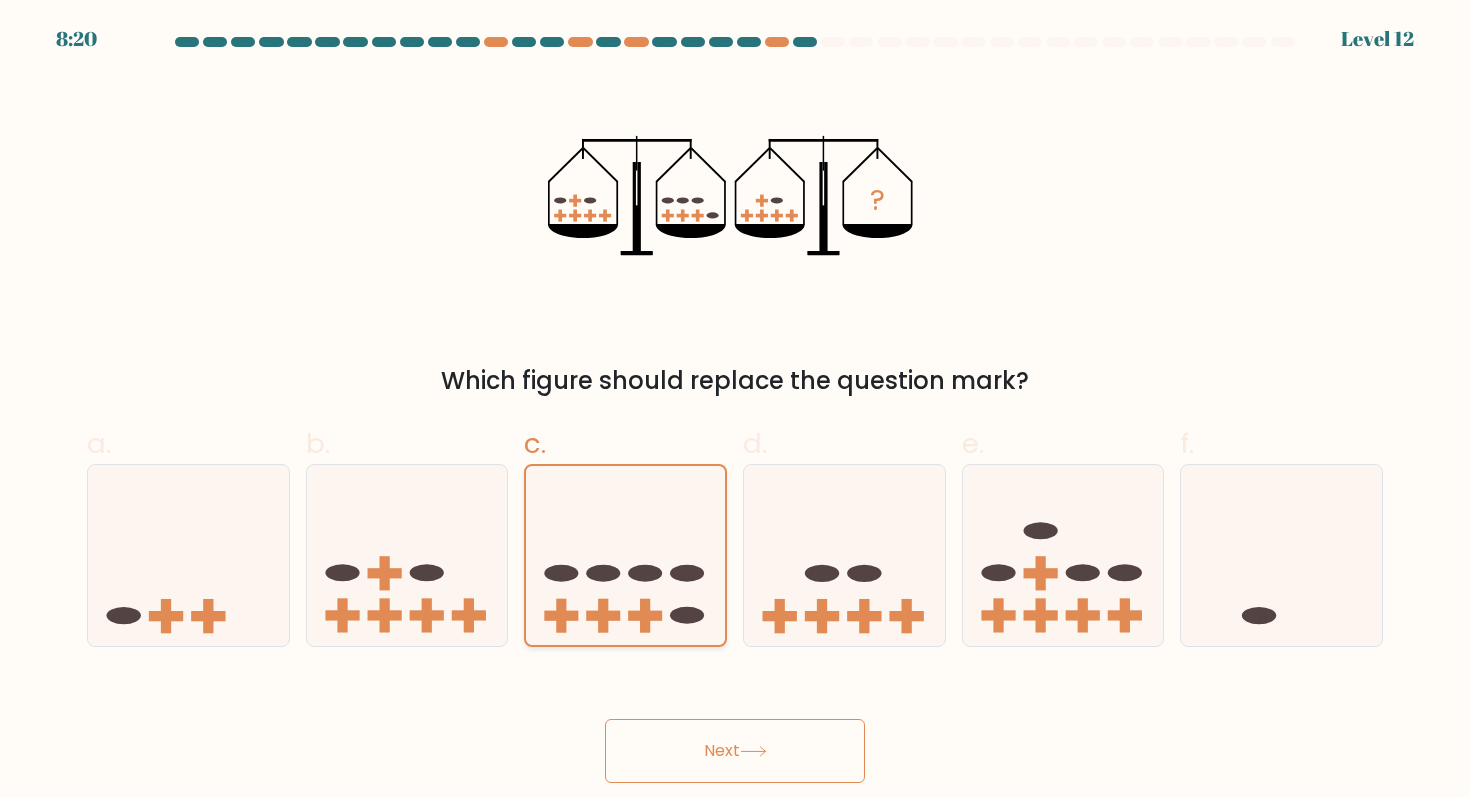 click on "Next" at bounding box center [735, 751] 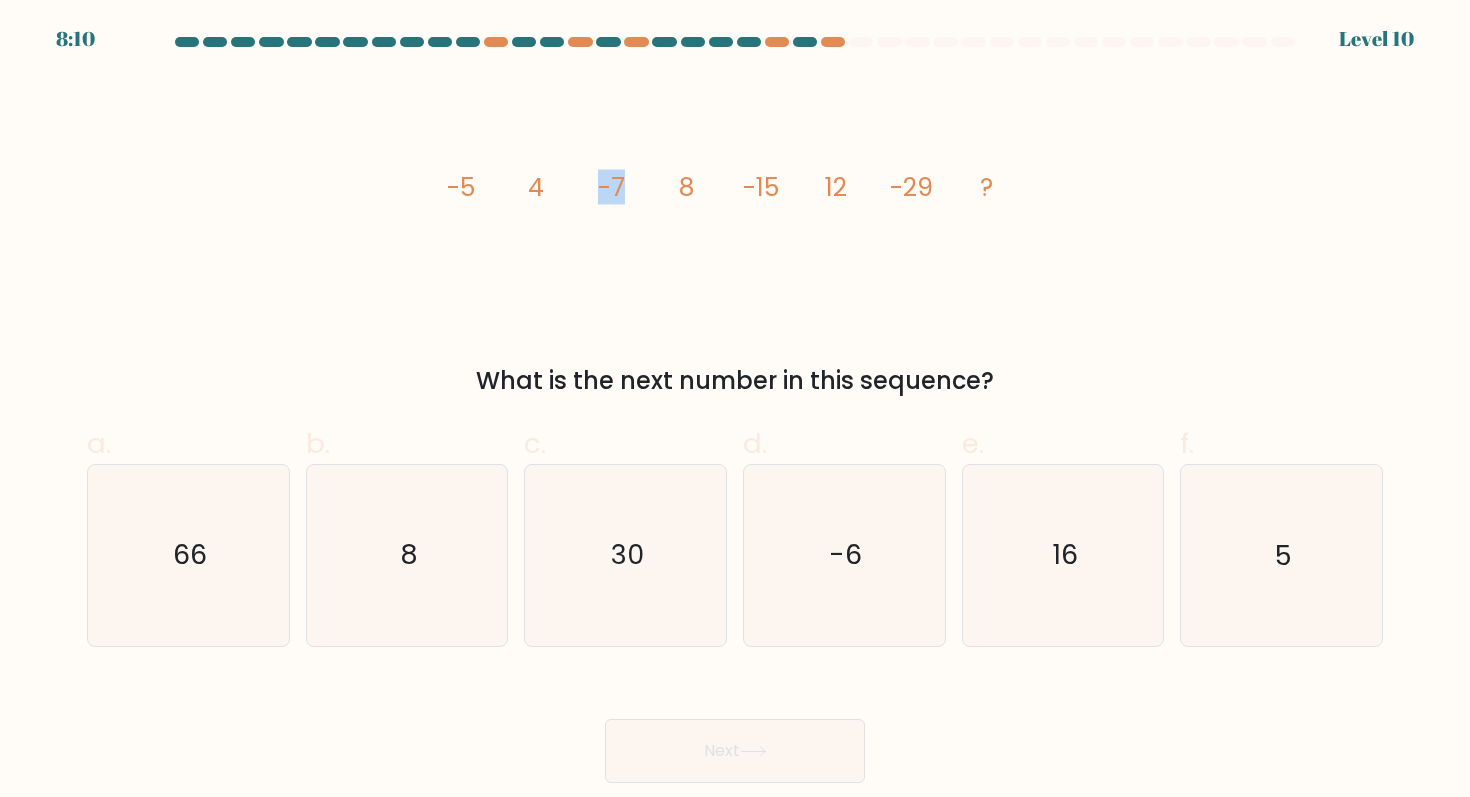 drag, startPoint x: 560, startPoint y: 218, endPoint x: 670, endPoint y: 218, distance: 110 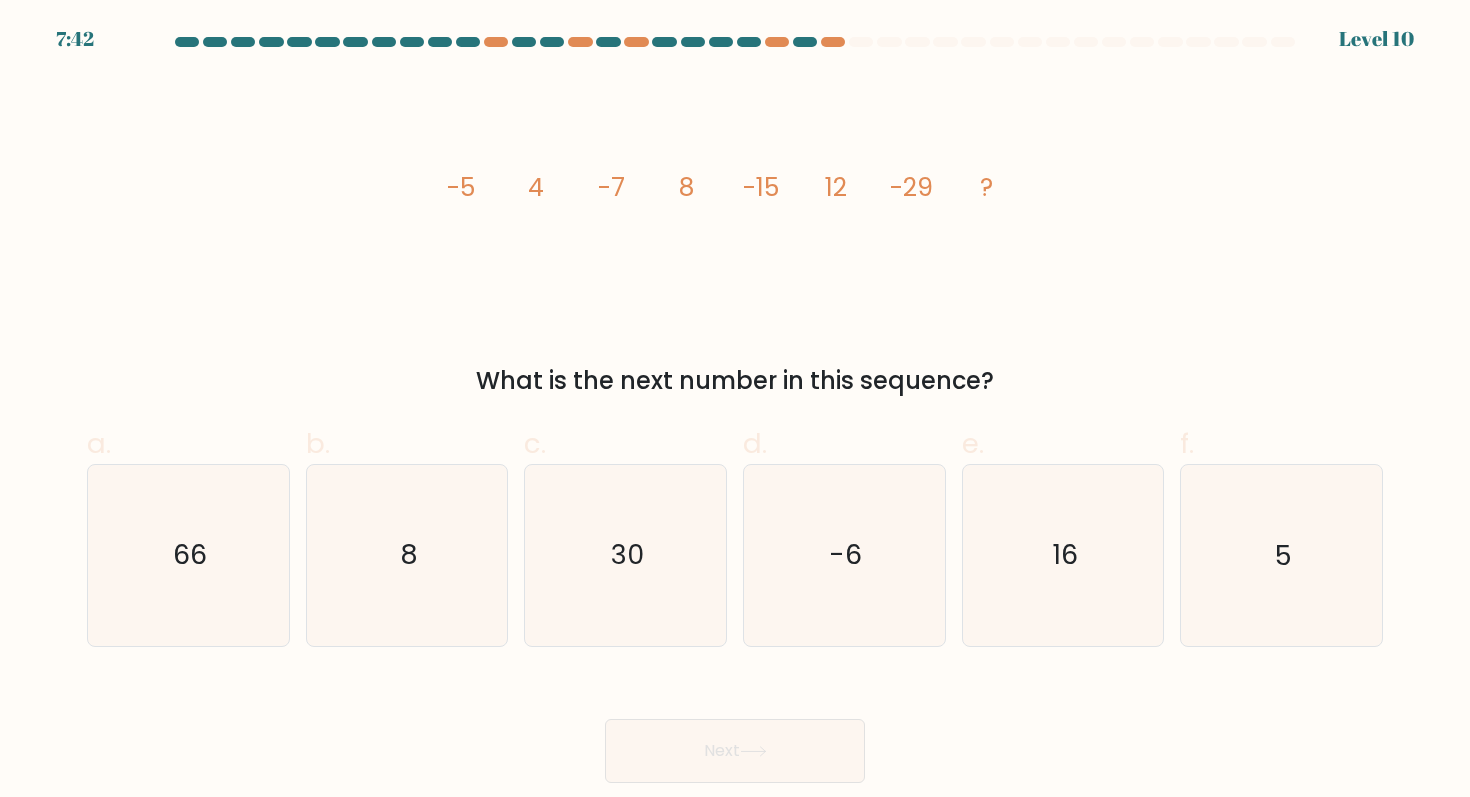 drag, startPoint x: 442, startPoint y: 180, endPoint x: 1054, endPoint y: 387, distance: 646.0596 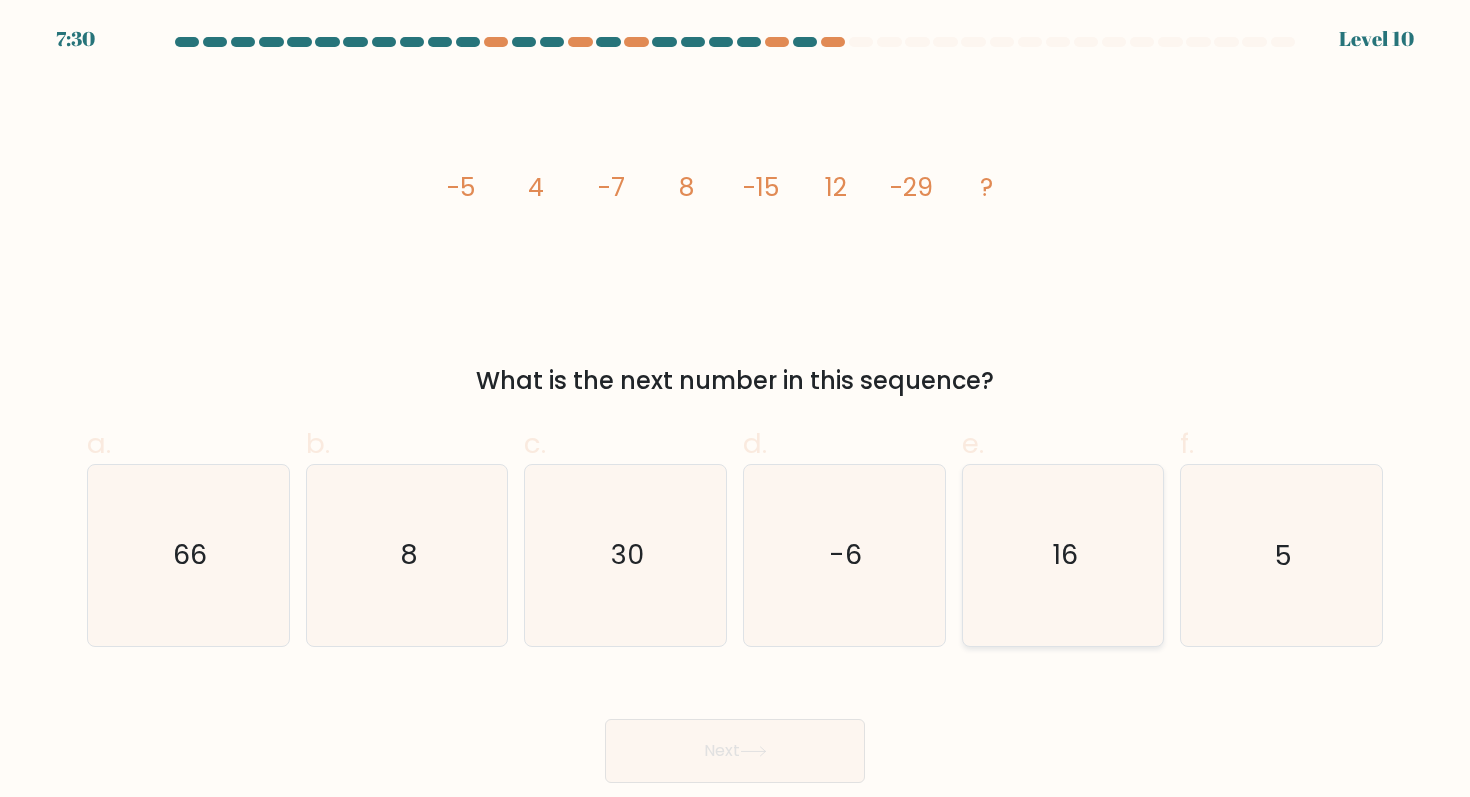 click on "16" 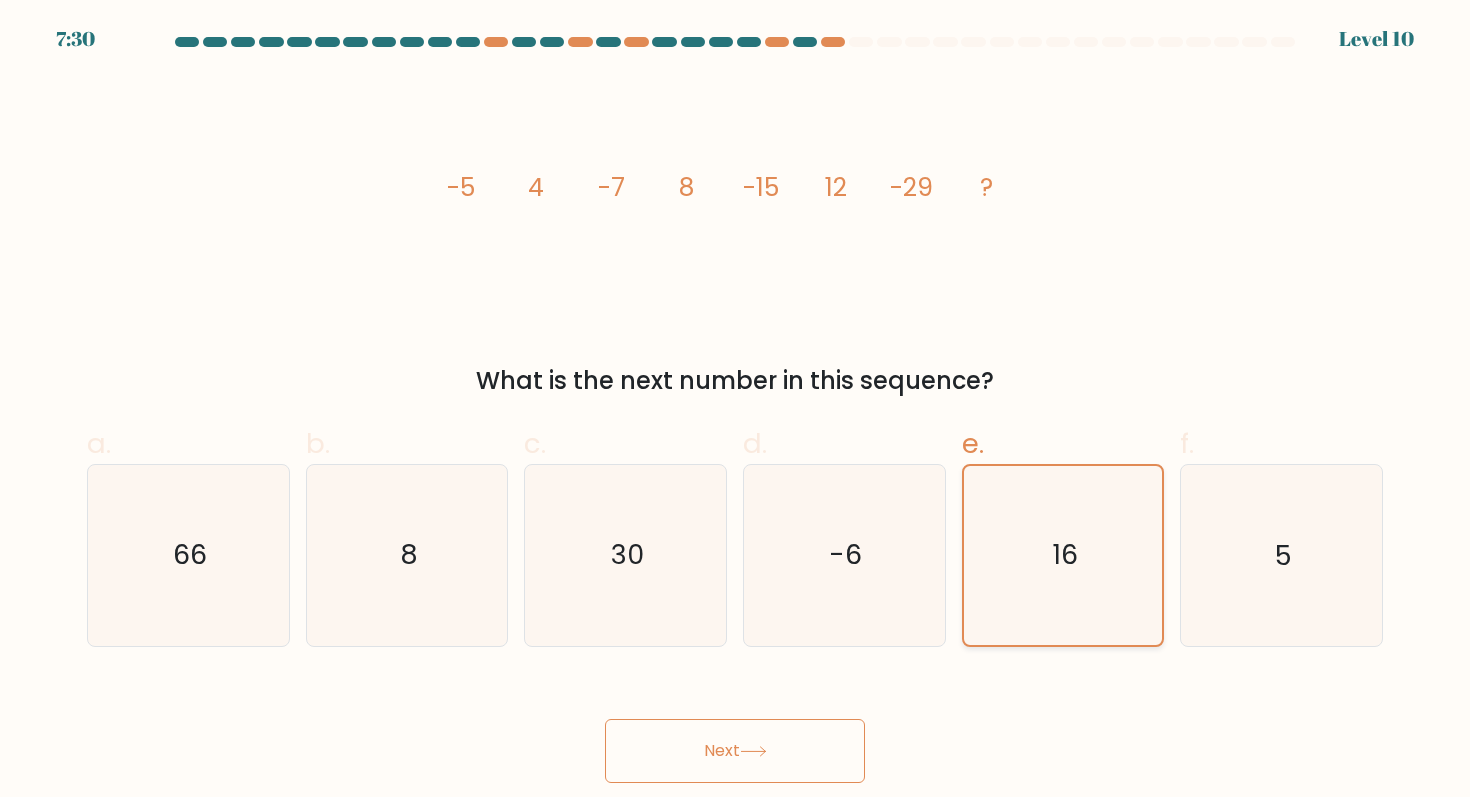 click on "Next" at bounding box center [735, 751] 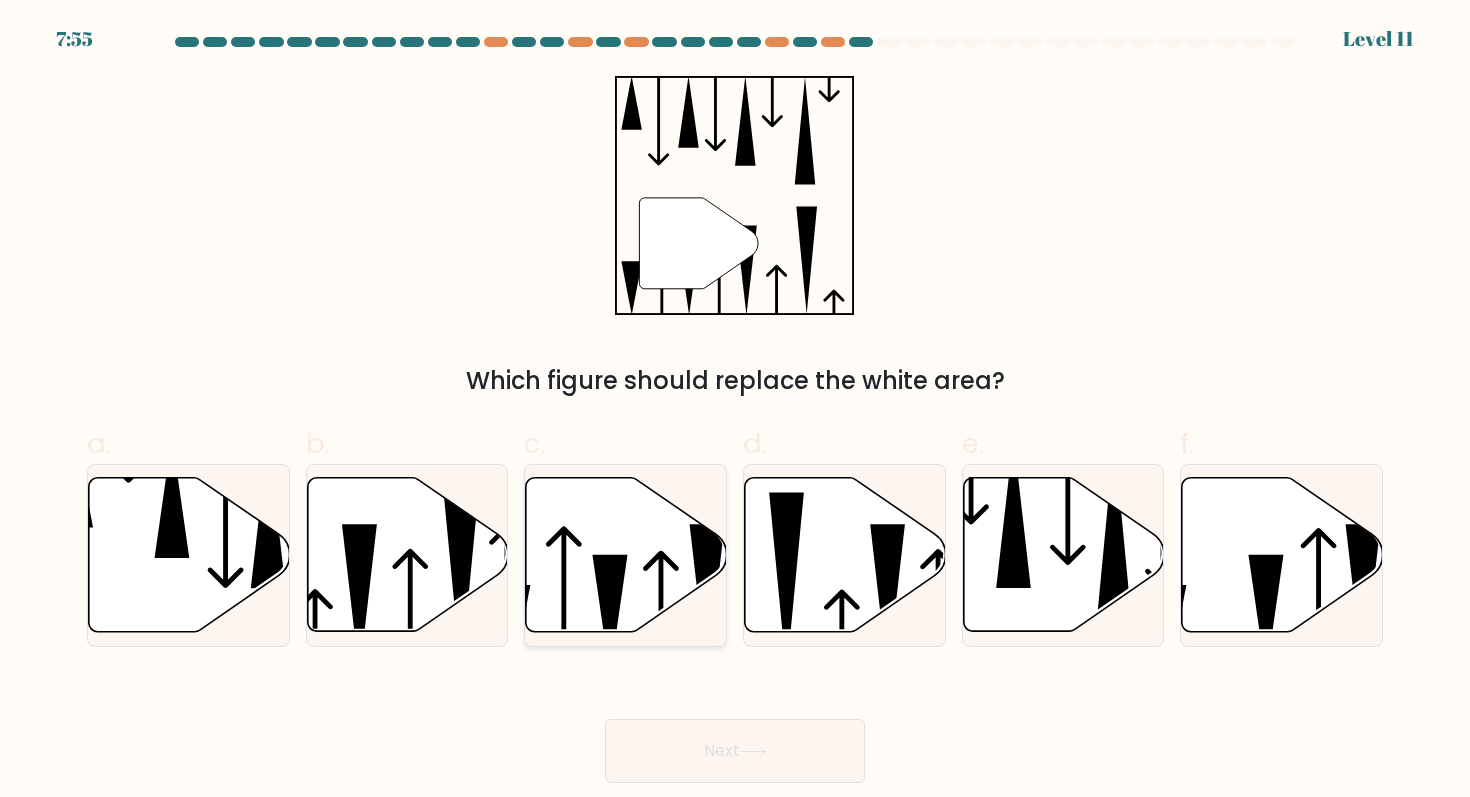 click 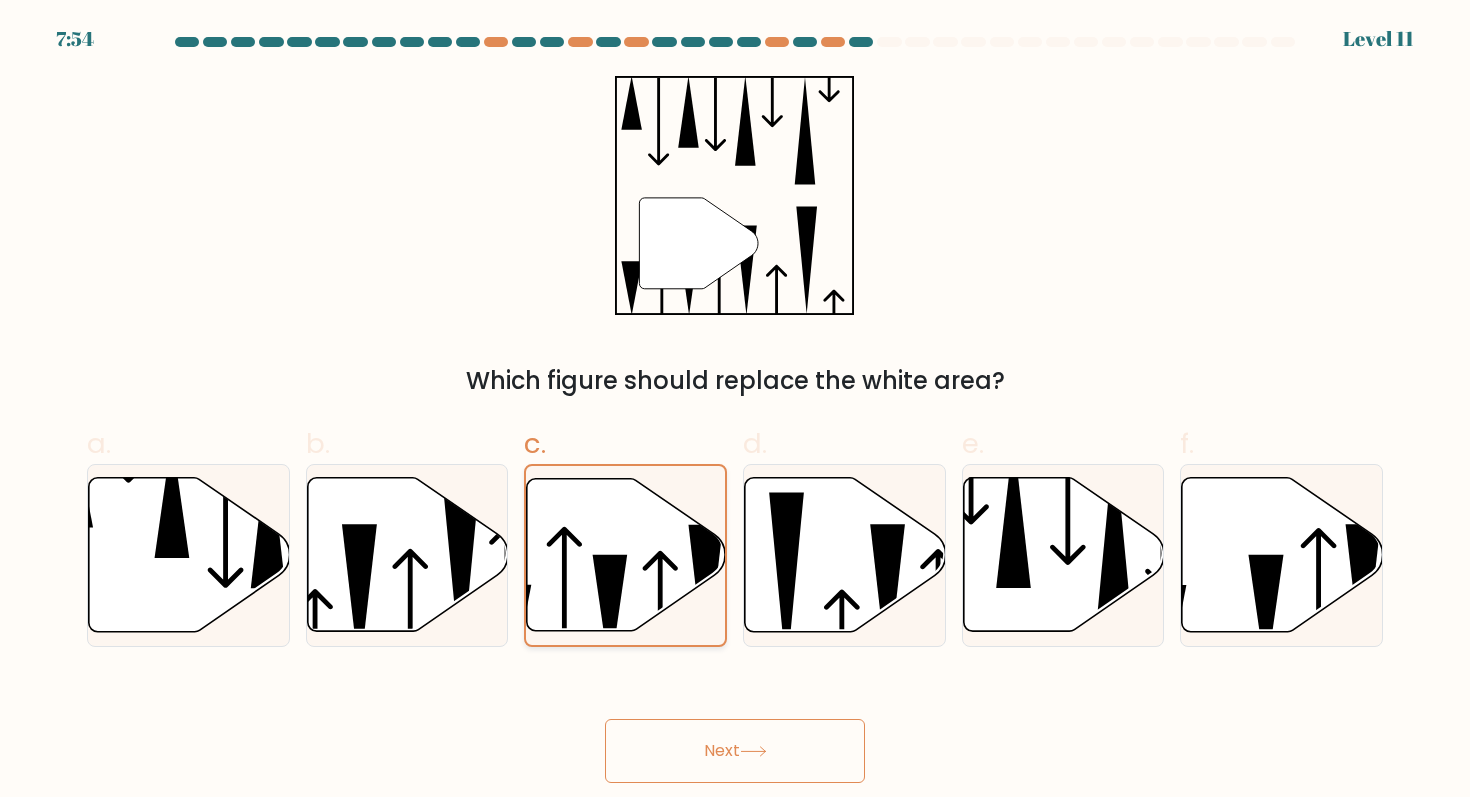 click on "Next" at bounding box center [735, 751] 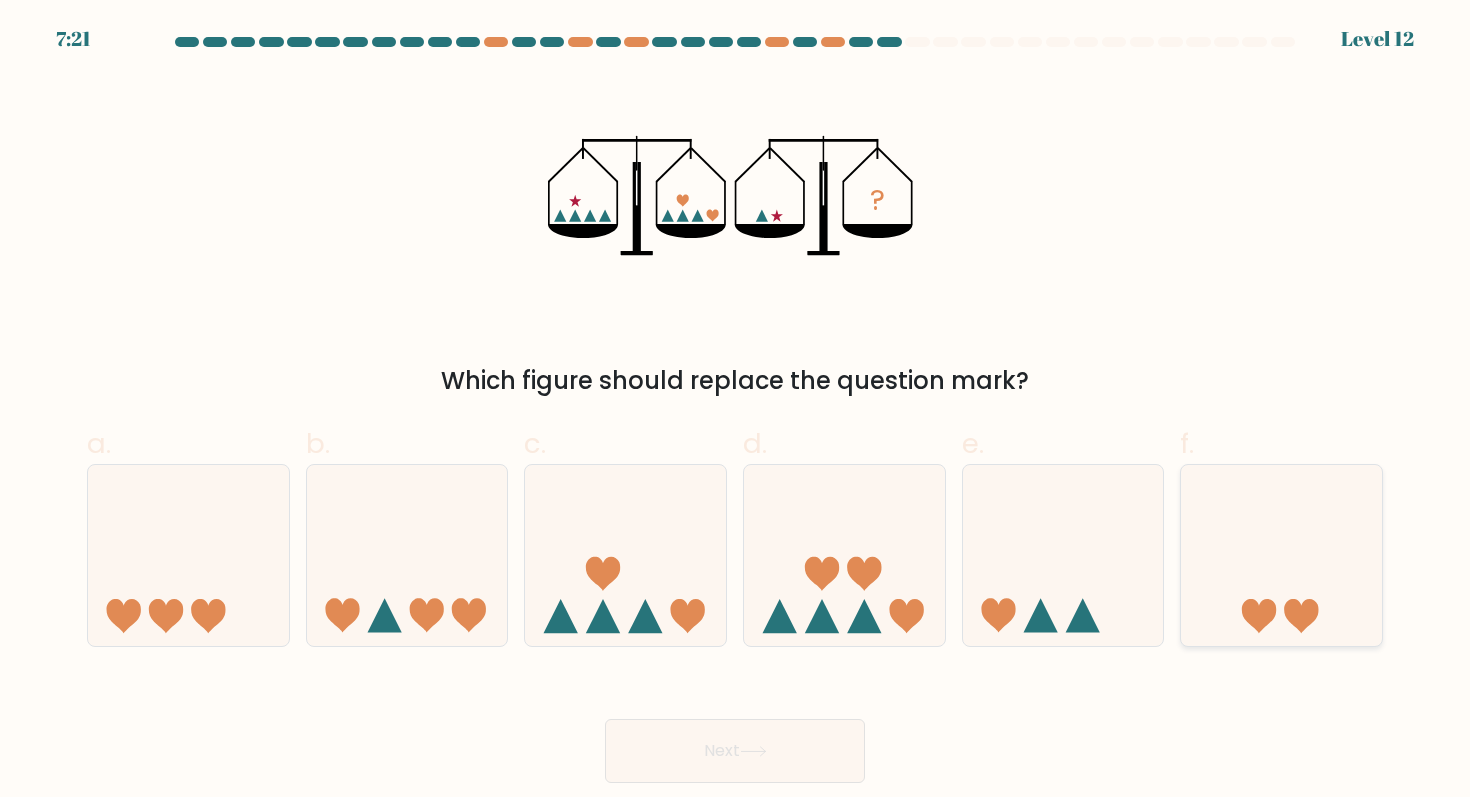 click 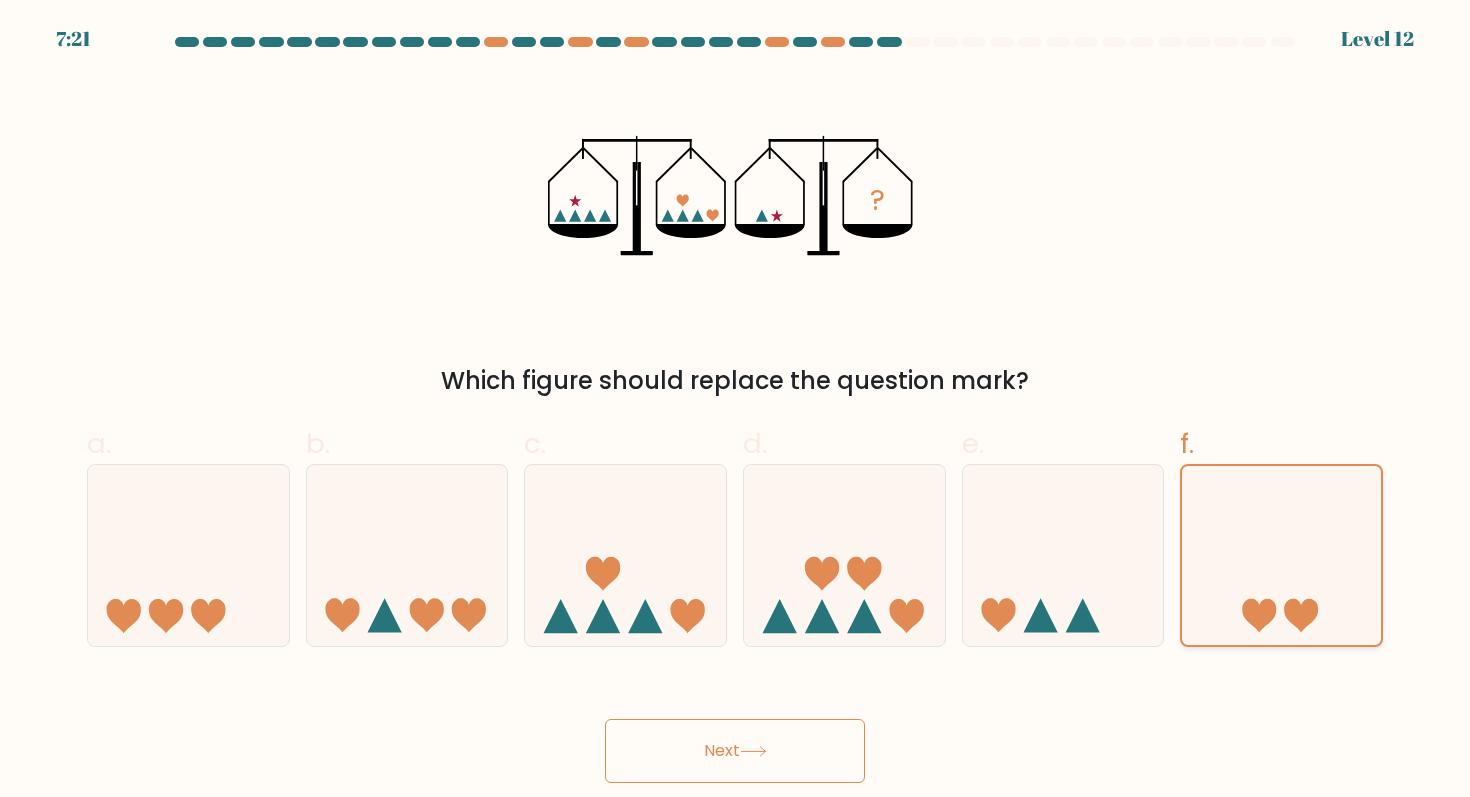 click on "Next" at bounding box center [735, 751] 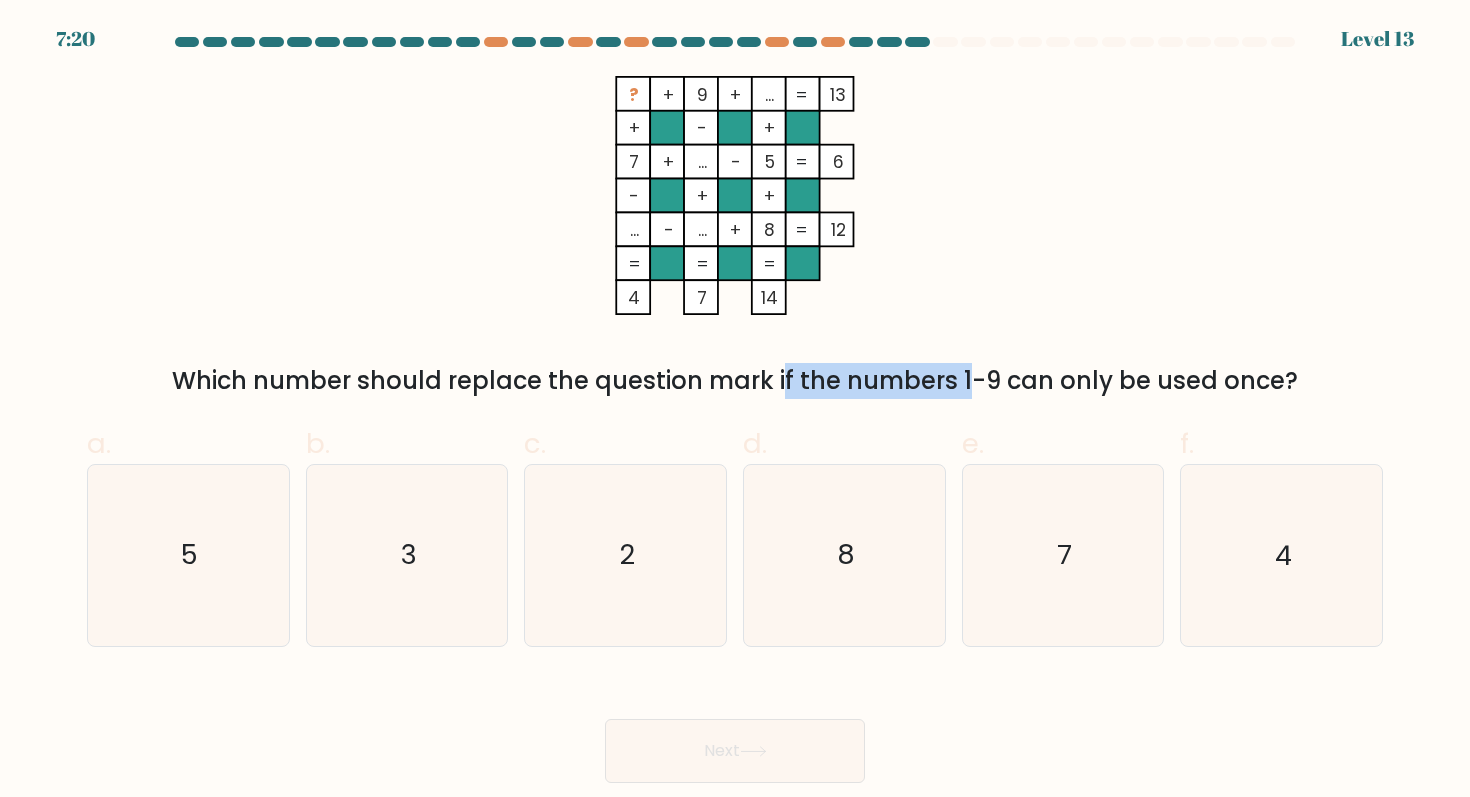 drag, startPoint x: 606, startPoint y: 388, endPoint x: 802, endPoint y: 388, distance: 196 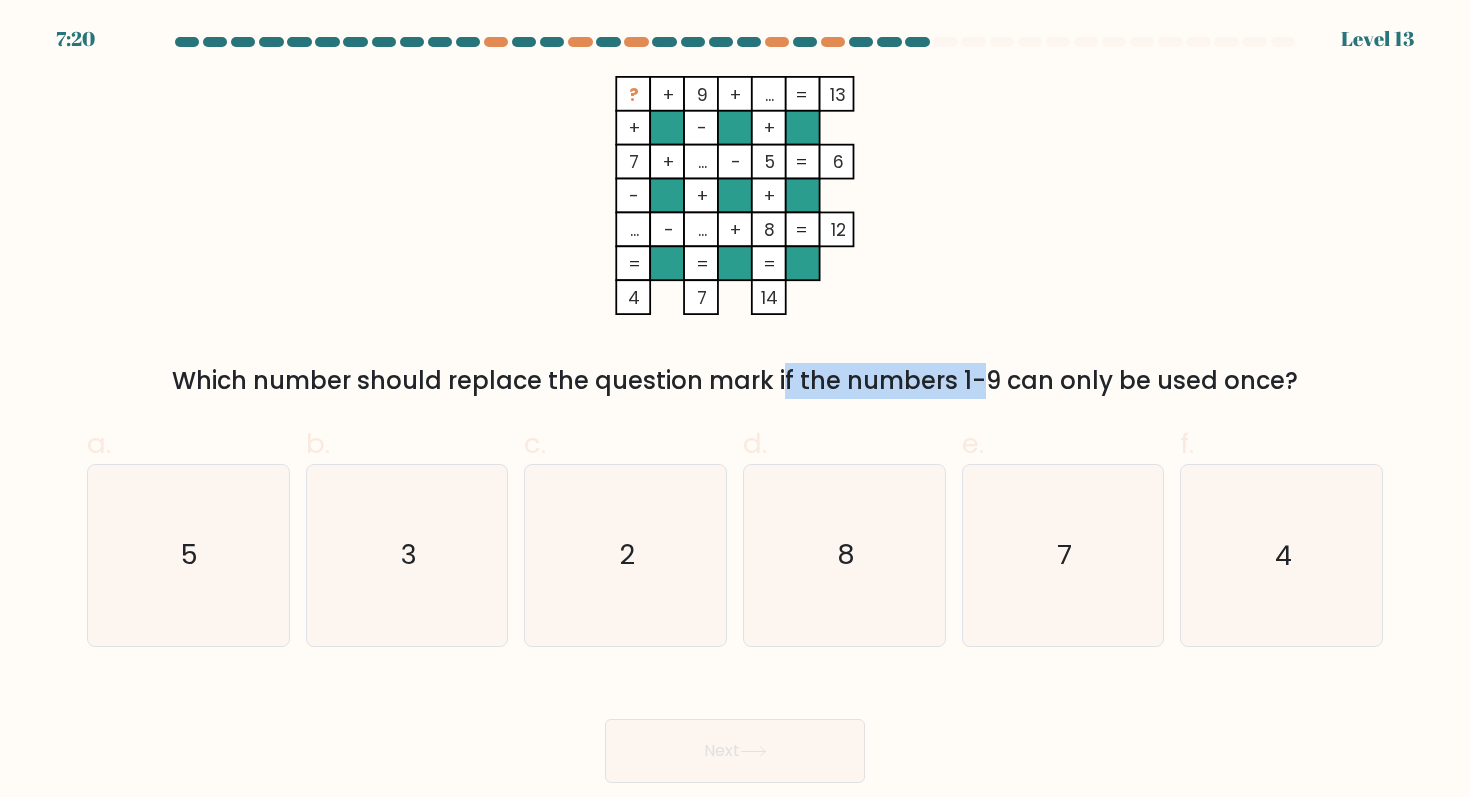 click on "Which number should replace the question mark if the numbers 1-9 can only be used once?" at bounding box center (735, 381) 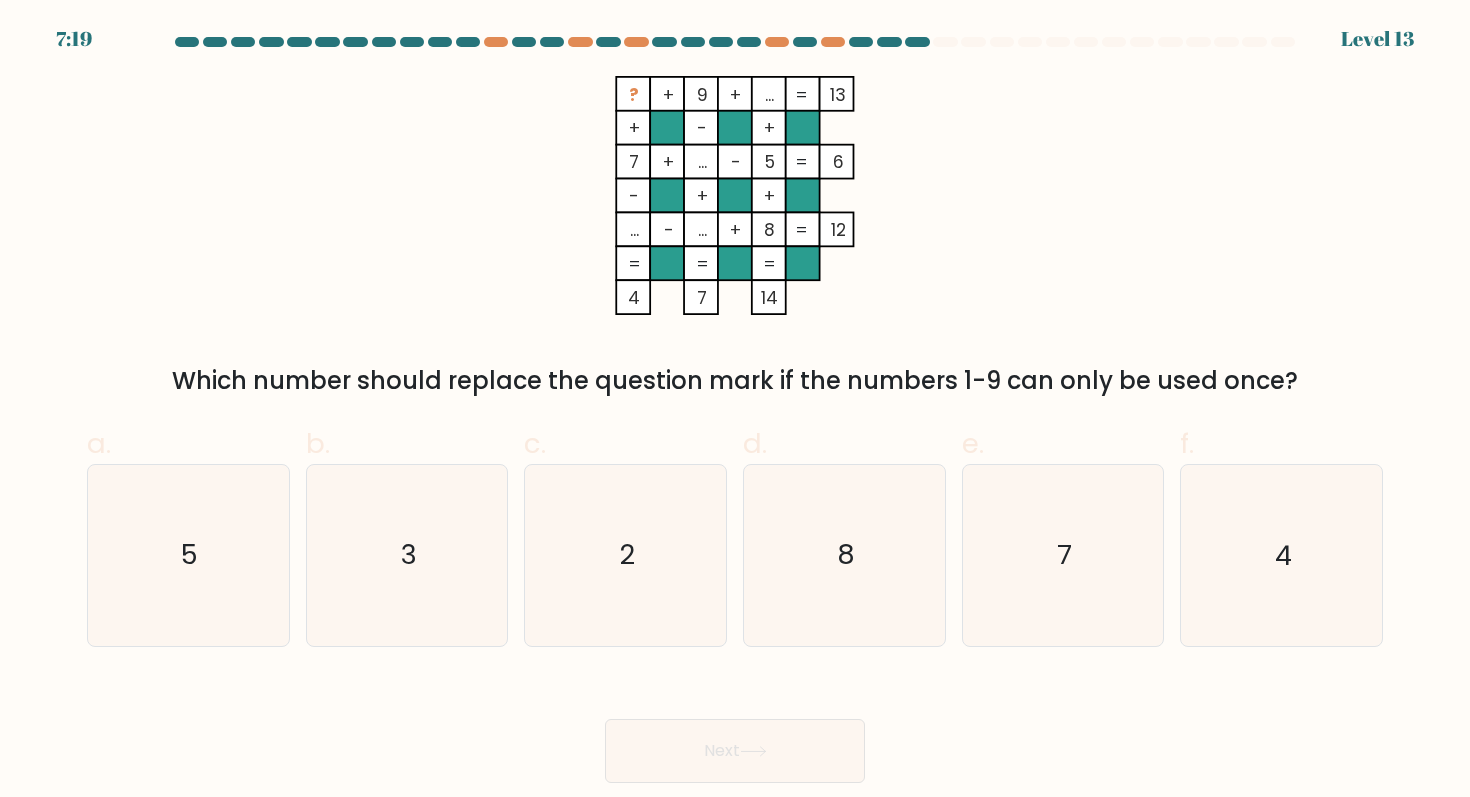 click on "Which number should replace the question mark if the numbers 1-9 can only be used once?" at bounding box center (735, 381) 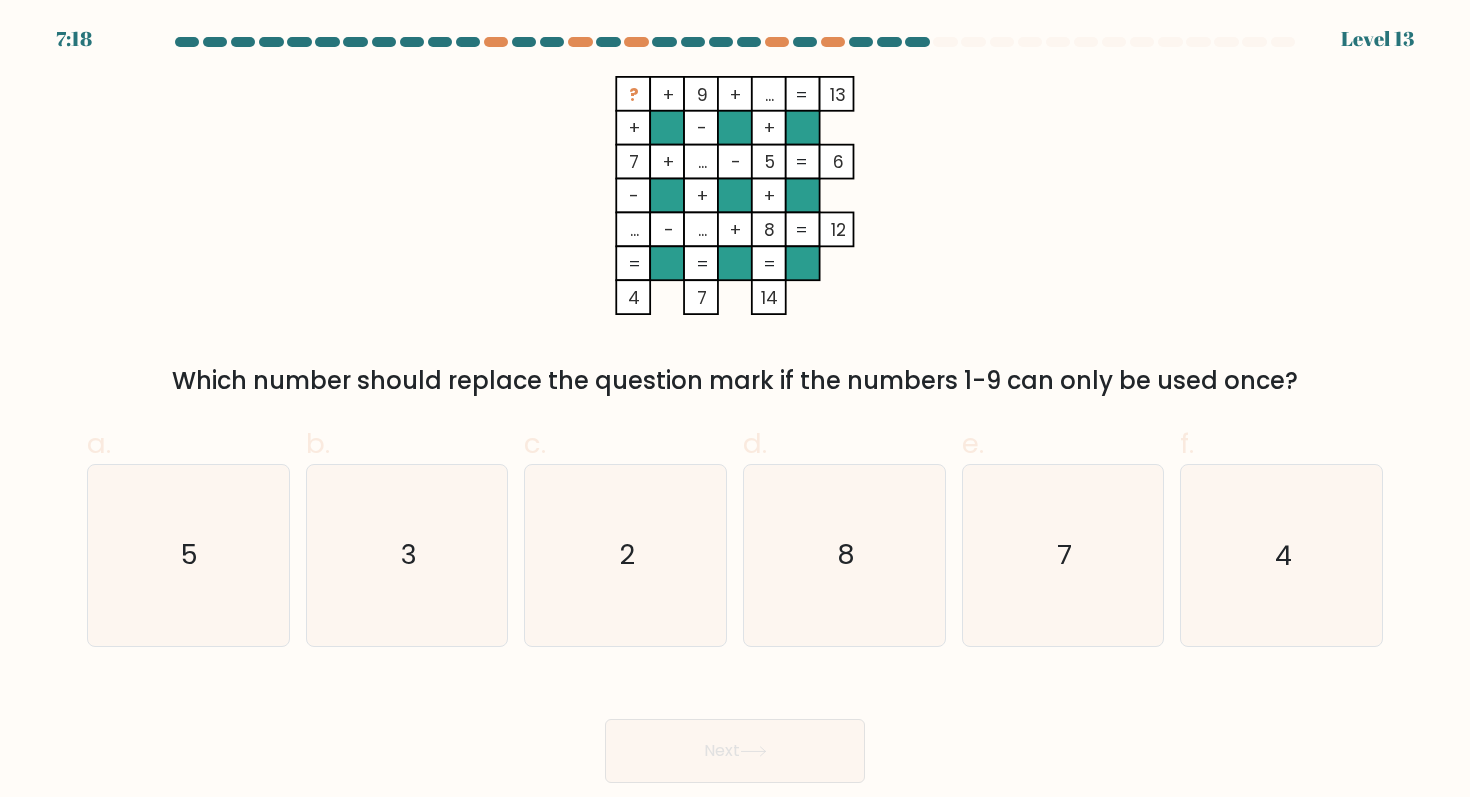 drag, startPoint x: 574, startPoint y: 339, endPoint x: 690, endPoint y: 358, distance: 117.54574 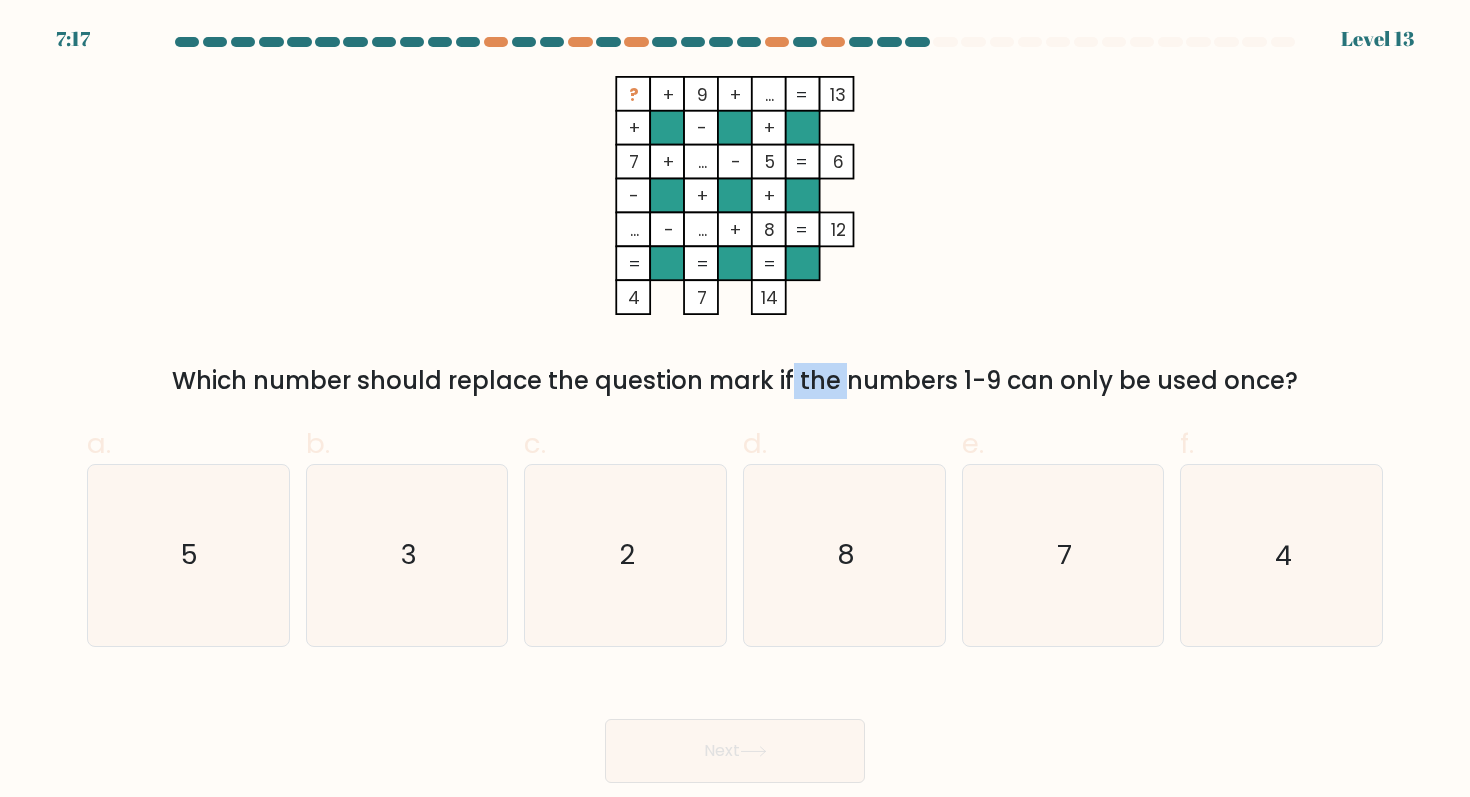 drag, startPoint x: 629, startPoint y: 386, endPoint x: 689, endPoint y: 386, distance: 60 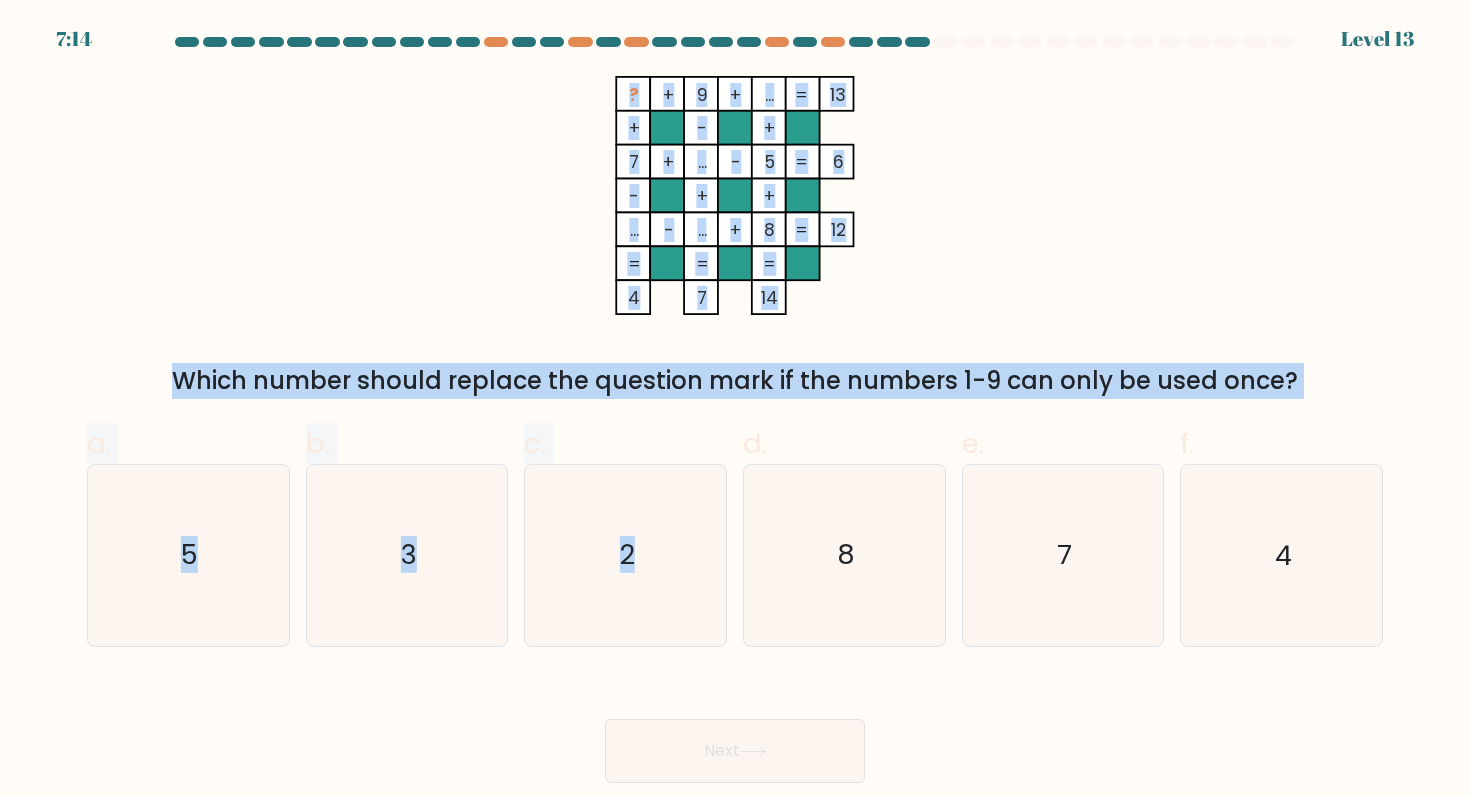 drag, startPoint x: 609, startPoint y: 84, endPoint x: 856, endPoint y: 420, distance: 417.0192 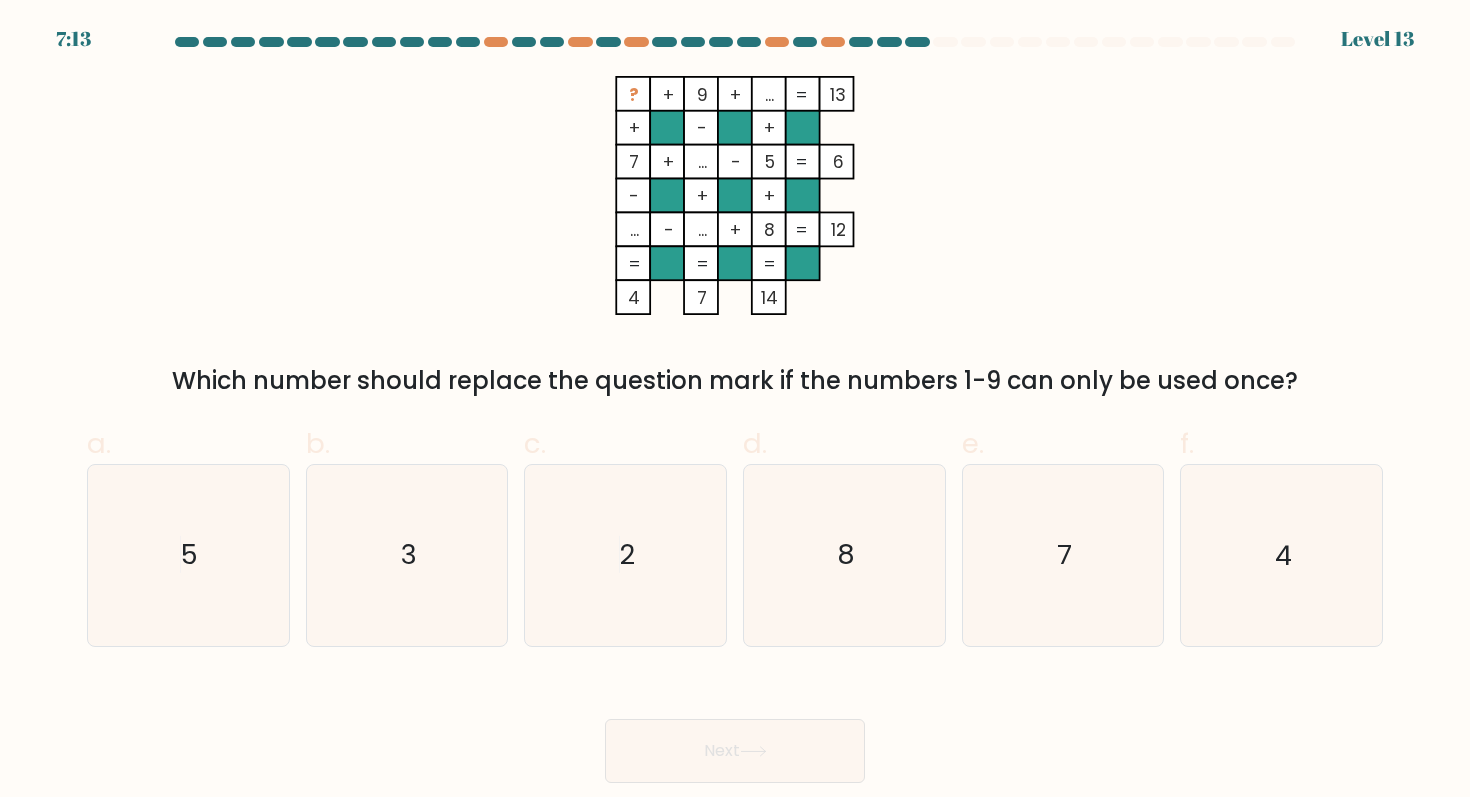 click on "Which number should replace the question mark if the numbers 1-9 can only be used once?" at bounding box center (735, 381) 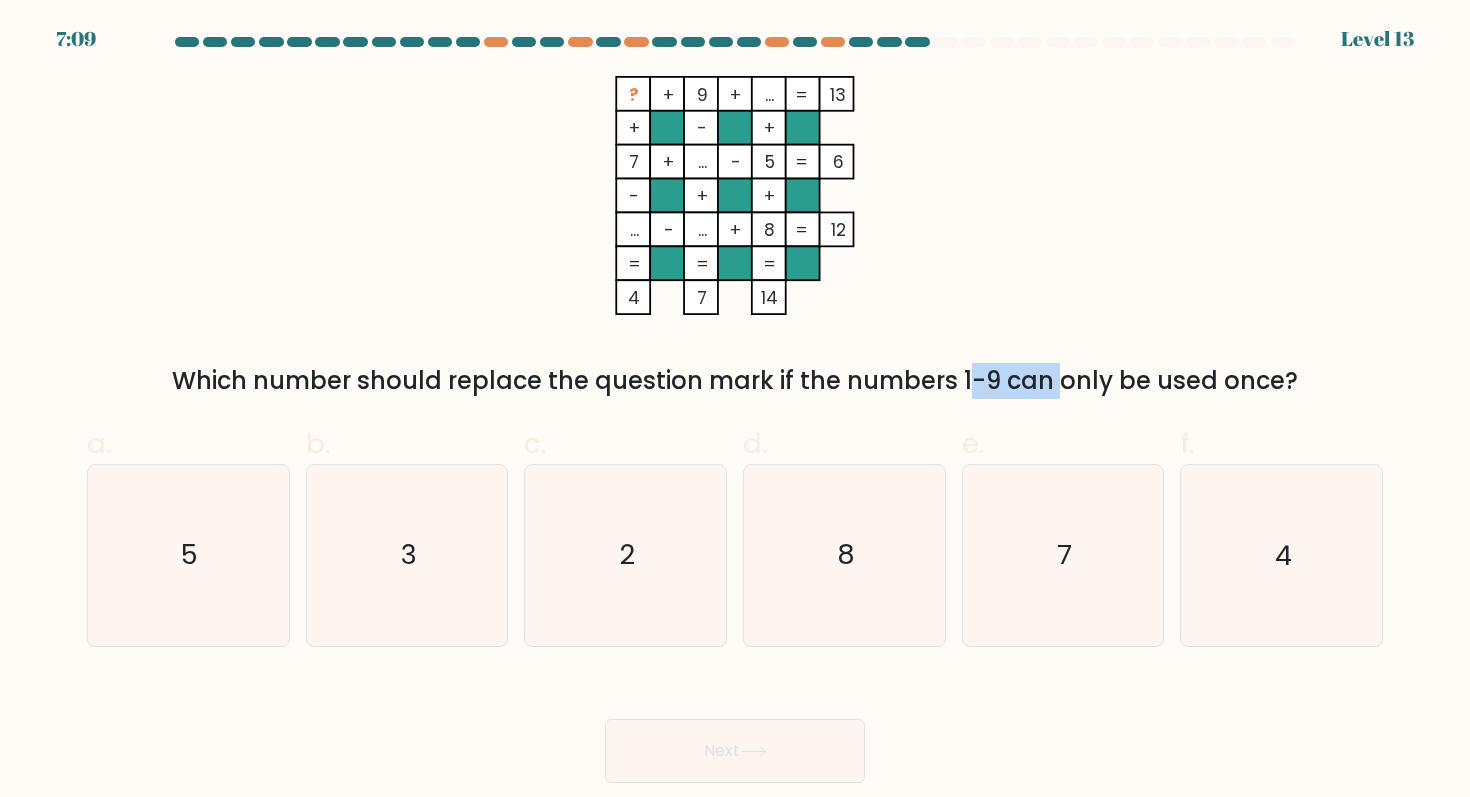 drag, startPoint x: 792, startPoint y: 364, endPoint x: 876, endPoint y: 375, distance: 84.71718 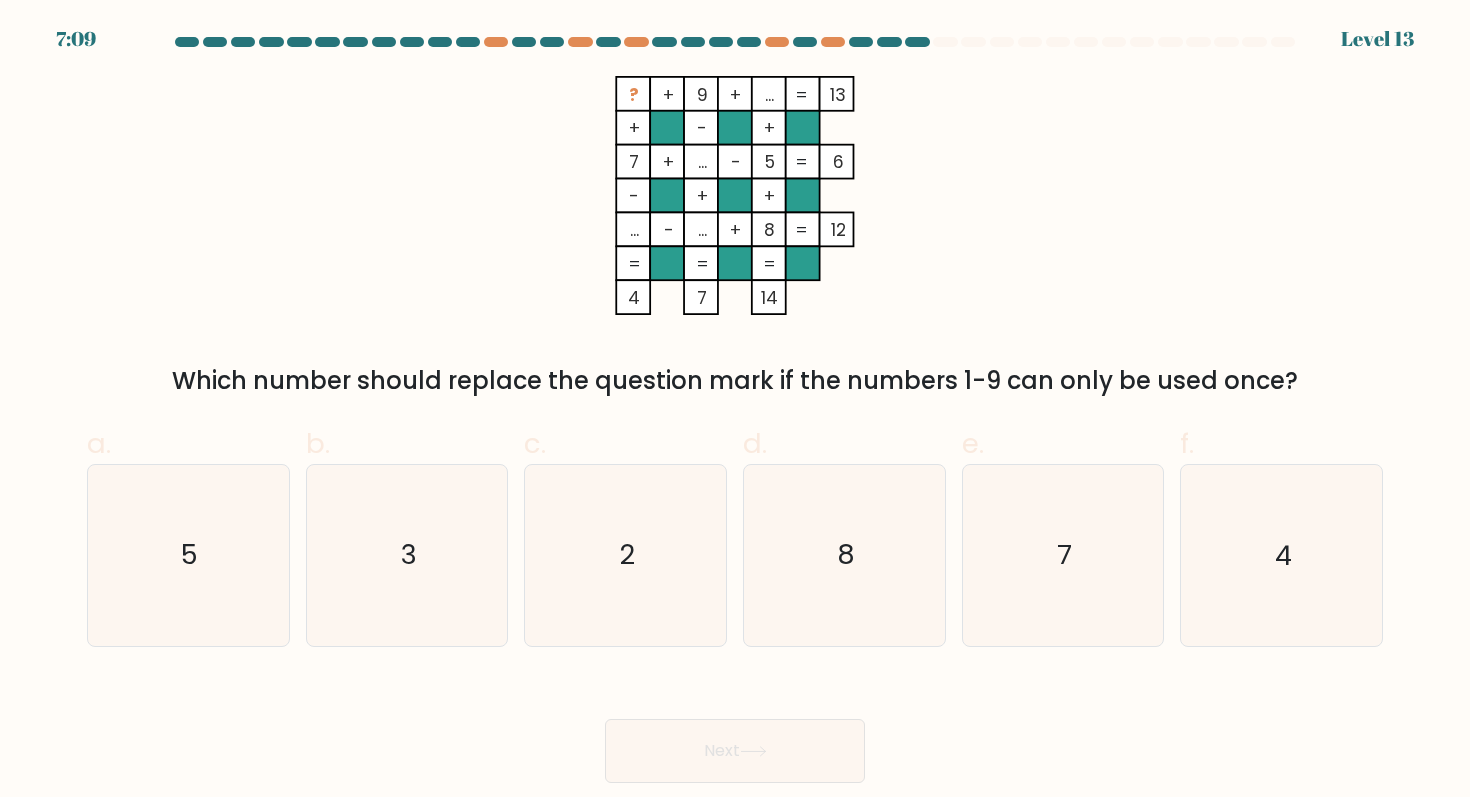 click on "Which number should replace the question mark if the numbers 1-9 can only be used once?" at bounding box center (735, 381) 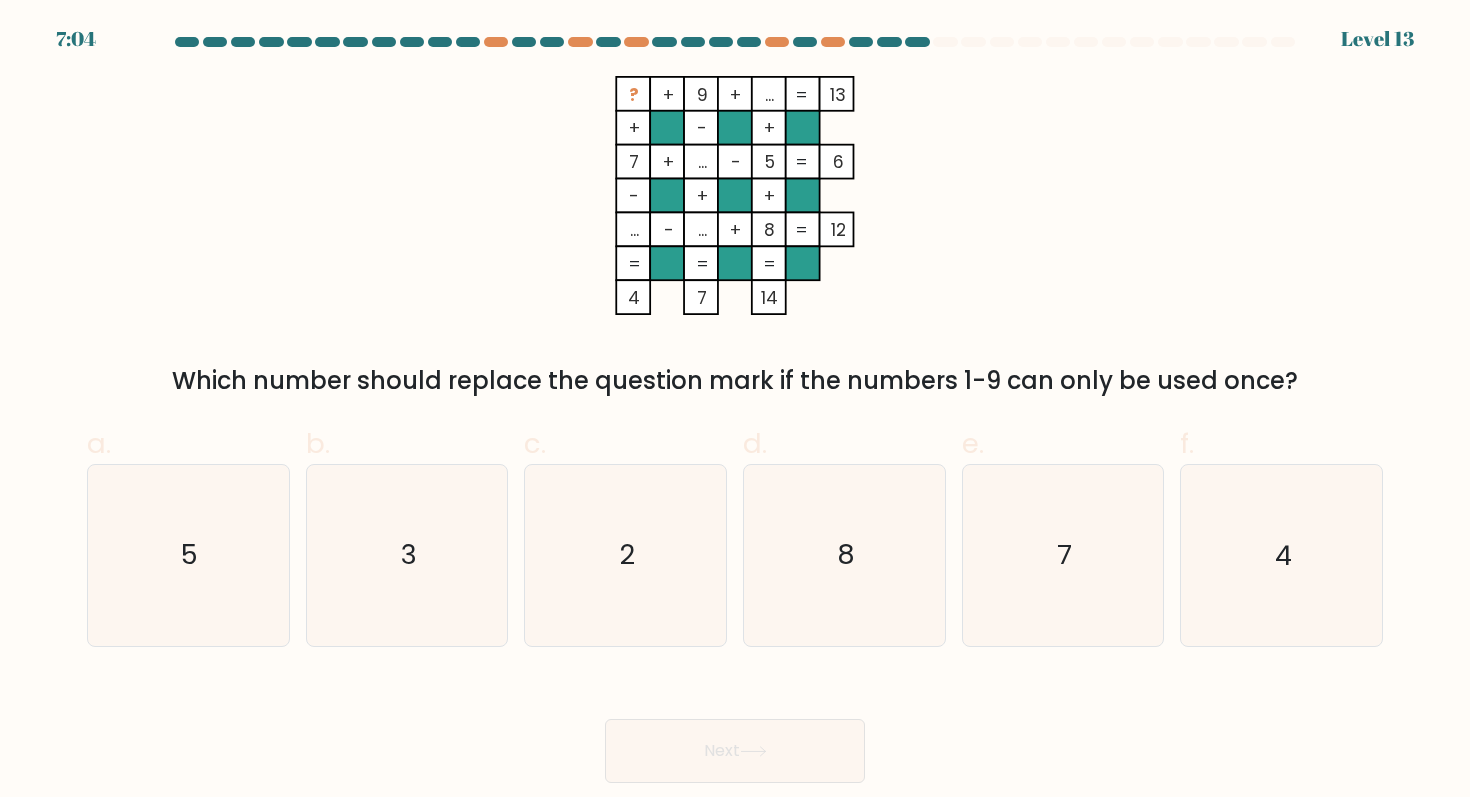 drag, startPoint x: 623, startPoint y: 231, endPoint x: 641, endPoint y: 232, distance: 18.027756 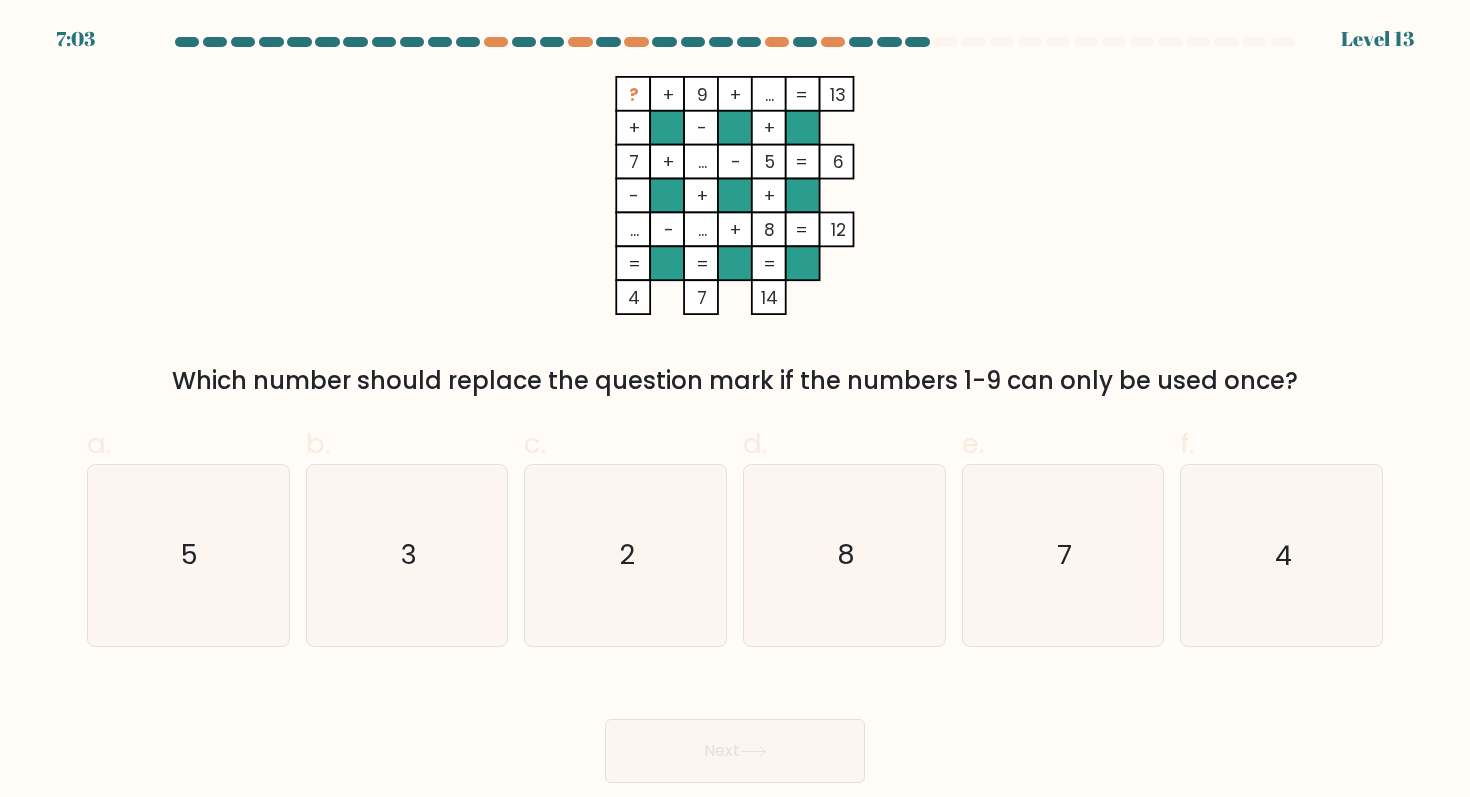 click on "+" 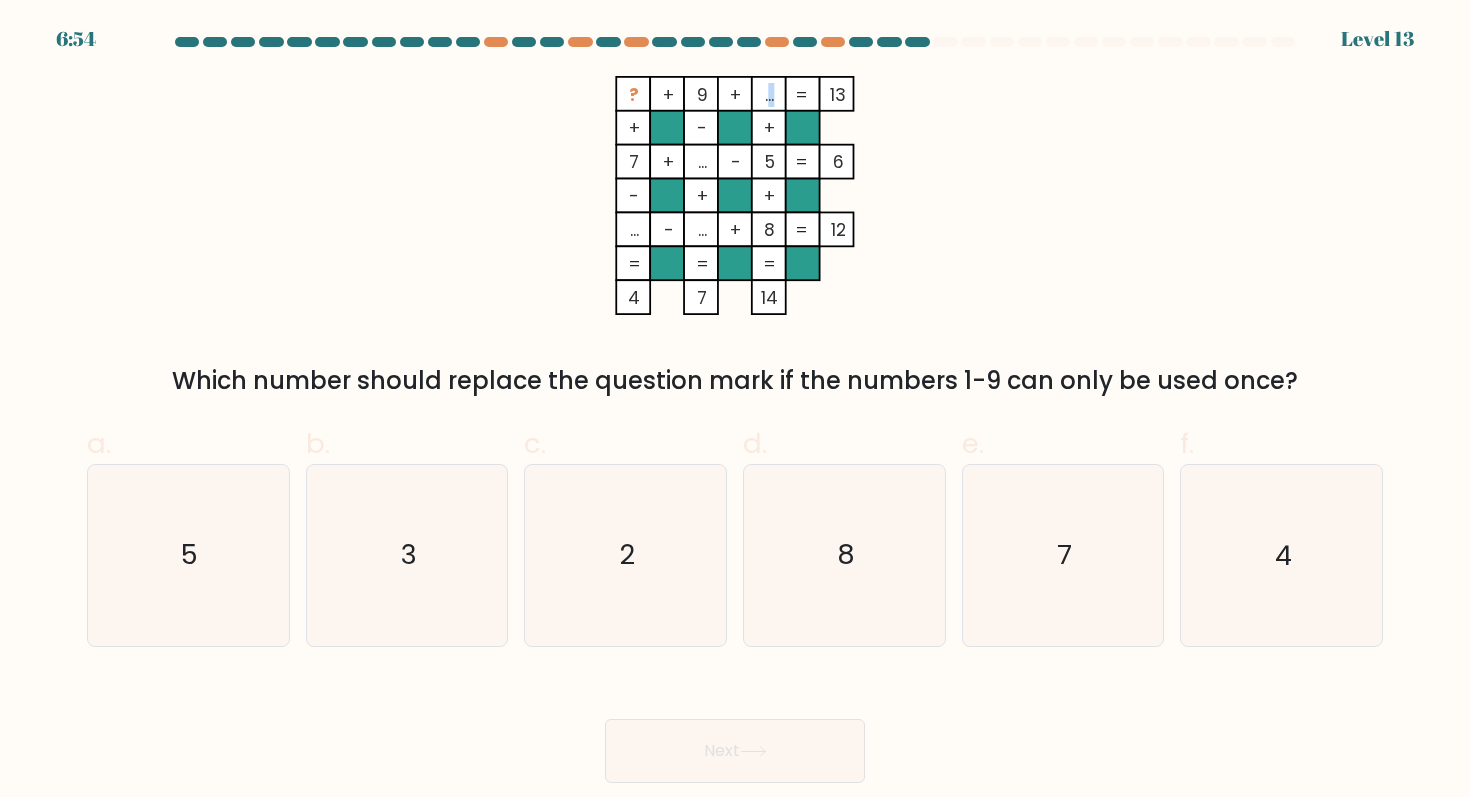 drag, startPoint x: 765, startPoint y: 91, endPoint x: 771, endPoint y: 100, distance: 10.816654 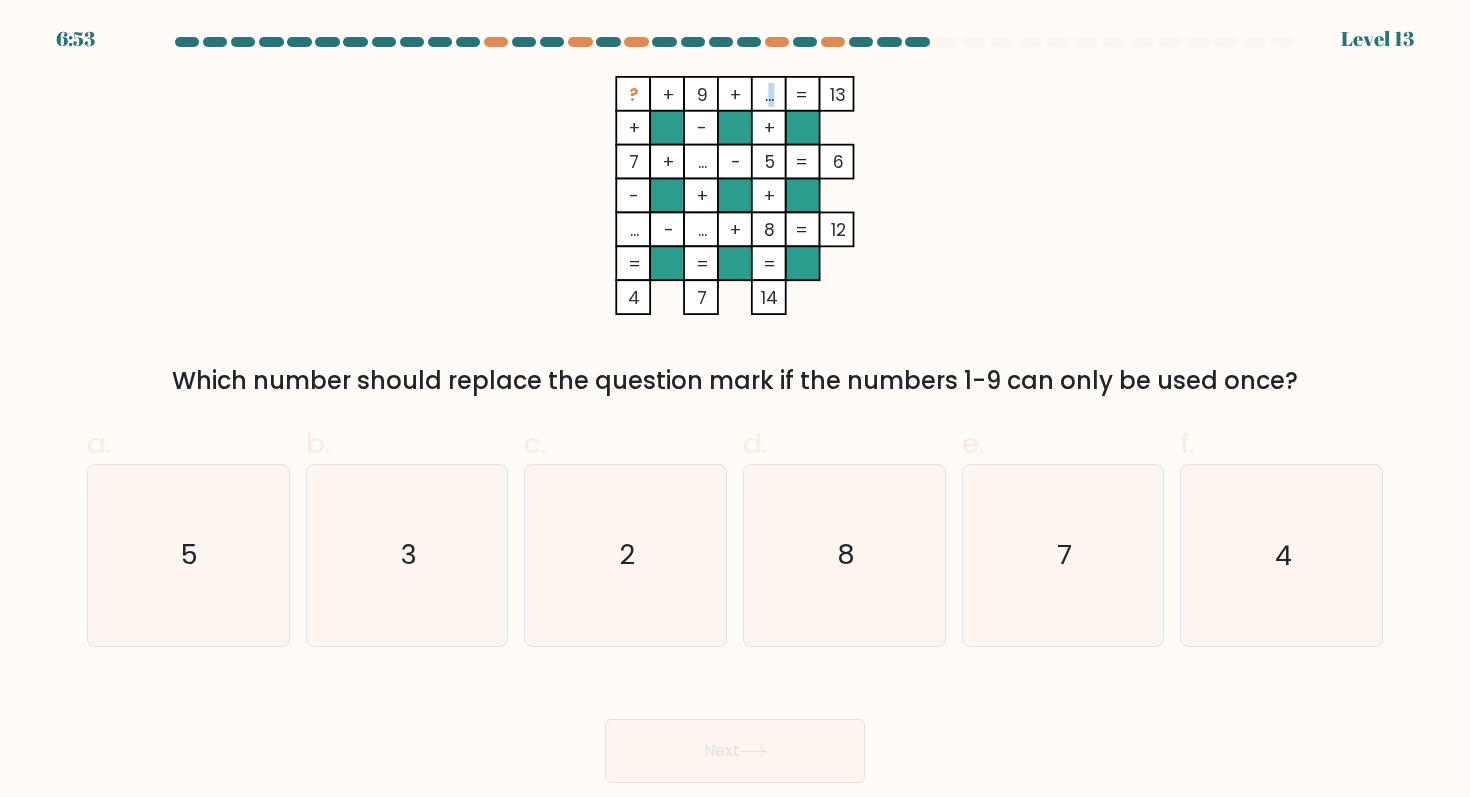 drag, startPoint x: 695, startPoint y: 84, endPoint x: 708, endPoint y: 84, distance: 13 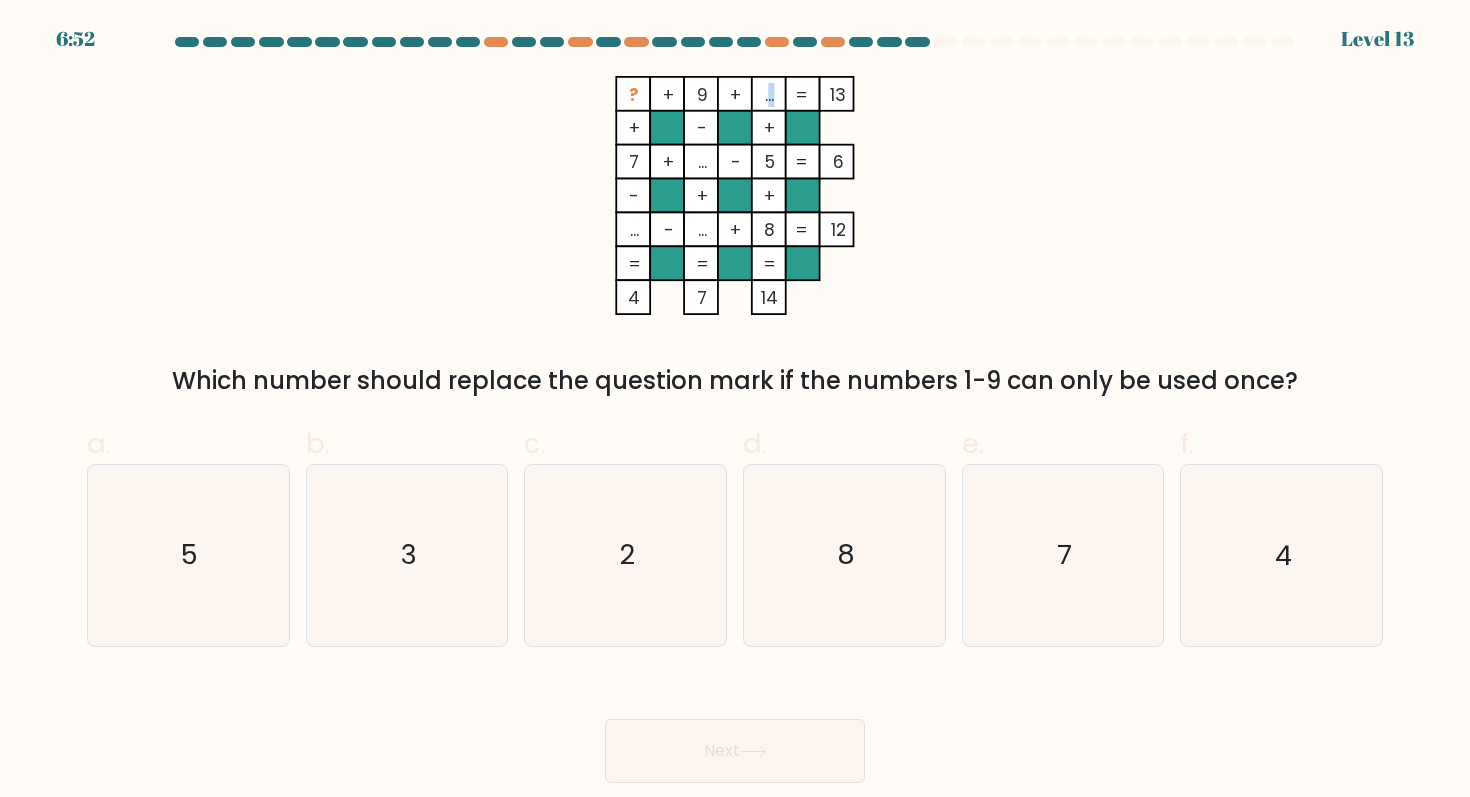 click on "?    +    9    +    ...    13    +    -    +    7    +    ...    -    5    6    -    +    +    ...    -    ...    +    8    =   12    =   =   =   =   4    7    14    =" 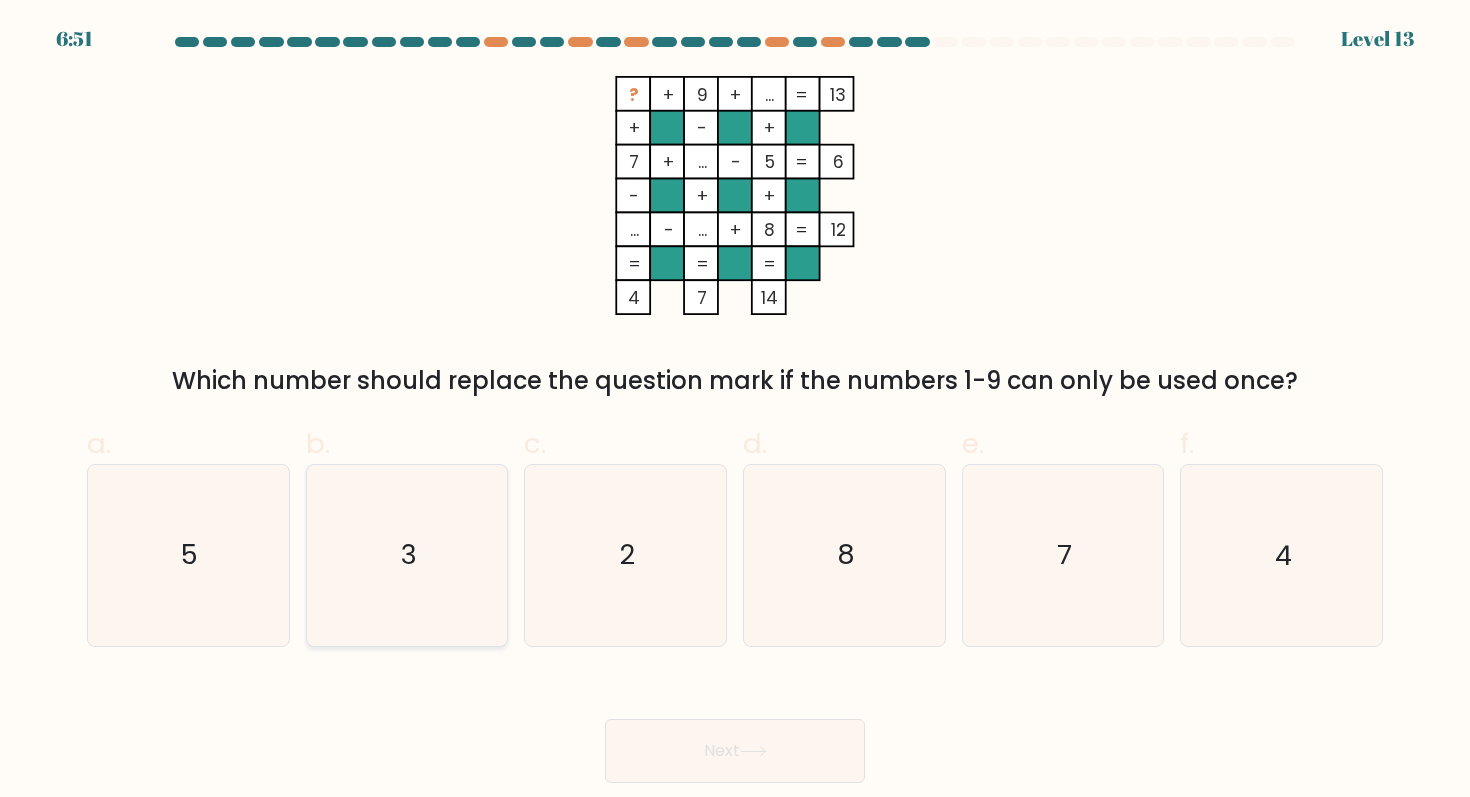 click on "3" 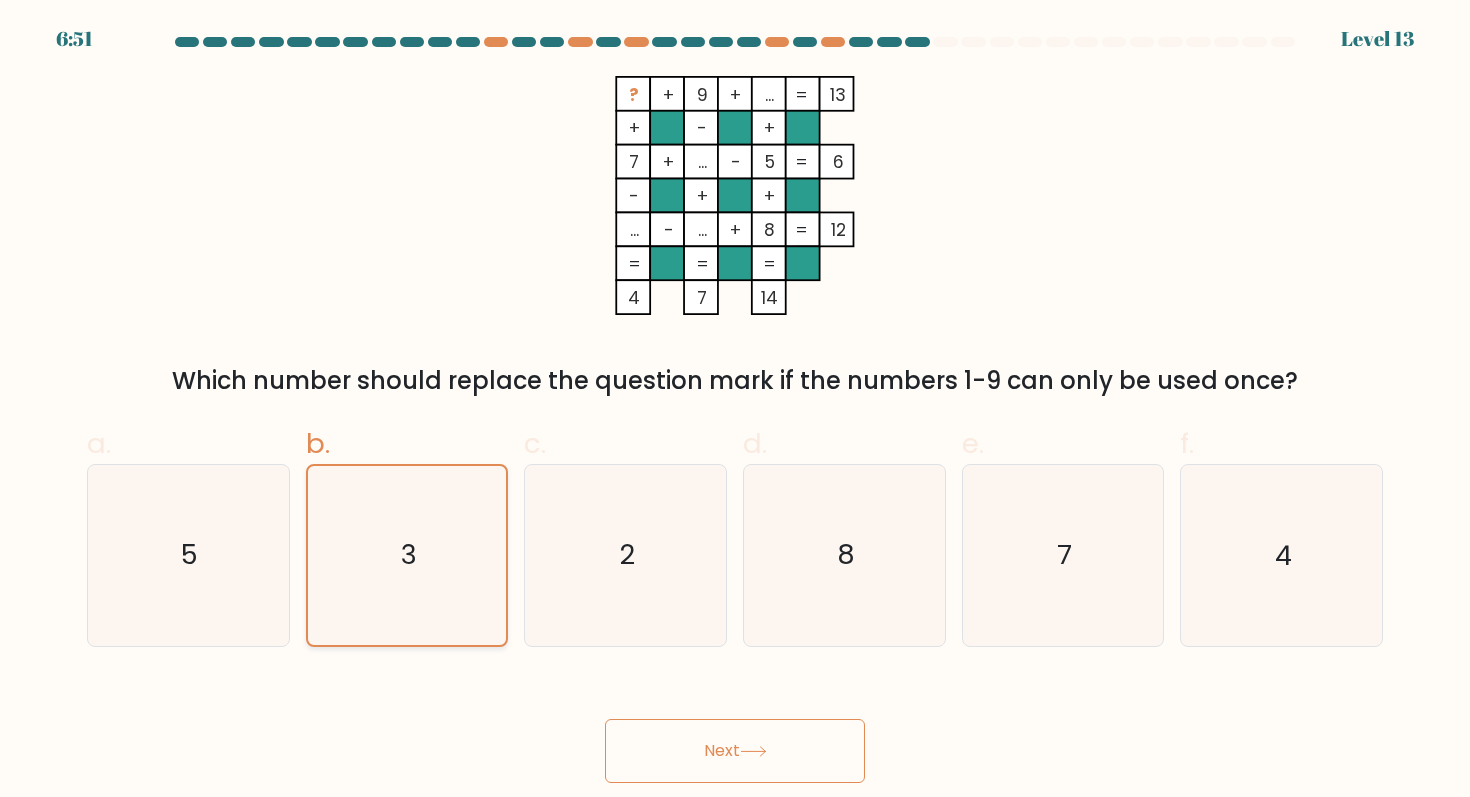 click on "Next" at bounding box center (735, 751) 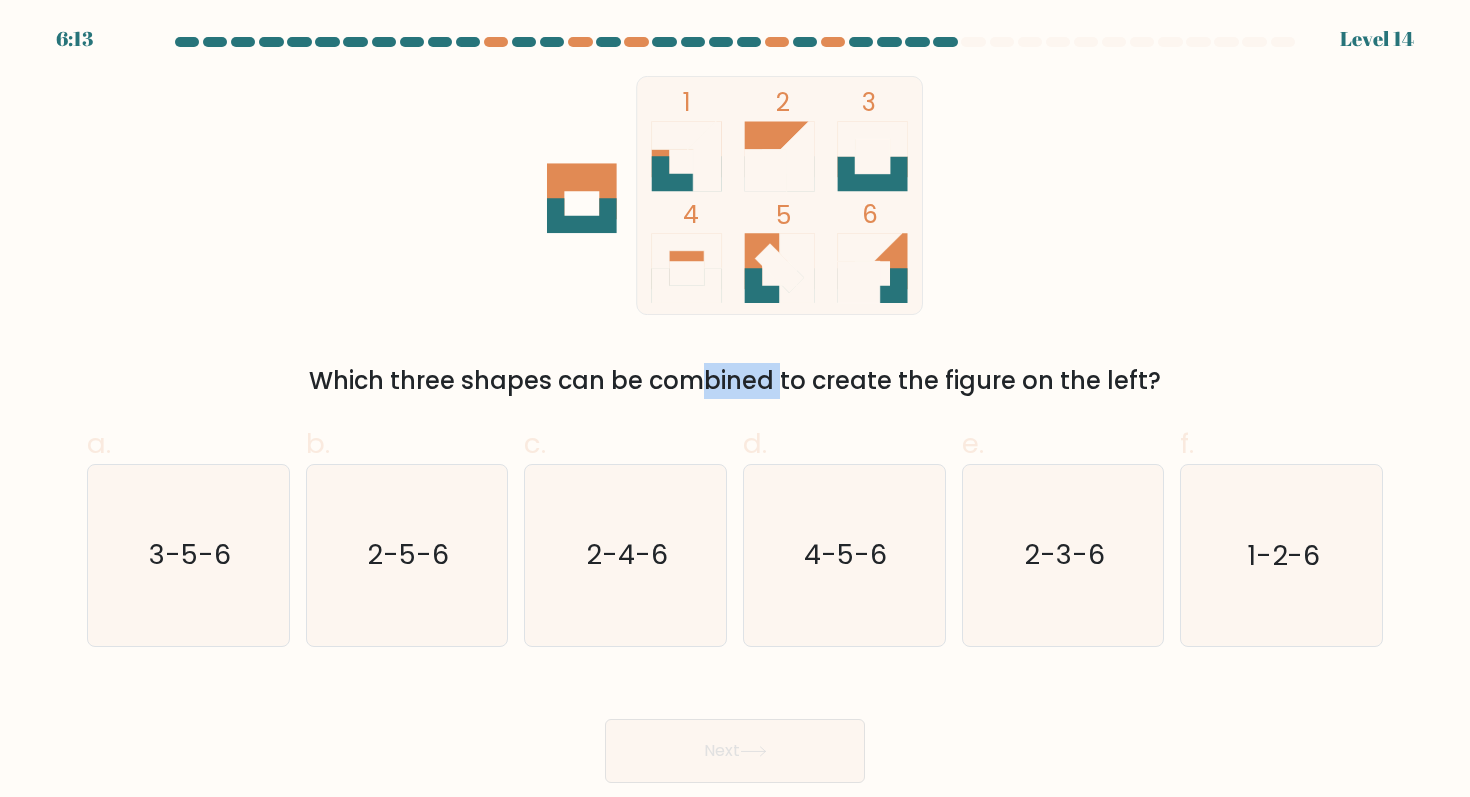 drag, startPoint x: 519, startPoint y: 384, endPoint x: 589, endPoint y: 388, distance: 70.11419 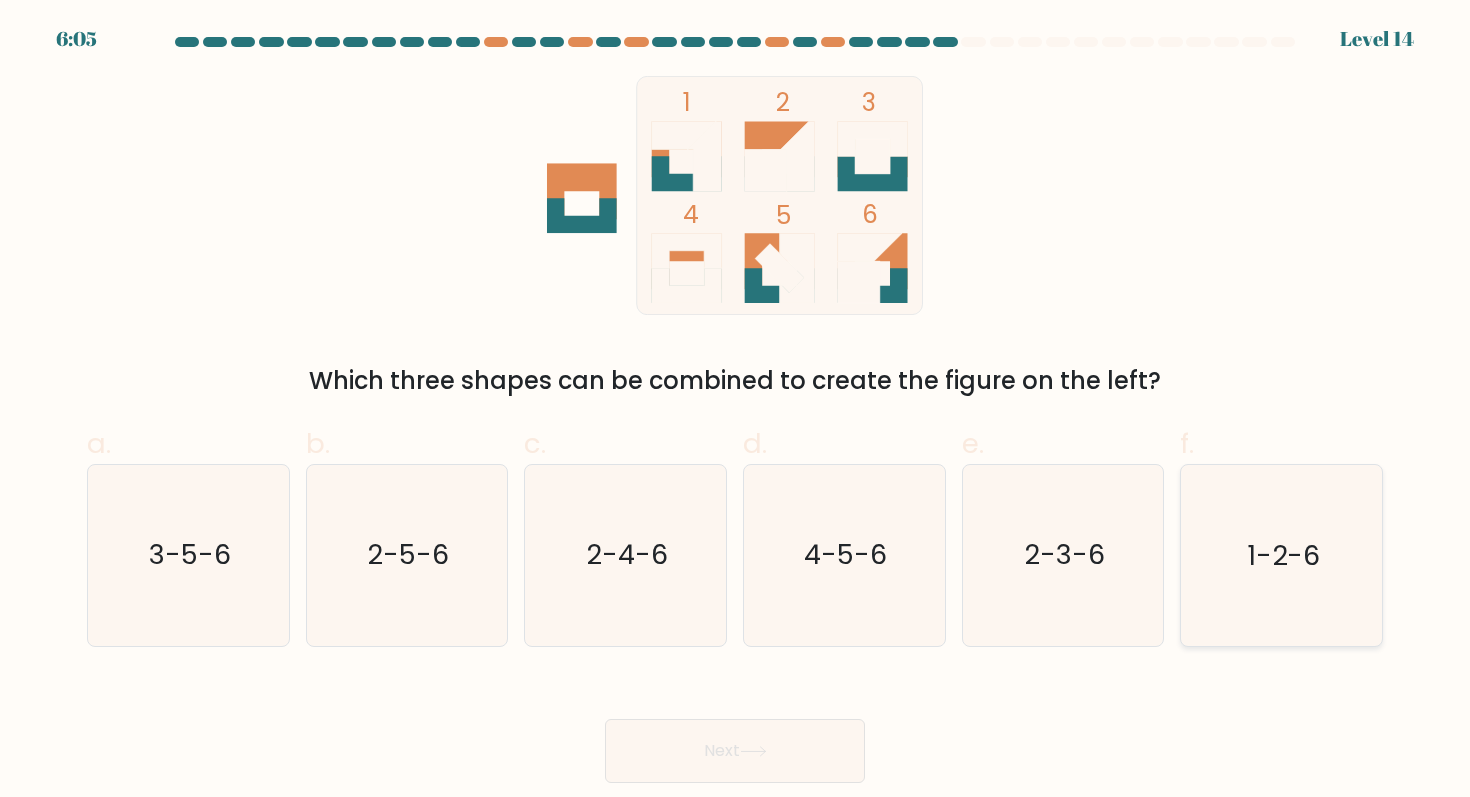 click on "1-2-6" 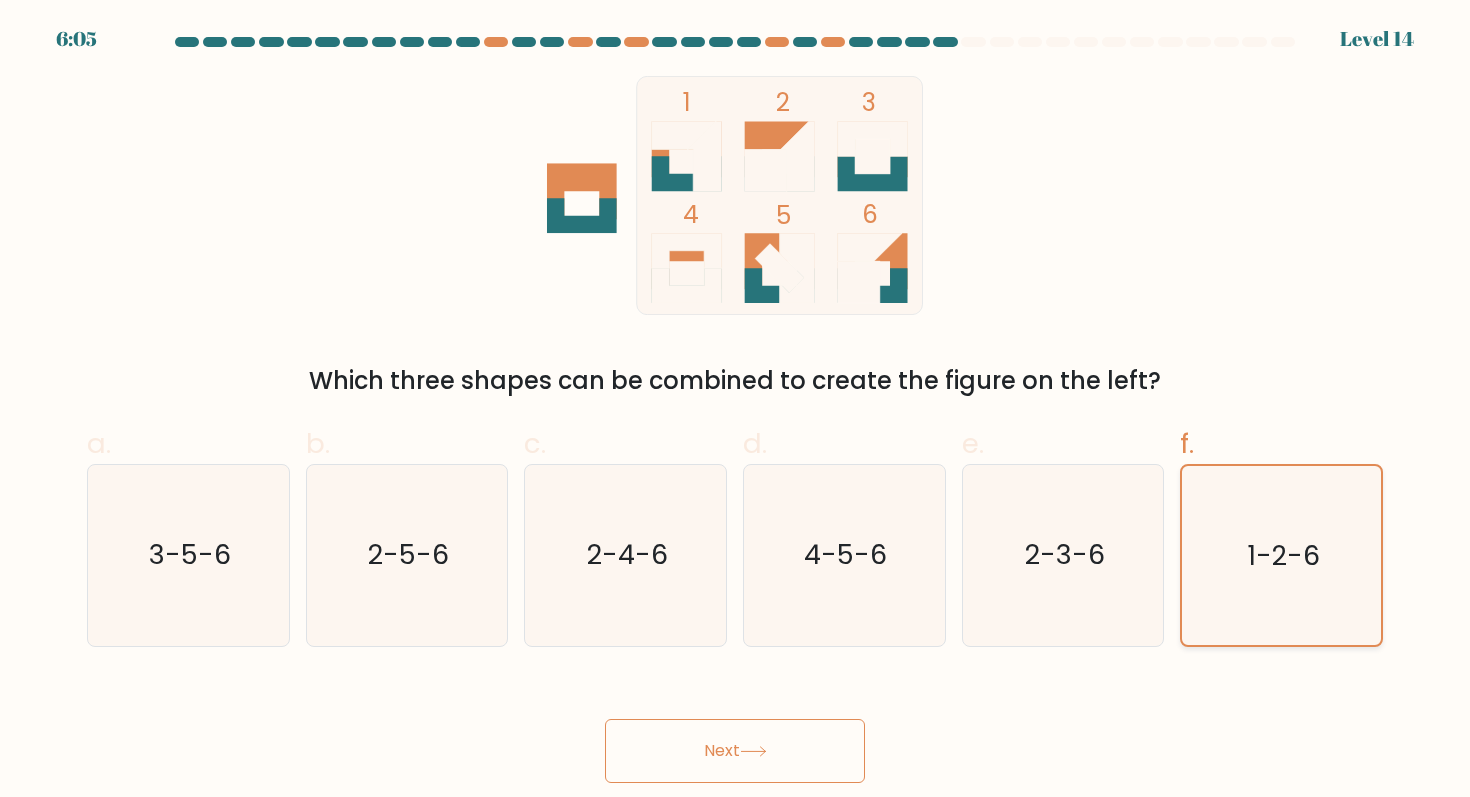 click on "Next" at bounding box center (735, 751) 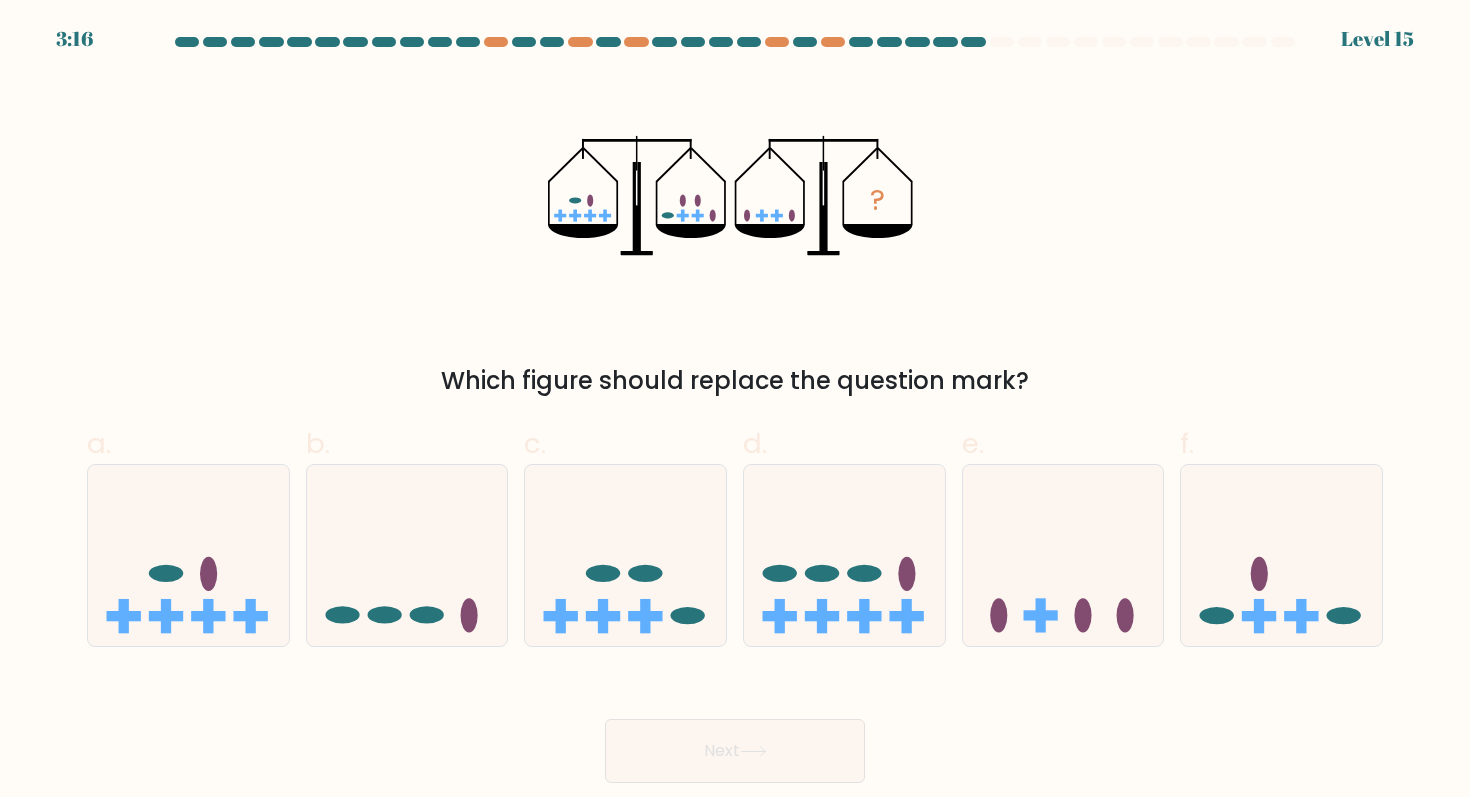 drag, startPoint x: 573, startPoint y: 195, endPoint x: 591, endPoint y: 196, distance: 18.027756 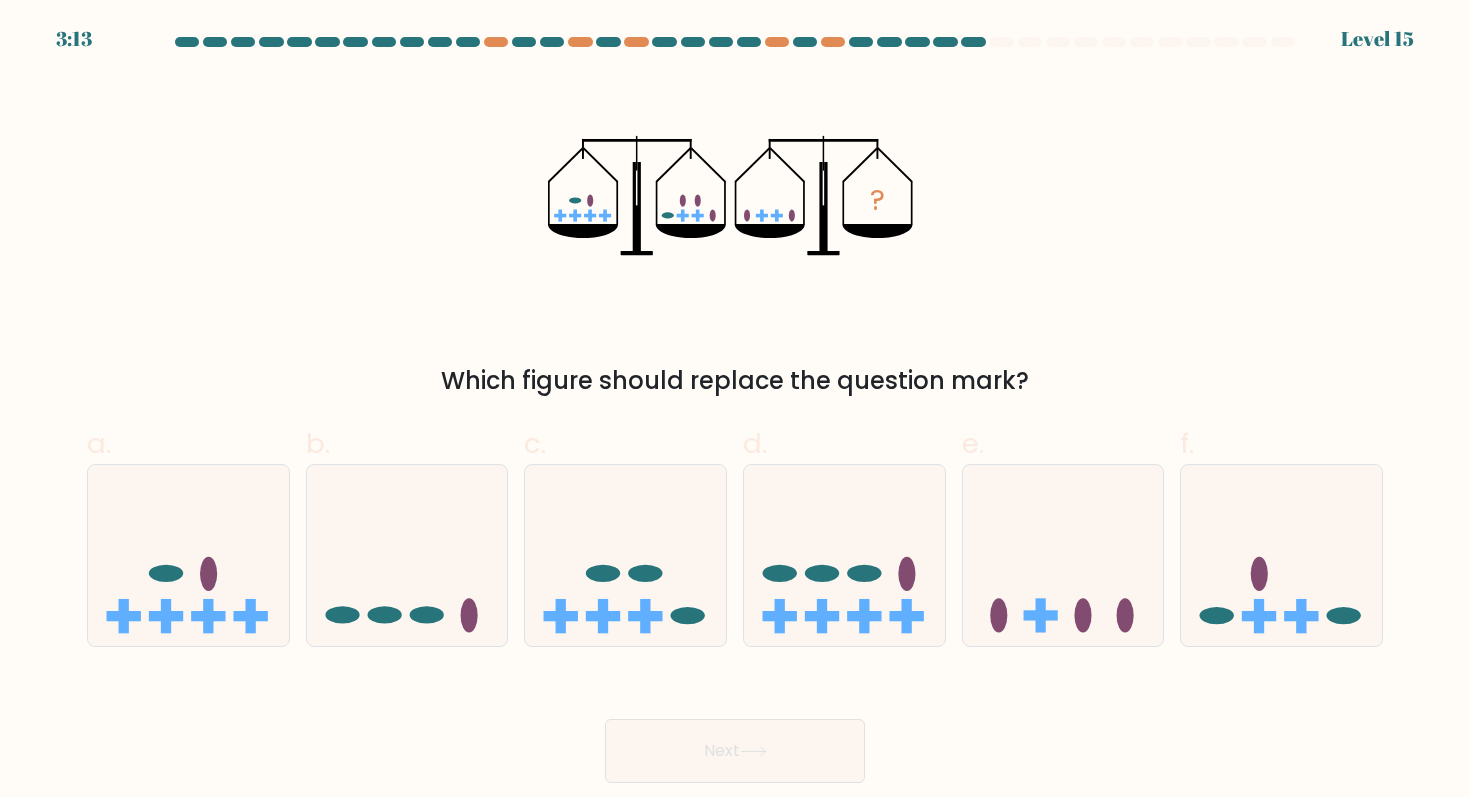 drag, startPoint x: 747, startPoint y: 207, endPoint x: 774, endPoint y: 210, distance: 27.166155 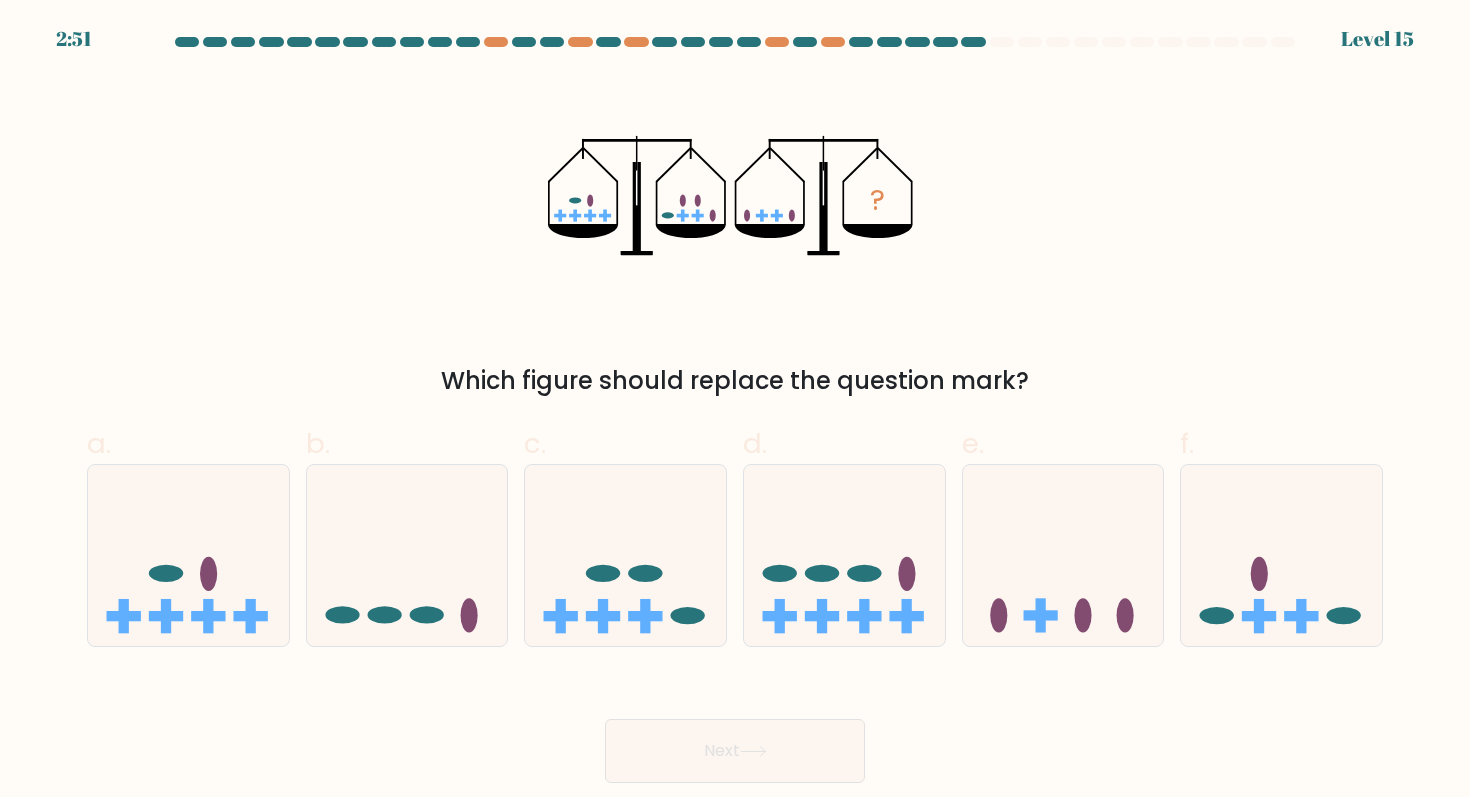 drag, startPoint x: 637, startPoint y: 184, endPoint x: 690, endPoint y: 216, distance: 61.91123 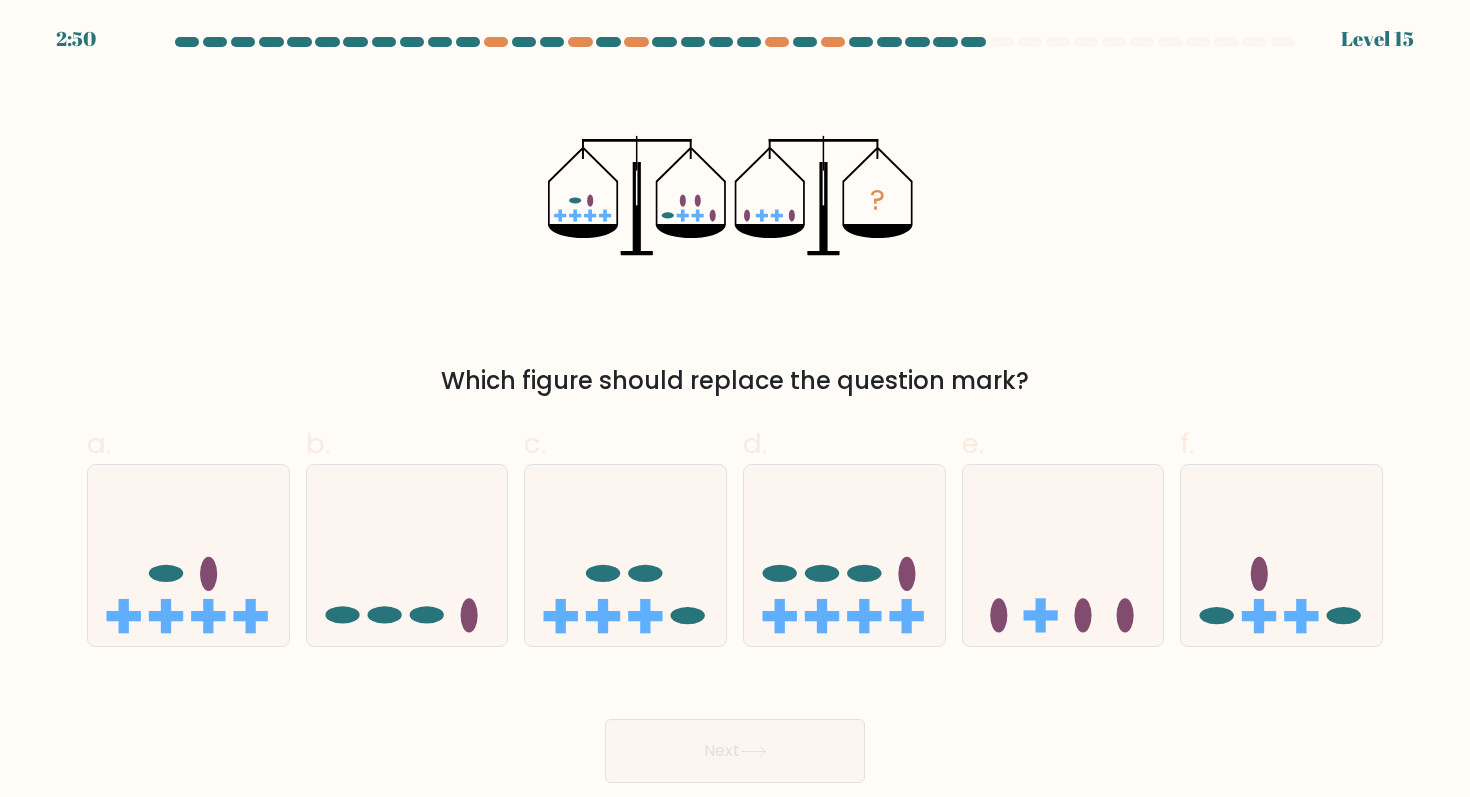 drag, startPoint x: 661, startPoint y: 205, endPoint x: 697, endPoint y: 211, distance: 36.496574 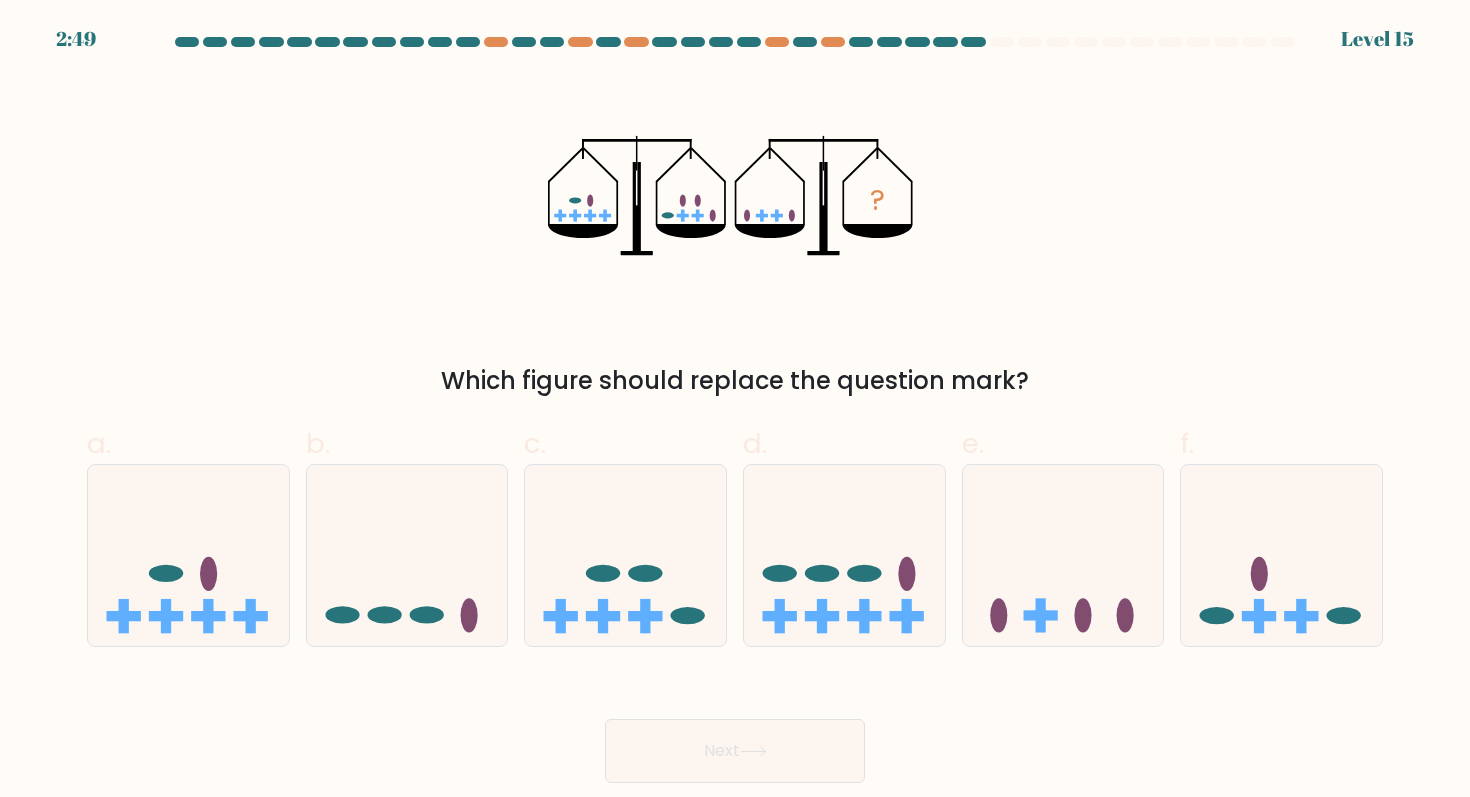 click 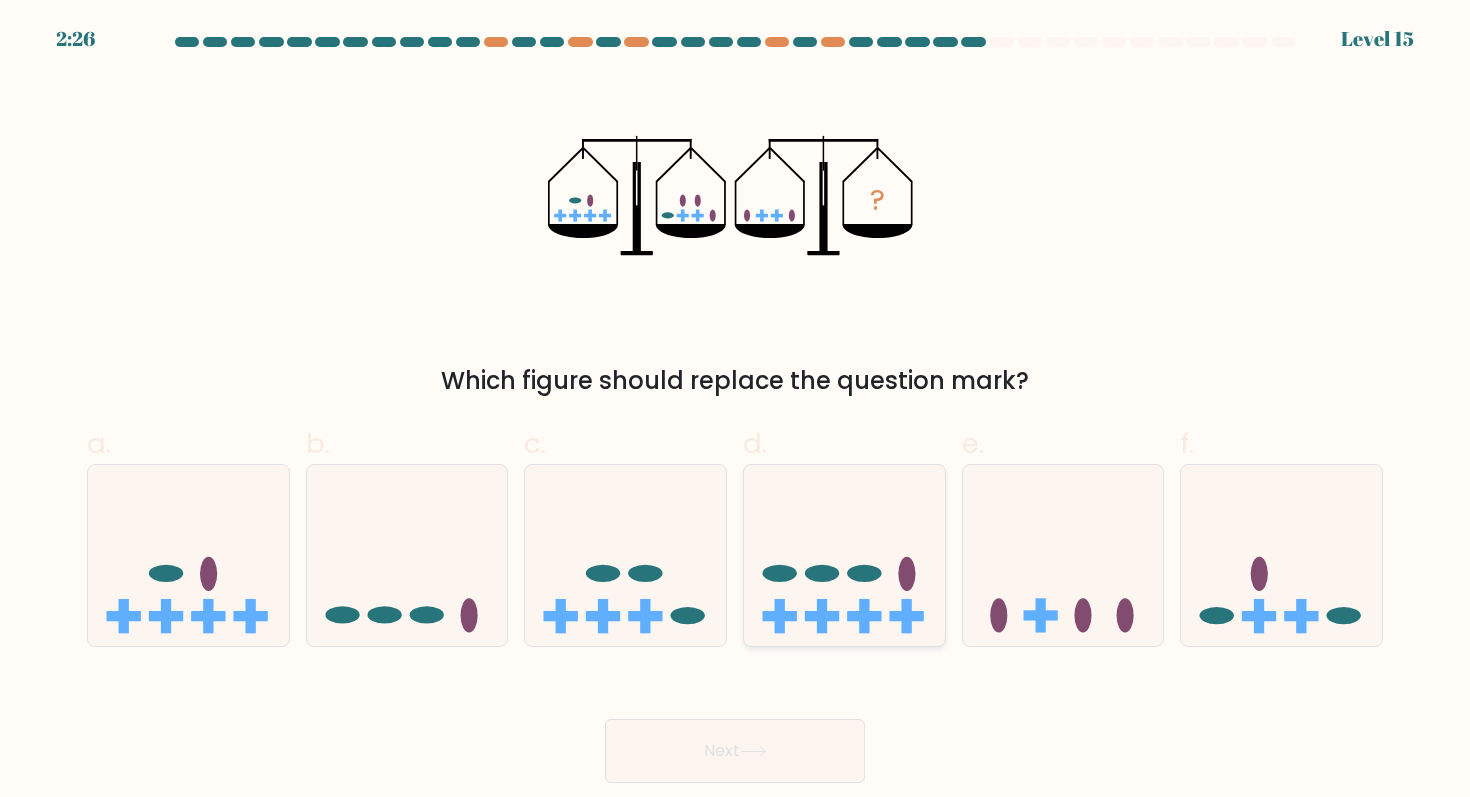 click 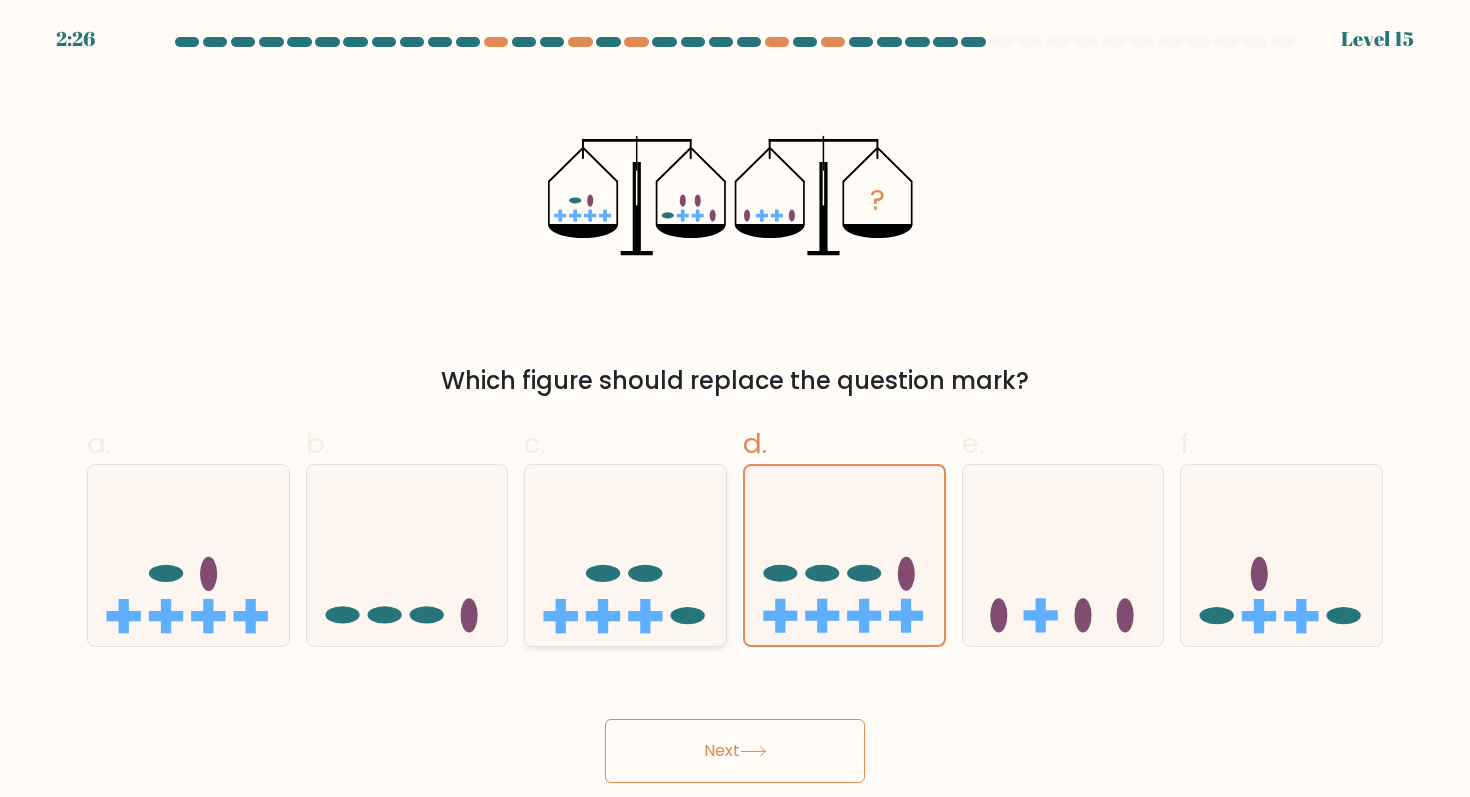 click 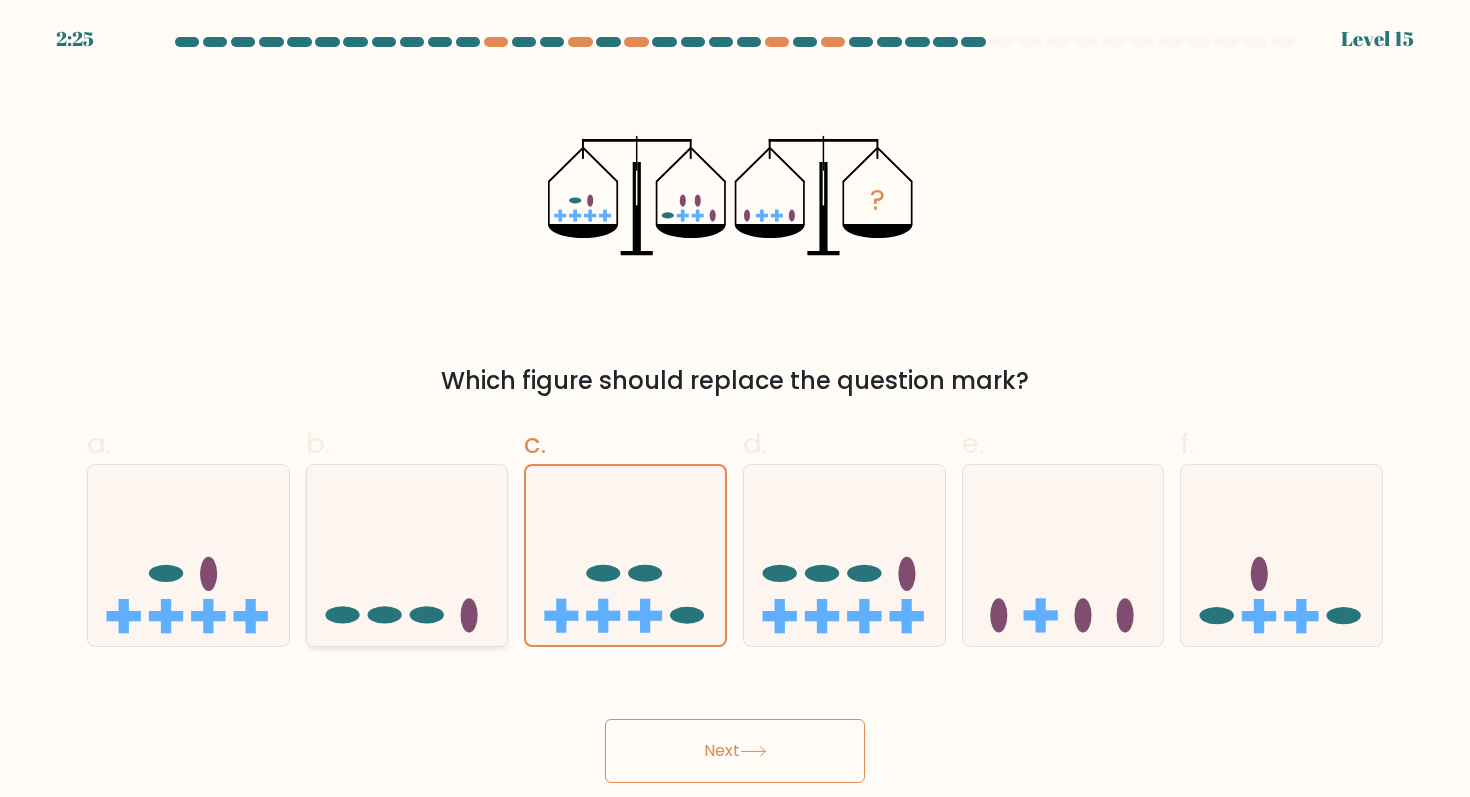 click 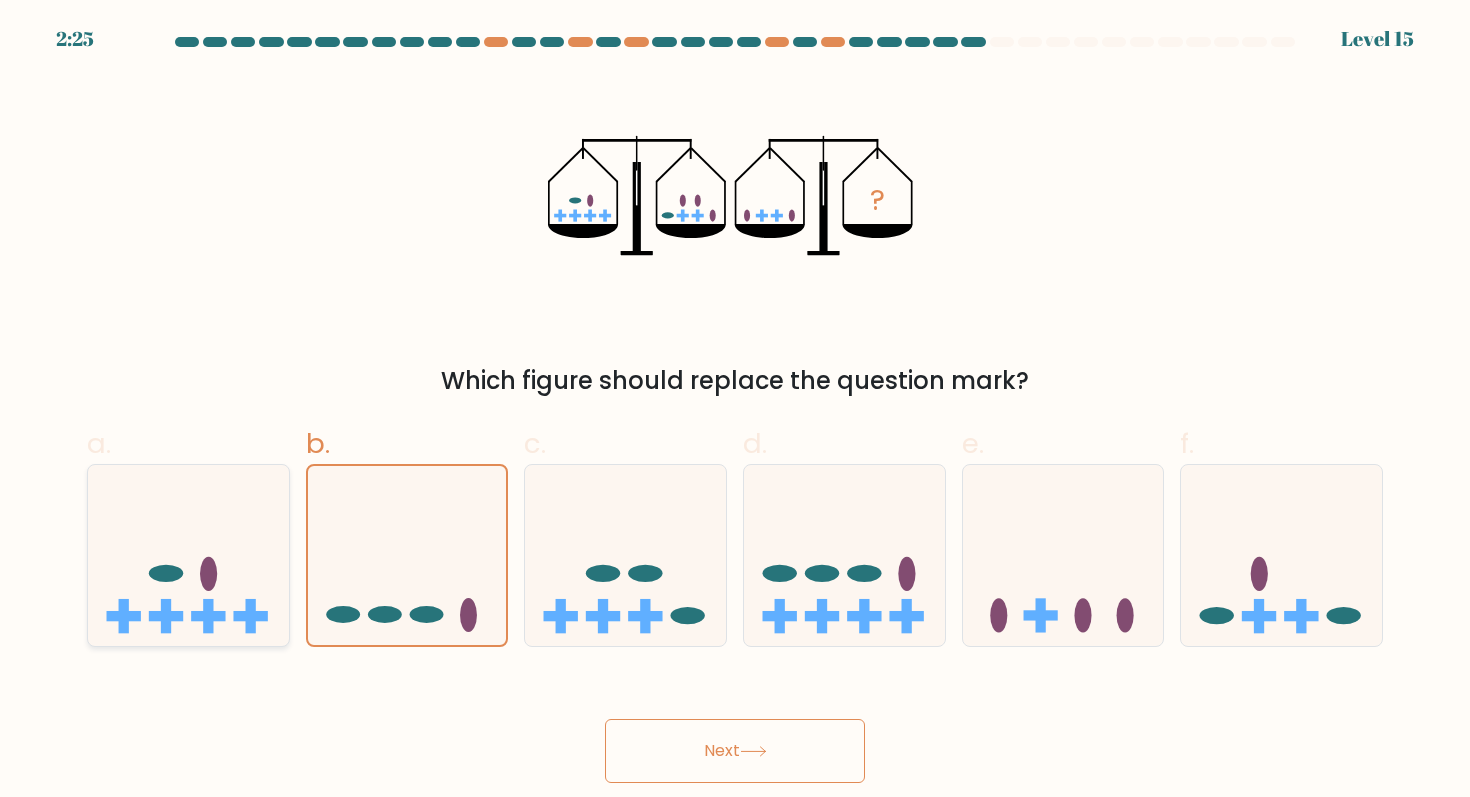 click 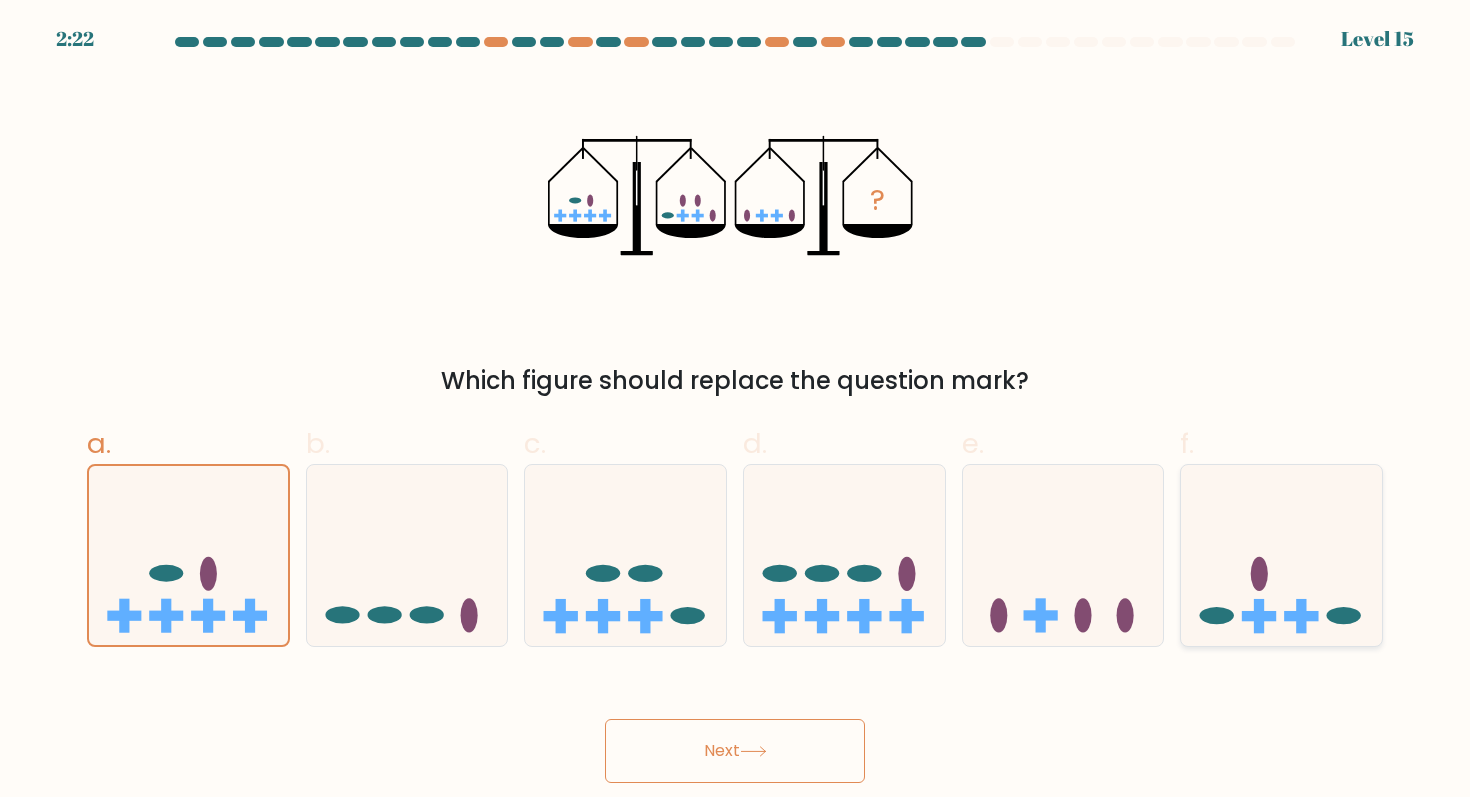 click 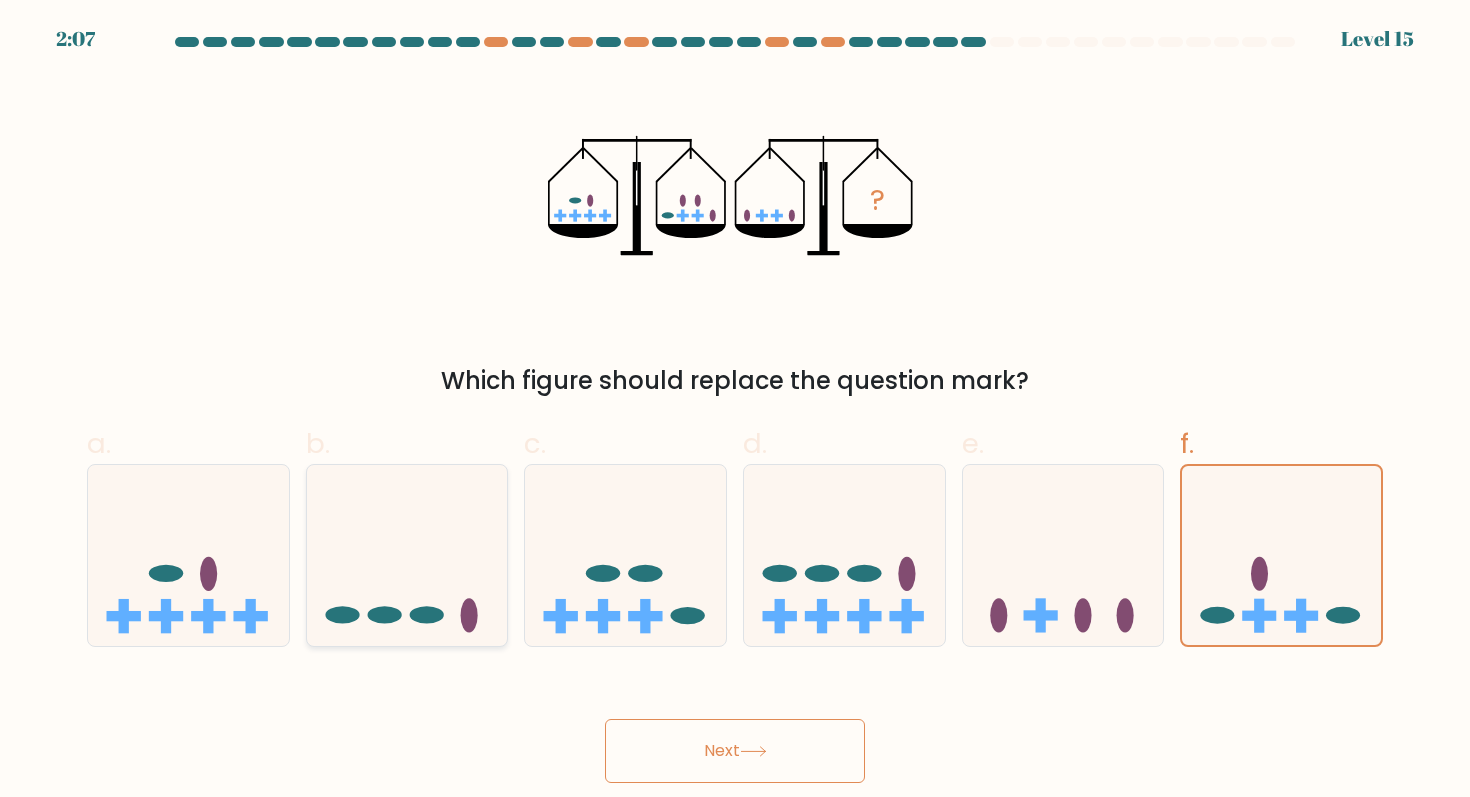 click 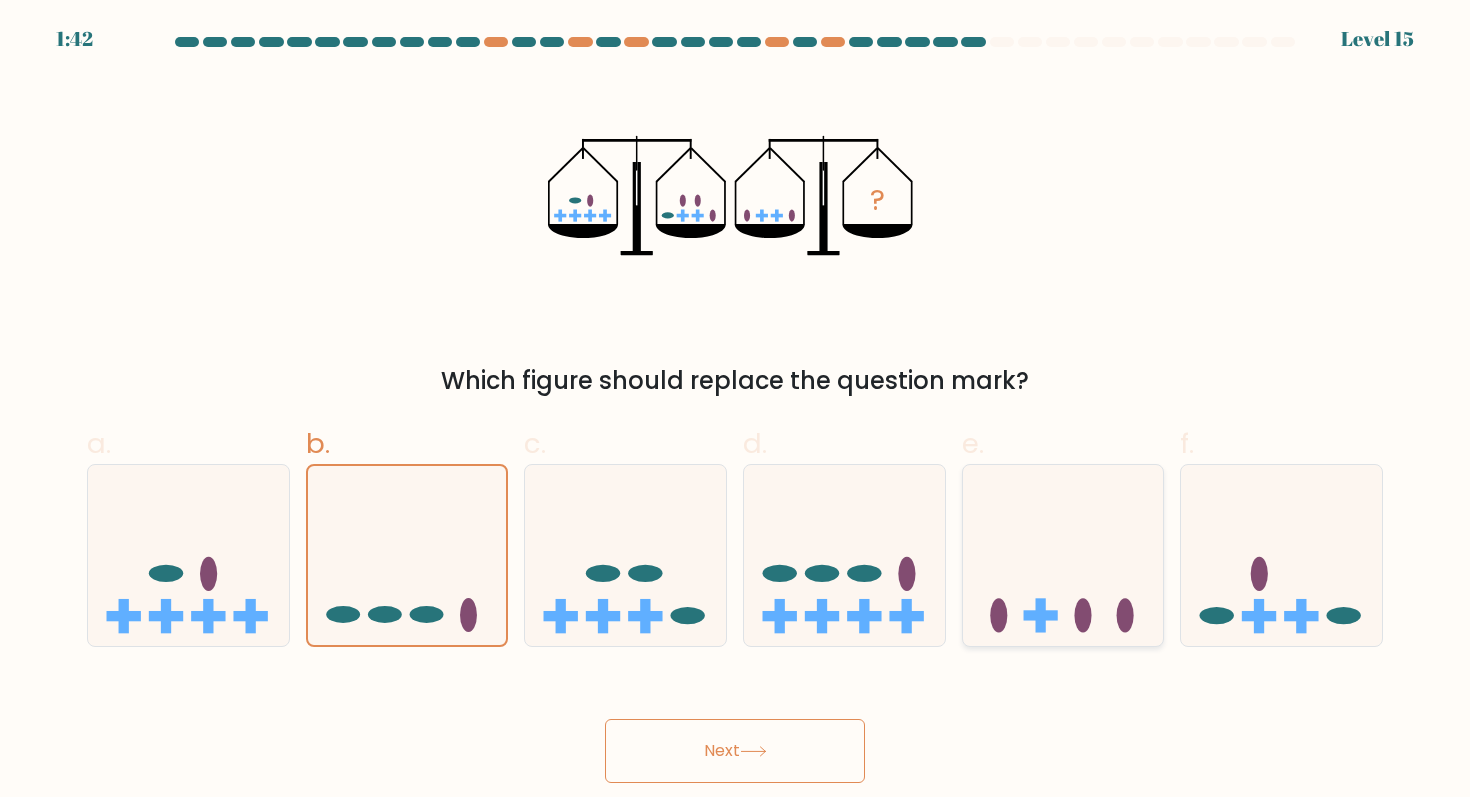 click 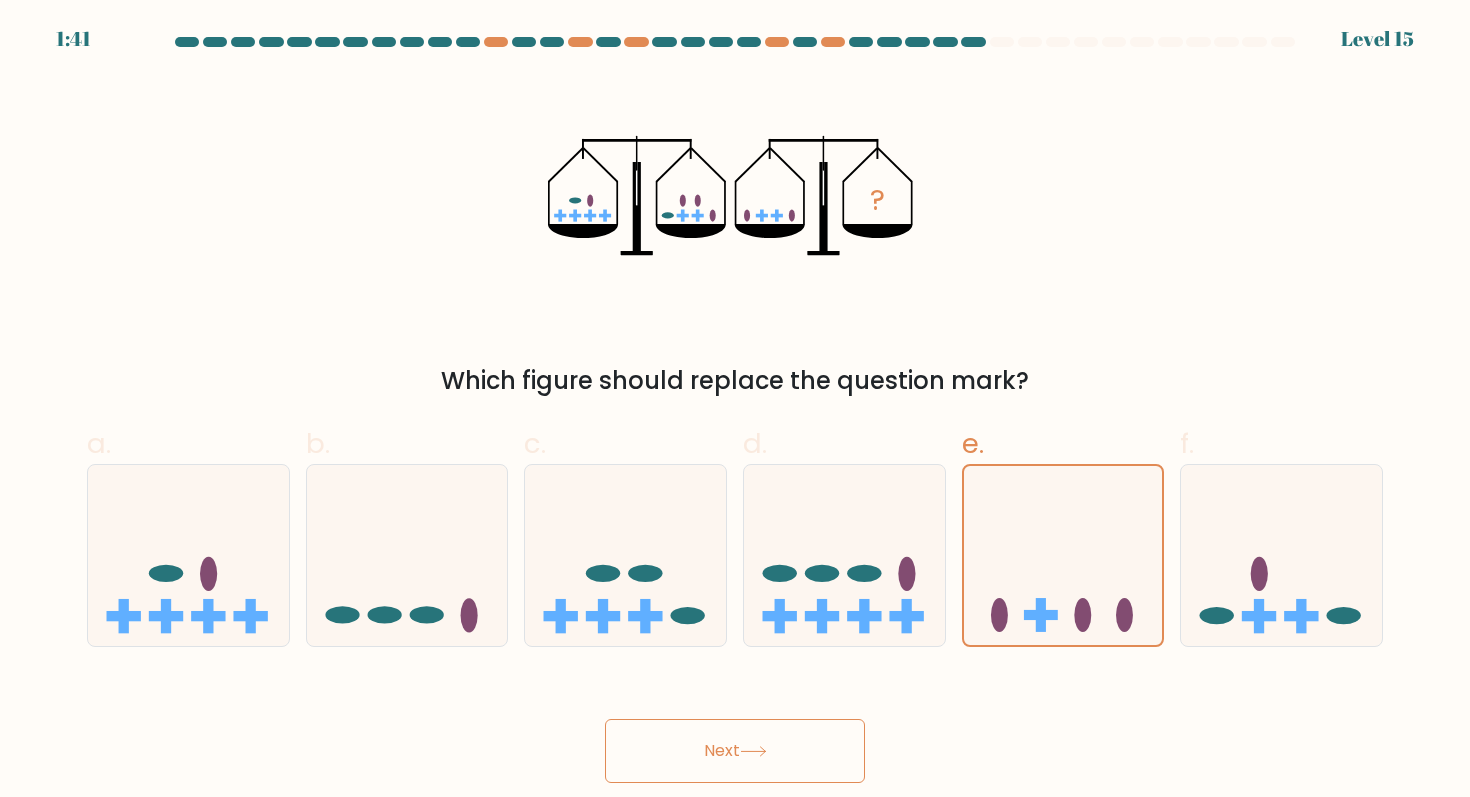 click on "Next" at bounding box center [735, 751] 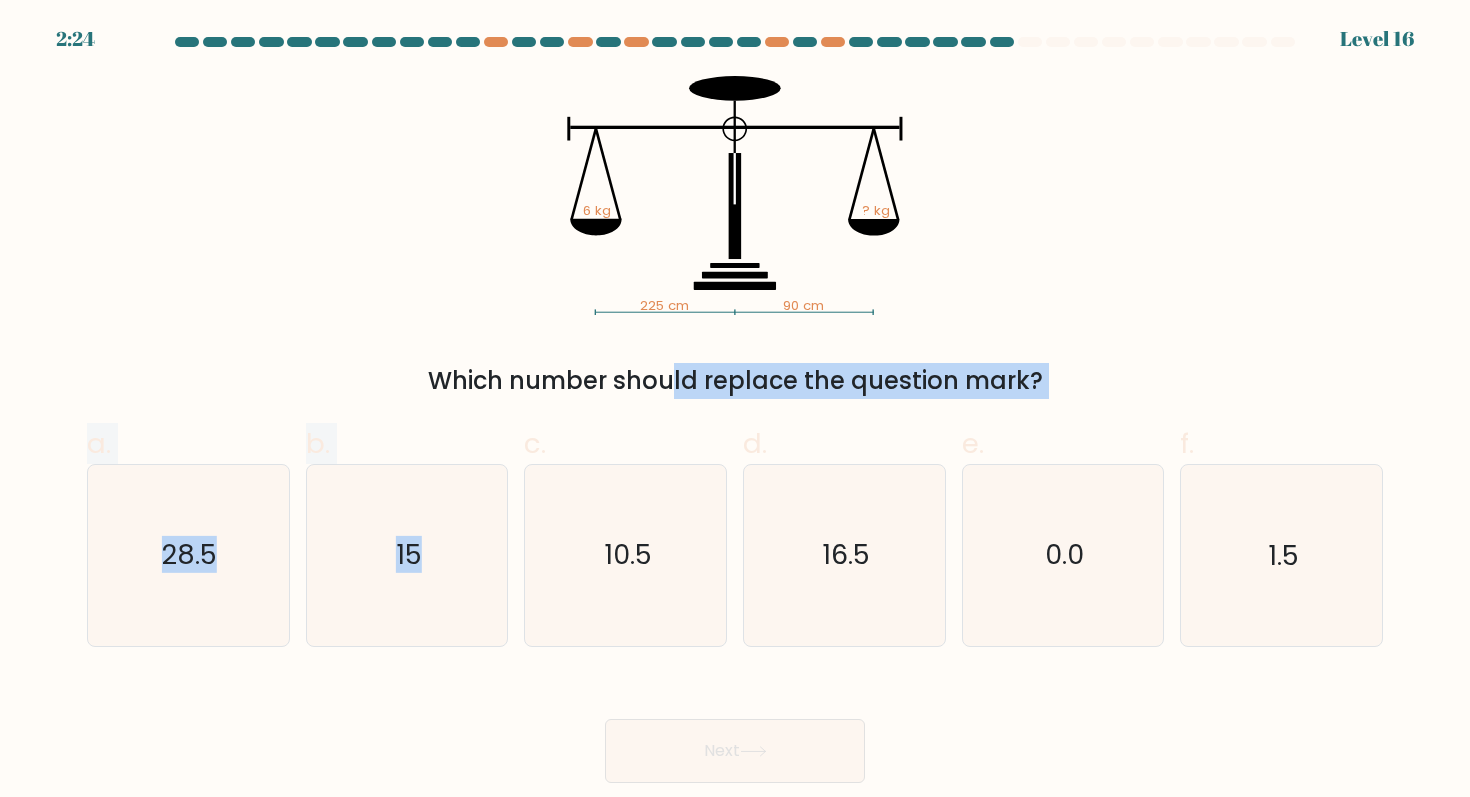 drag, startPoint x: 484, startPoint y: 364, endPoint x: 682, endPoint y: 396, distance: 200.56918 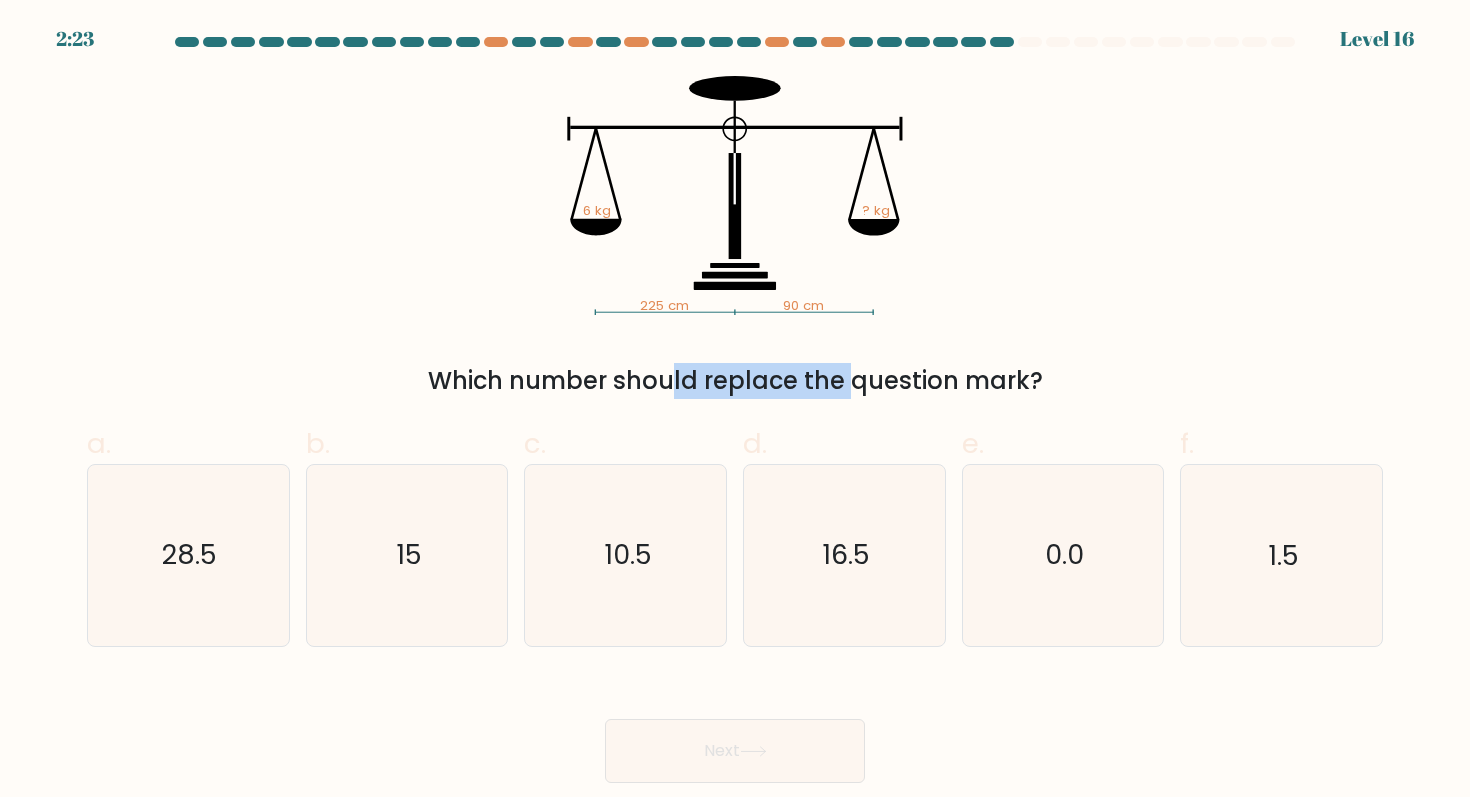 click on "Which number should replace the question mark?" at bounding box center [735, 381] 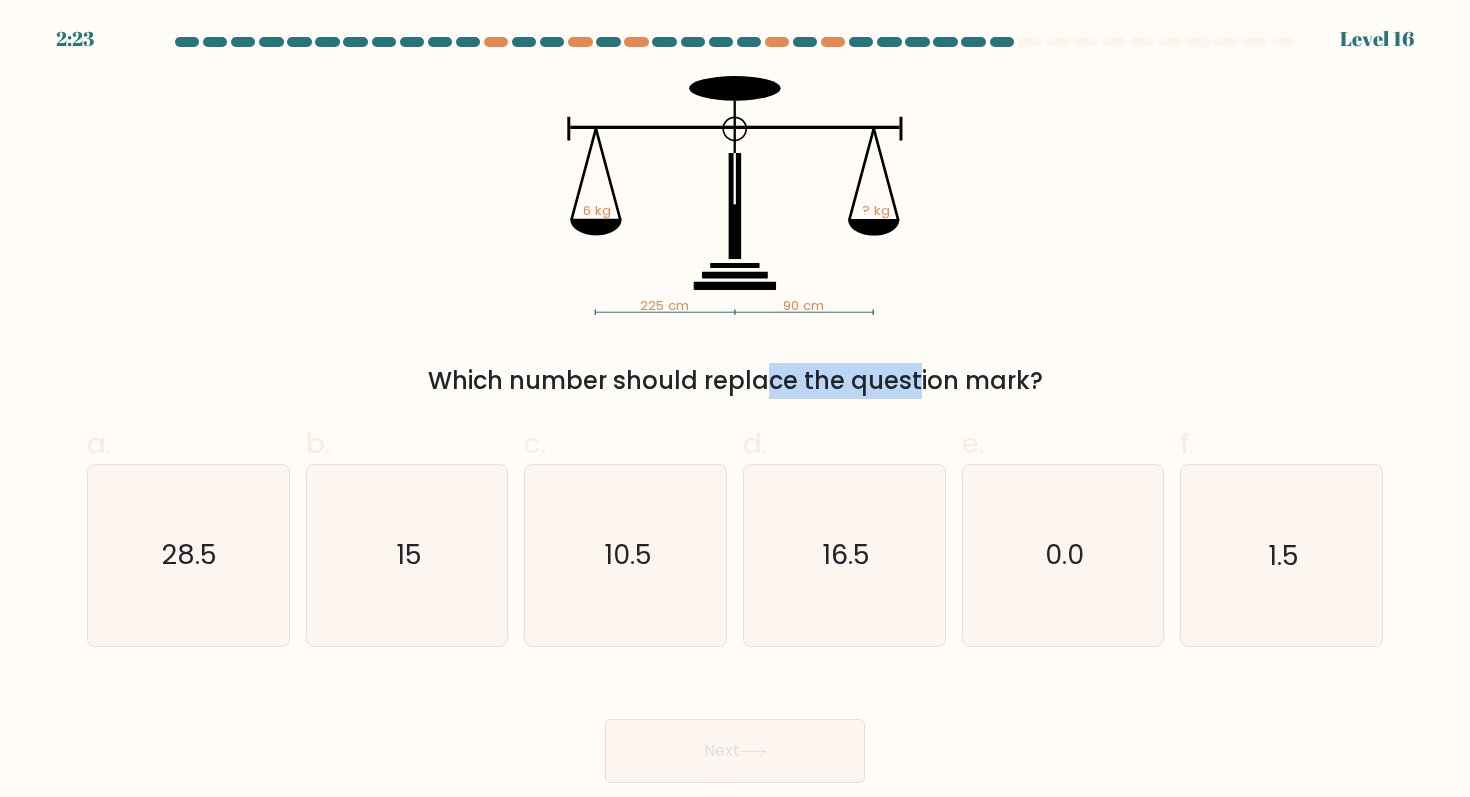 drag, startPoint x: 604, startPoint y: 393, endPoint x: 745, endPoint y: 393, distance: 141 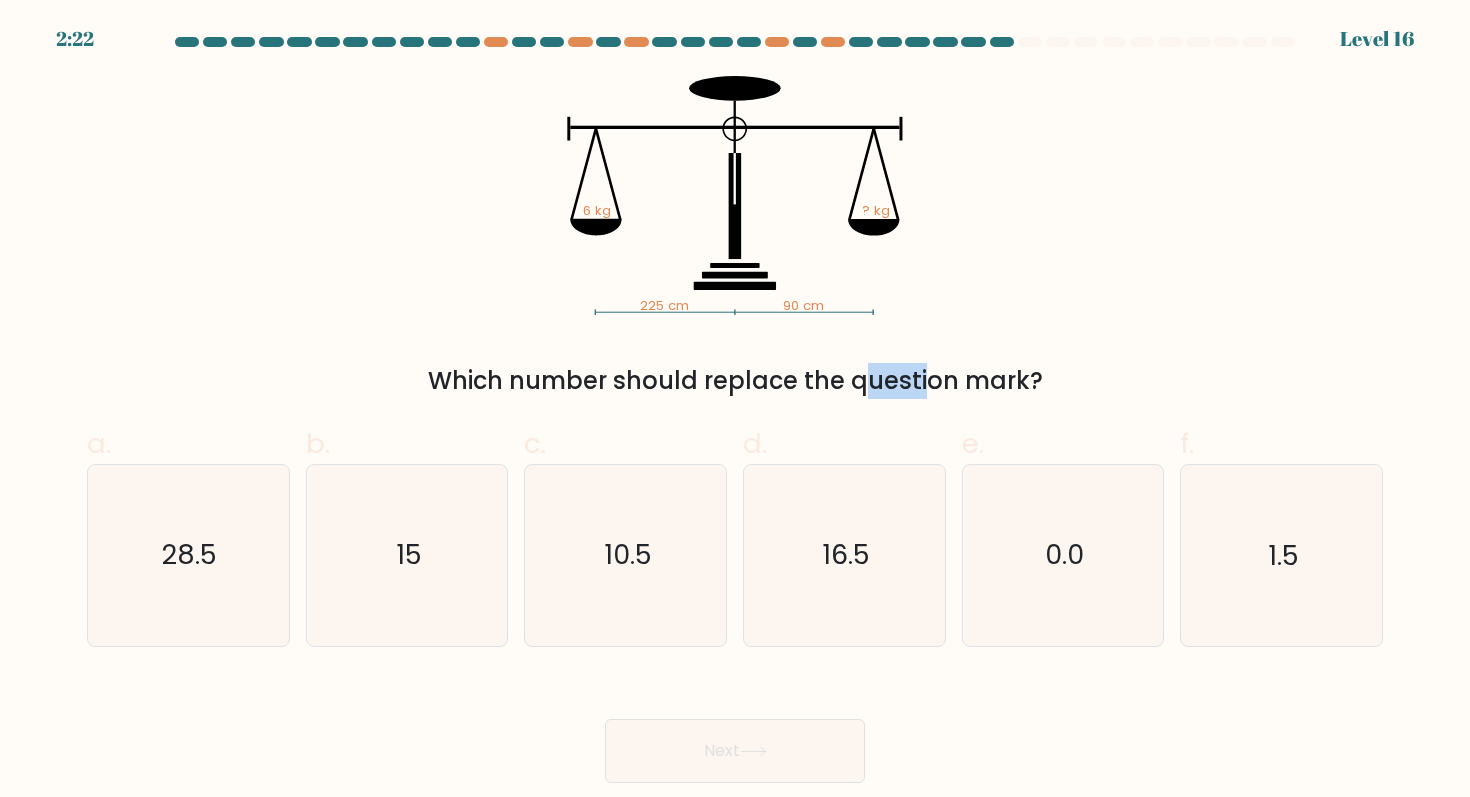 drag, startPoint x: 698, startPoint y: 369, endPoint x: 769, endPoint y: 372, distance: 71.063354 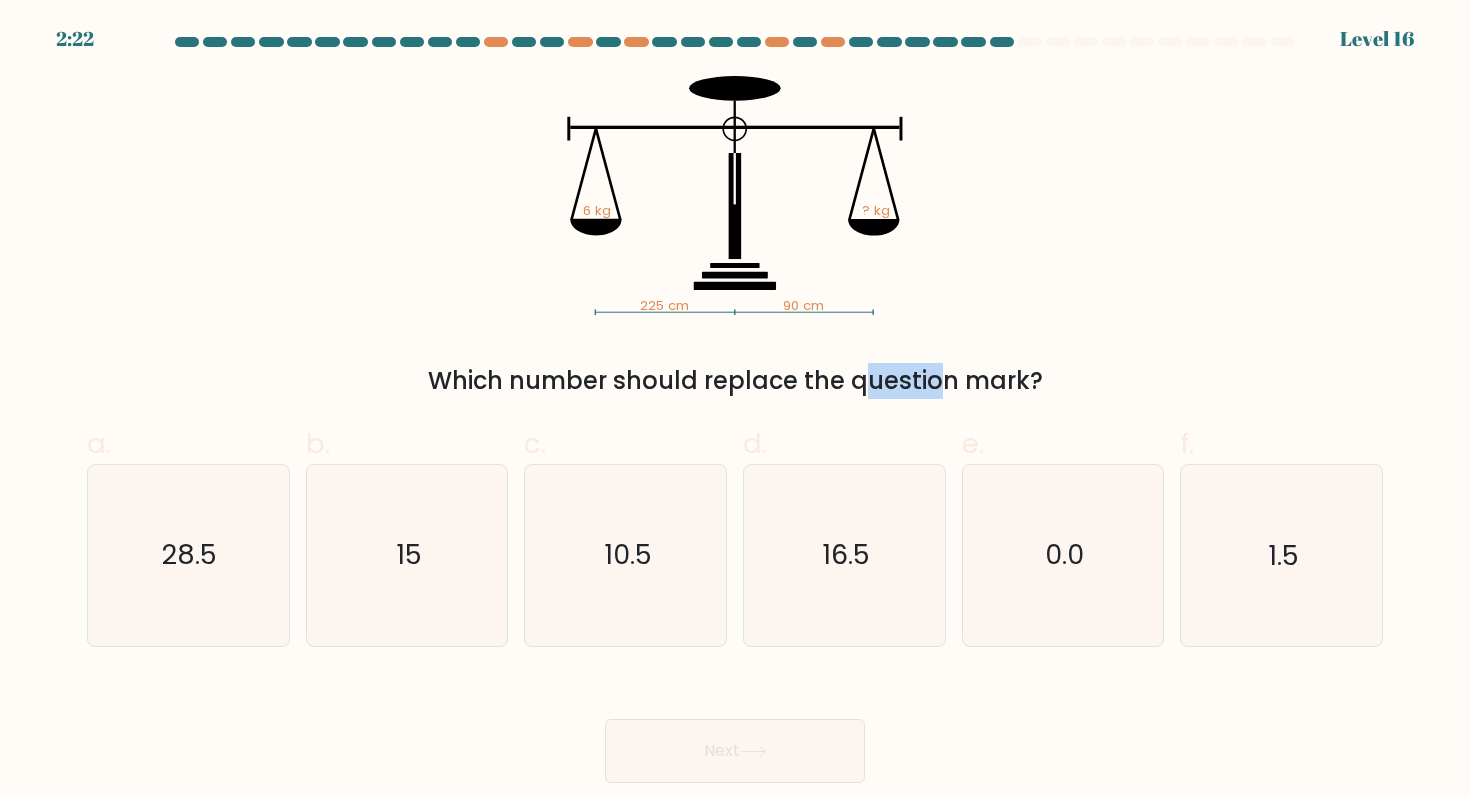 click on "Which number should replace the question mark?" at bounding box center (735, 381) 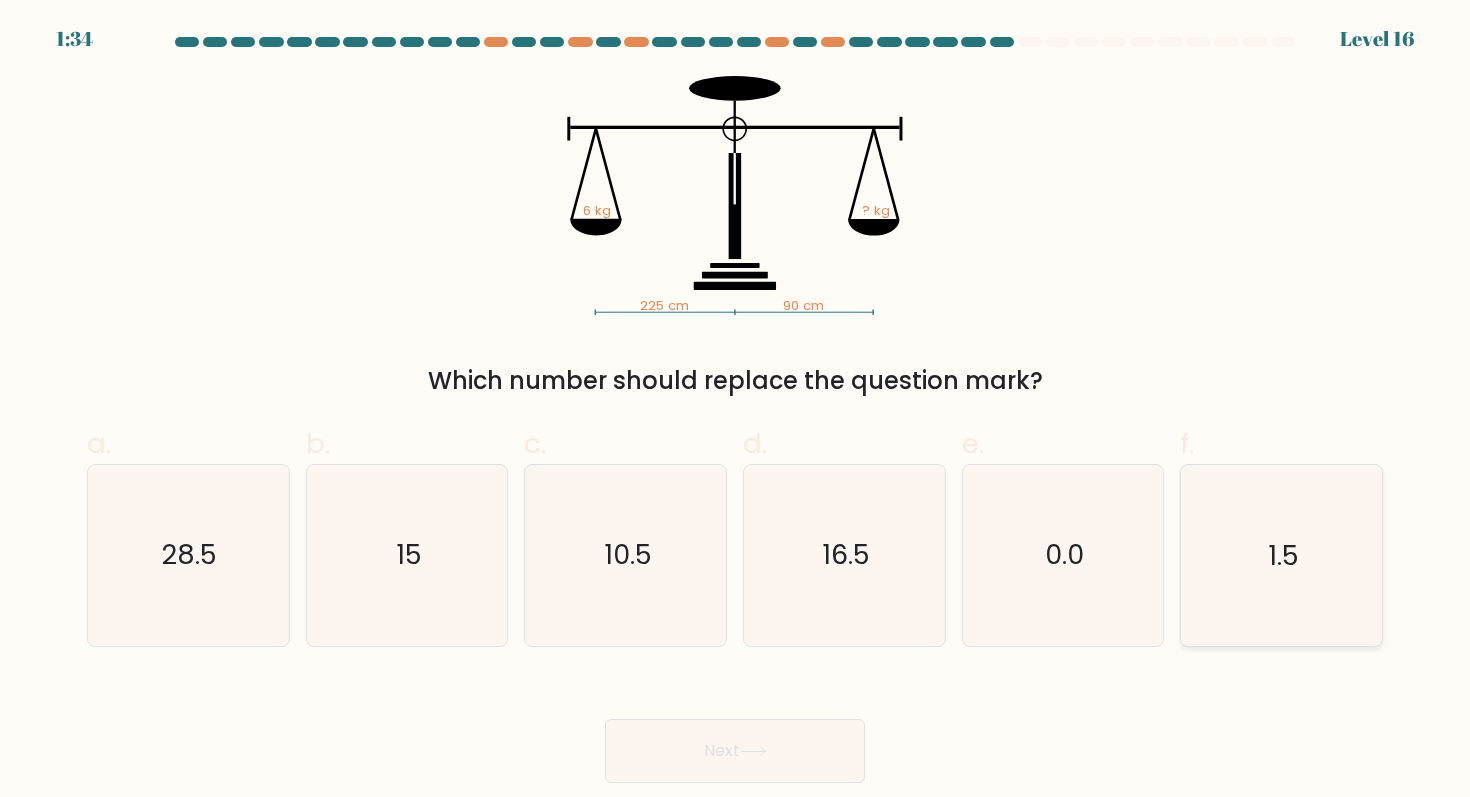 click on "1.5" 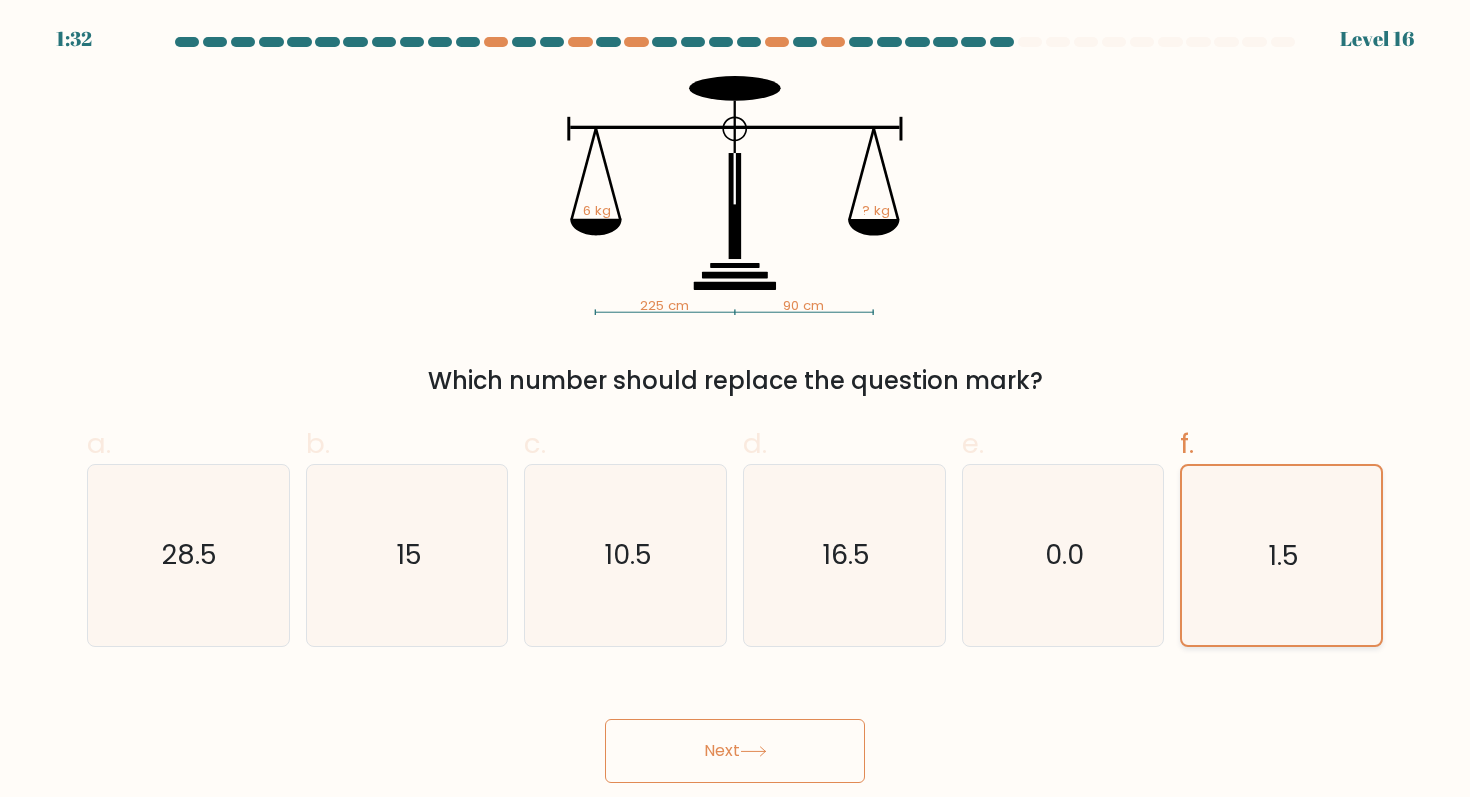 click on "Next" at bounding box center (735, 751) 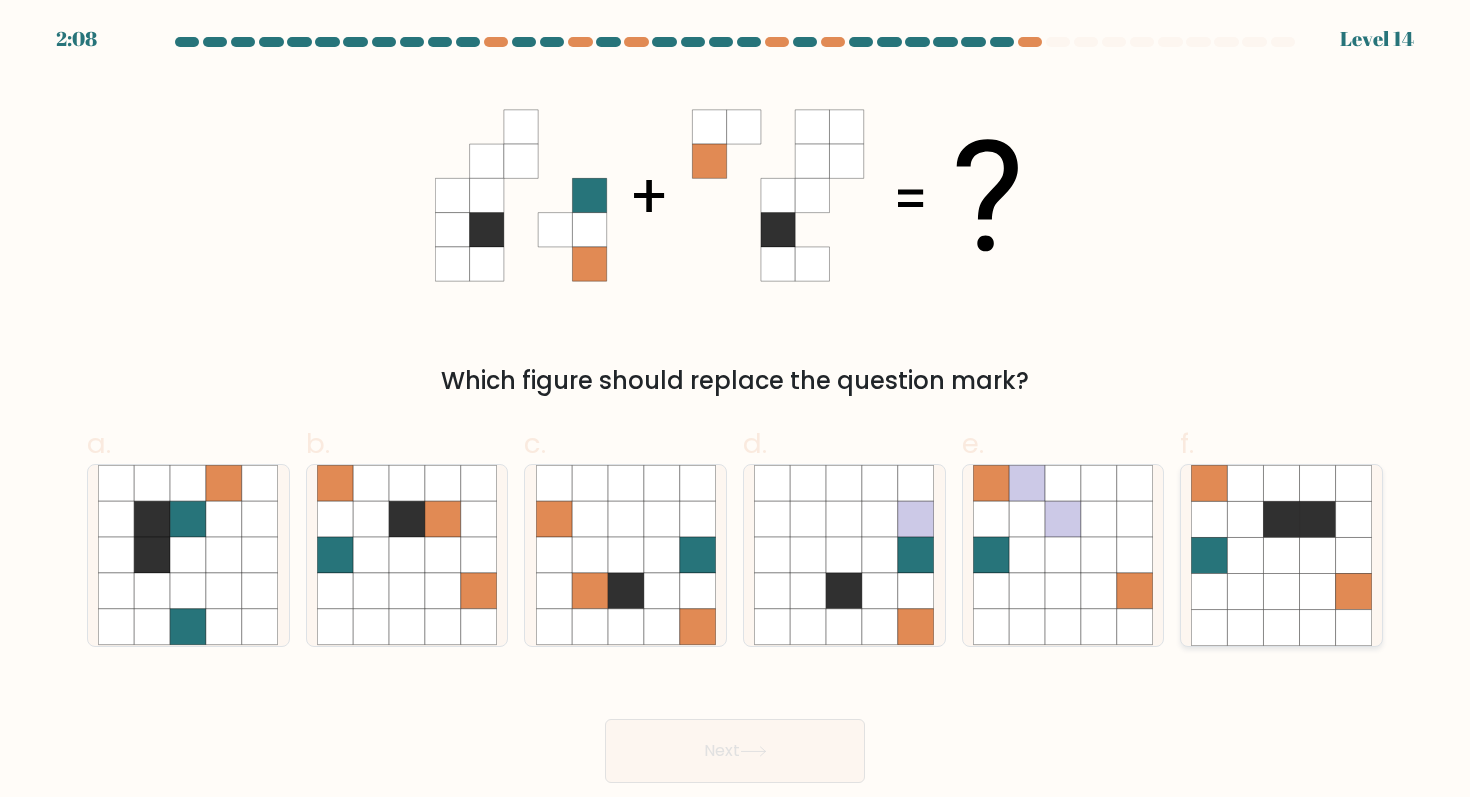 click 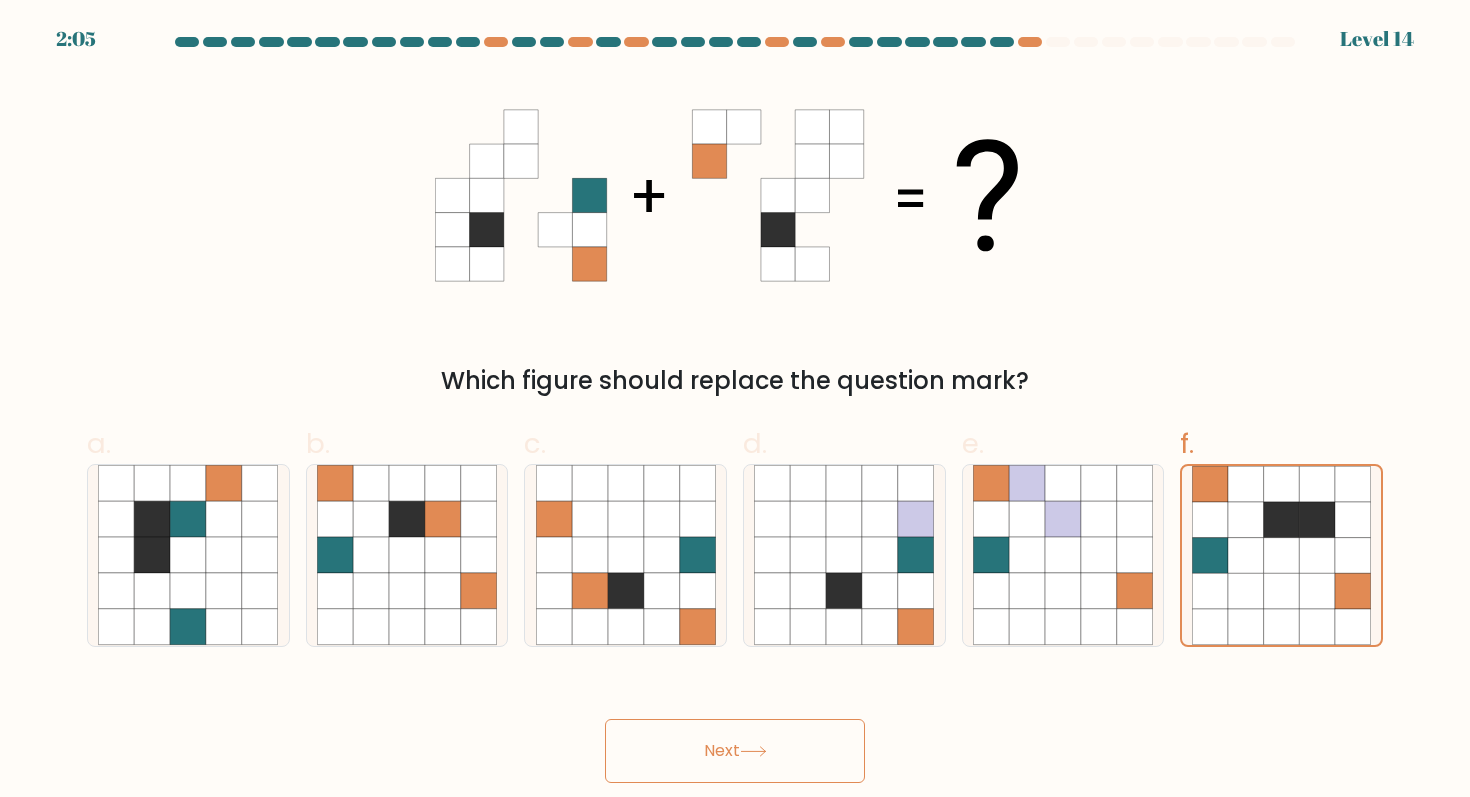 click on "Next" at bounding box center (735, 751) 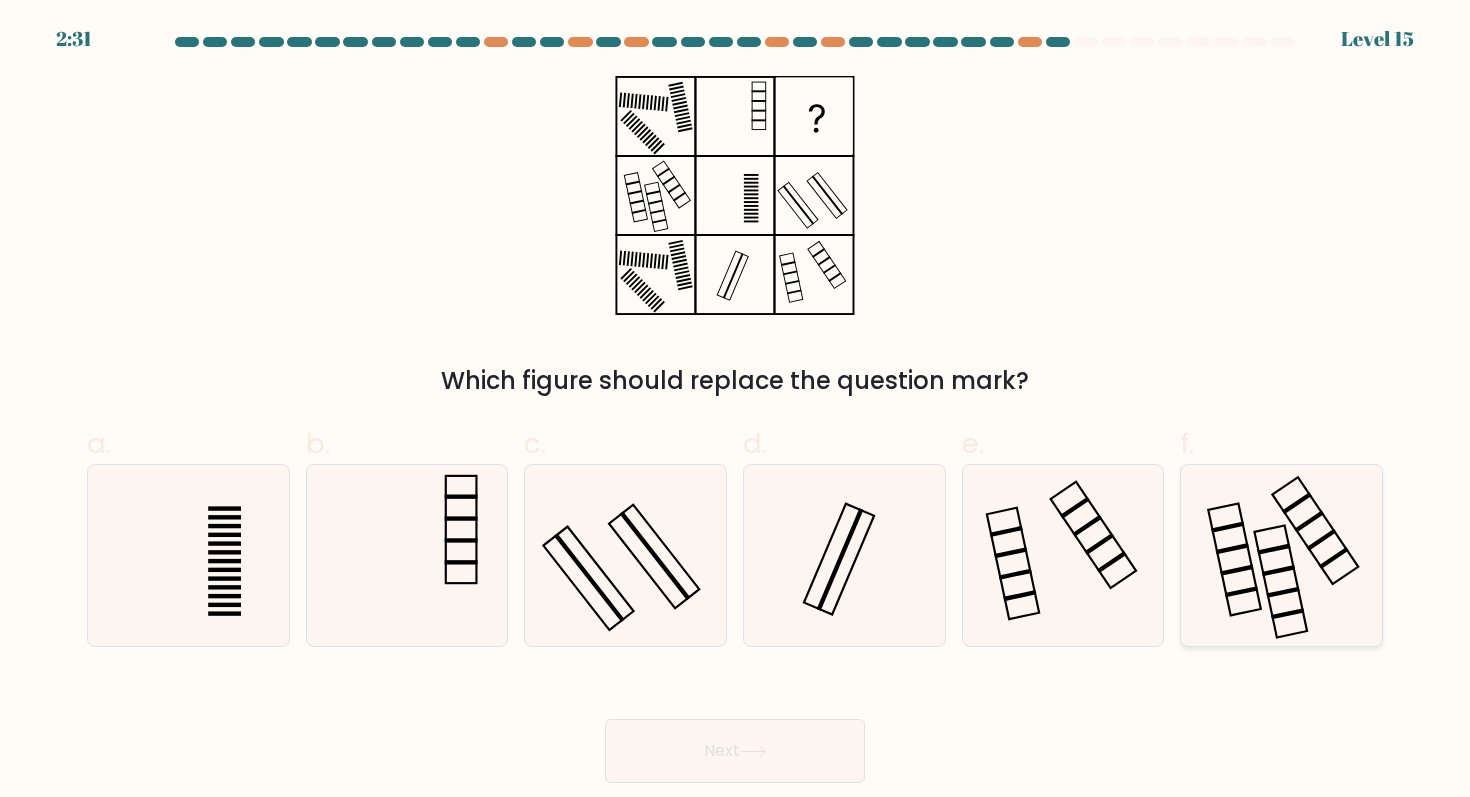 click 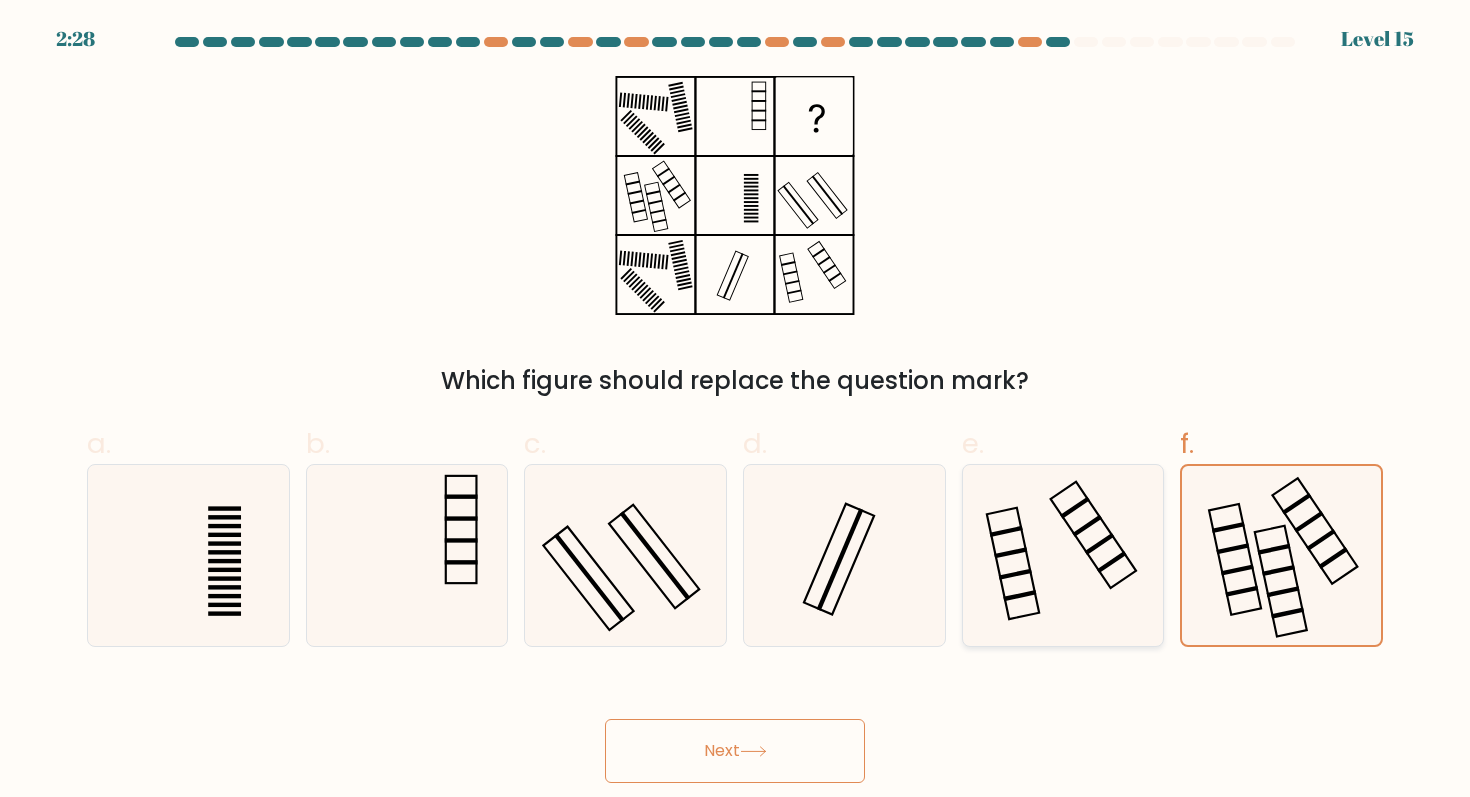click 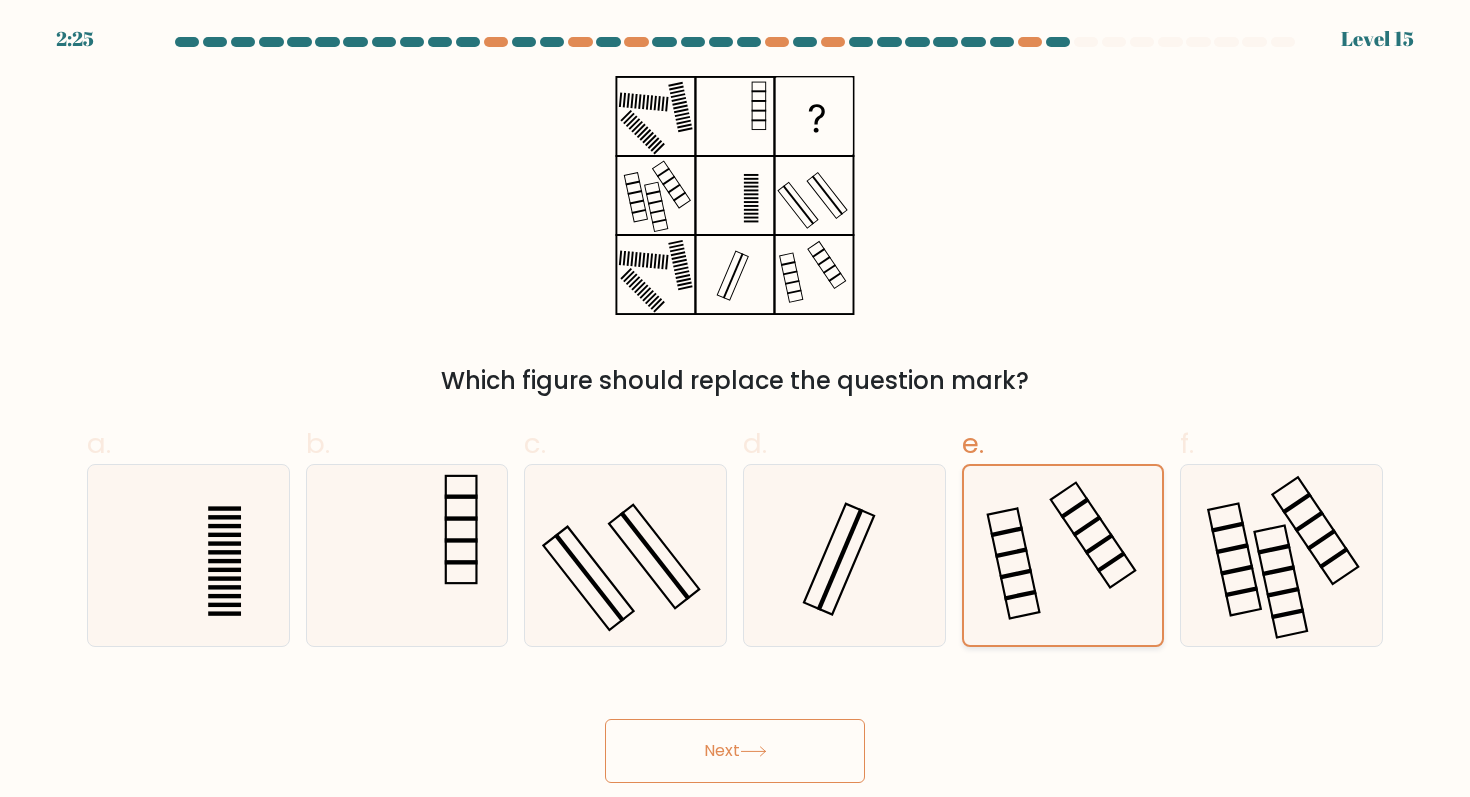 click on "Next" at bounding box center [735, 751] 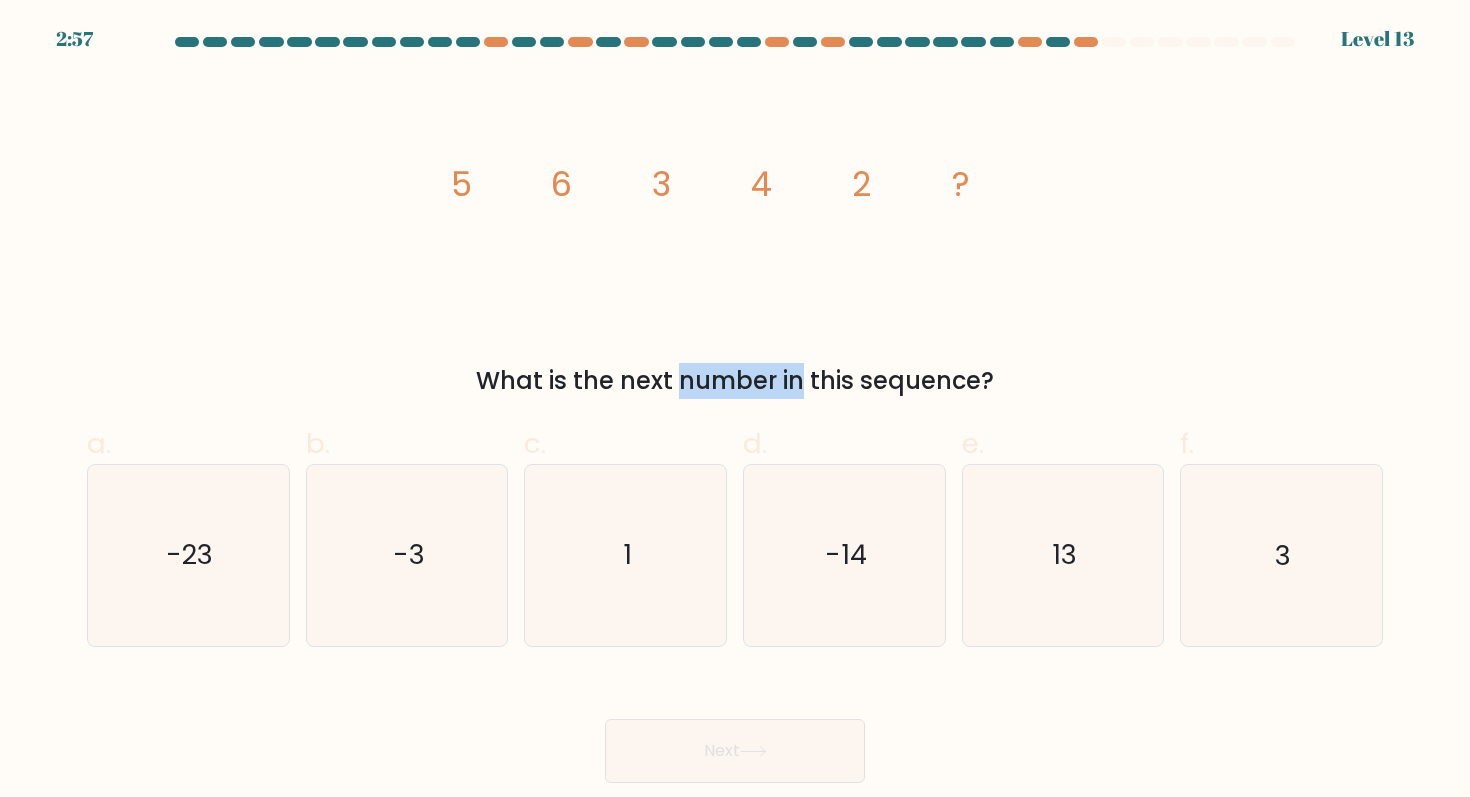 drag, startPoint x: 538, startPoint y: 378, endPoint x: 639, endPoint y: 378, distance: 101 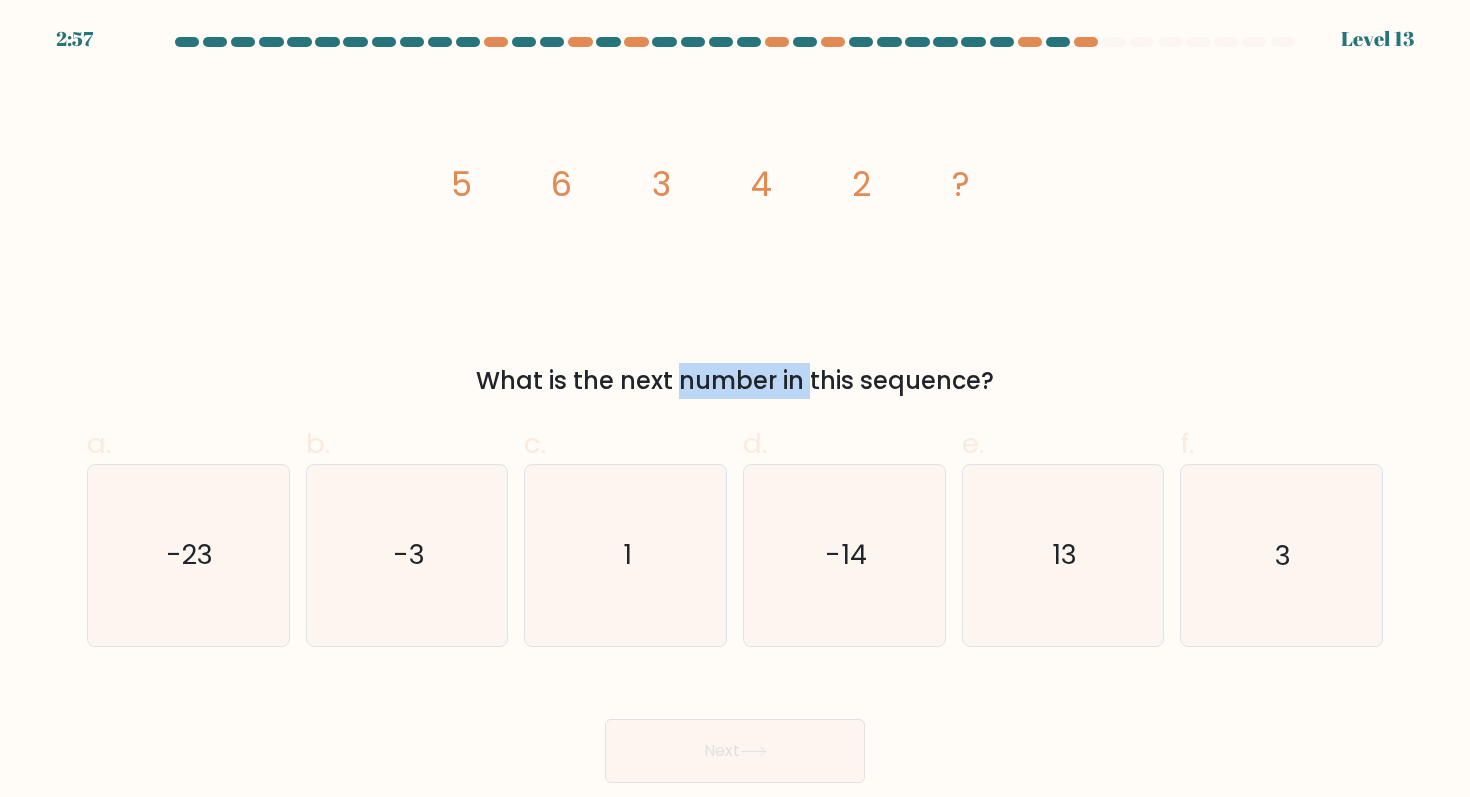 click on "What is the next number in this sequence?" at bounding box center (735, 381) 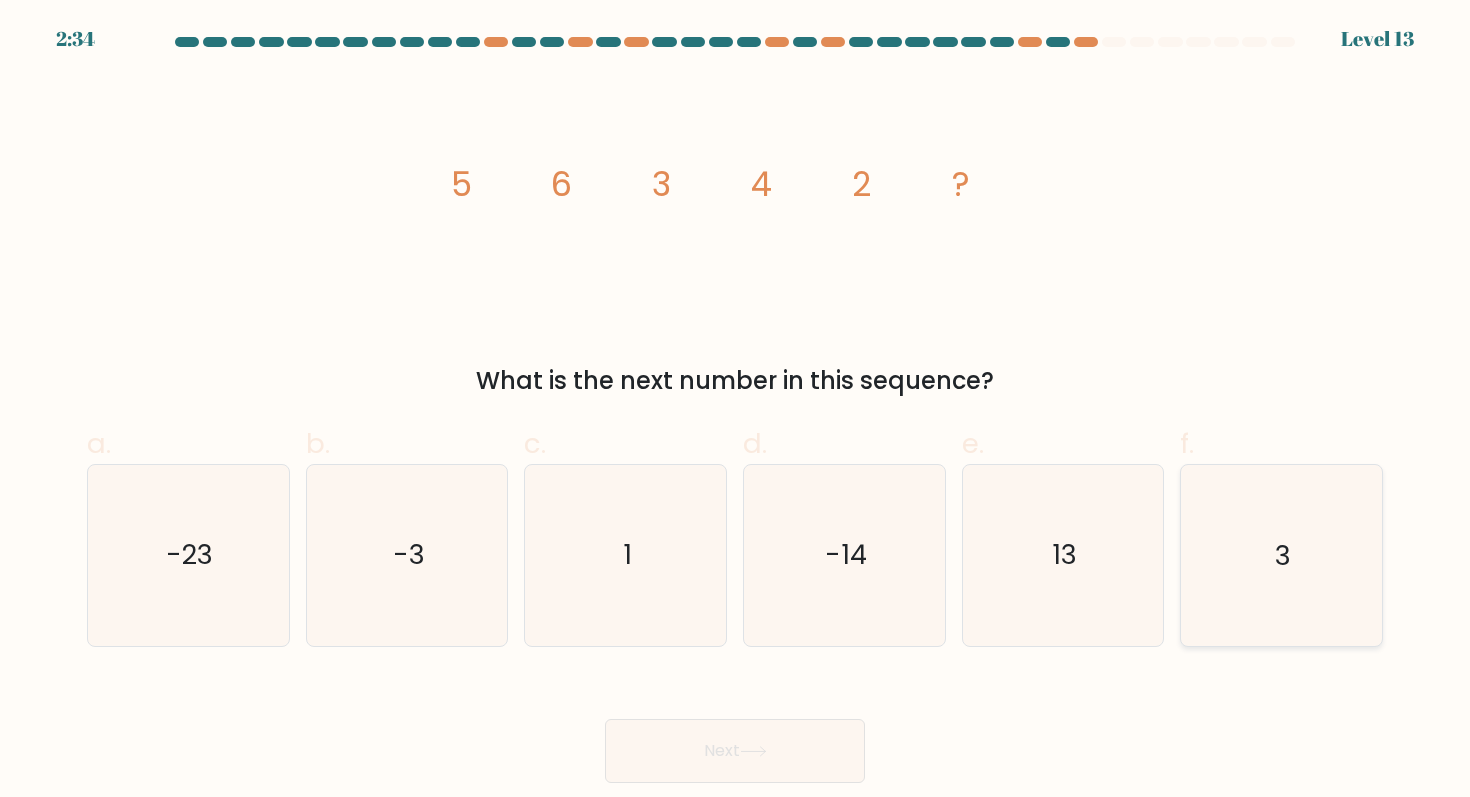 click on "3" 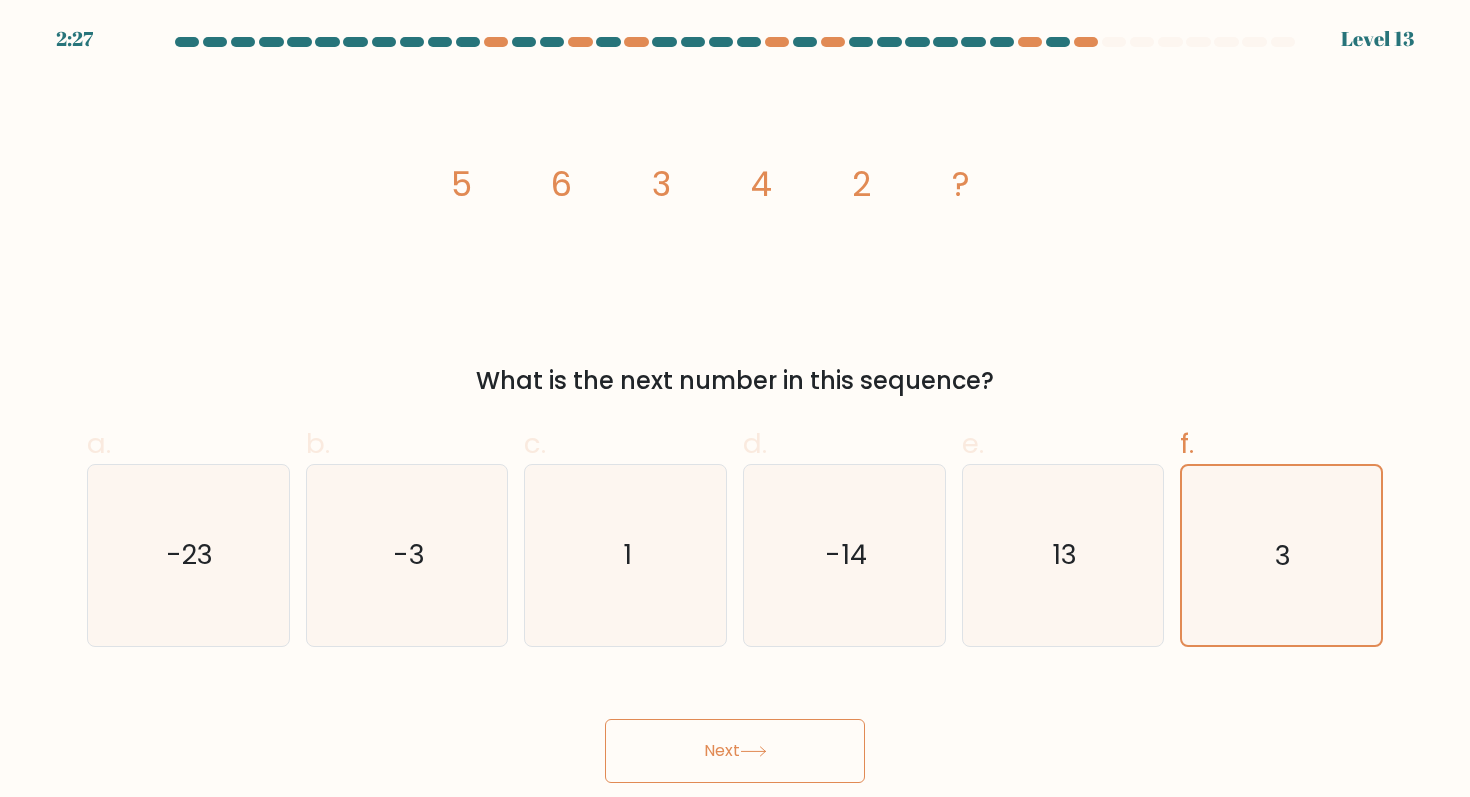 click on "Next" at bounding box center [735, 751] 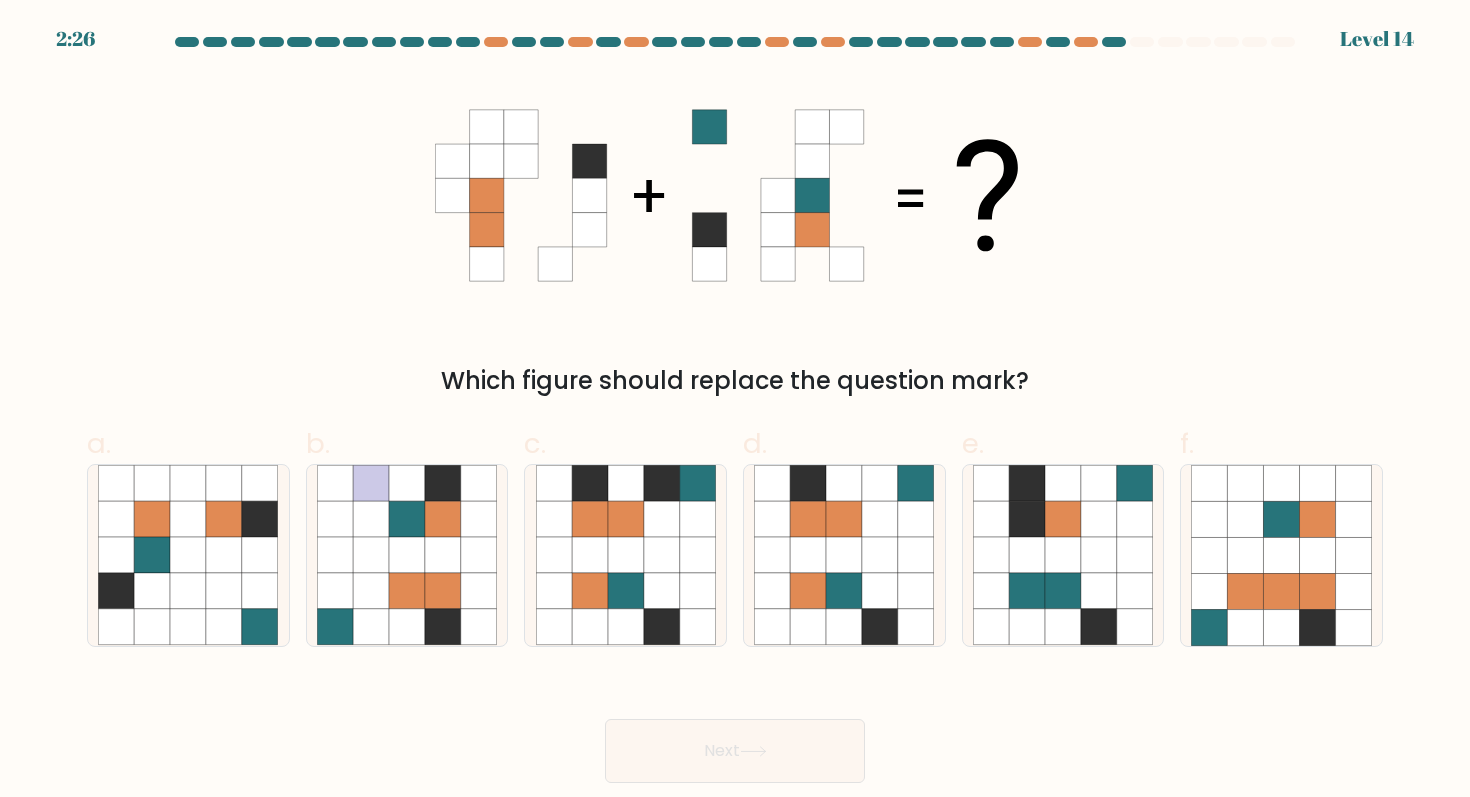click on "Next" at bounding box center [735, 751] 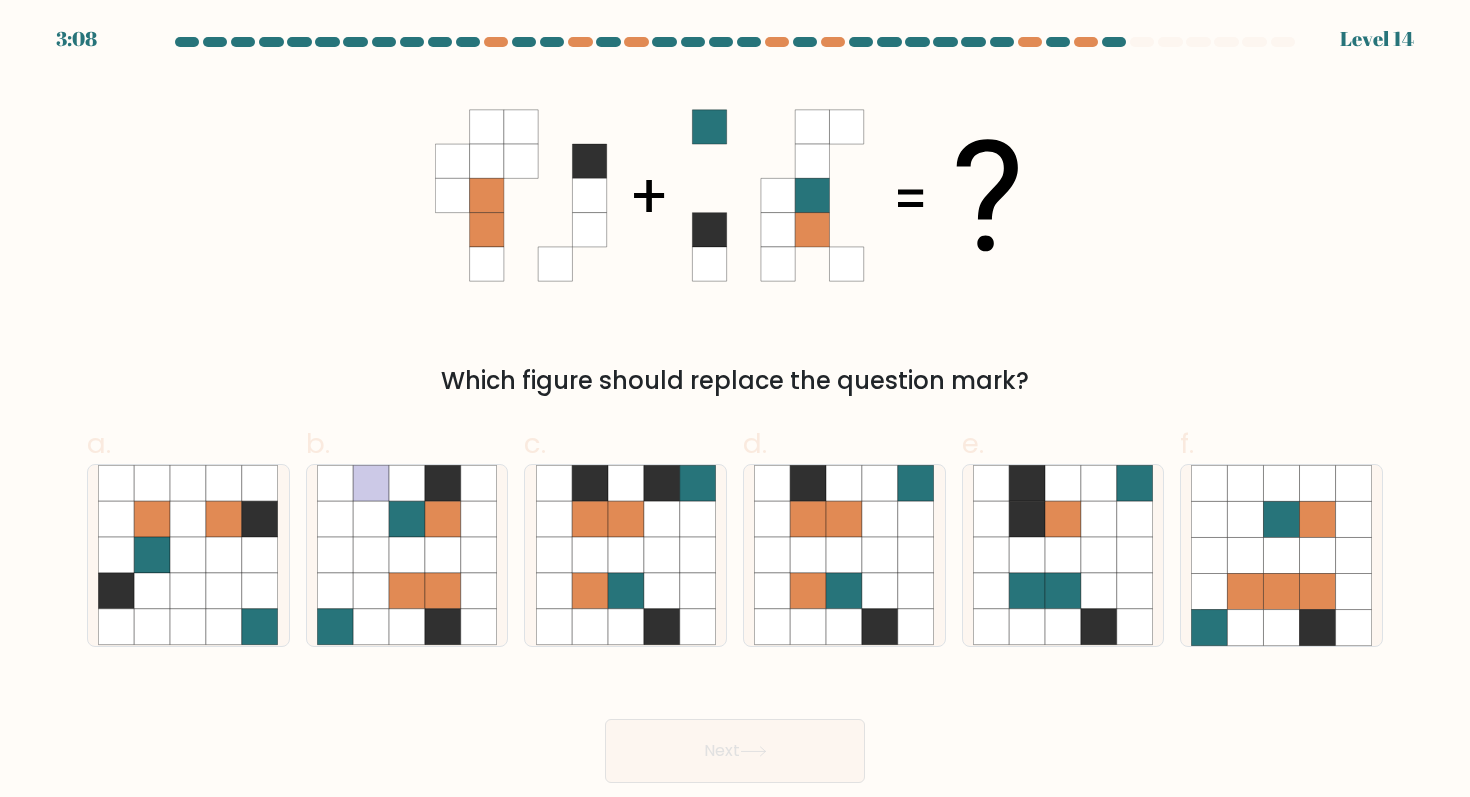 click on "Which figure should replace the question mark?" at bounding box center (735, 237) 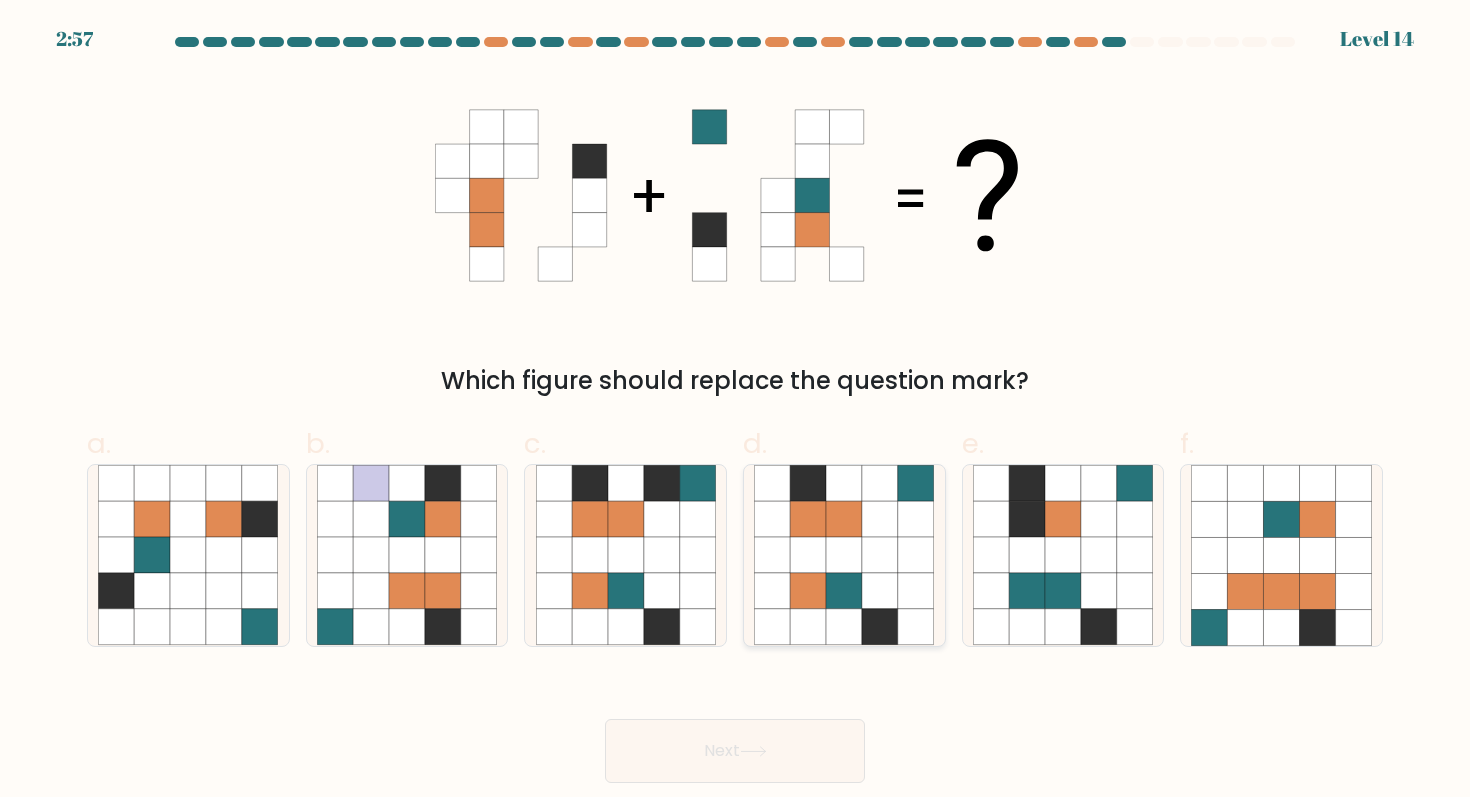 click 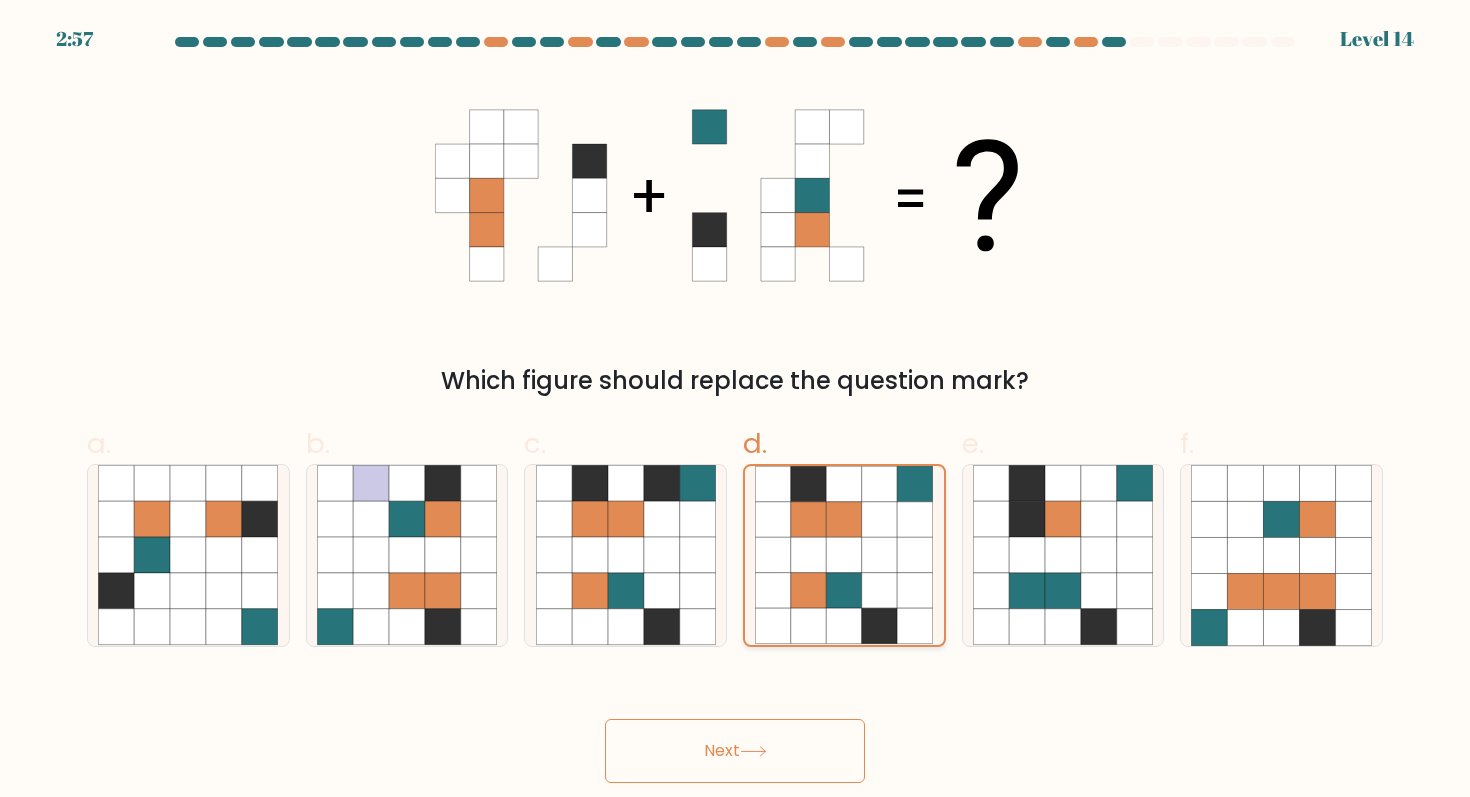 click on "Next" at bounding box center (735, 751) 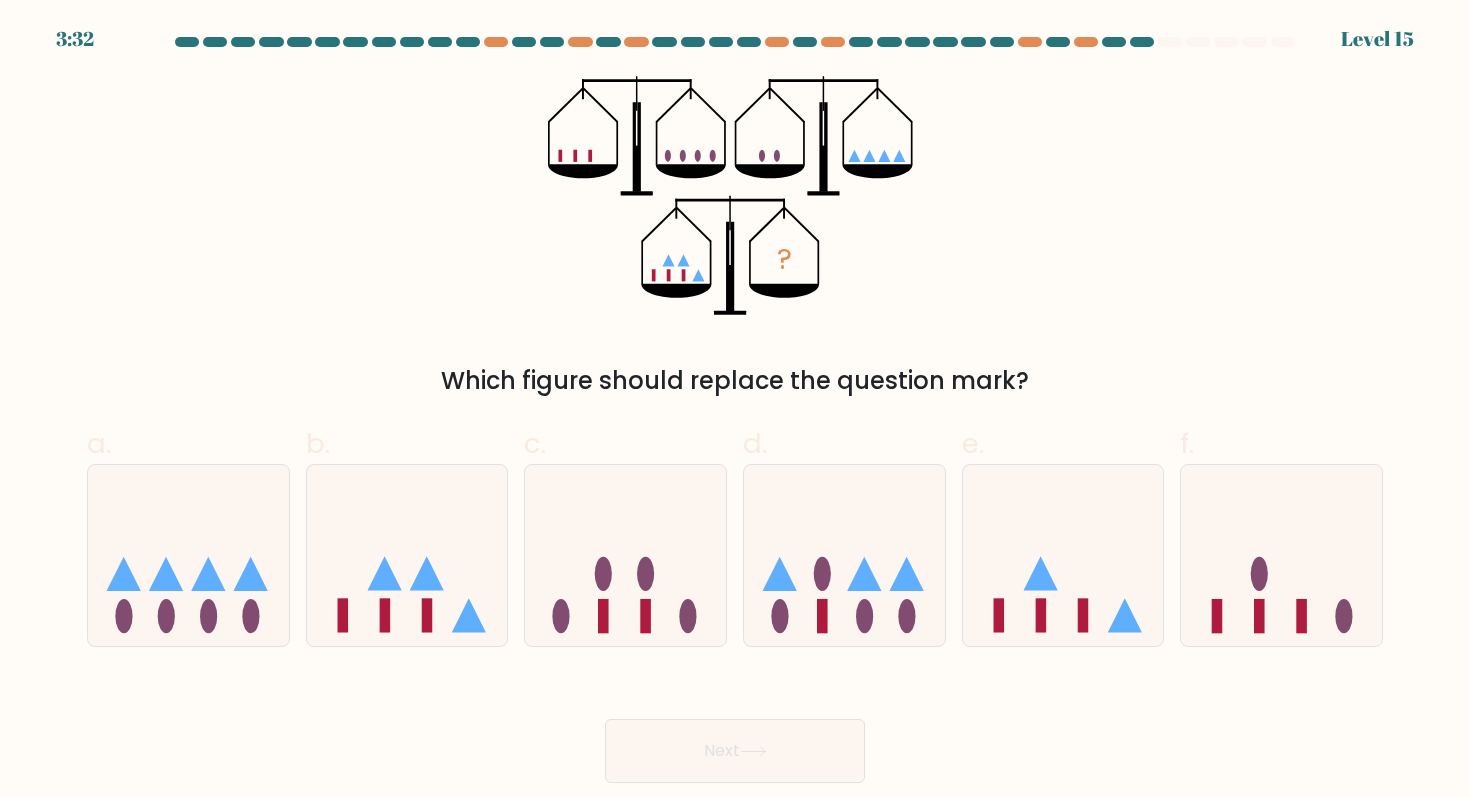 click on "?" 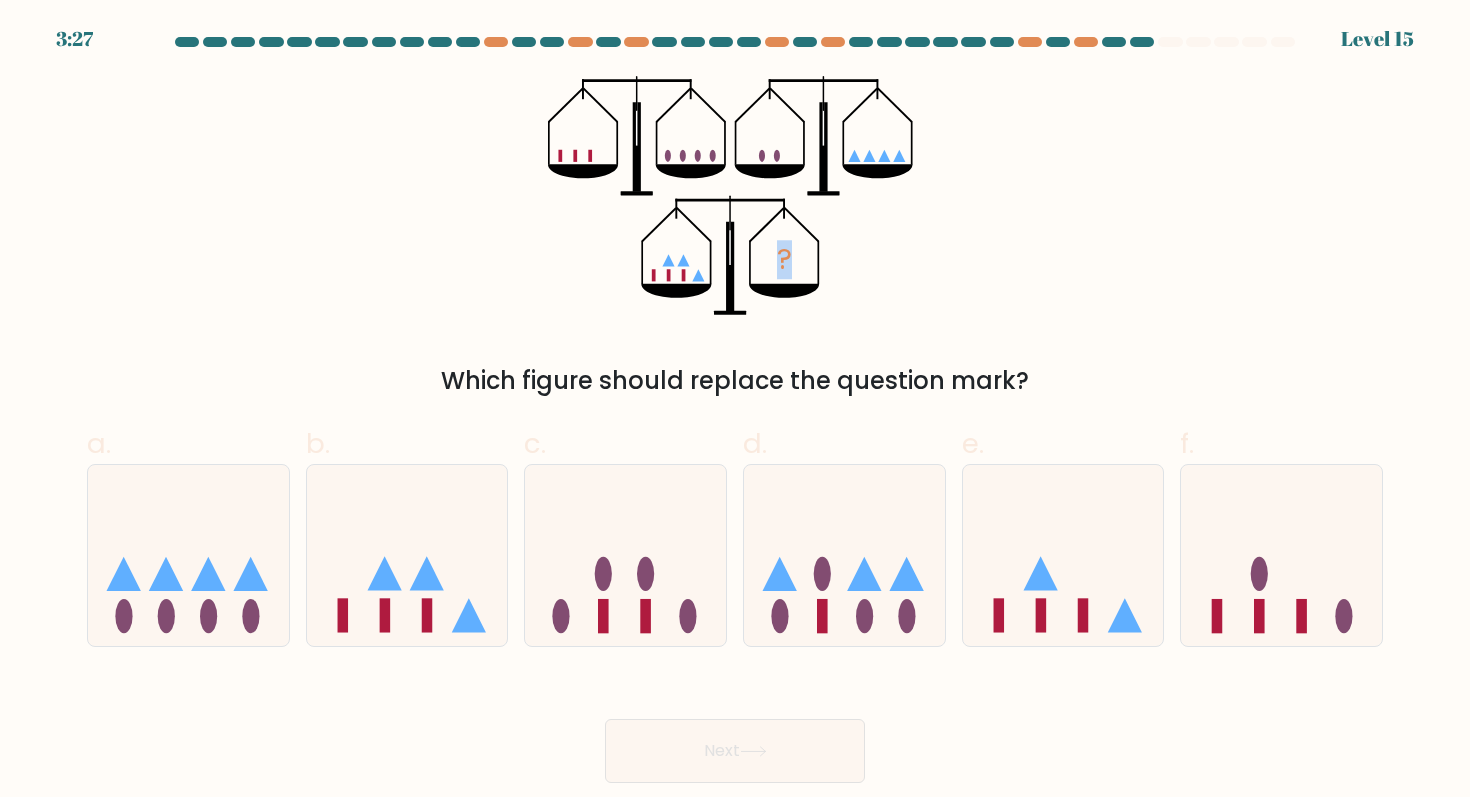 drag, startPoint x: 778, startPoint y: 266, endPoint x: 791, endPoint y: 267, distance: 13.038404 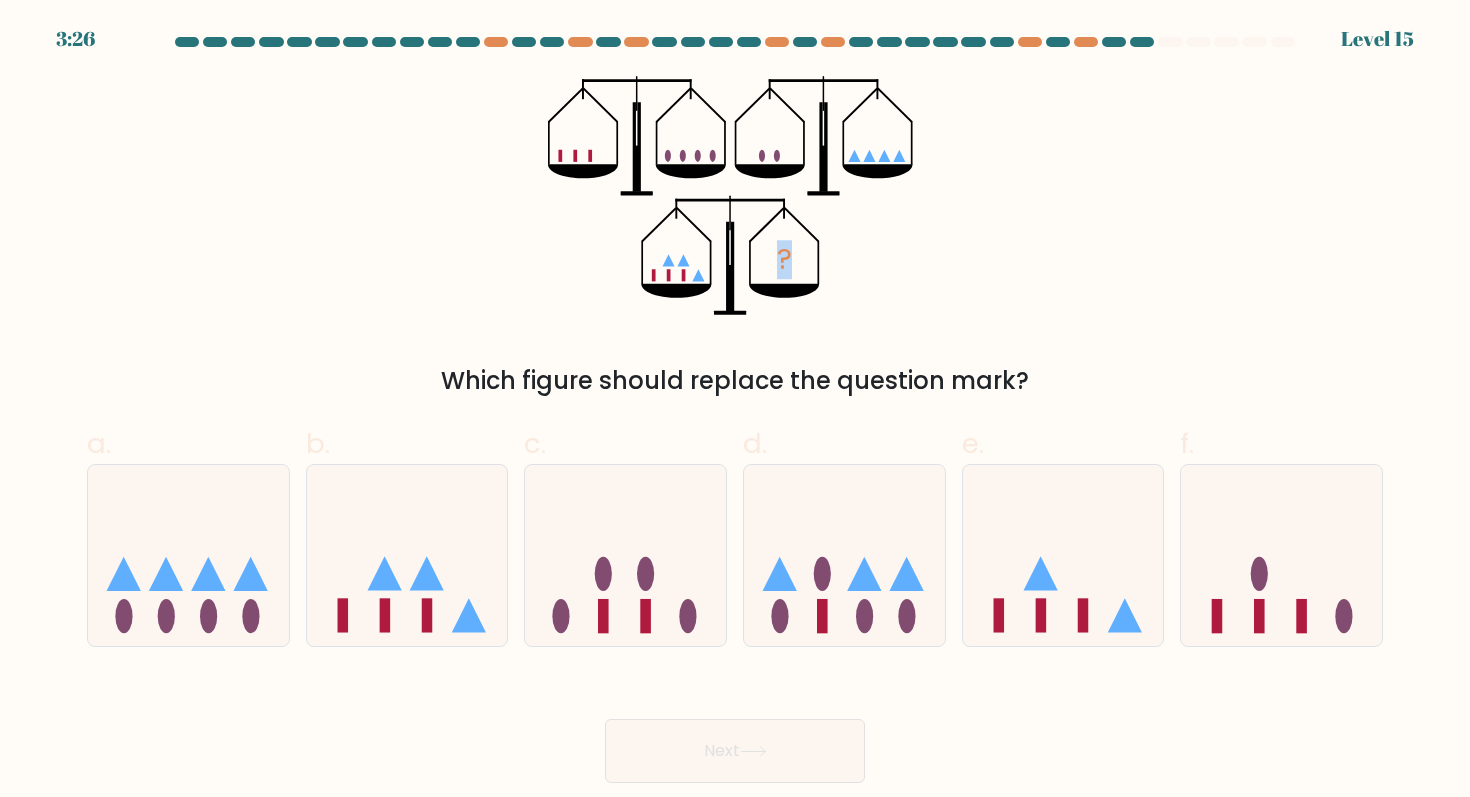click on "?" 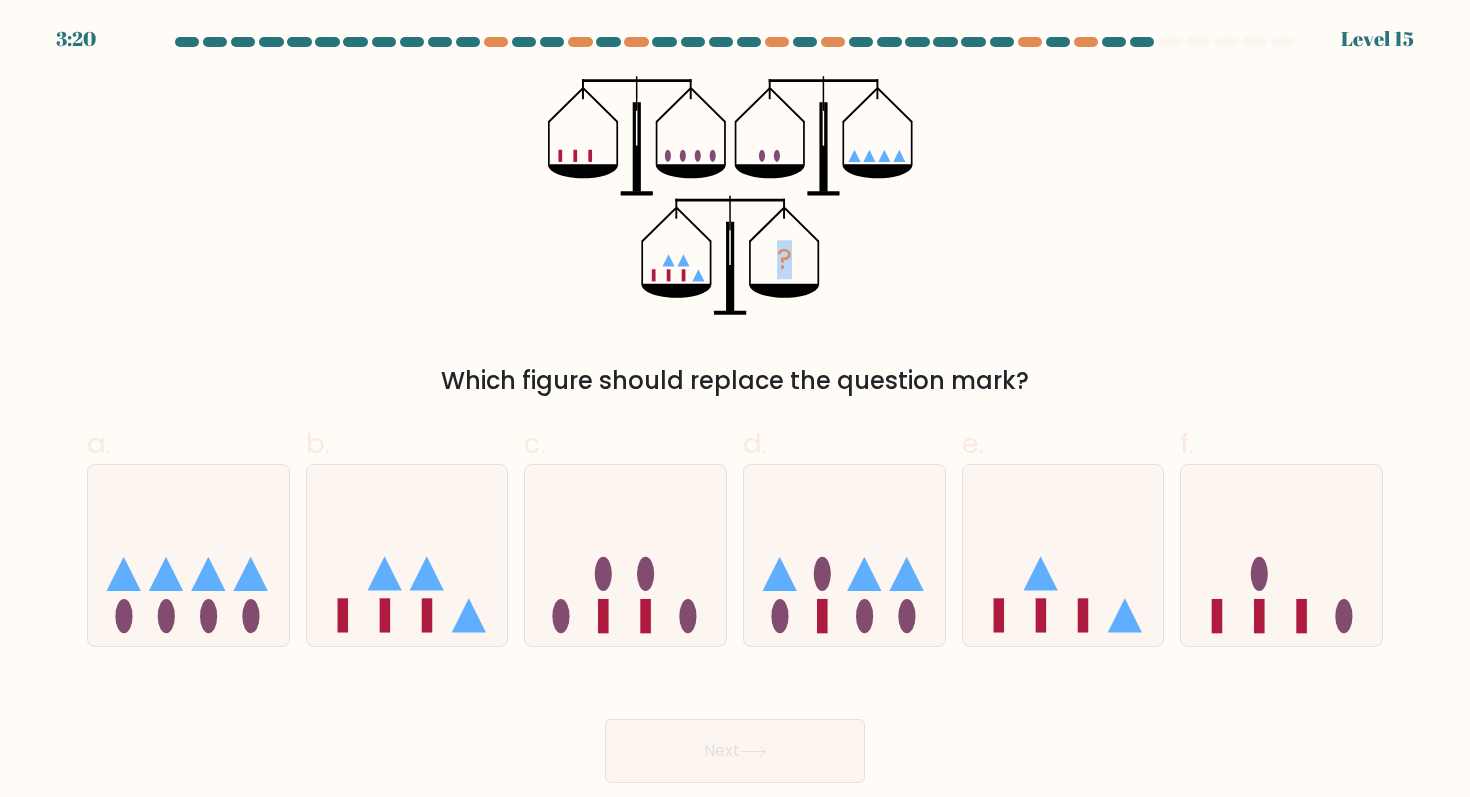 drag, startPoint x: 766, startPoint y: 262, endPoint x: 789, endPoint y: 268, distance: 23.769728 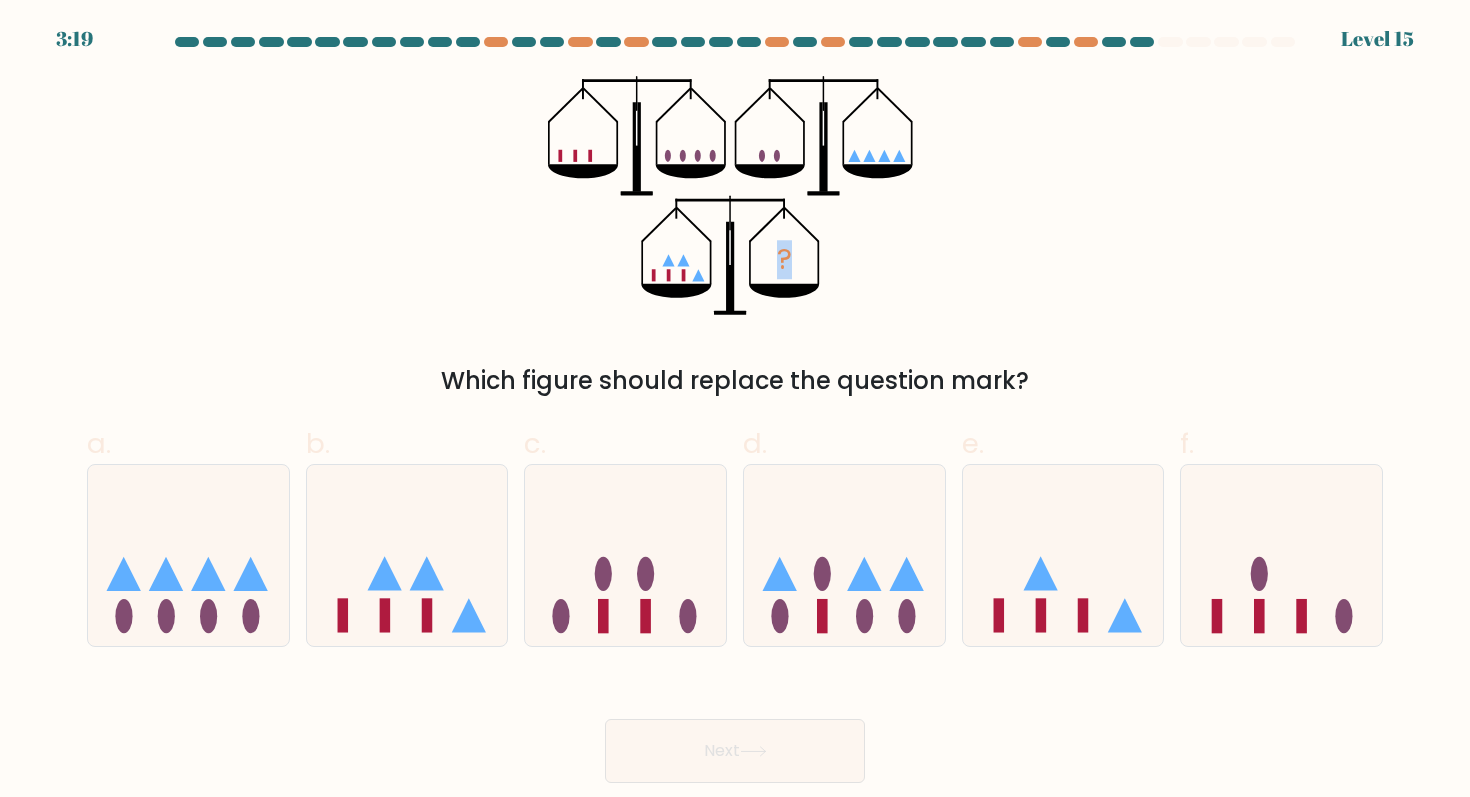 click on "?" 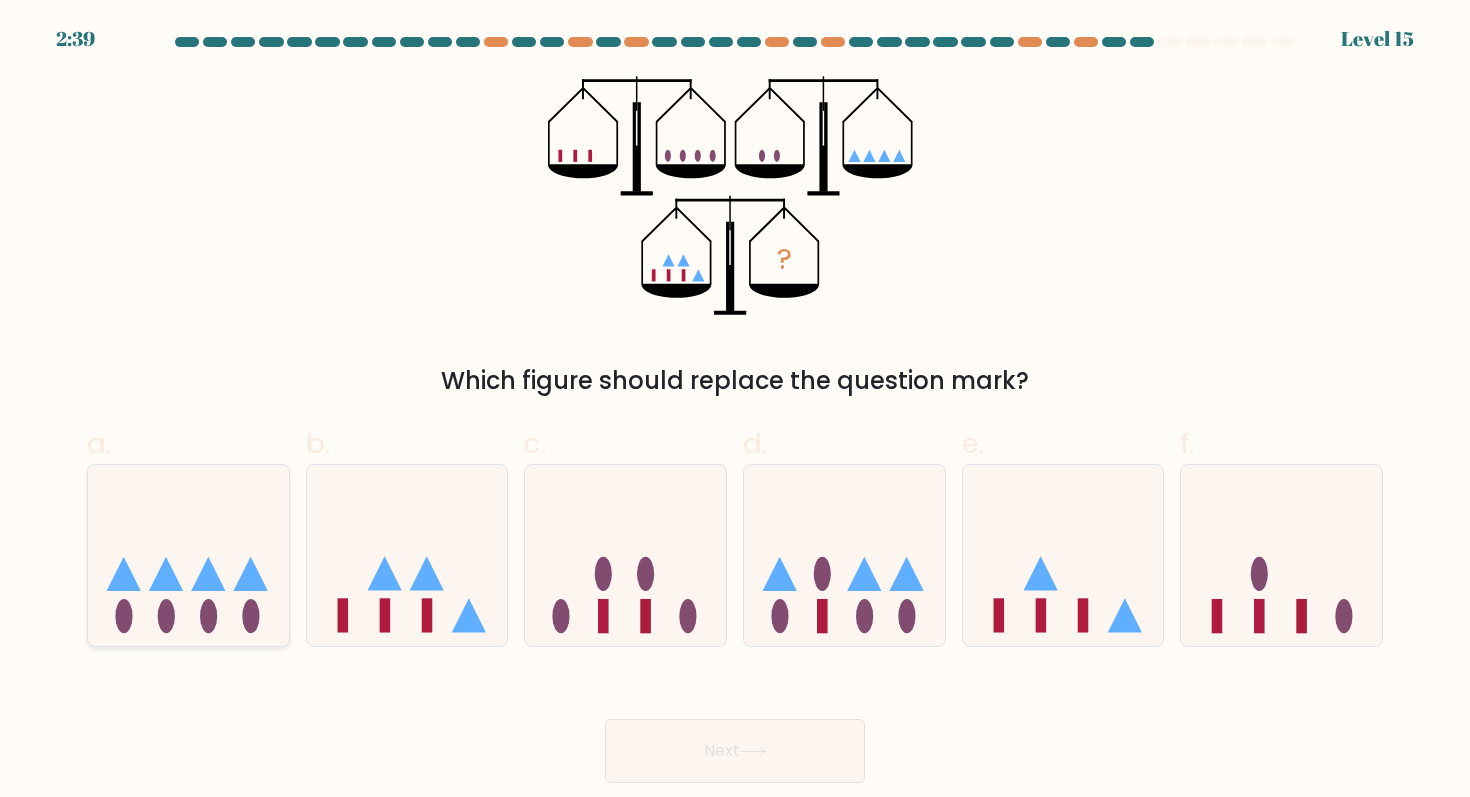 click 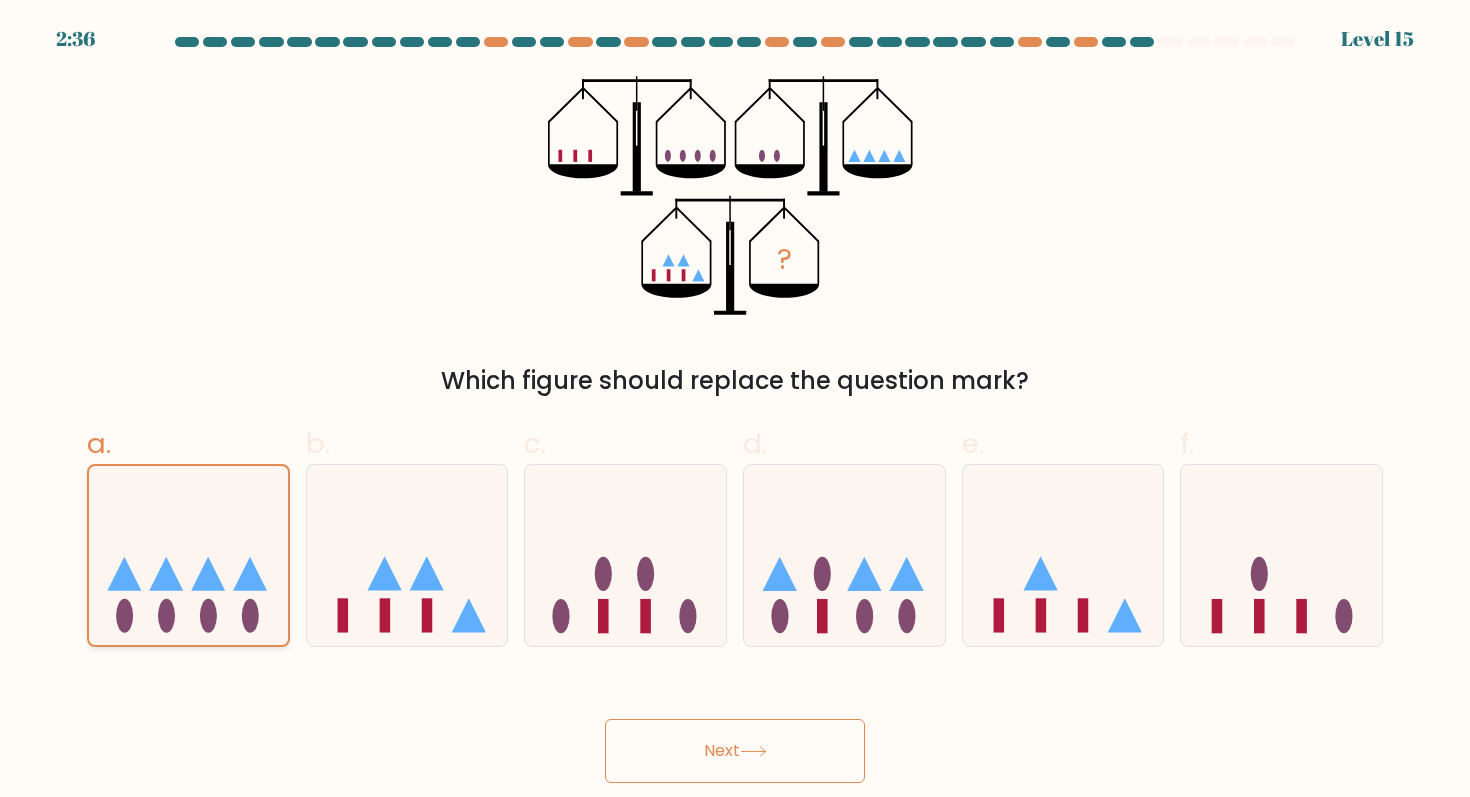 click on "Next" at bounding box center [735, 751] 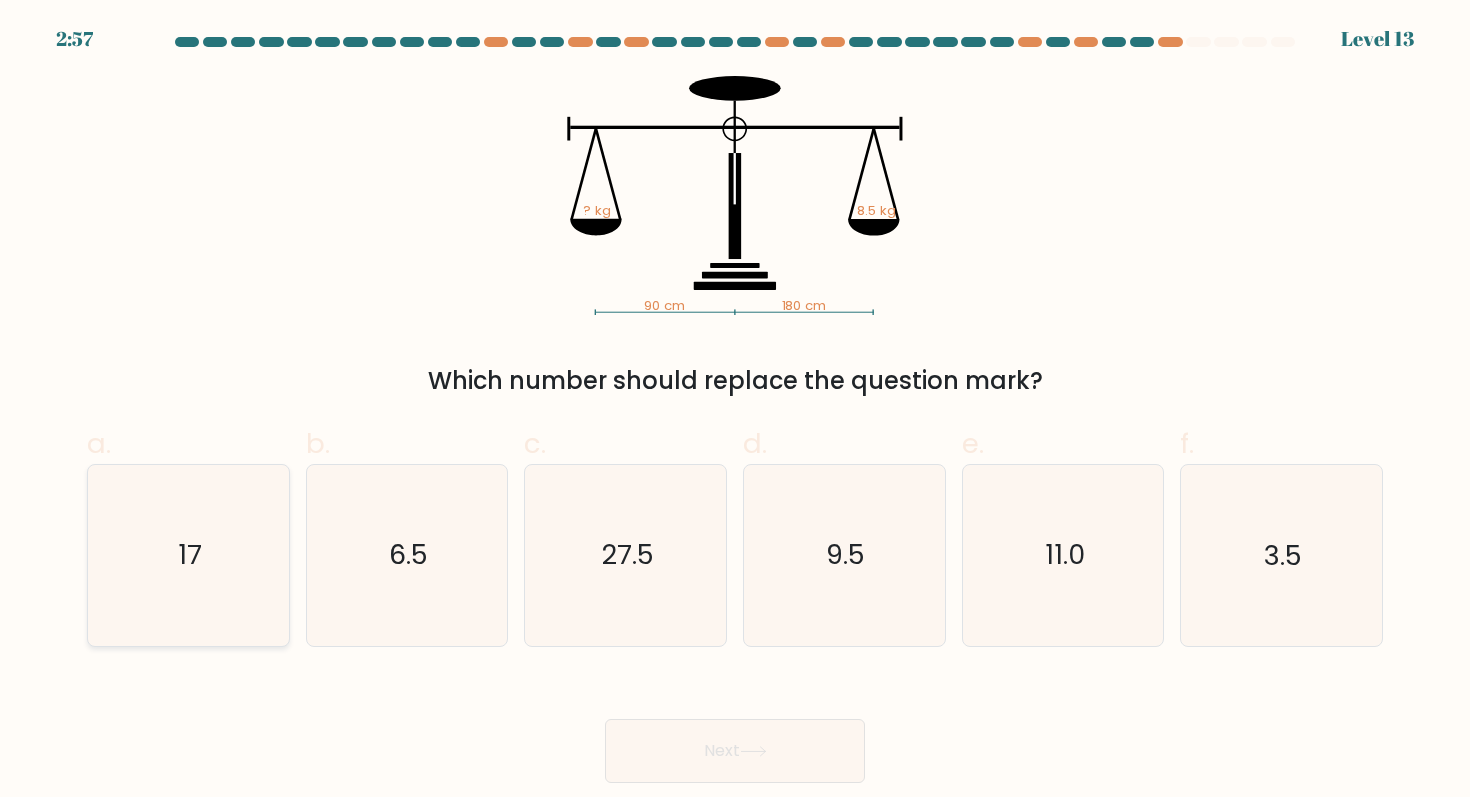 click on "17" 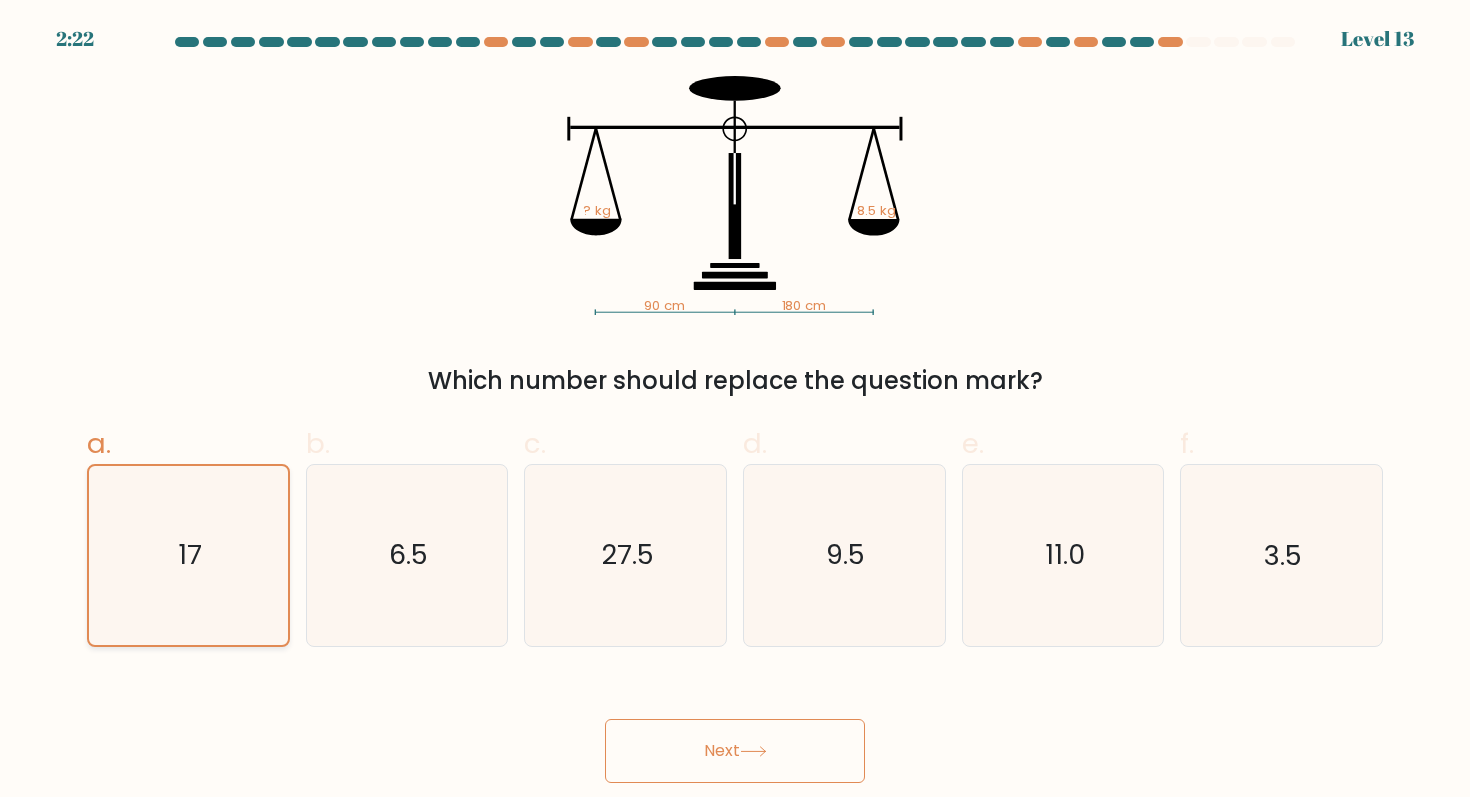 click on "Next" at bounding box center (735, 751) 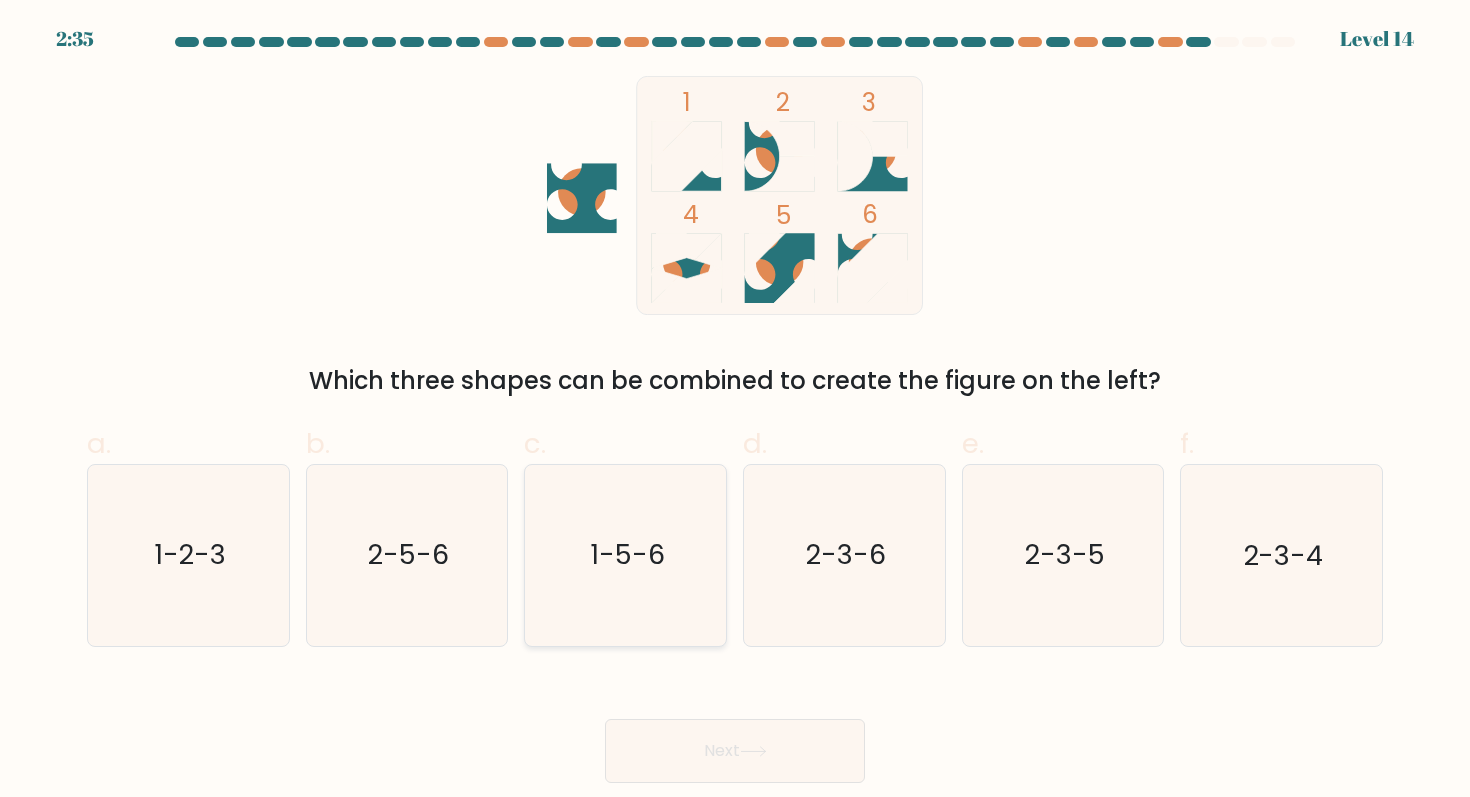 click on "1-5-6" 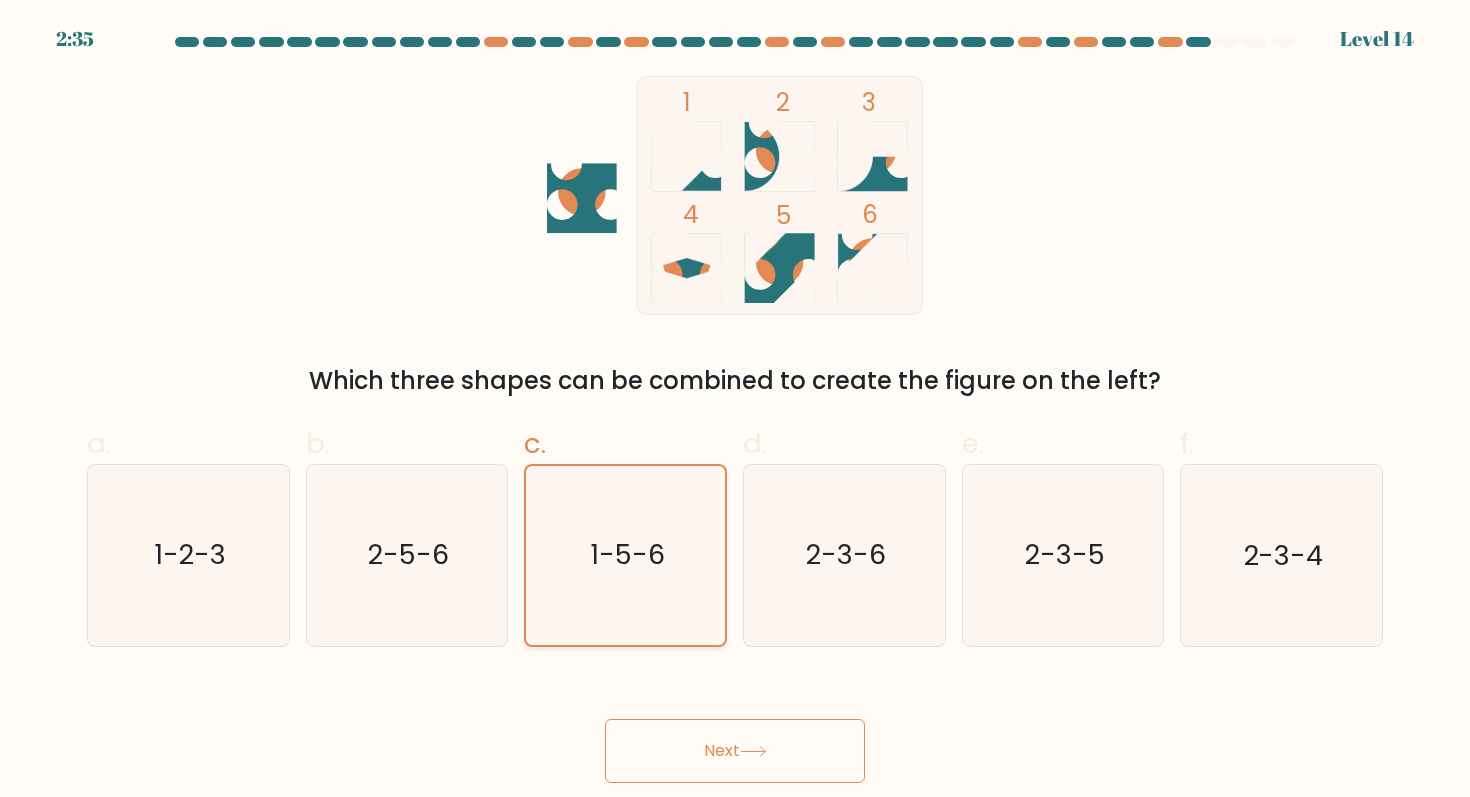 click on "Next" at bounding box center [735, 751] 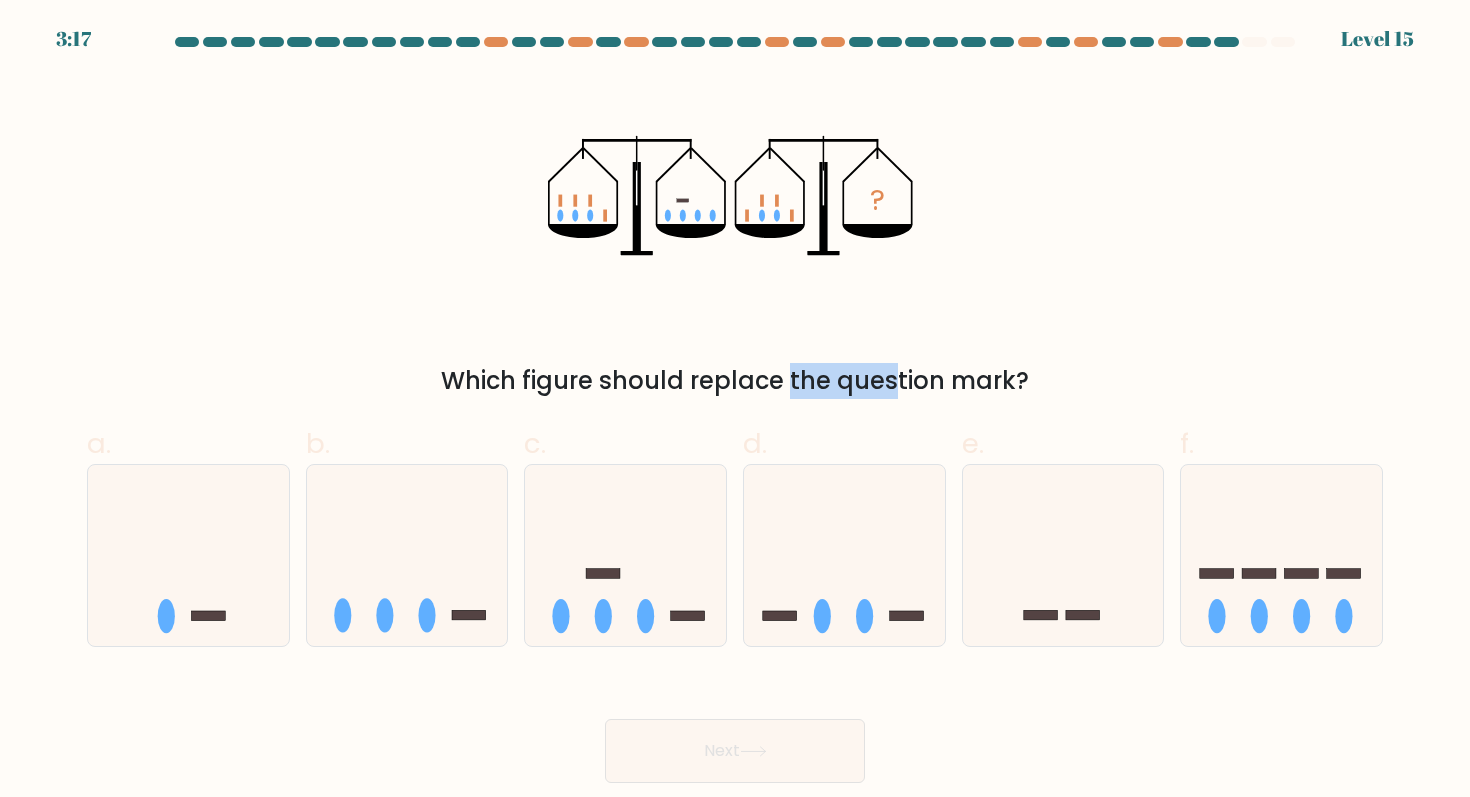 drag, startPoint x: 613, startPoint y: 392, endPoint x: 724, endPoint y: 392, distance: 111 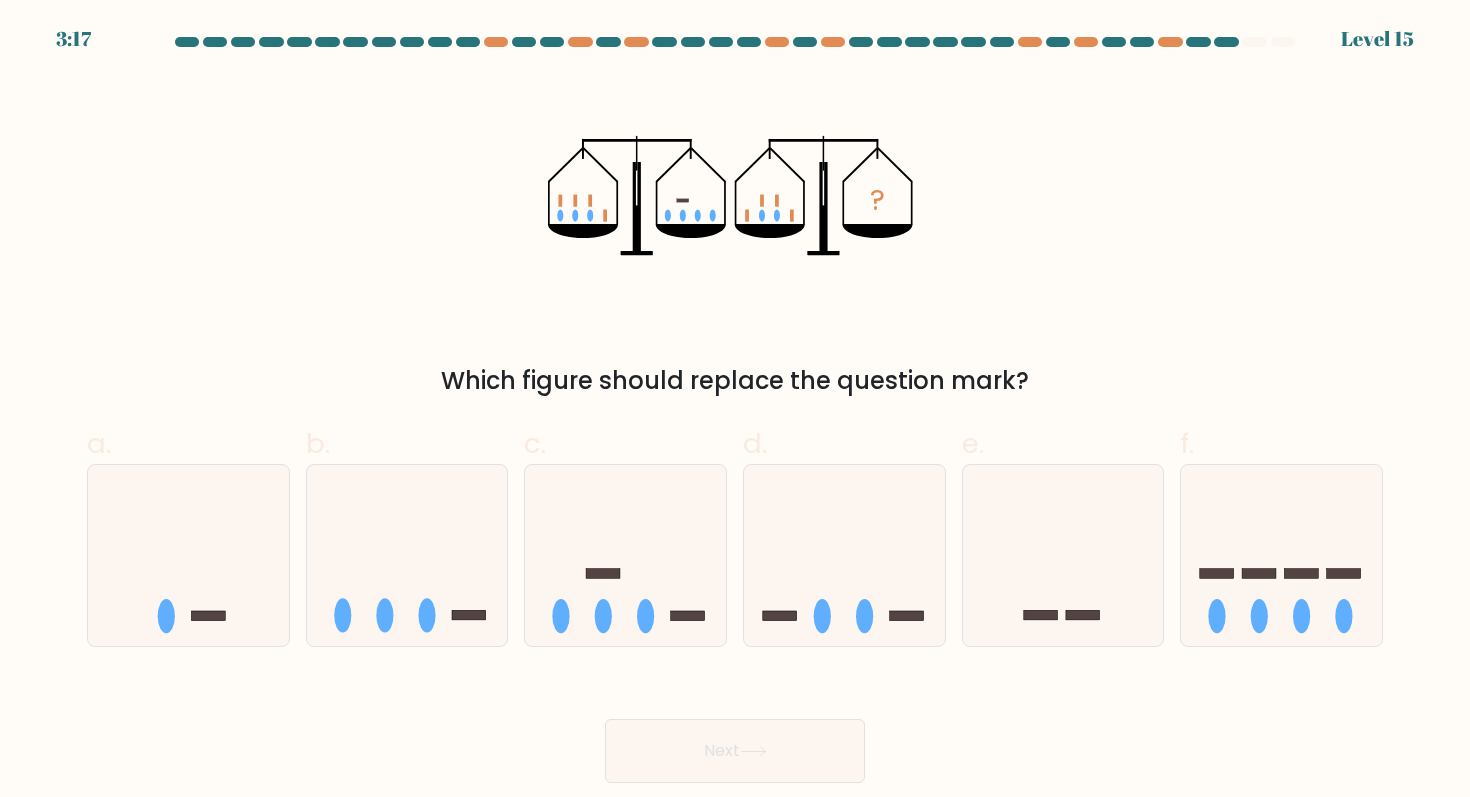 click on "Which figure should replace the question mark?" at bounding box center [735, 381] 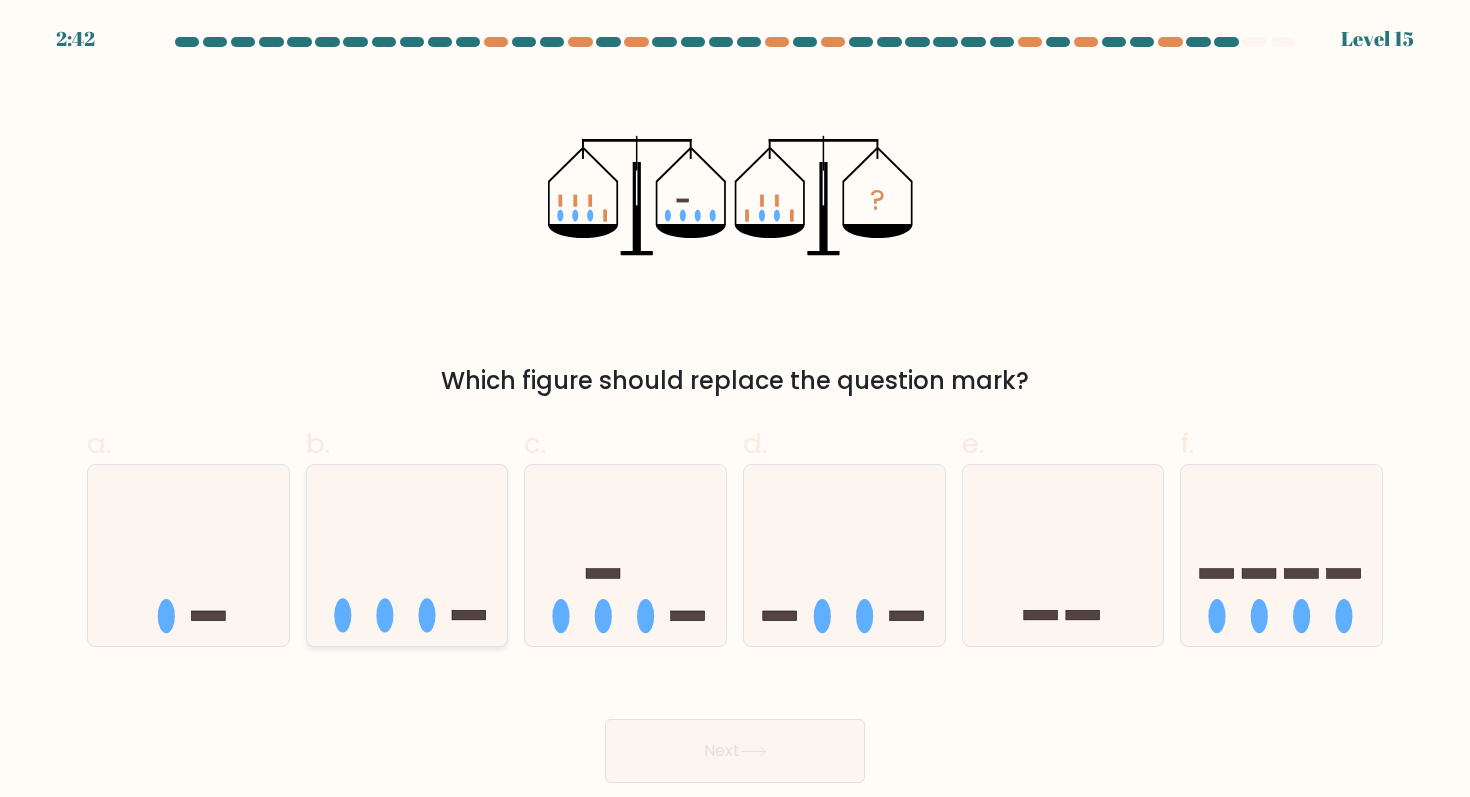 click 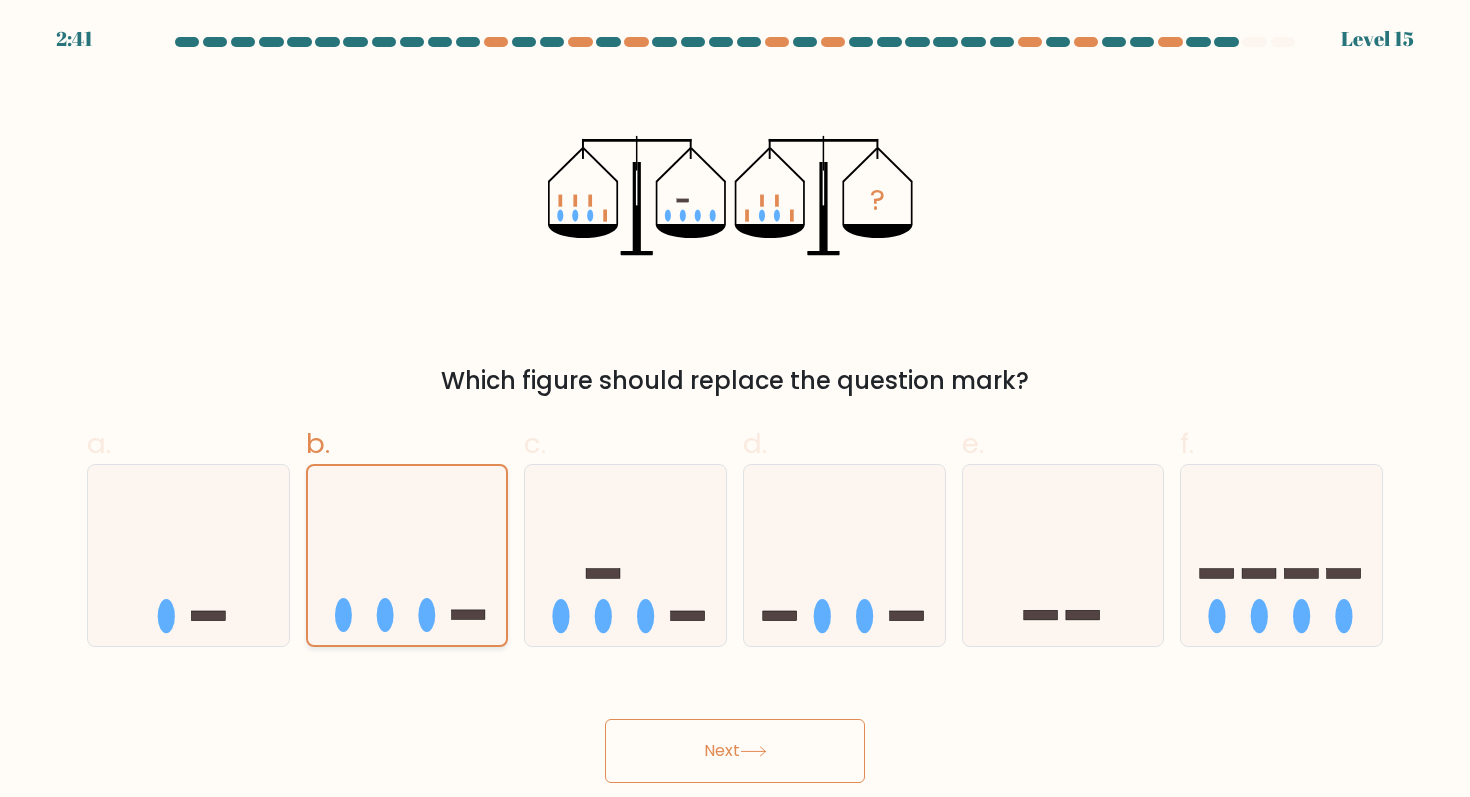 click on "Next" at bounding box center [735, 751] 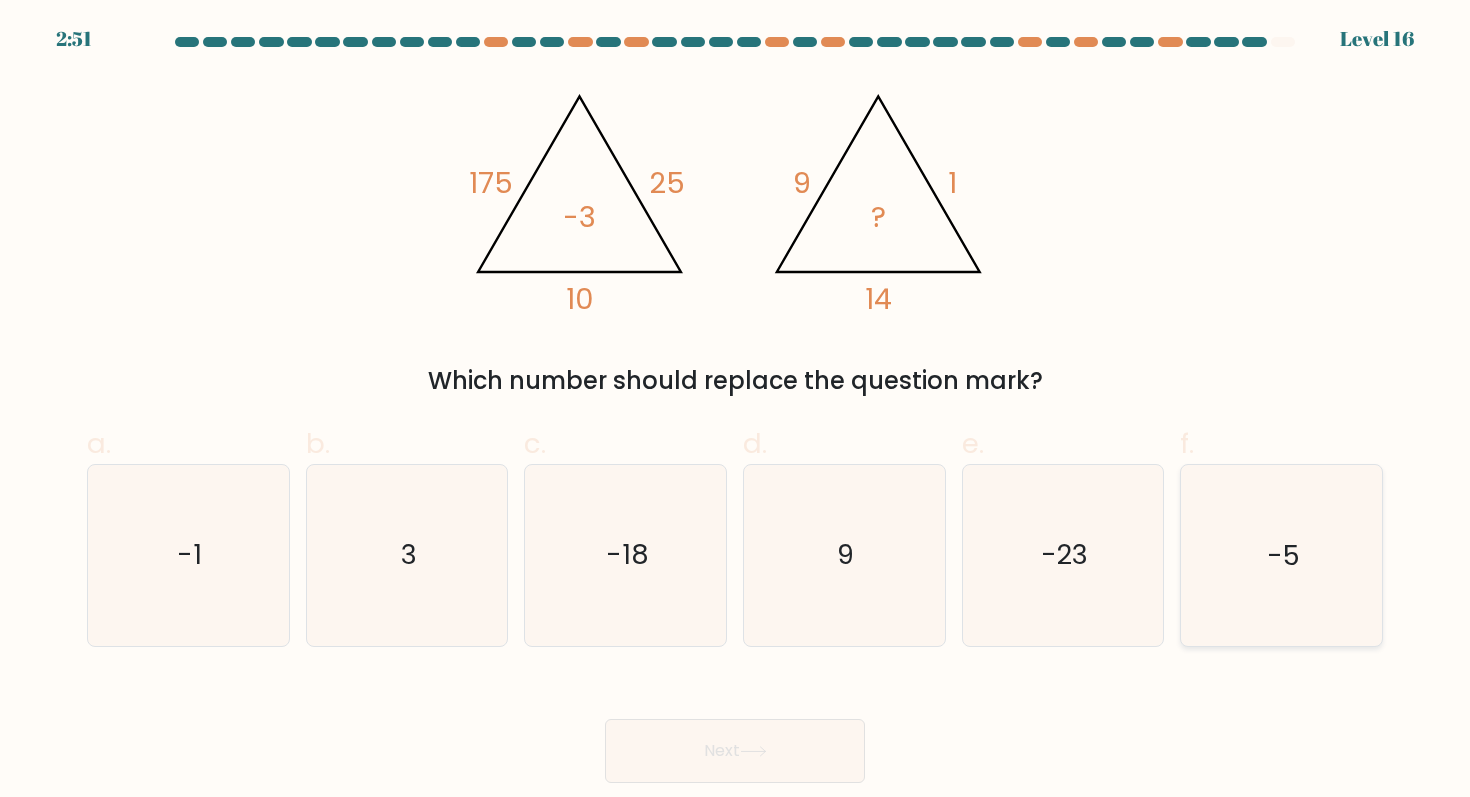 click on "-5" 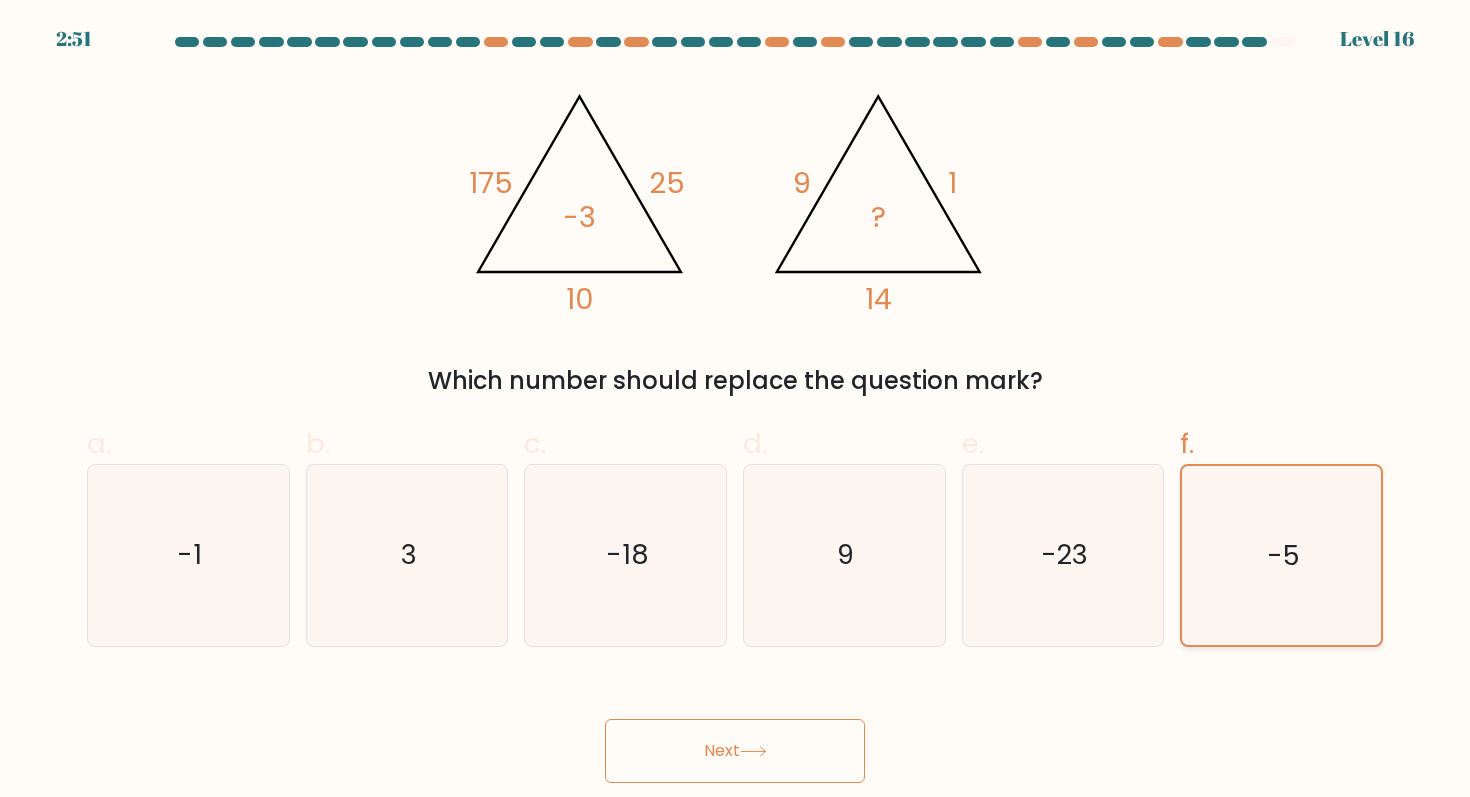 click on "Next" at bounding box center [735, 751] 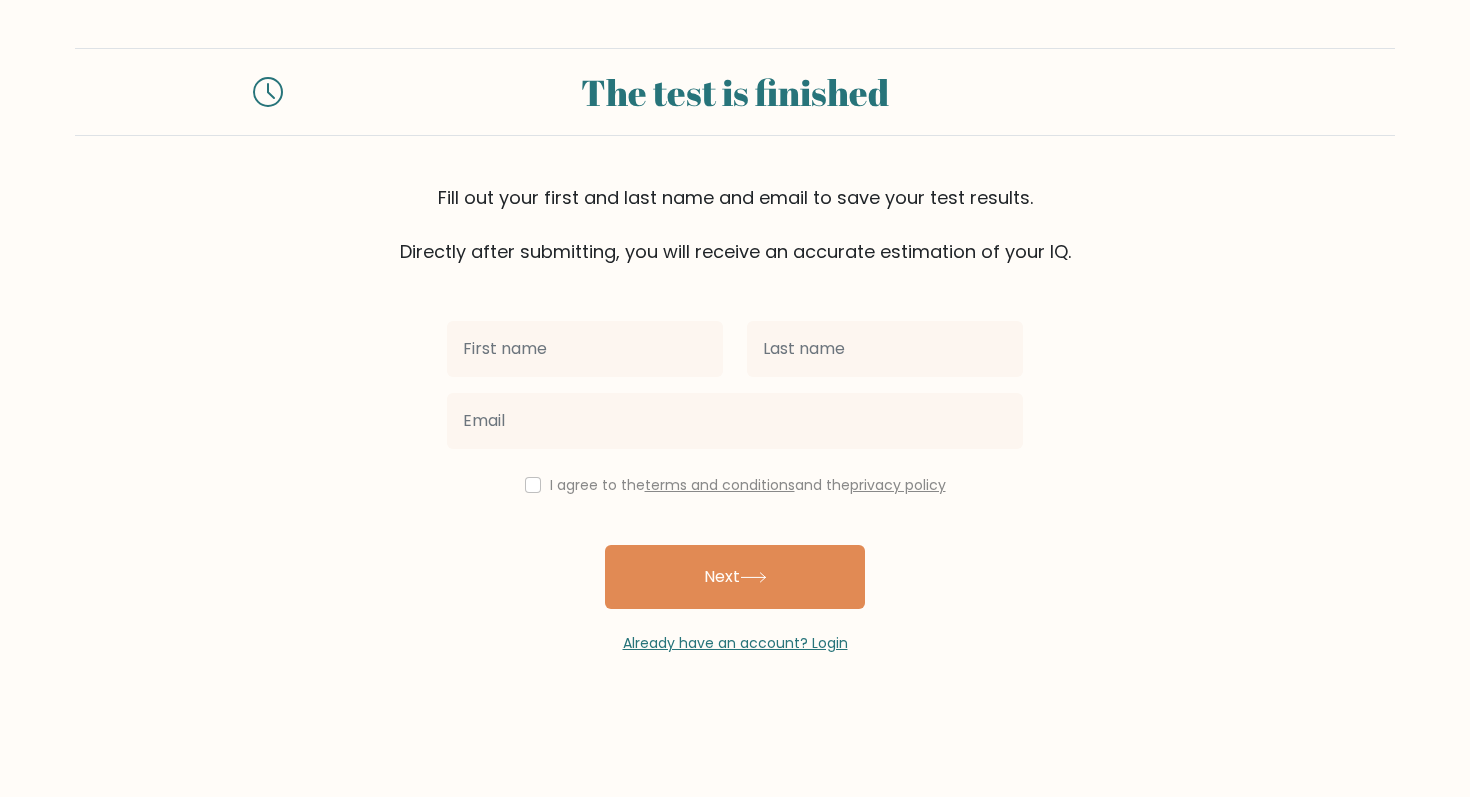 scroll, scrollTop: 0, scrollLeft: 0, axis: both 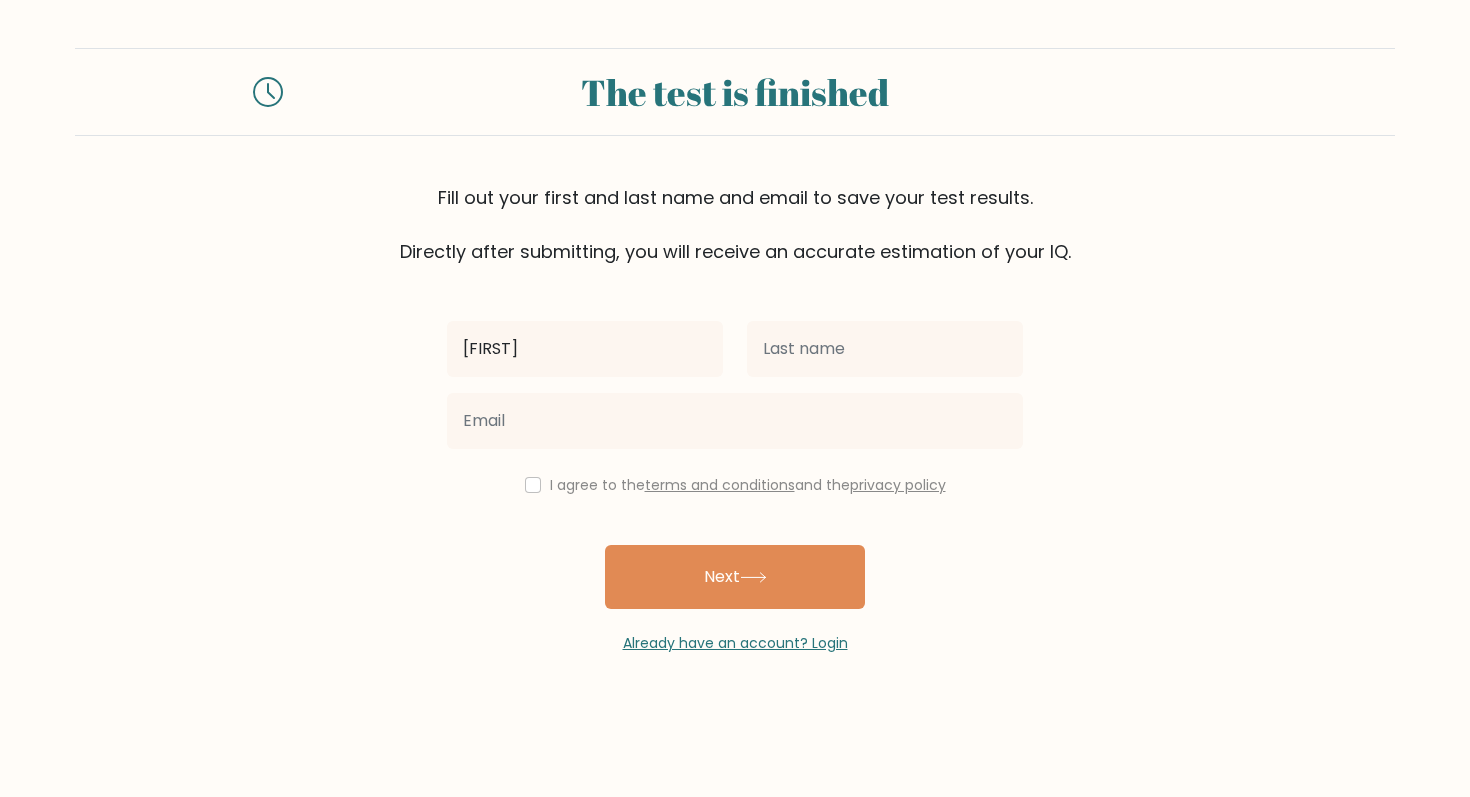 type on "[FIRST]" 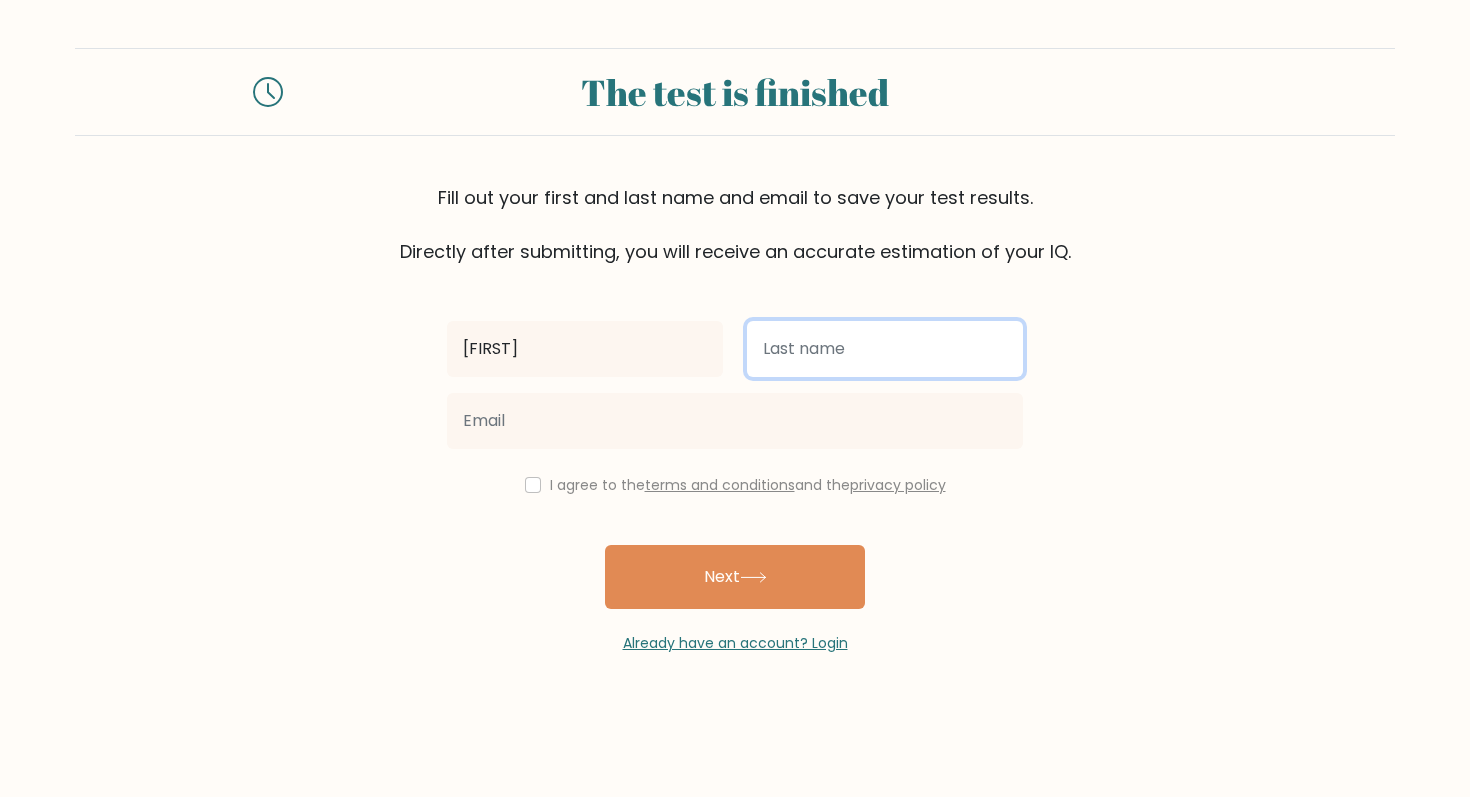 click at bounding box center (885, 349) 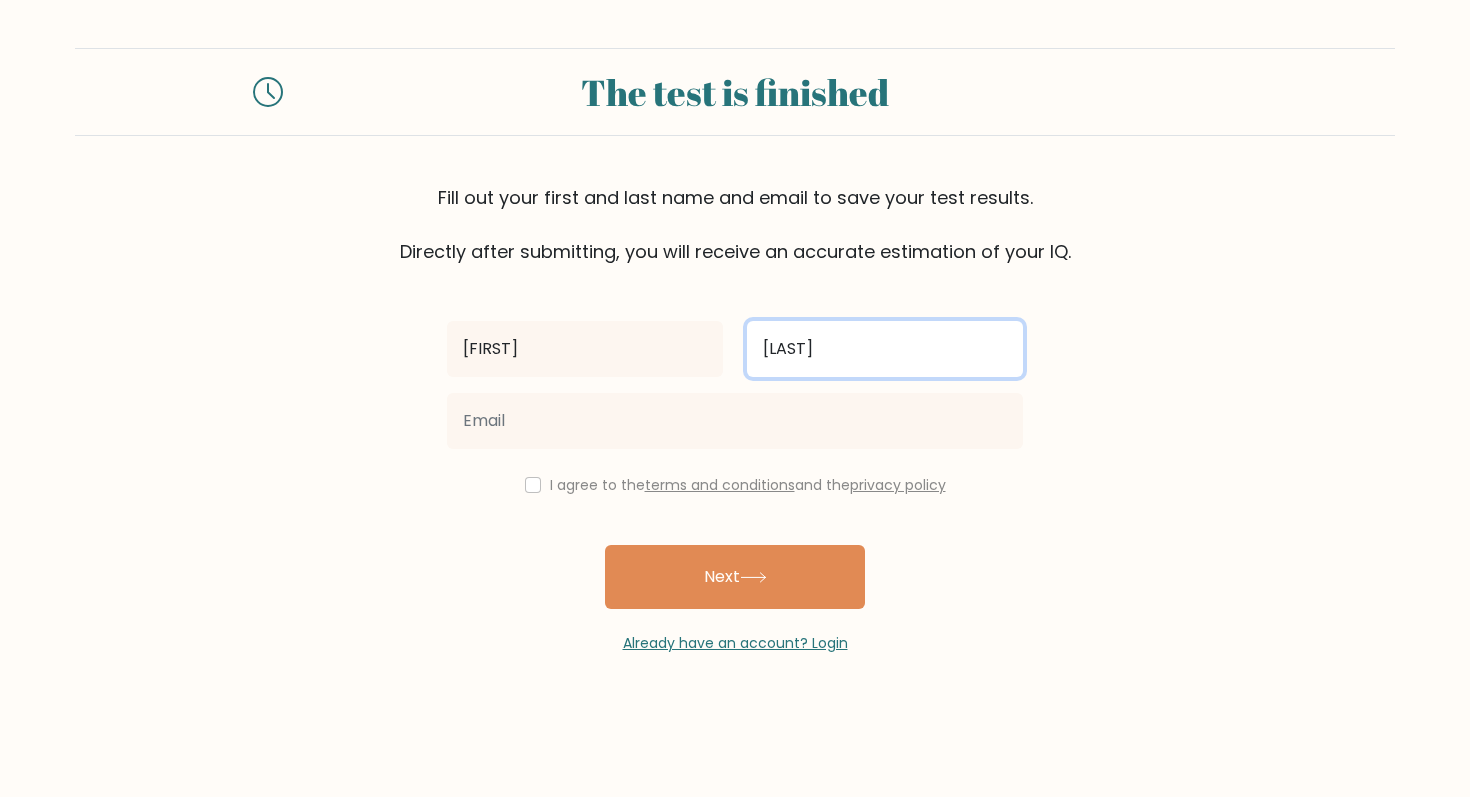 type on "h" 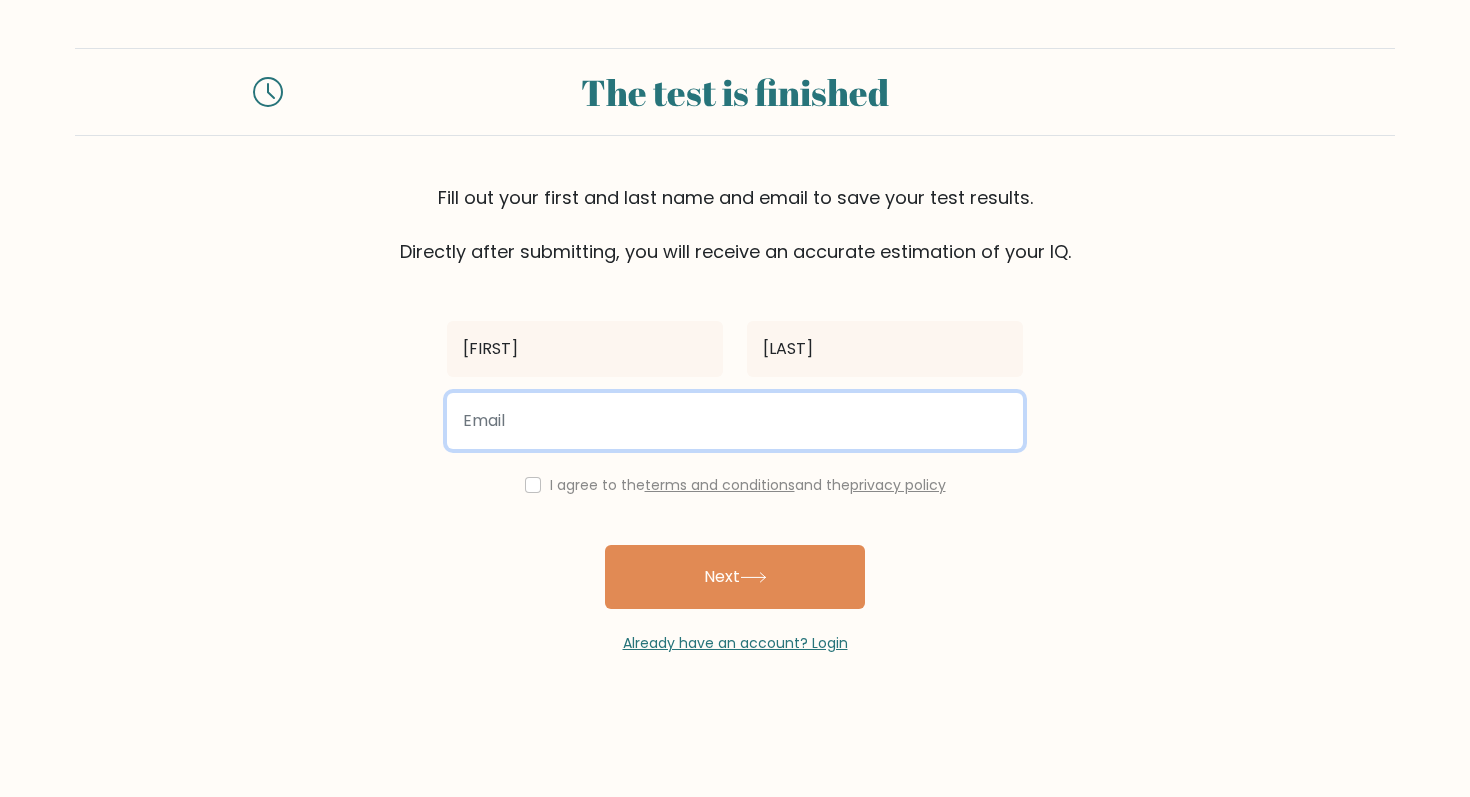 click at bounding box center [735, 421] 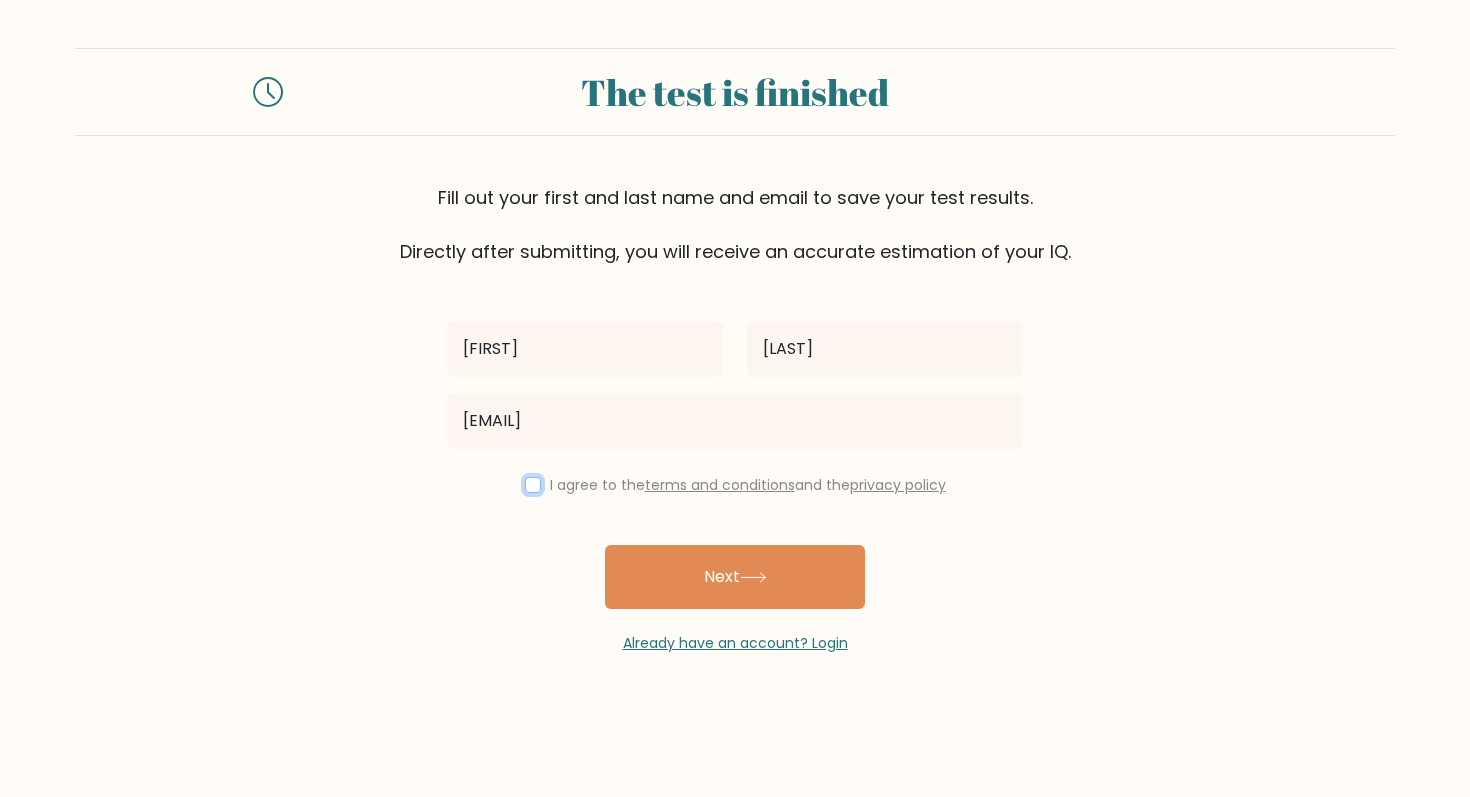click at bounding box center [533, 485] 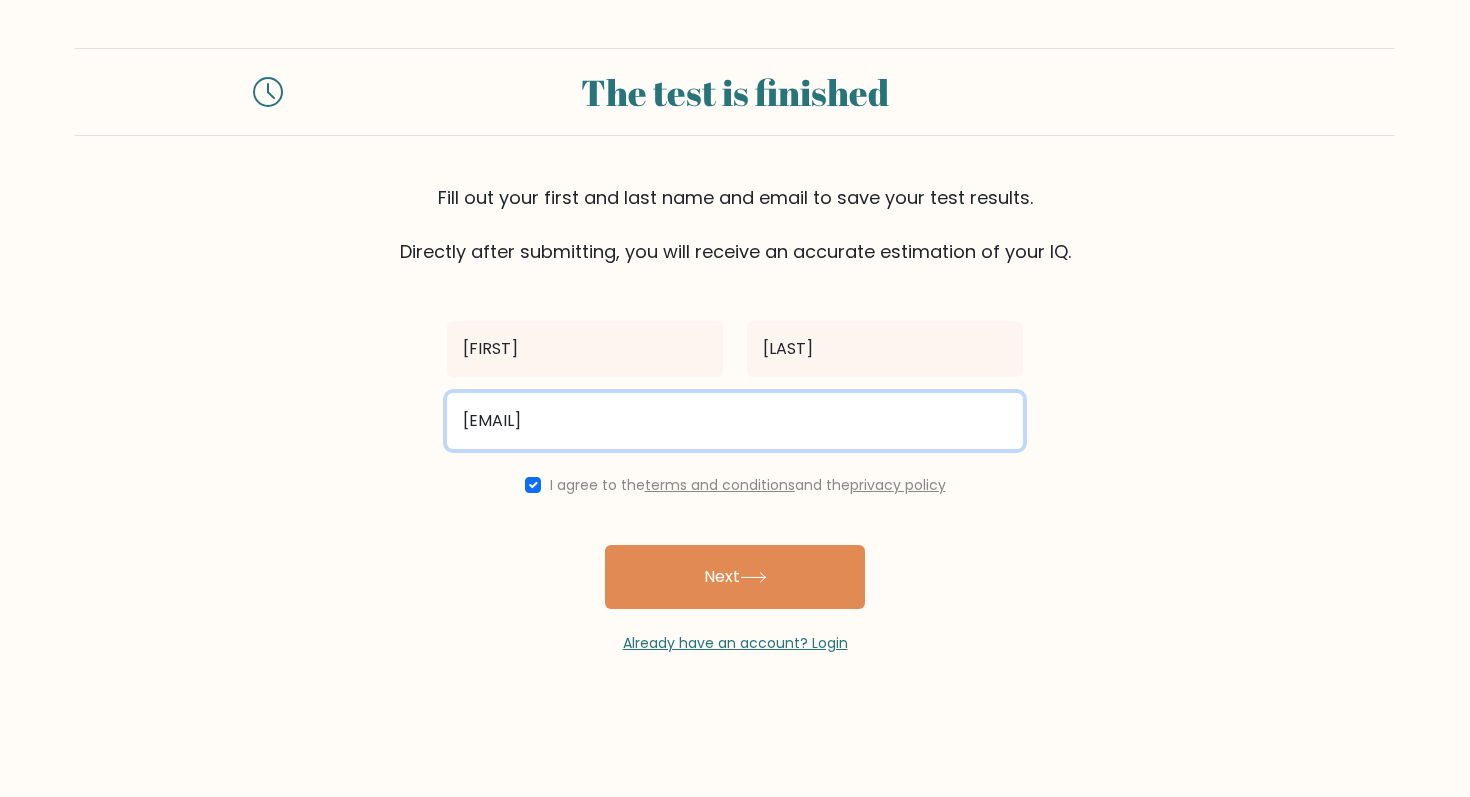 click on "selina.zhang6@education.nsw.gov.au" at bounding box center (735, 421) 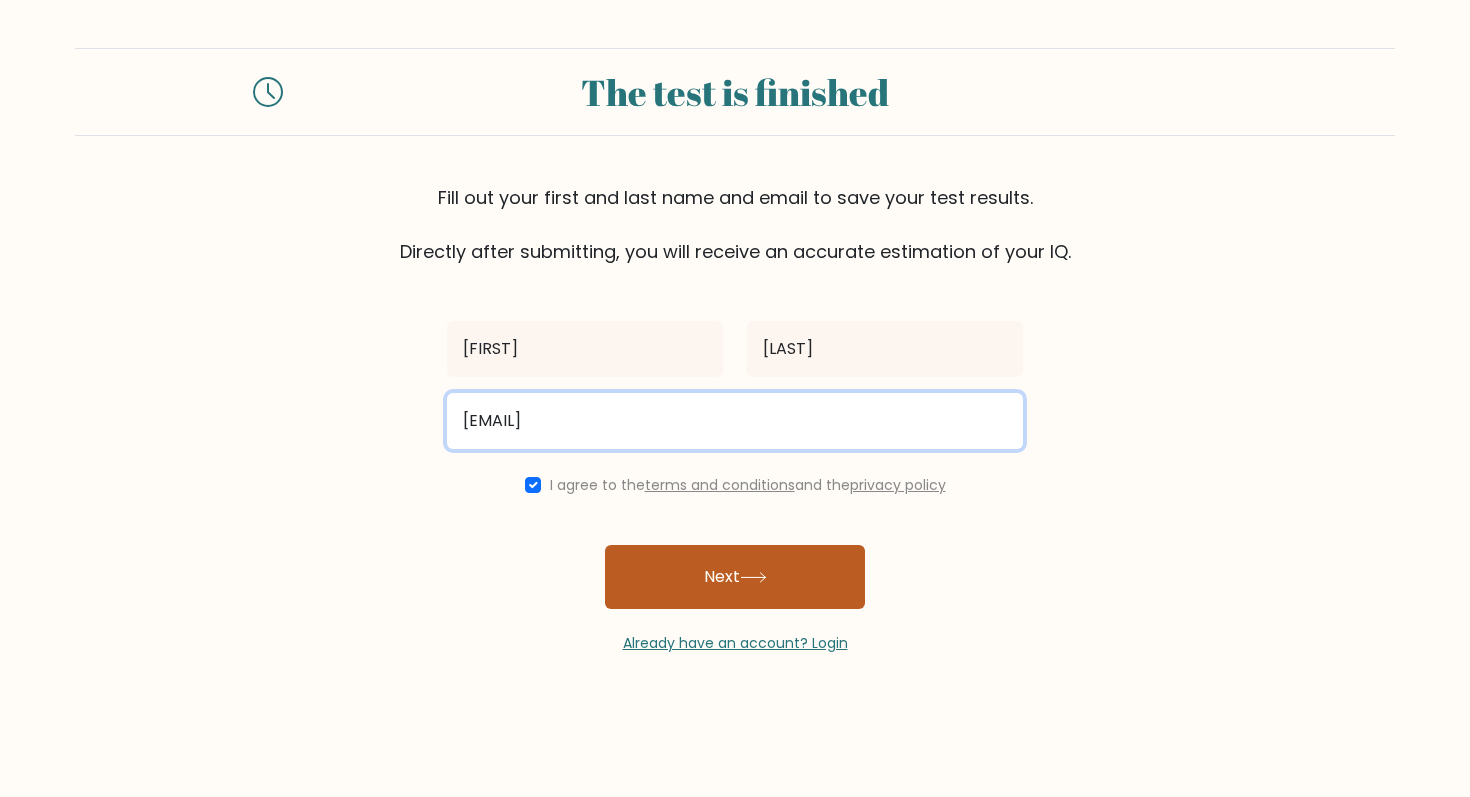 type on "selina.zhang24@gmail.com.au" 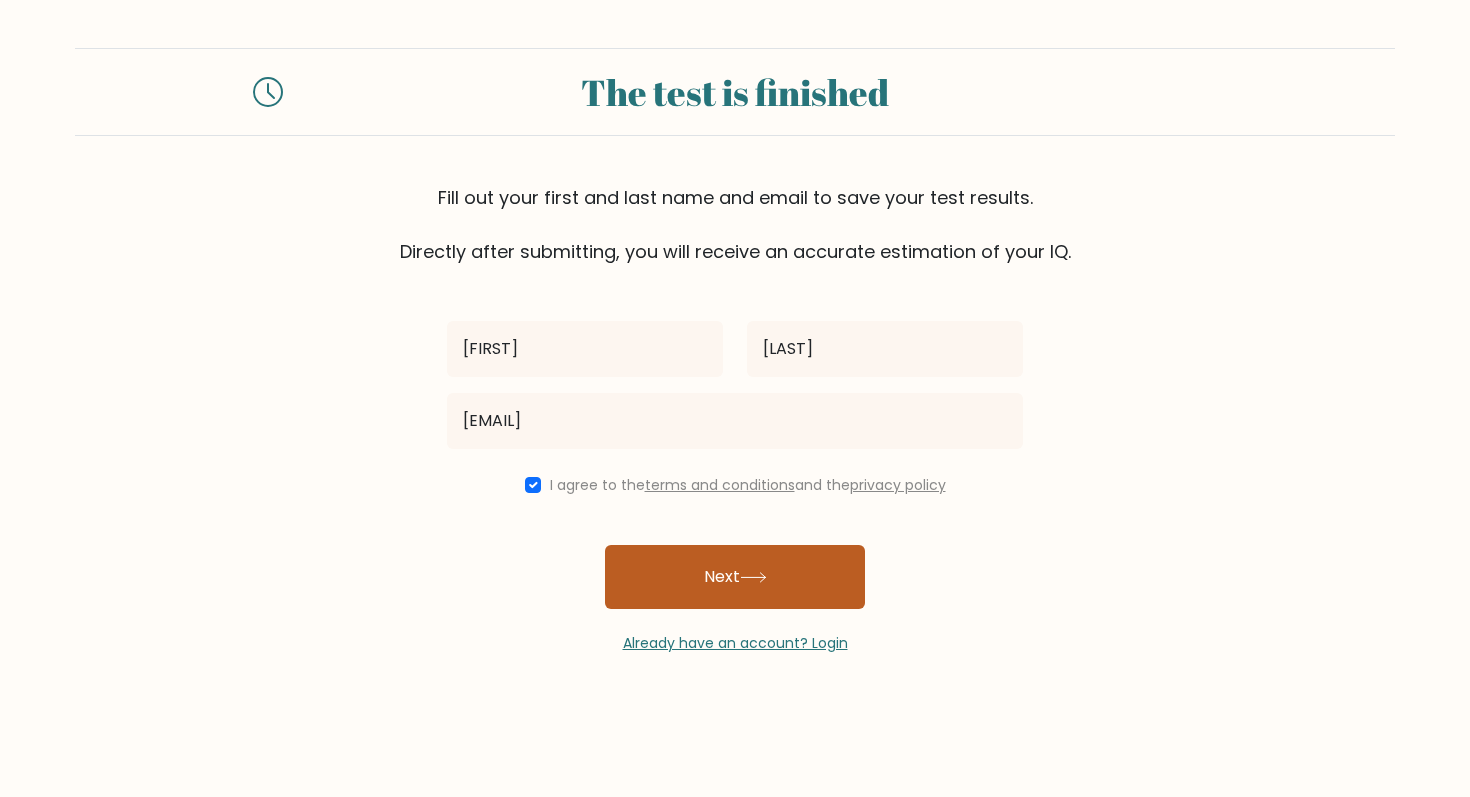click on "Next" at bounding box center (735, 577) 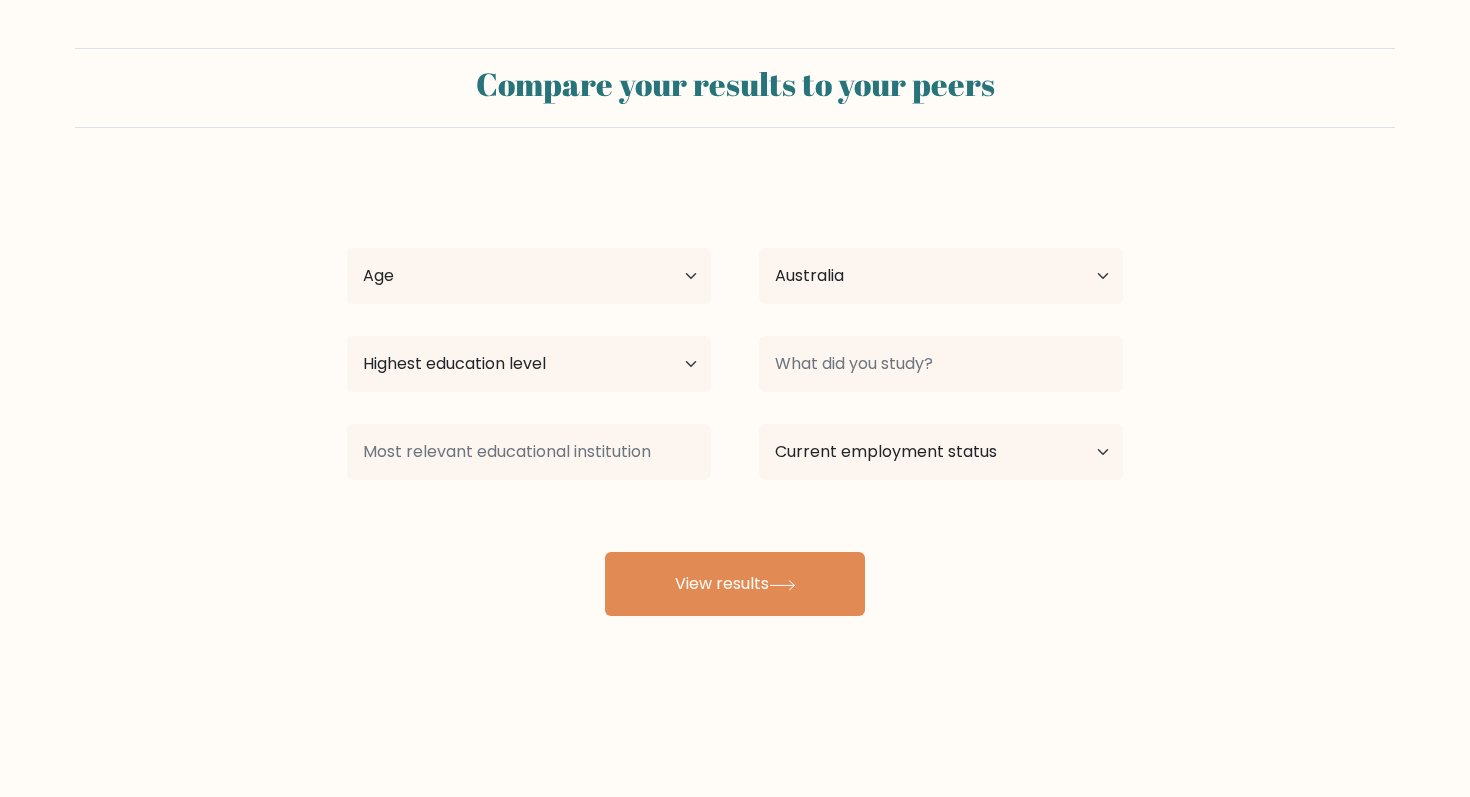 select on "AU" 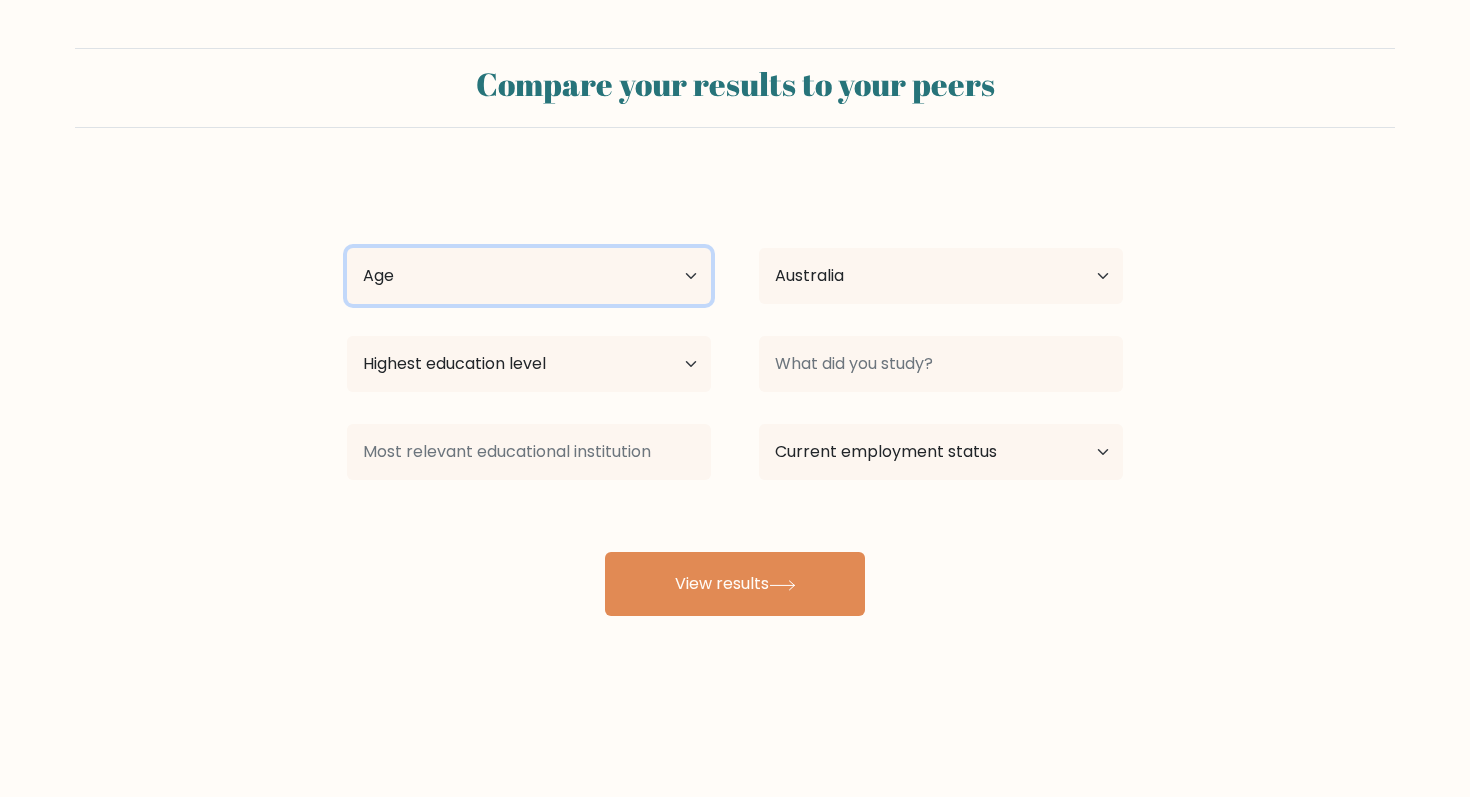 click on "Age
Under 18 years old
18-24 years old
25-34 years old
35-44 years old
45-54 years old
55-64 years old
65 years old and above" at bounding box center [529, 276] 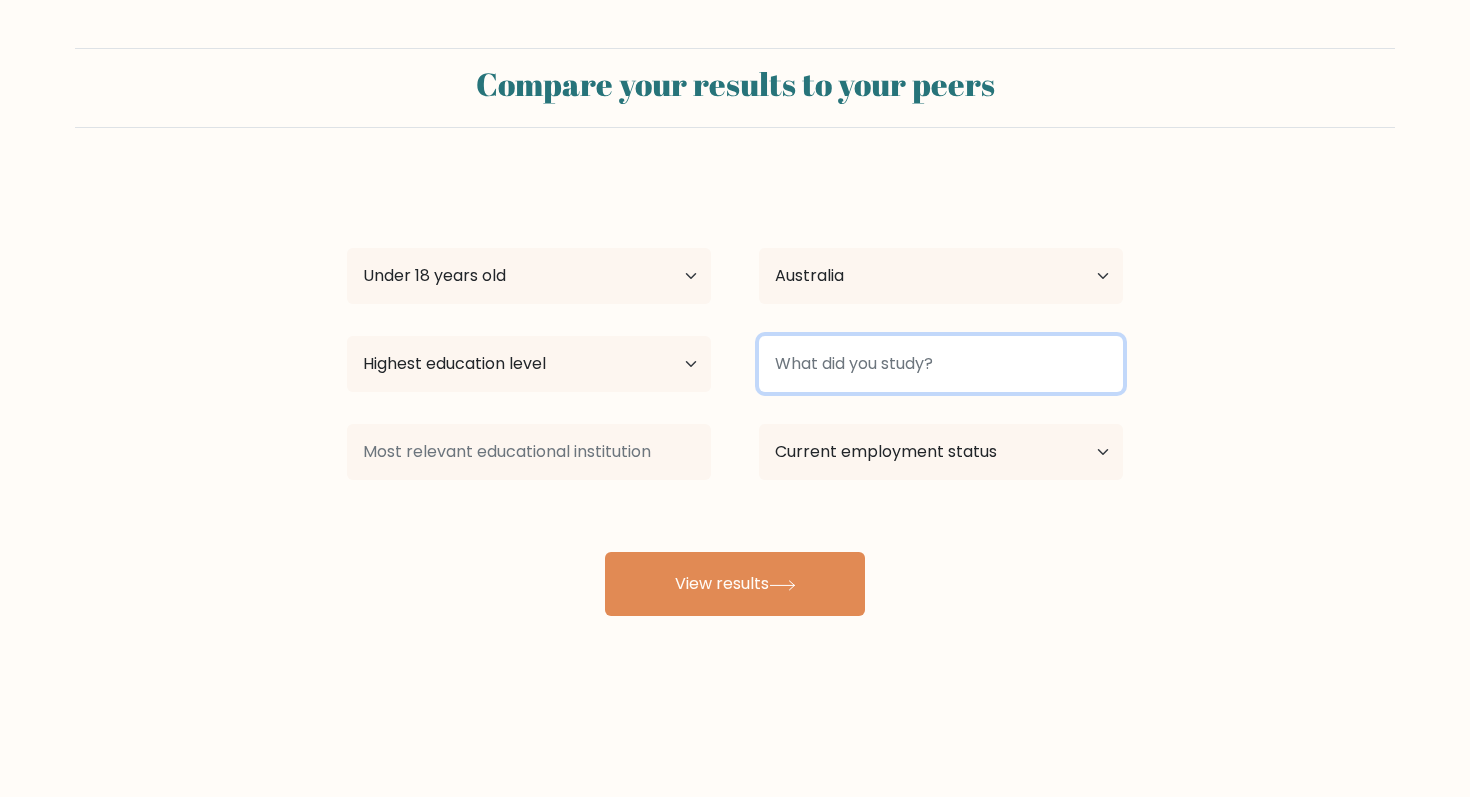 click at bounding box center (941, 364) 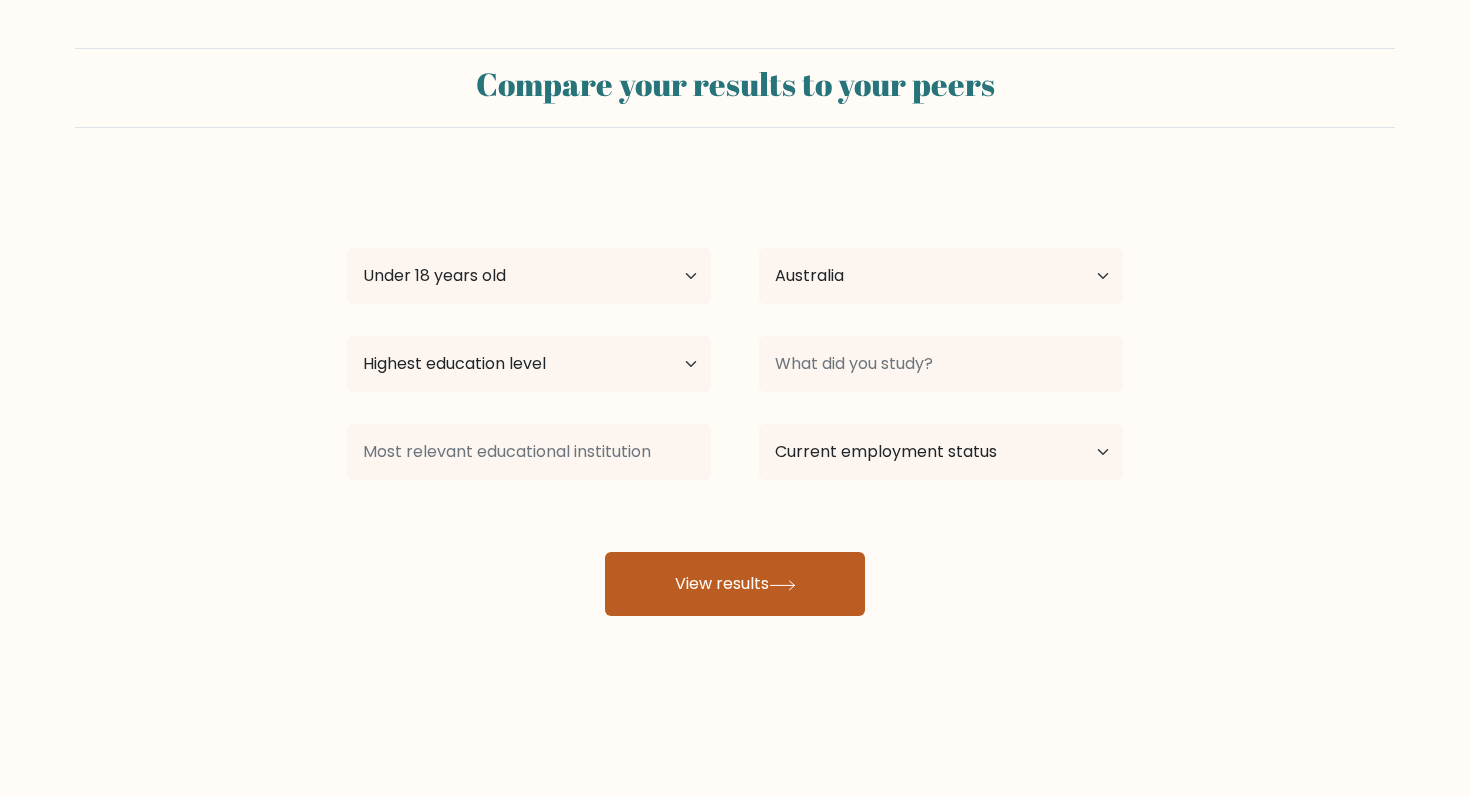 click on "View results" at bounding box center [735, 584] 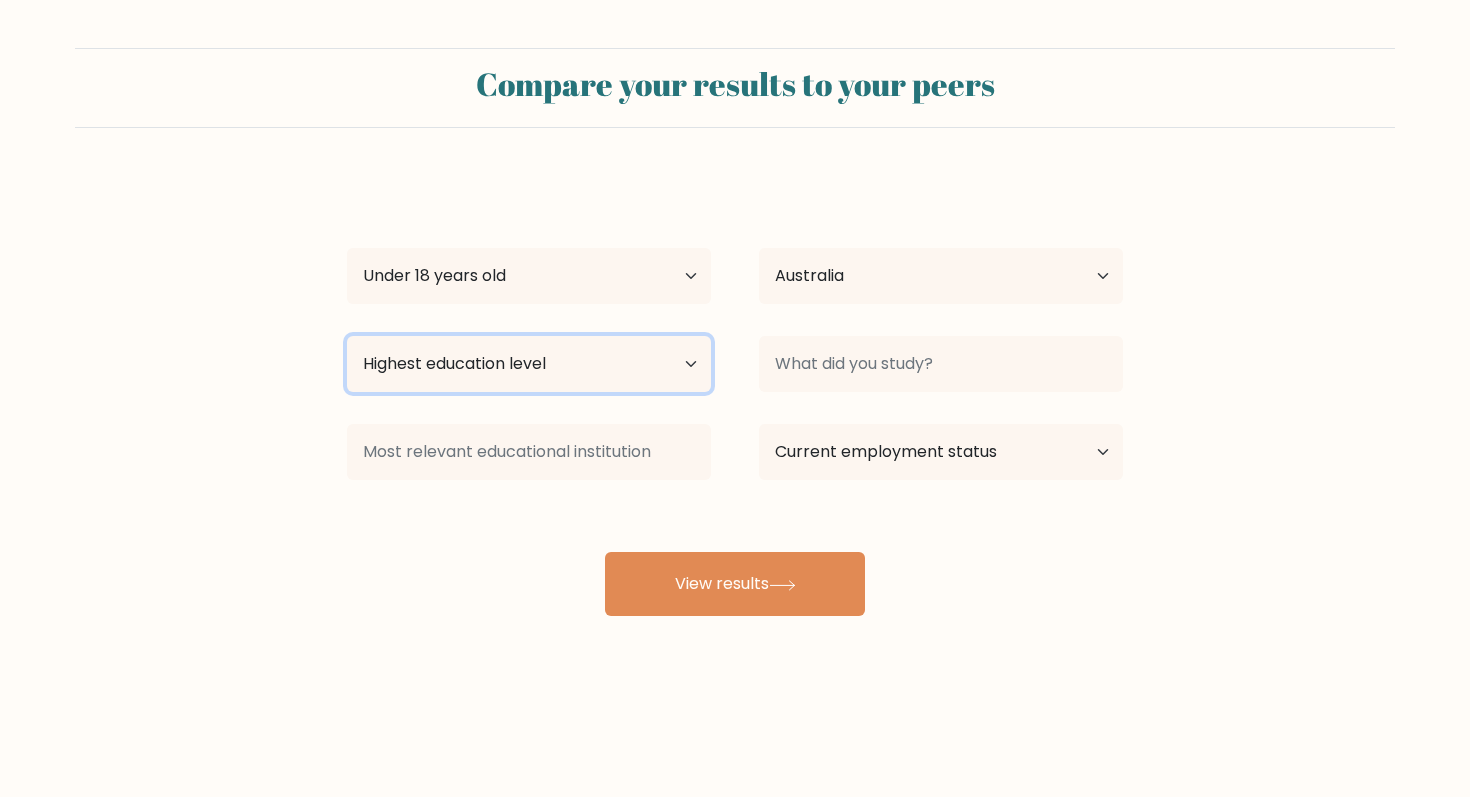 click on "Highest education level
No schooling
Primary
Lower Secondary
Upper Secondary
Occupation Specific
Bachelor's degree
Master's degree
Doctoral degree" at bounding box center (529, 364) 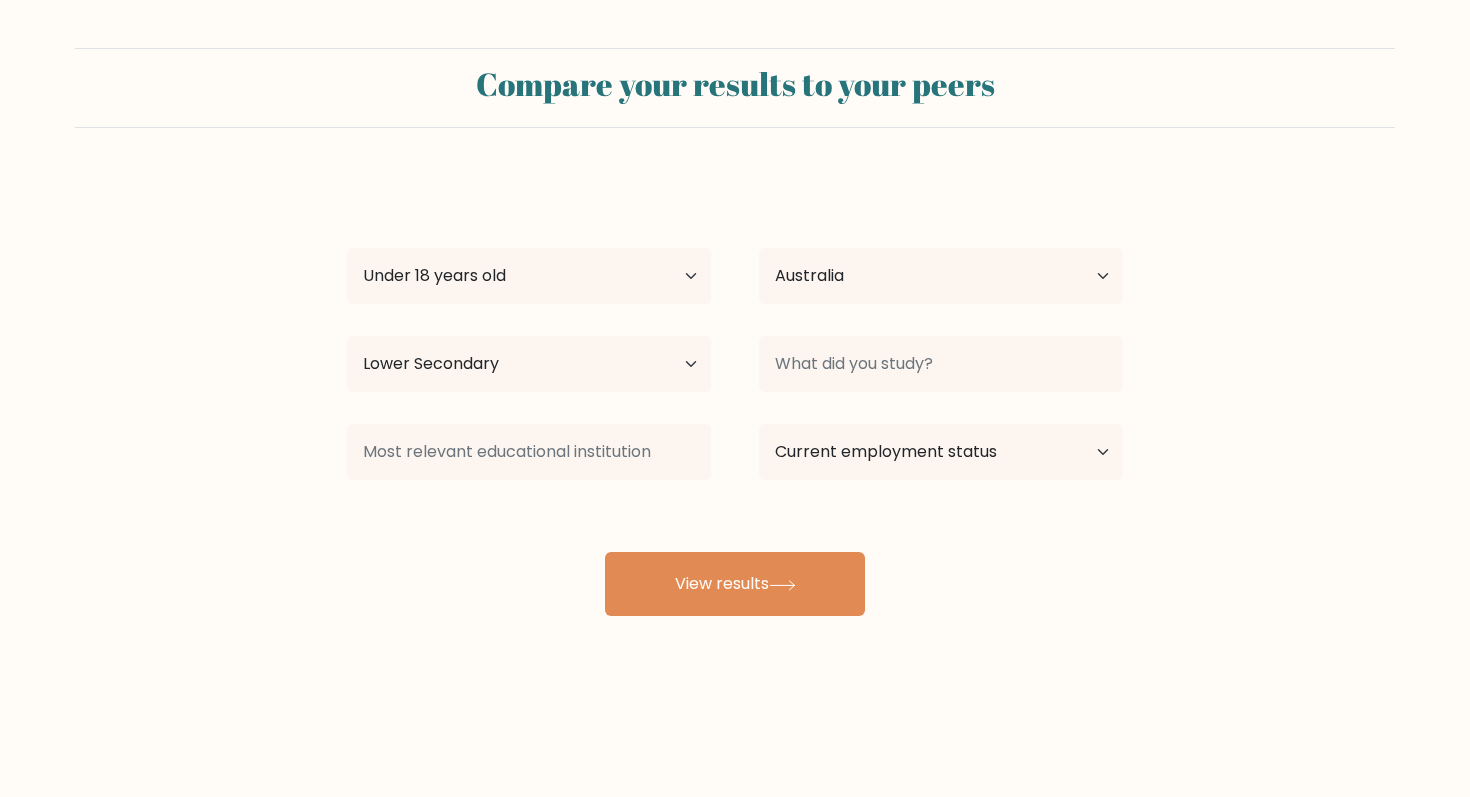 click on "Compare your results to your peers
Selina
Zhang
Age
Under 18 years old
18-24 years old
25-34 years old
35-44 years old
45-54 years old
55-64 years old
65 years old and above
Country
Afghanistan
Albania
Algeria
American Samoa
Andorra
Angola
Anguilla
Antarctica
Antigua and Barbuda
Argentina
Armenia
Aruba" at bounding box center [735, 379] 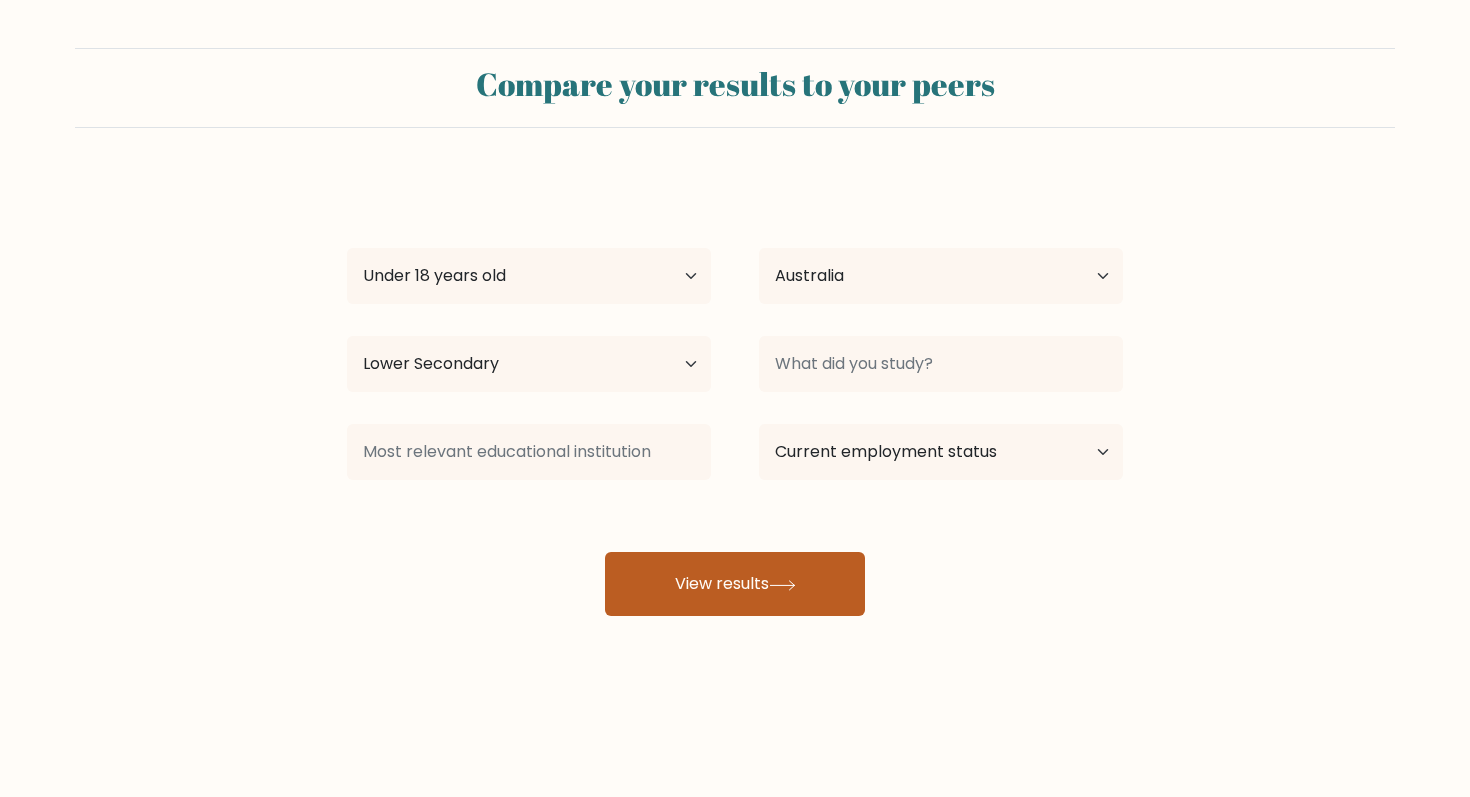 click on "View results" at bounding box center [735, 584] 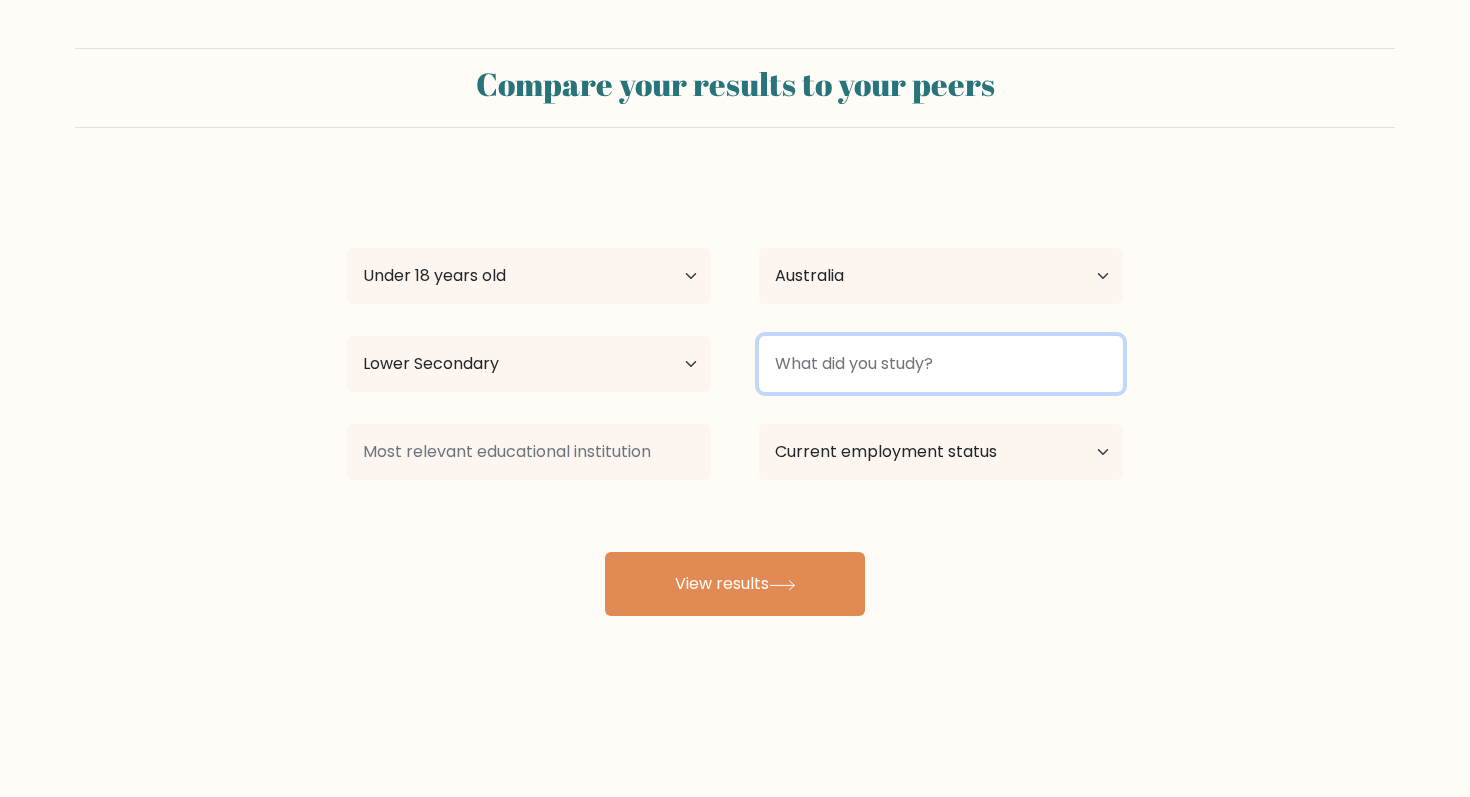 click at bounding box center [941, 364] 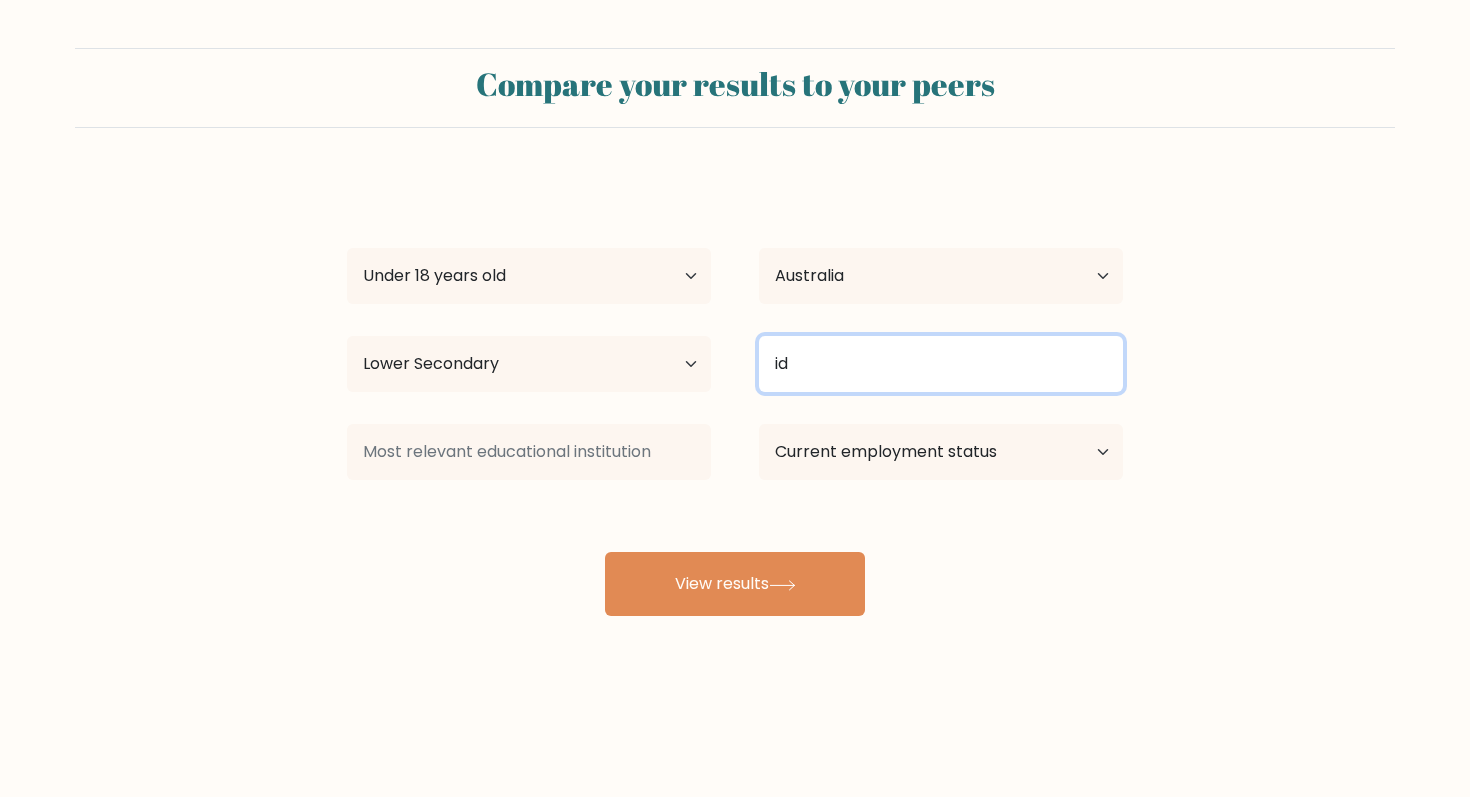 type on "i" 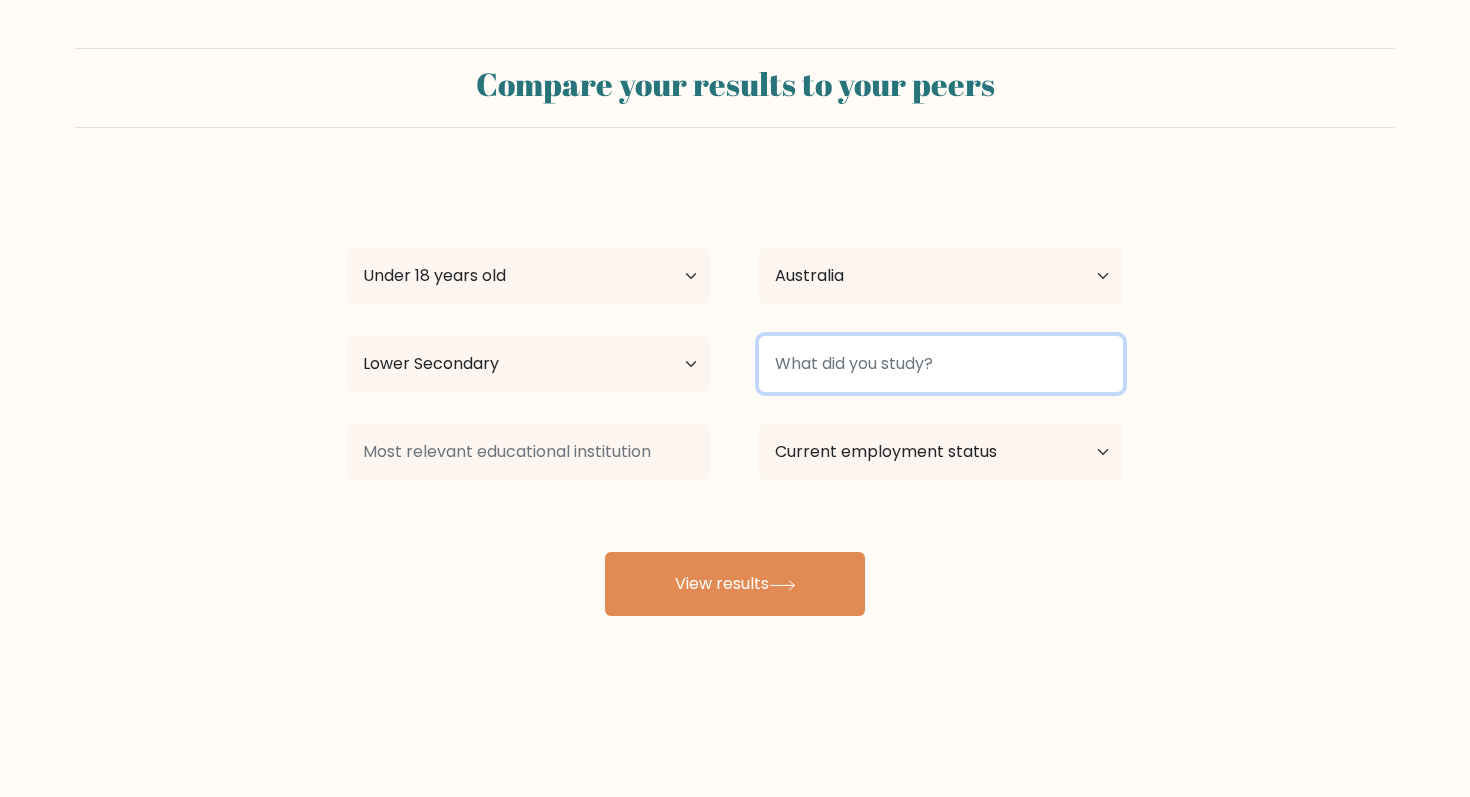 click at bounding box center (941, 364) 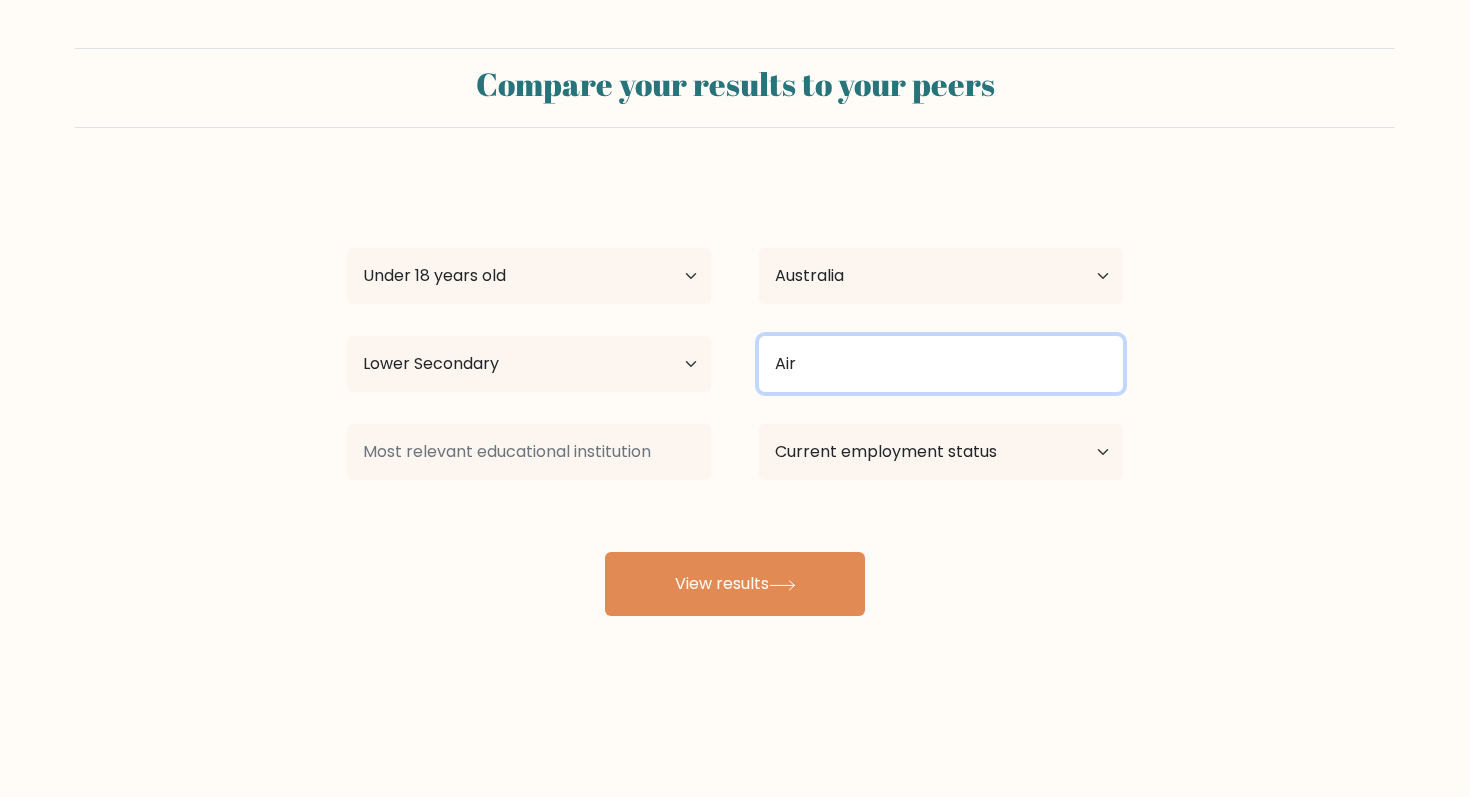 type on "Air" 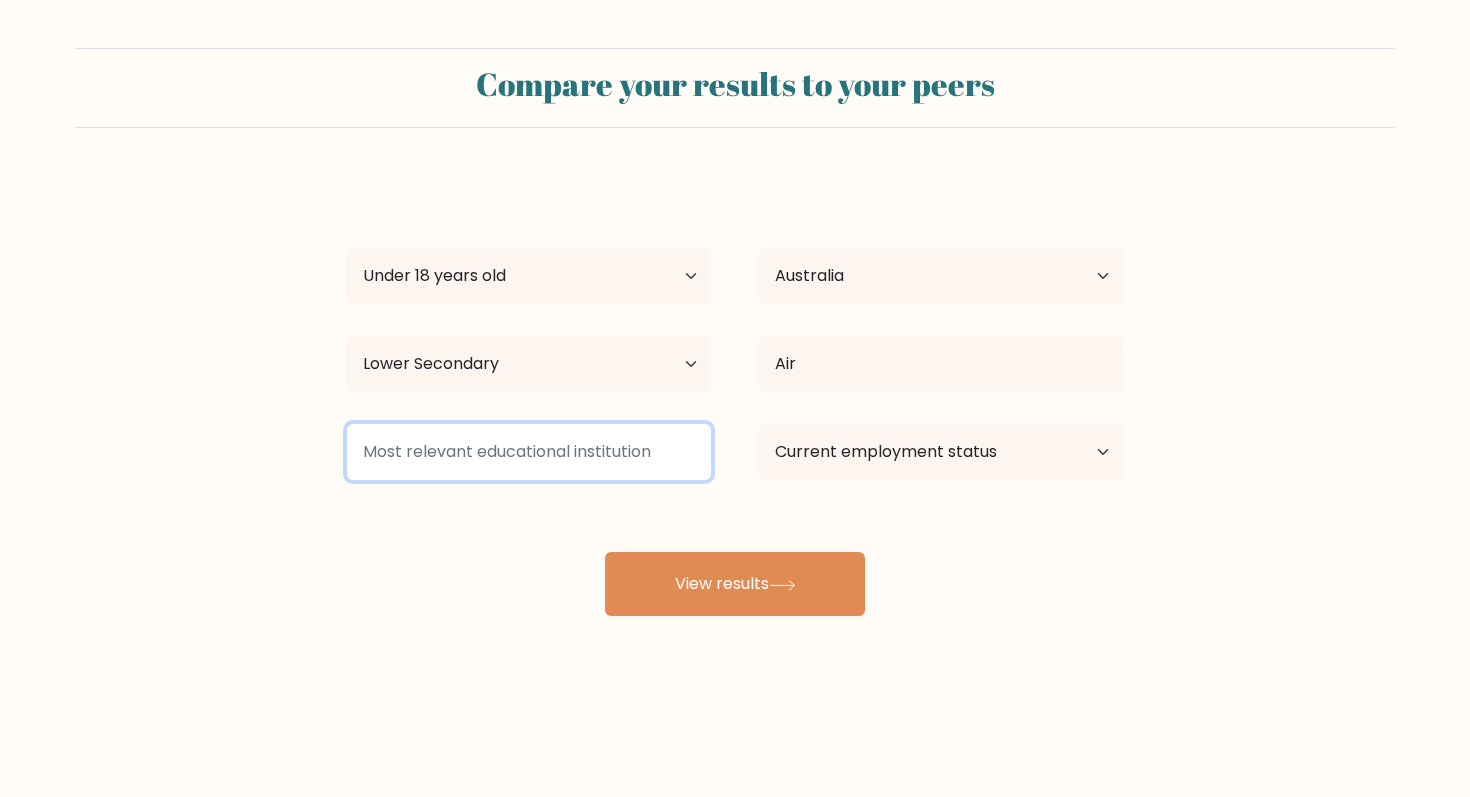 click at bounding box center [529, 452] 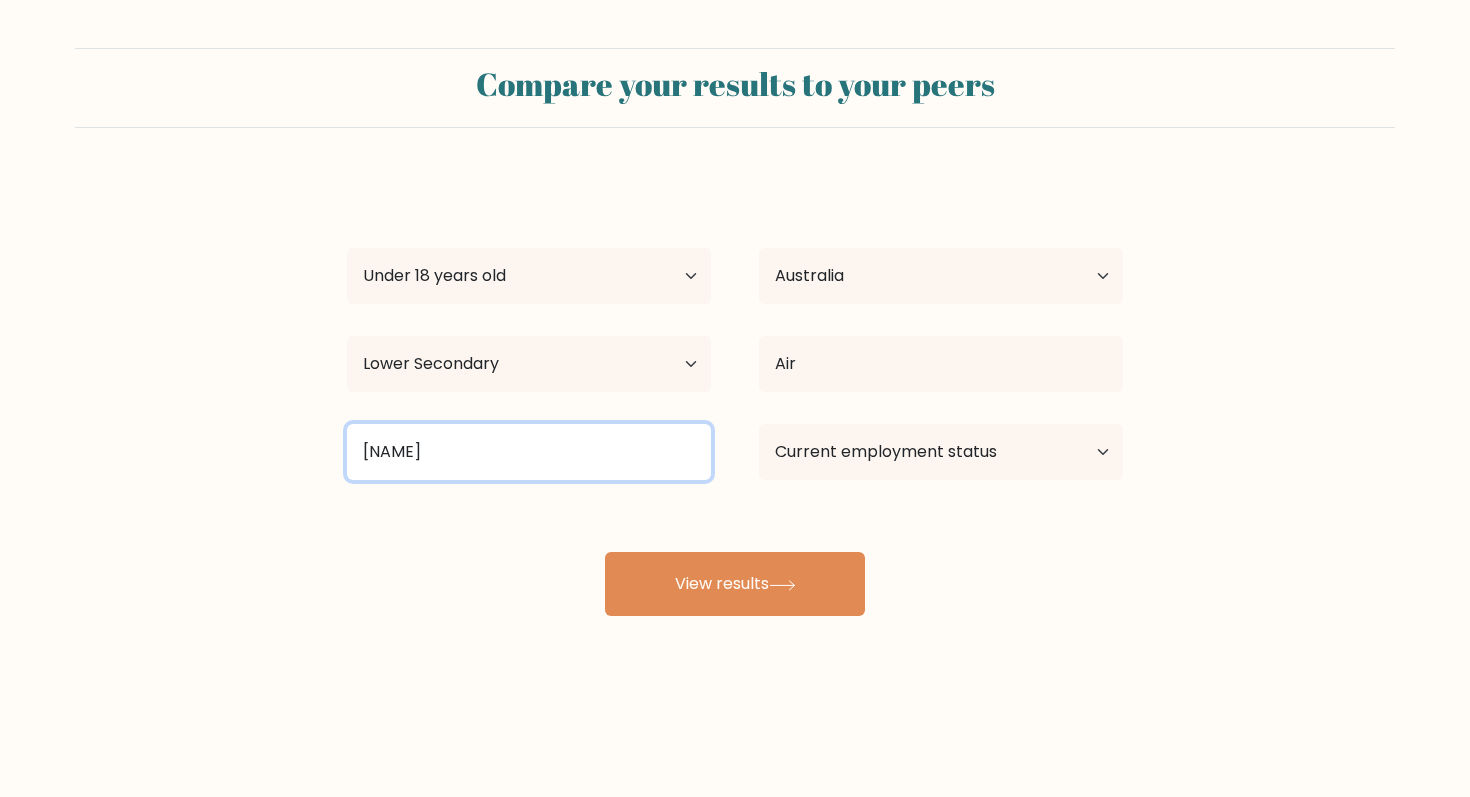 click on "View results" at bounding box center (735, 584) 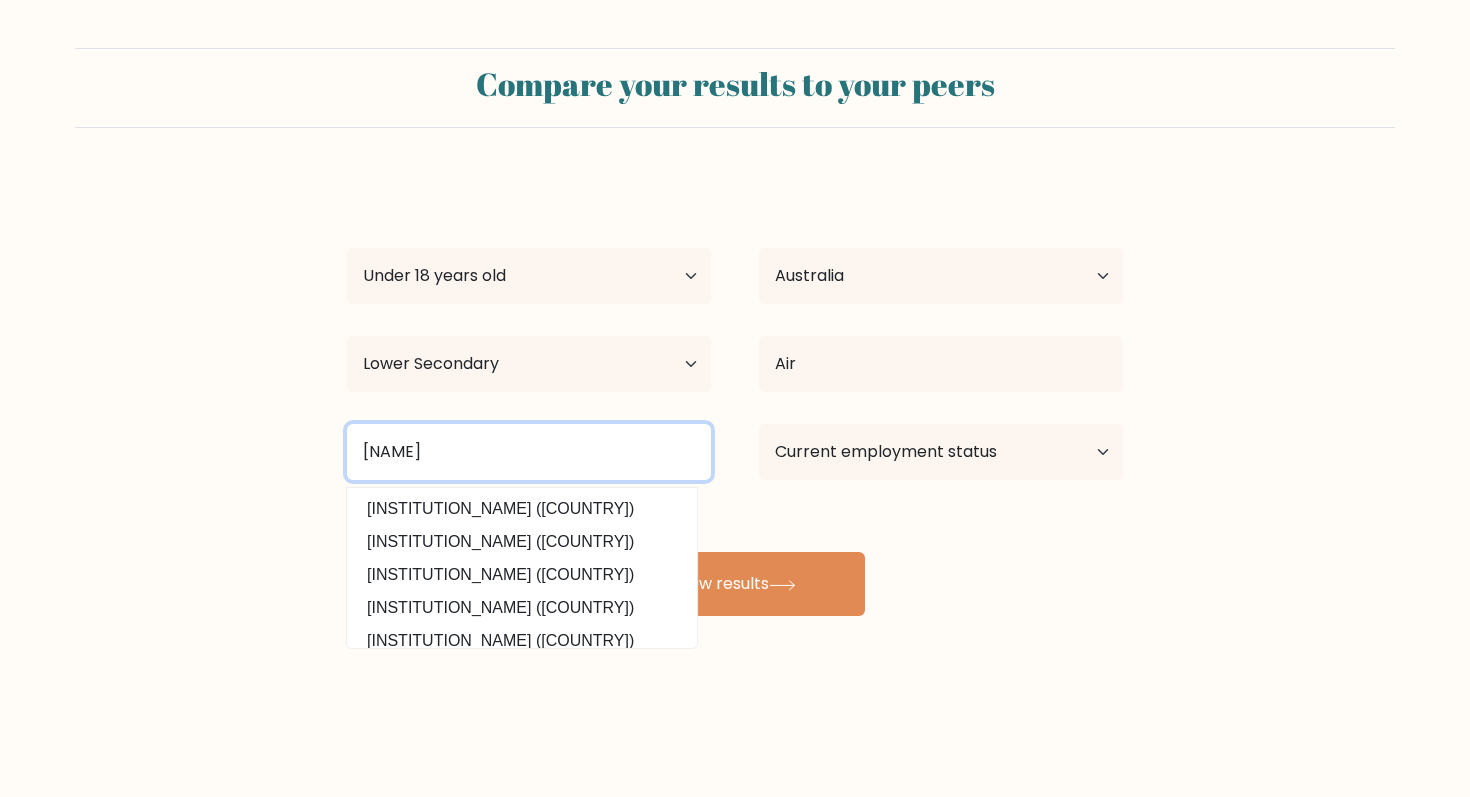 click on "ur mum" at bounding box center [529, 452] 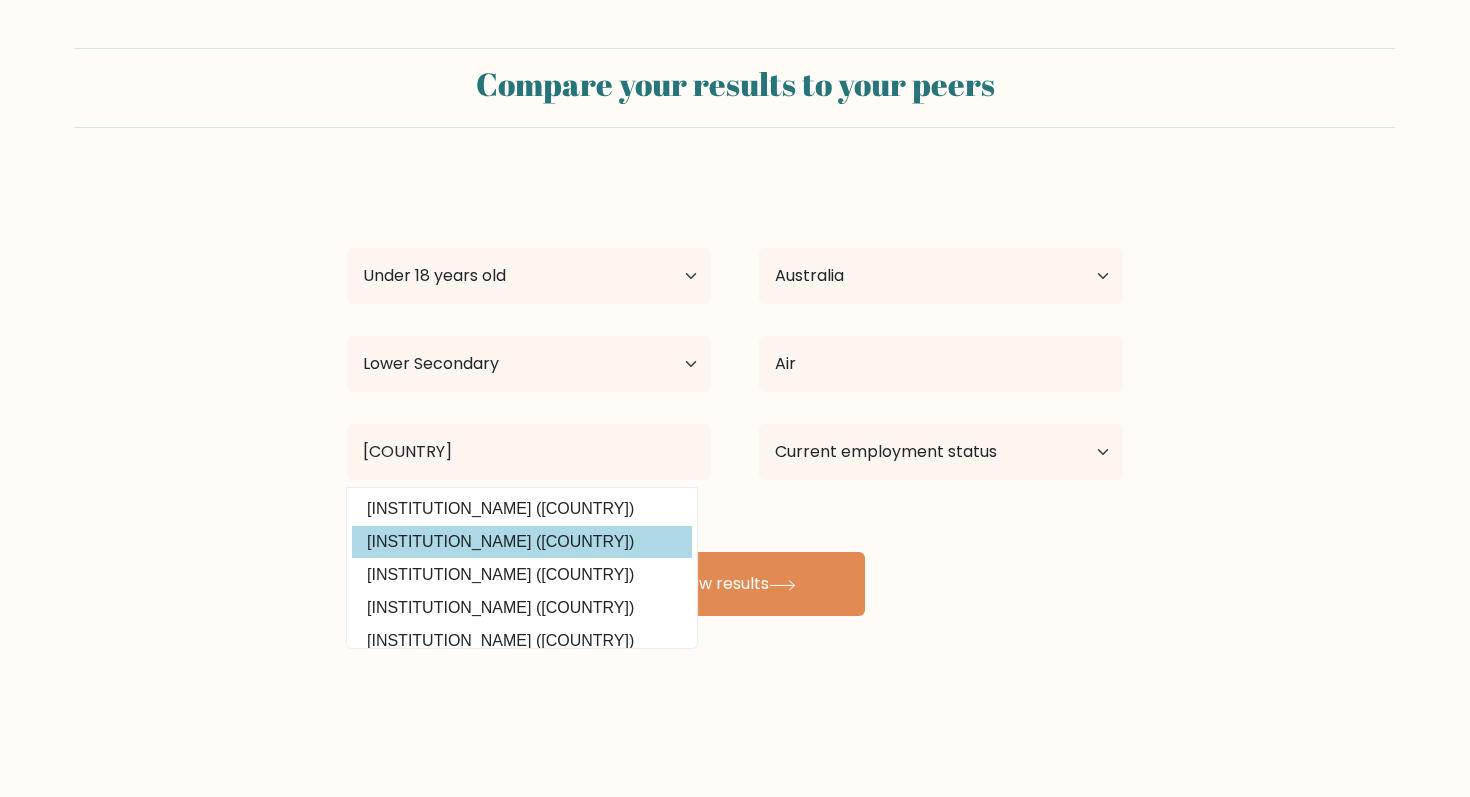 click on "Australian National University (Australia)" at bounding box center [522, 542] 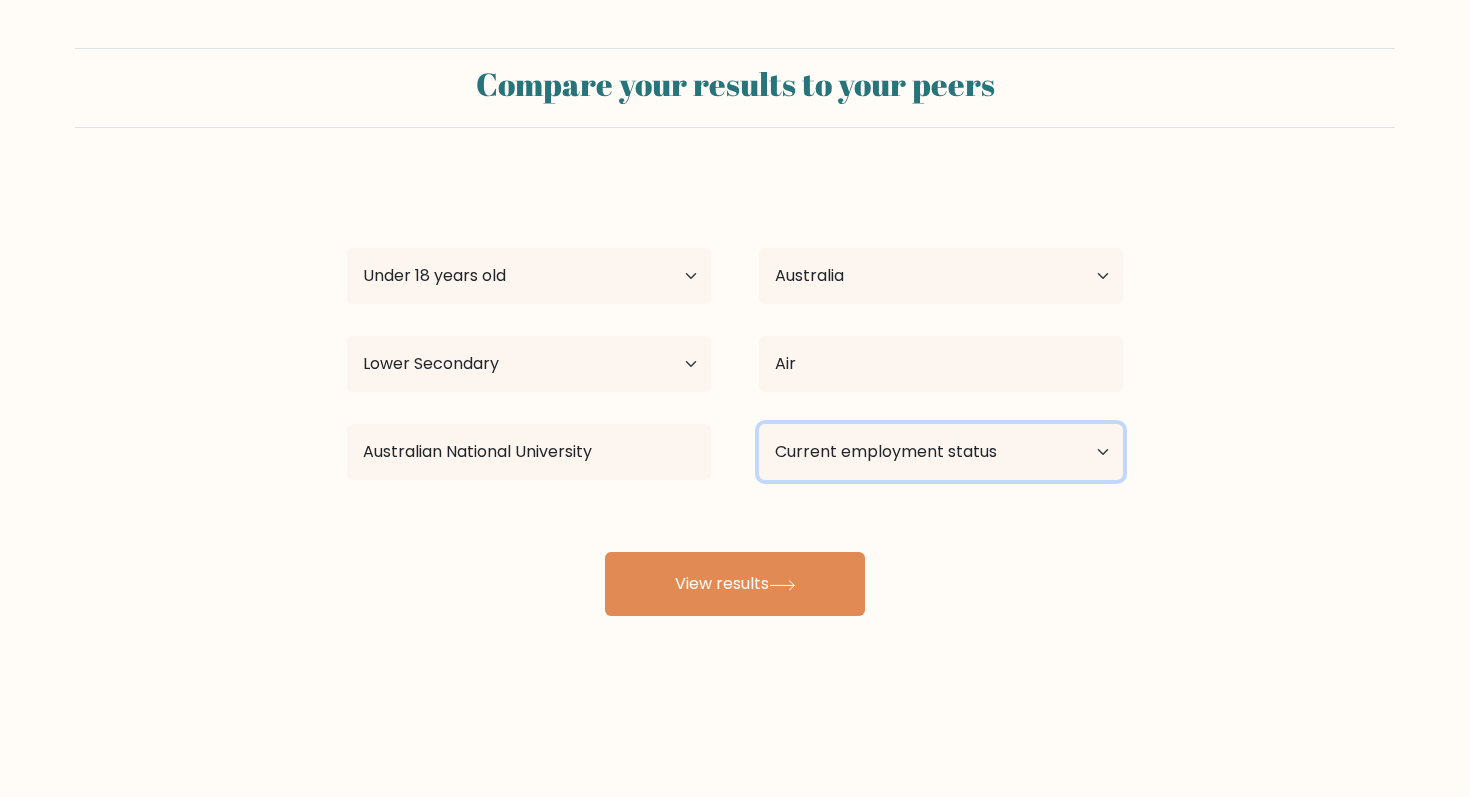 click on "Current employment status
Employed
Student
Retired
Other / prefer not to answer" at bounding box center [941, 452] 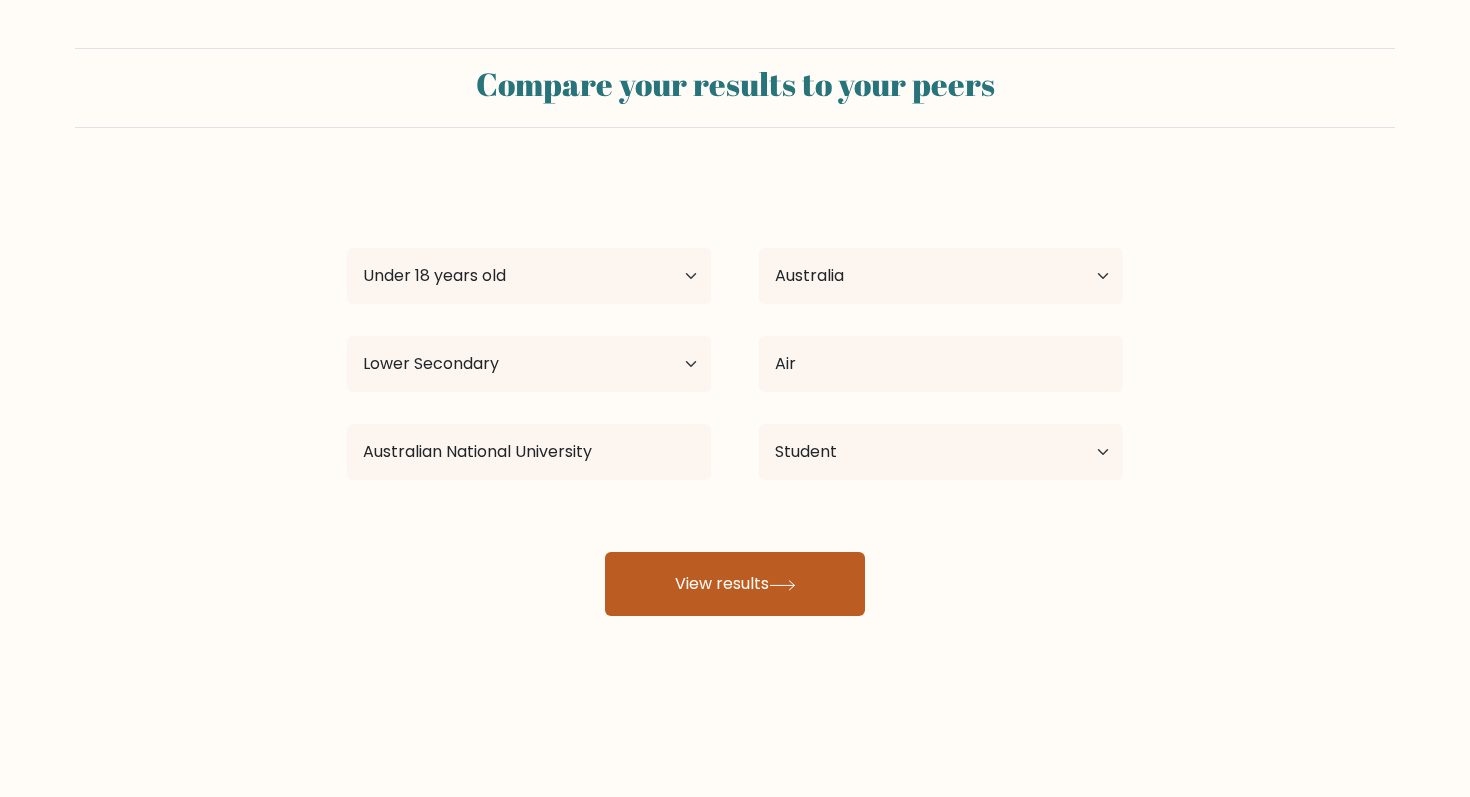 click 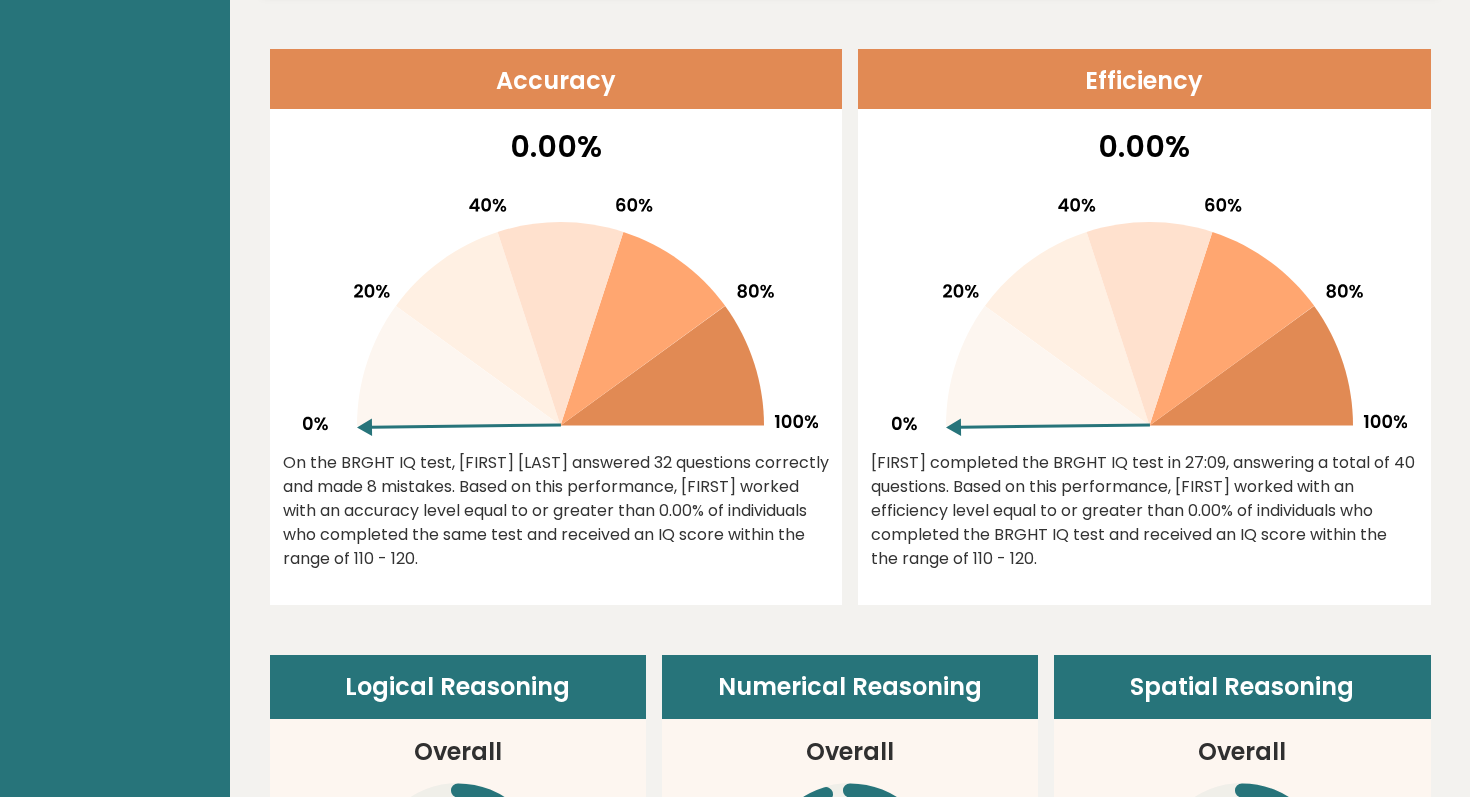 scroll, scrollTop: 821, scrollLeft: 0, axis: vertical 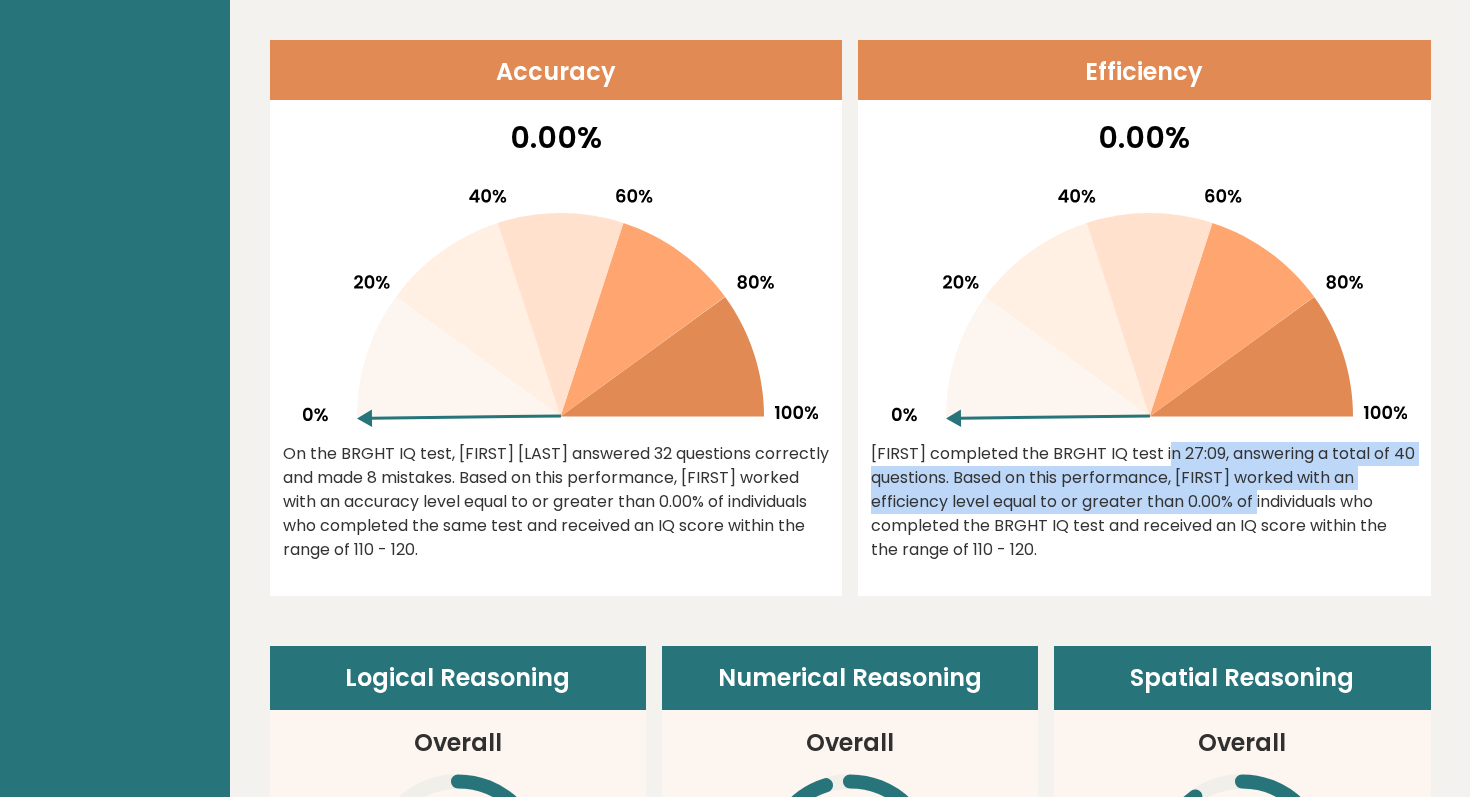 drag, startPoint x: 1036, startPoint y: 447, endPoint x: 1136, endPoint y: 499, distance: 112.71202 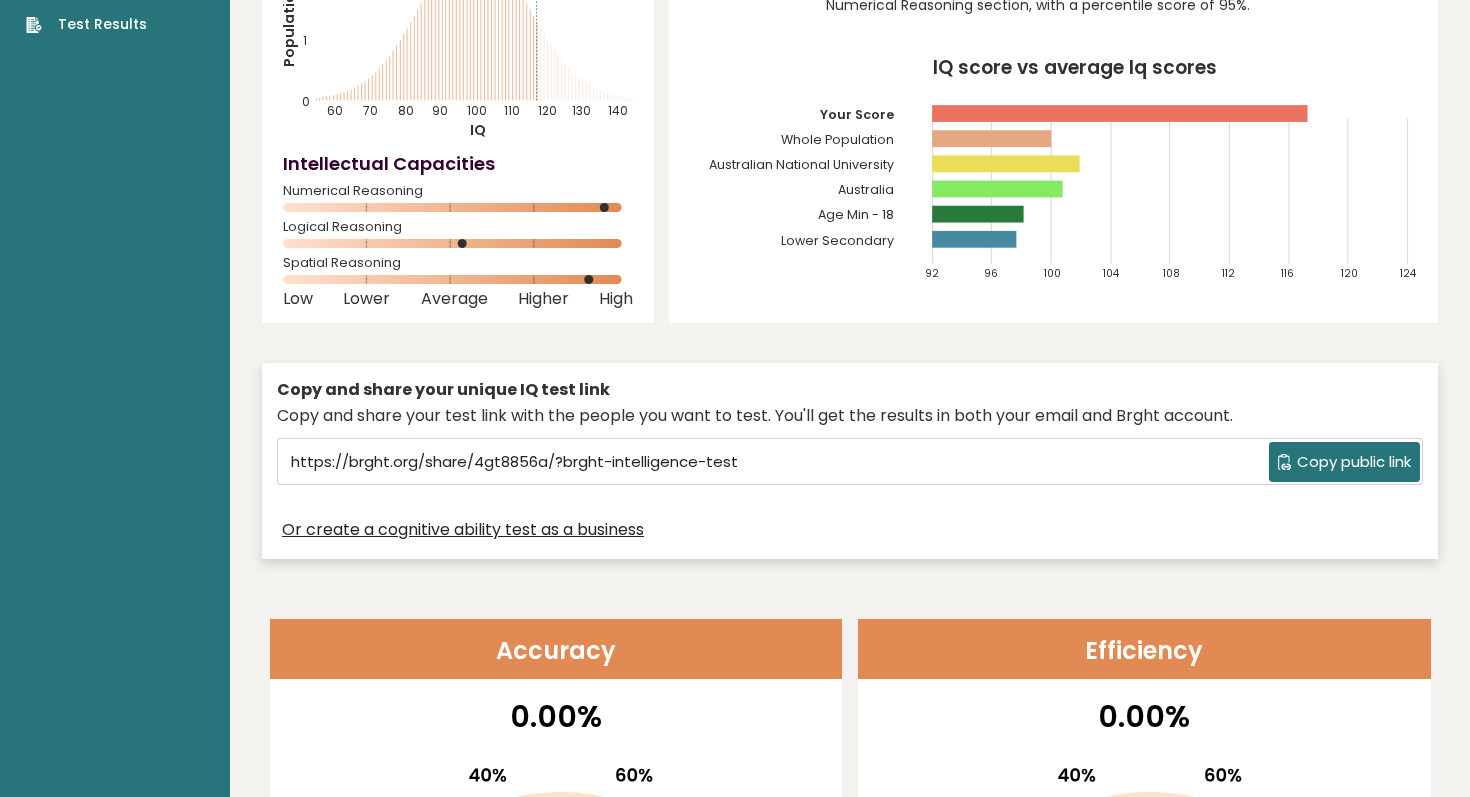 scroll, scrollTop: 0, scrollLeft: 0, axis: both 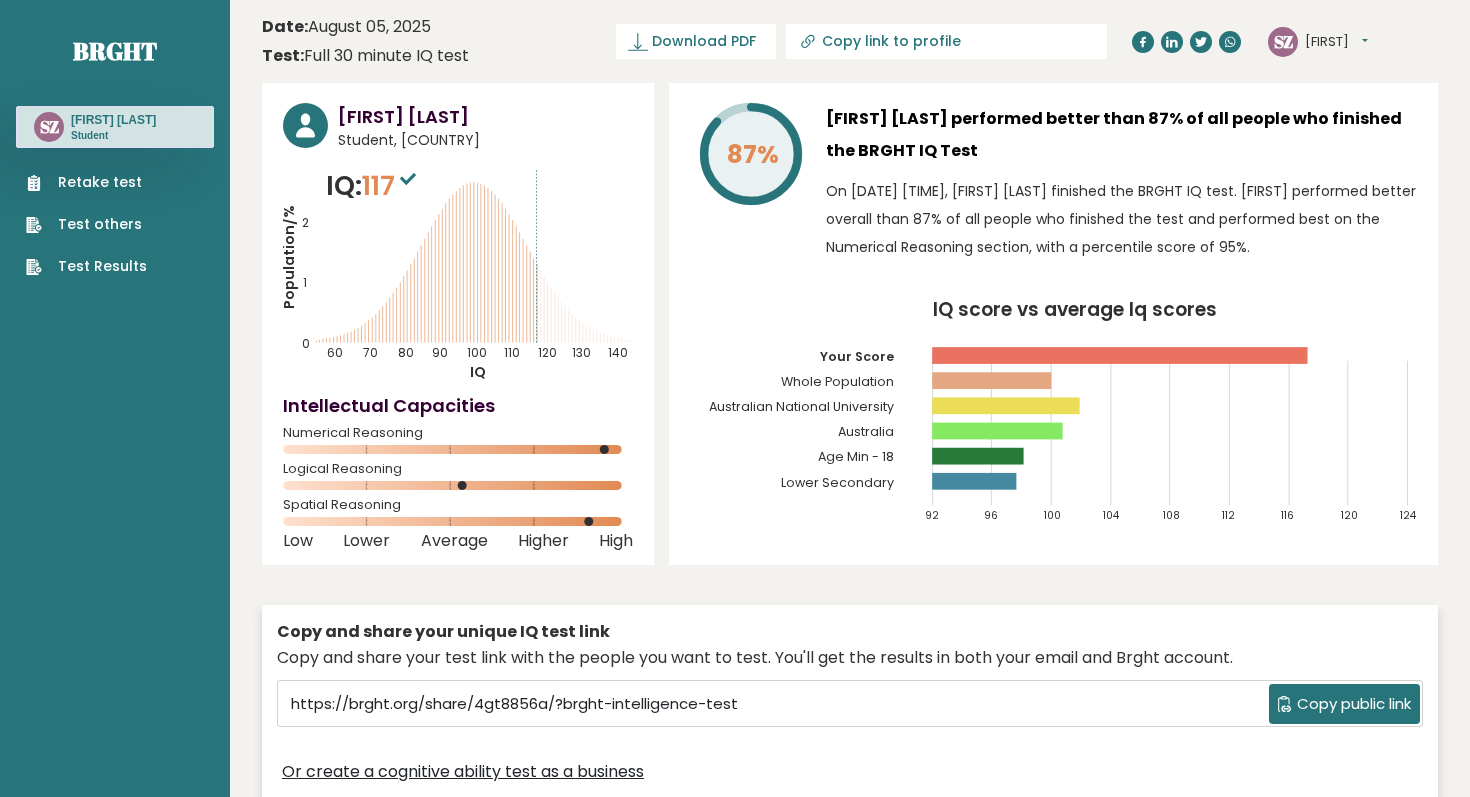 click on "Retake test" at bounding box center (86, 182) 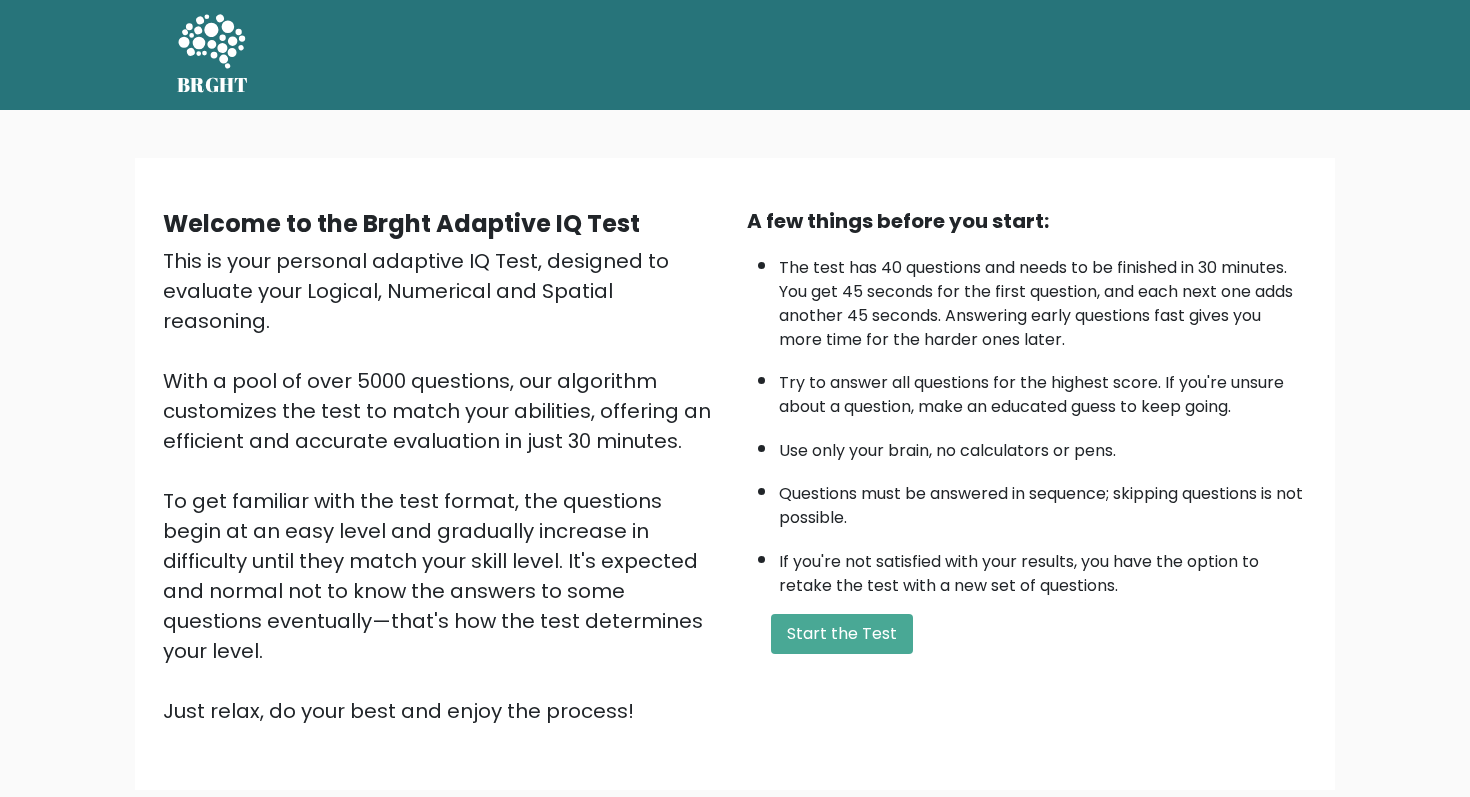scroll, scrollTop: 0, scrollLeft: 0, axis: both 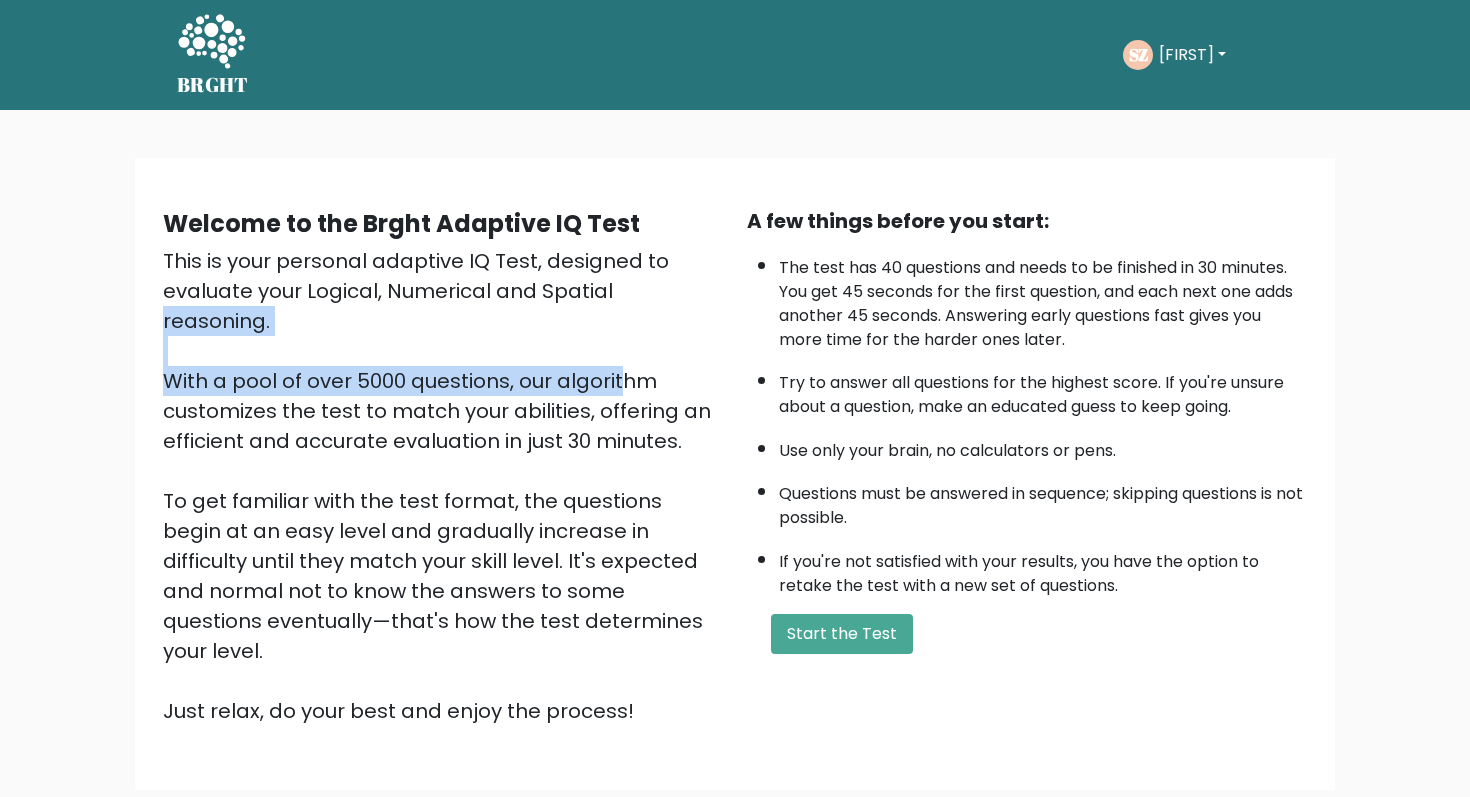 drag, startPoint x: 390, startPoint y: 304, endPoint x: 423, endPoint y: 342, distance: 50.32892 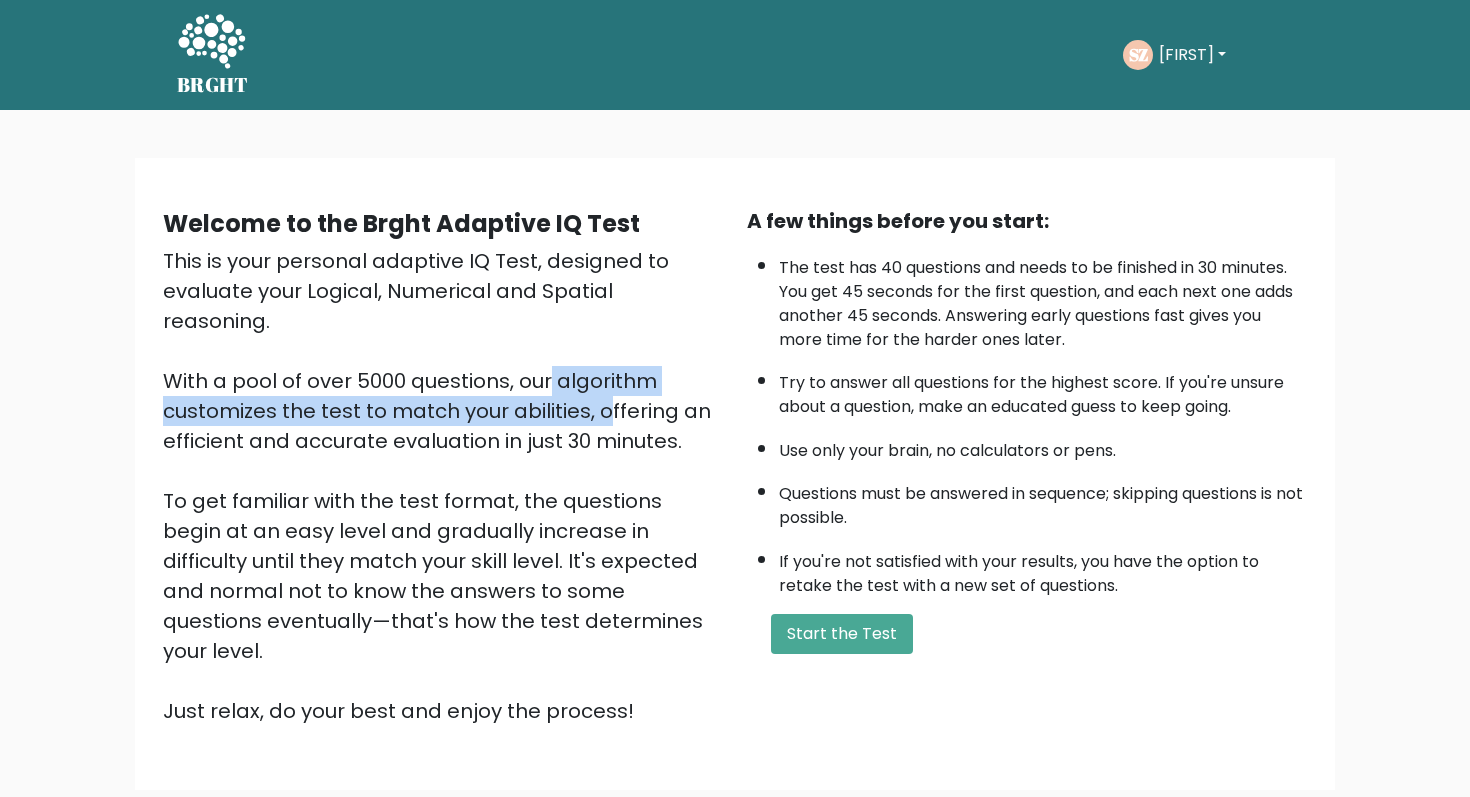 drag, startPoint x: 341, startPoint y: 342, endPoint x: 417, endPoint y: 369, distance: 80.65358 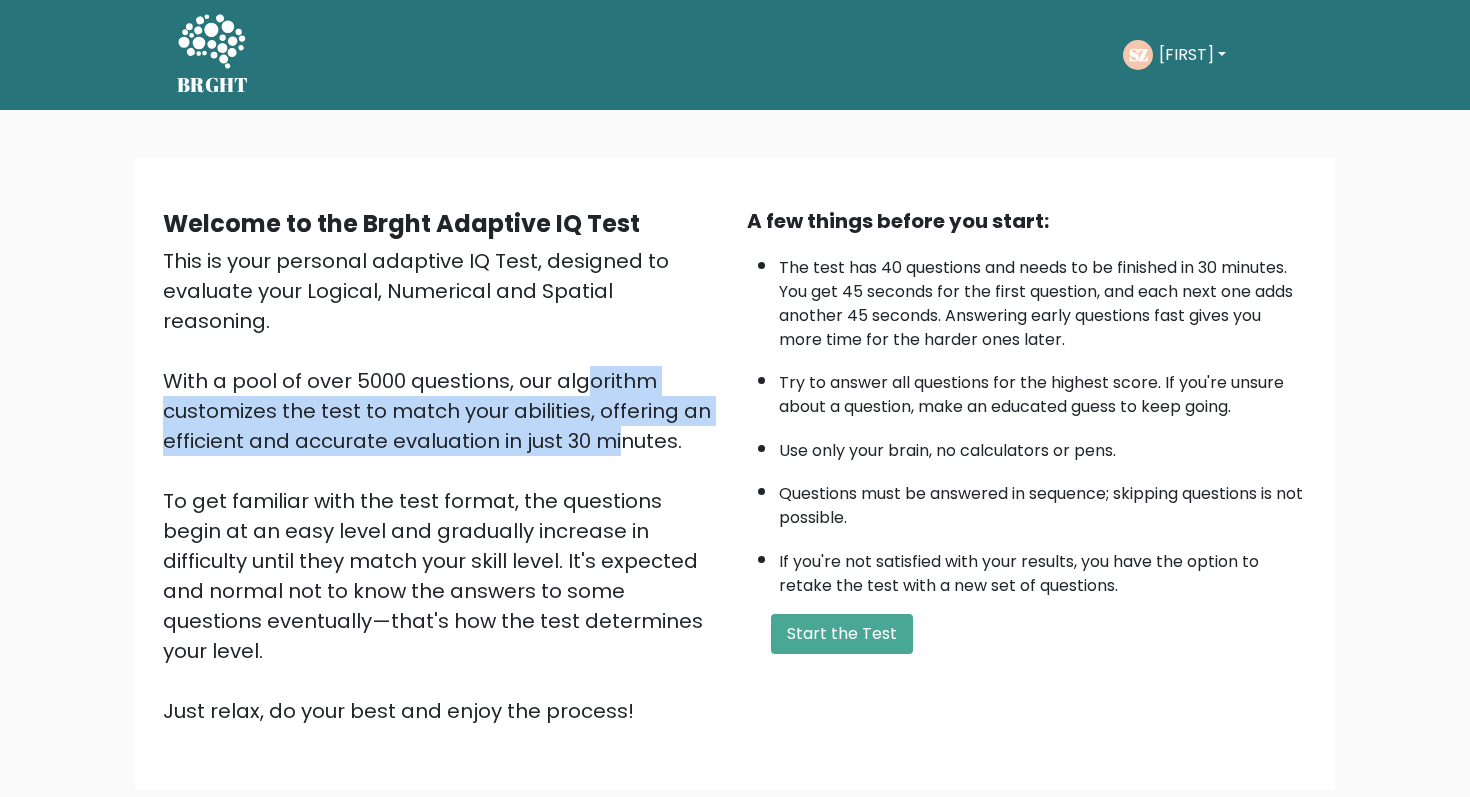 drag, startPoint x: 379, startPoint y: 352, endPoint x: 430, endPoint y: 425, distance: 89.050545 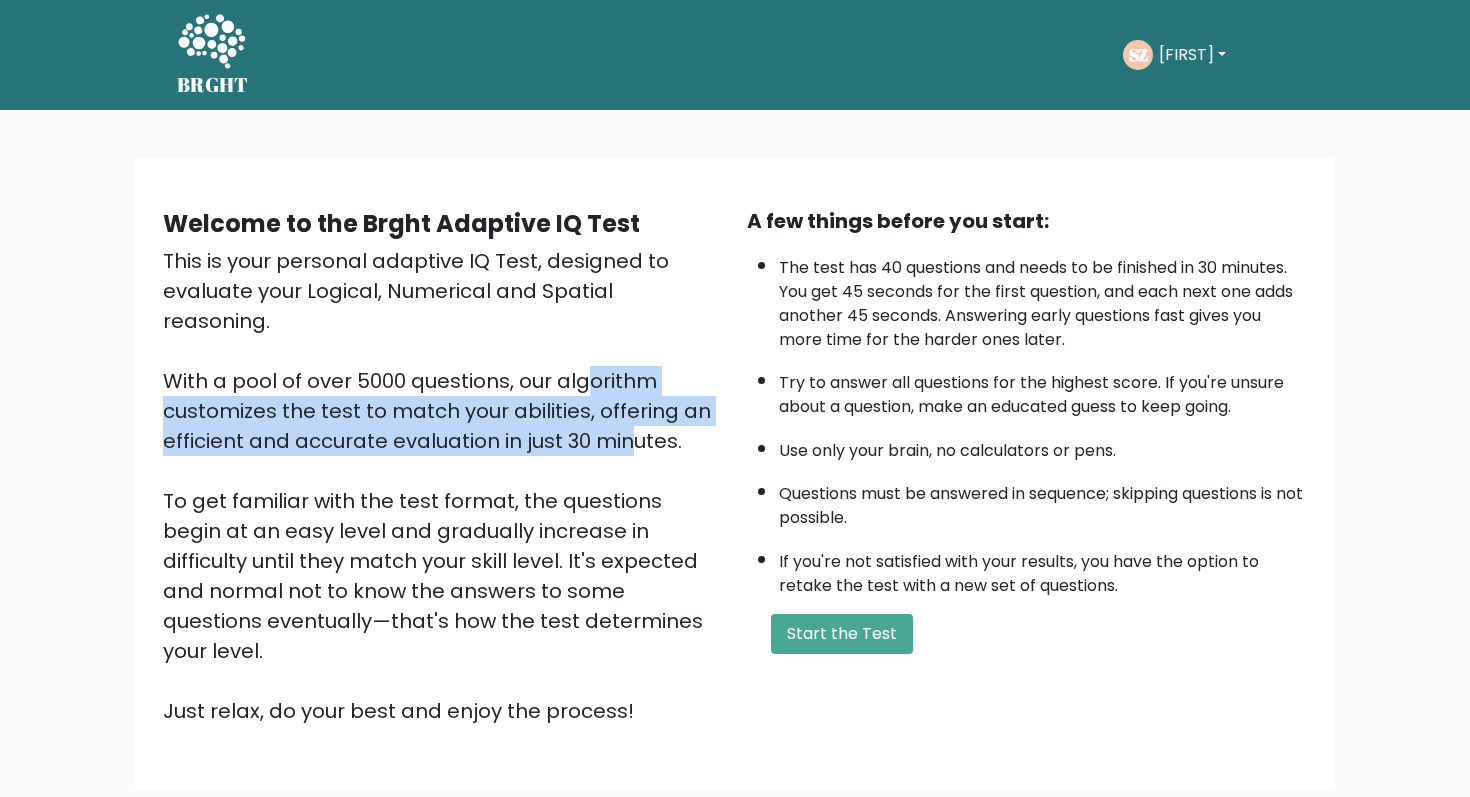 click on "This is your personal adaptive IQ Test, designed to evaluate your Logical, Numerical and Spatial reasoning.
With a pool of over 5000 questions, our algorithm customizes the test to match your abilities, offering an efficient and accurate evaluation in just 30 minutes.
To get familiar with the test format, the questions begin at an easy level and gradually increase in difficulty until they match your skill level. It's expected and normal not to know the answers to some questions eventually—that's how the test determines your level.
Just relax, do your best and enjoy the process!" at bounding box center [443, 486] 